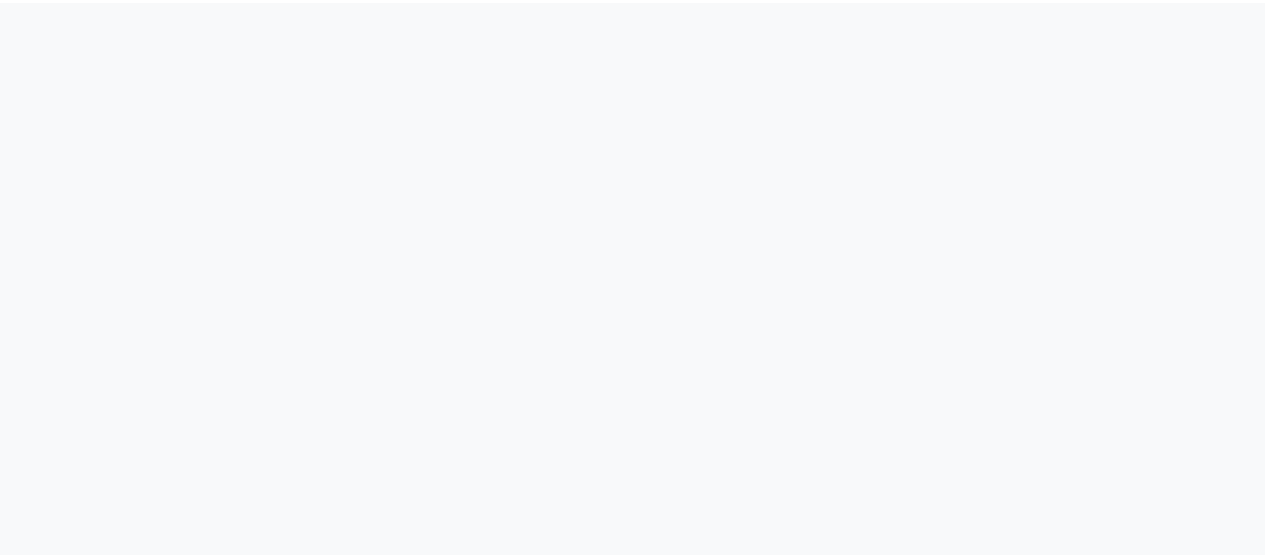 scroll, scrollTop: 0, scrollLeft: 0, axis: both 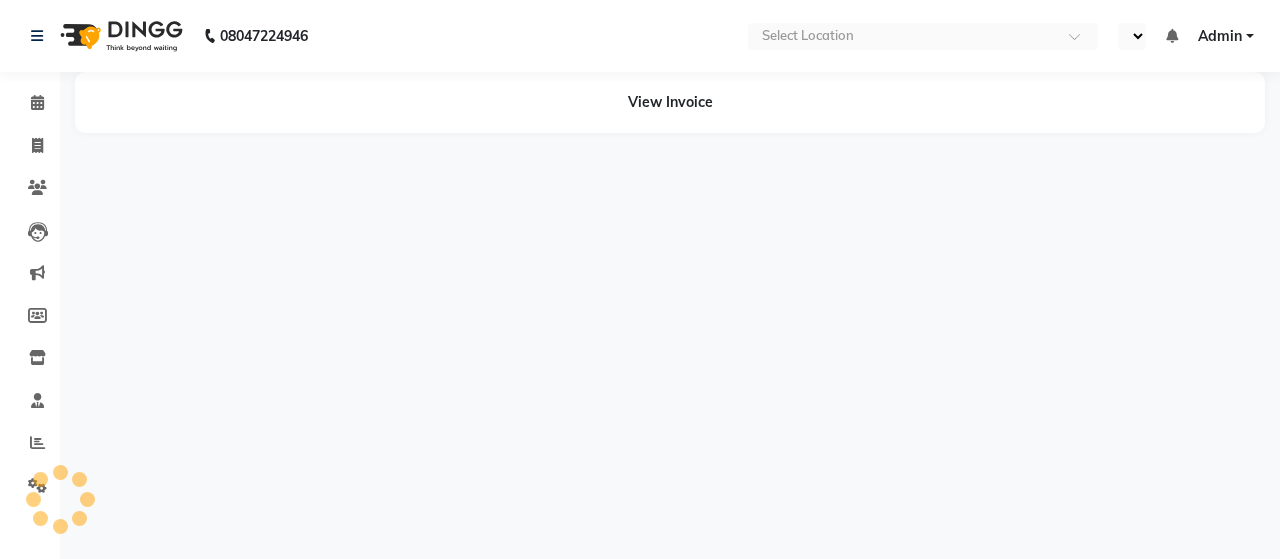 select on "en" 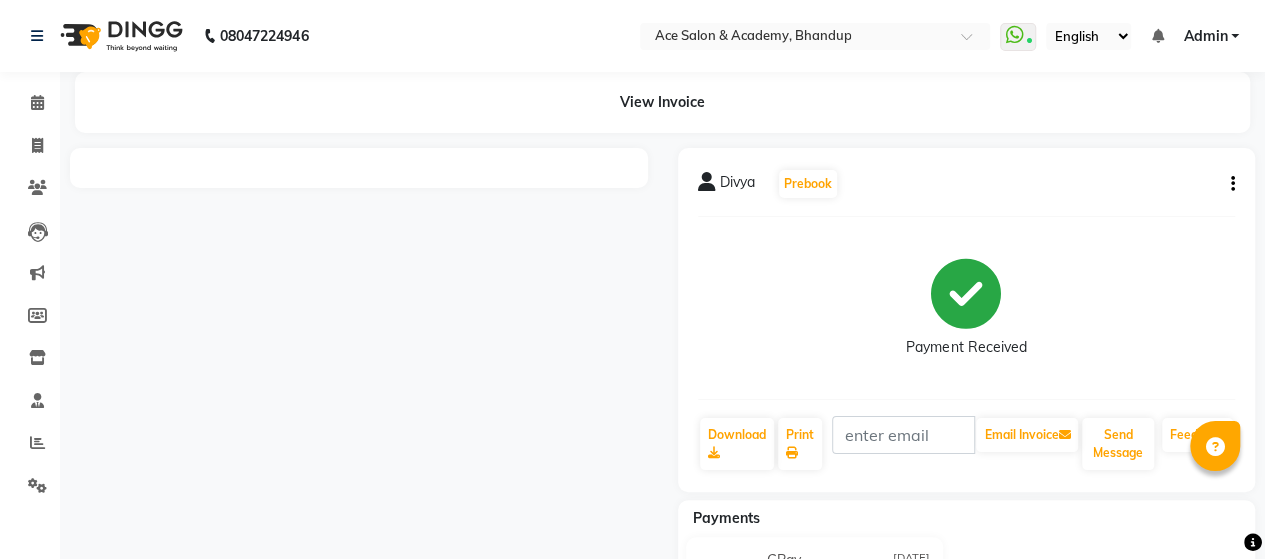 scroll, scrollTop: 122, scrollLeft: 0, axis: vertical 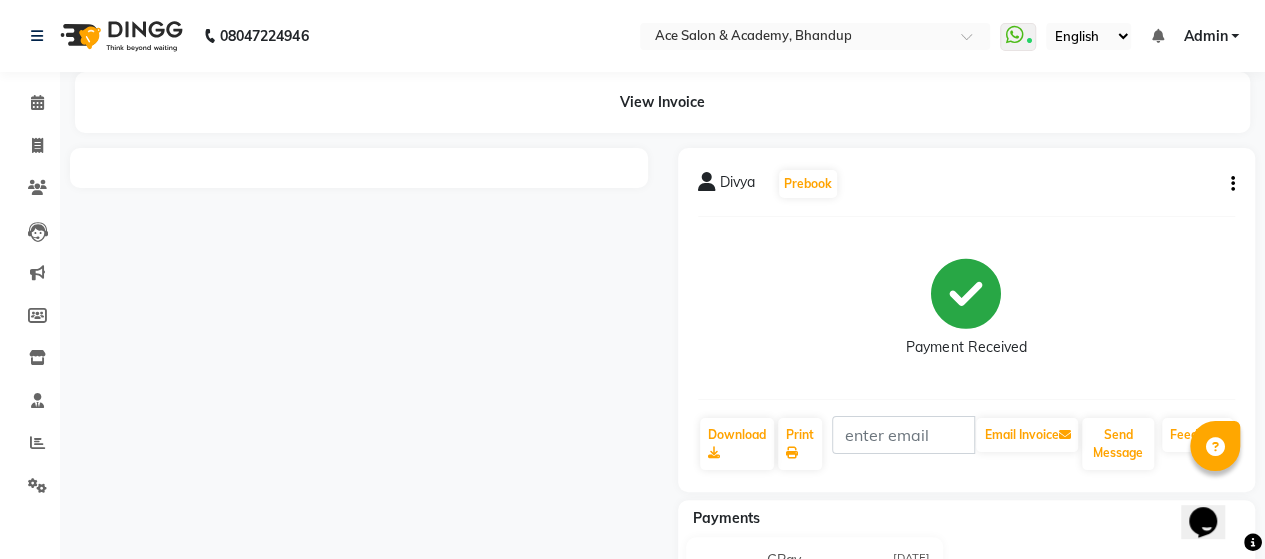click on "View Invoice" 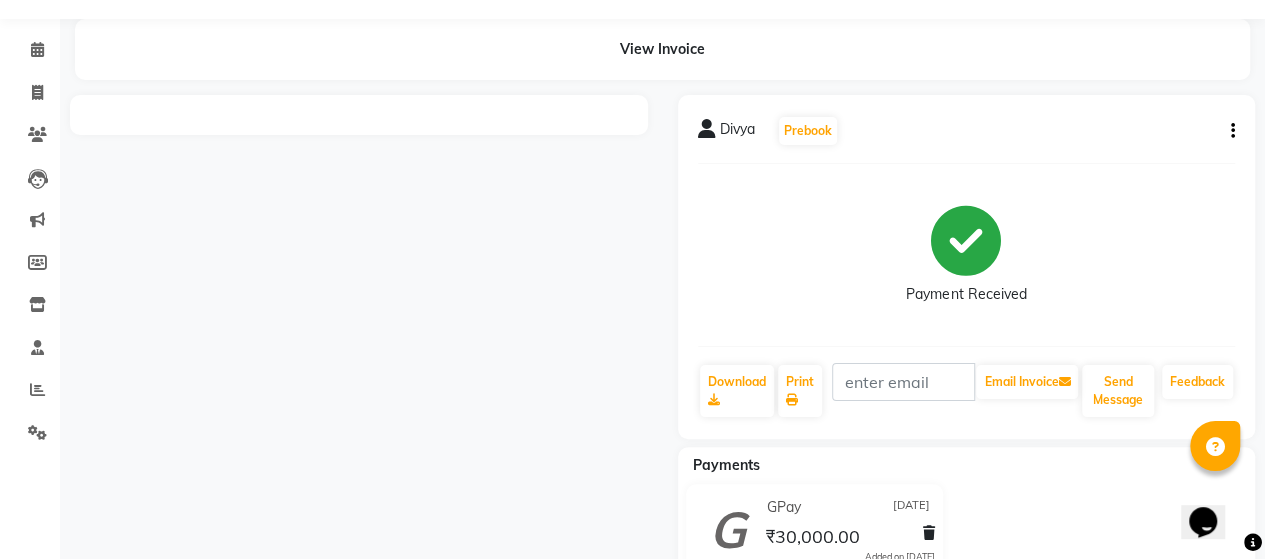 scroll, scrollTop: 0, scrollLeft: 0, axis: both 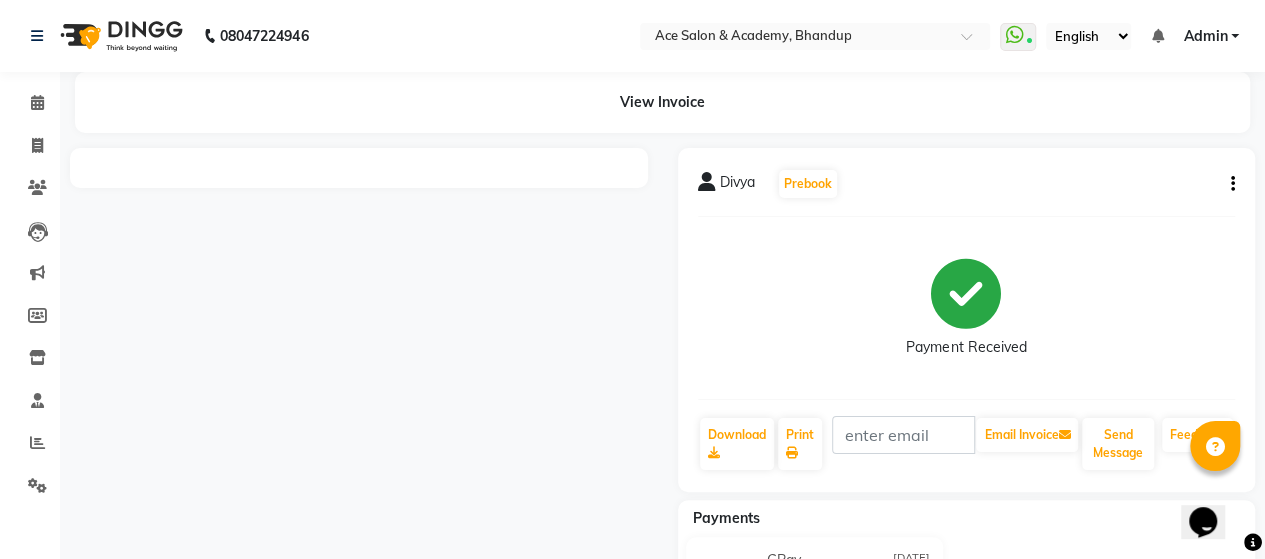 click on "Divya" 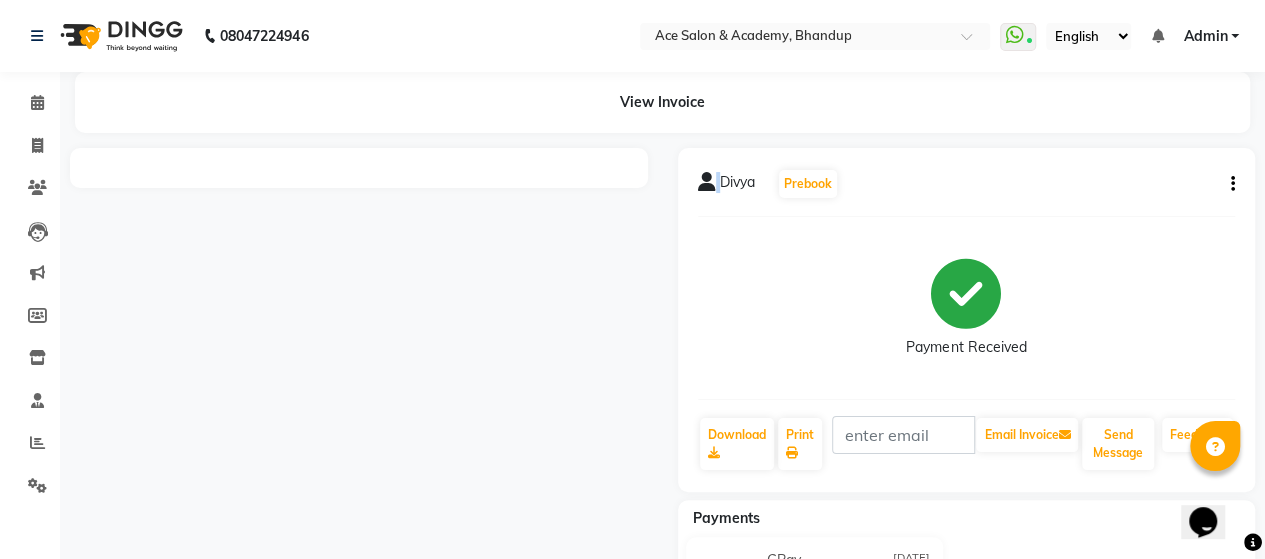 click 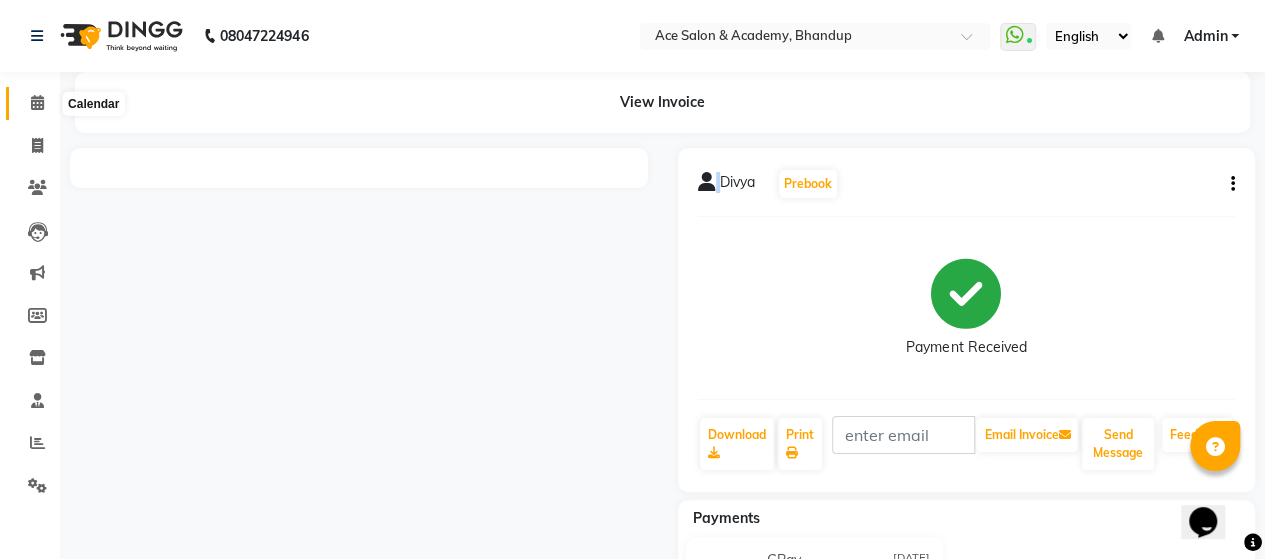 click 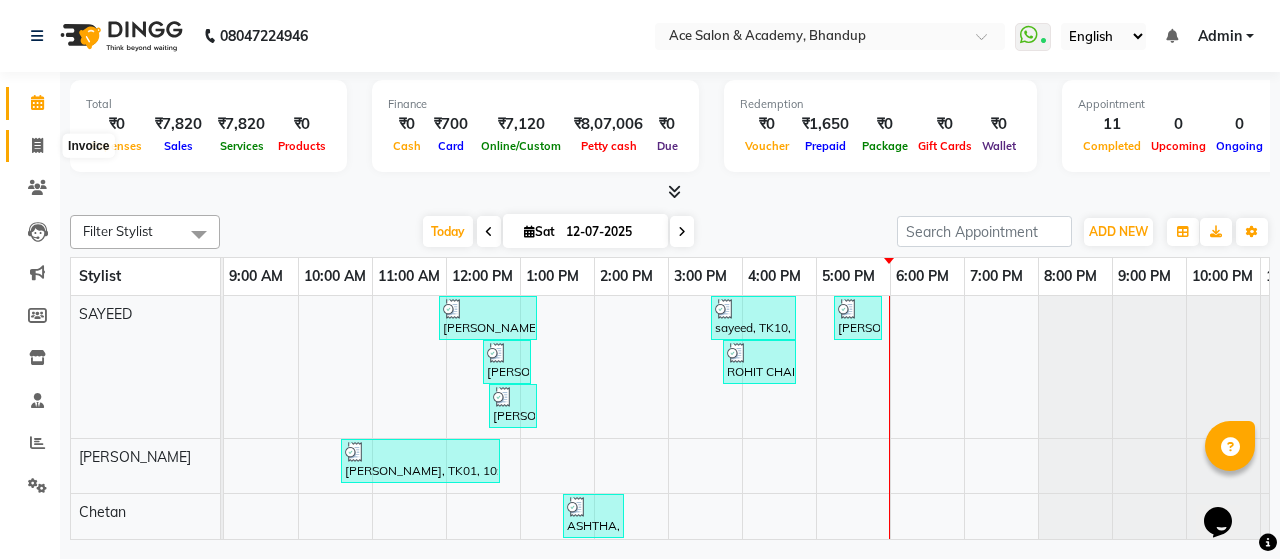 click 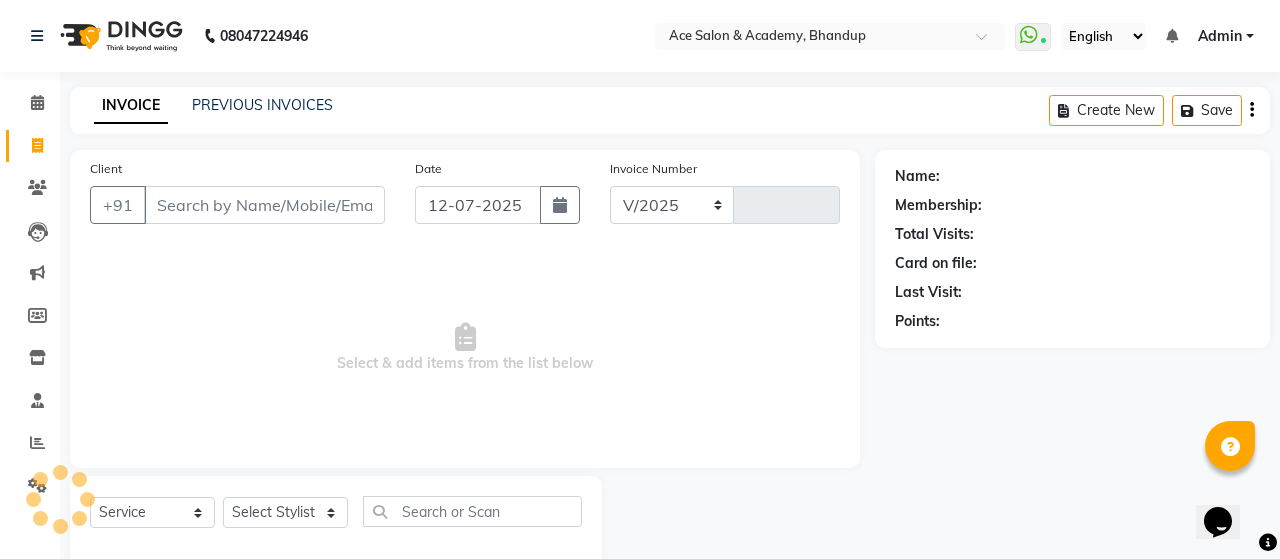 select on "5800" 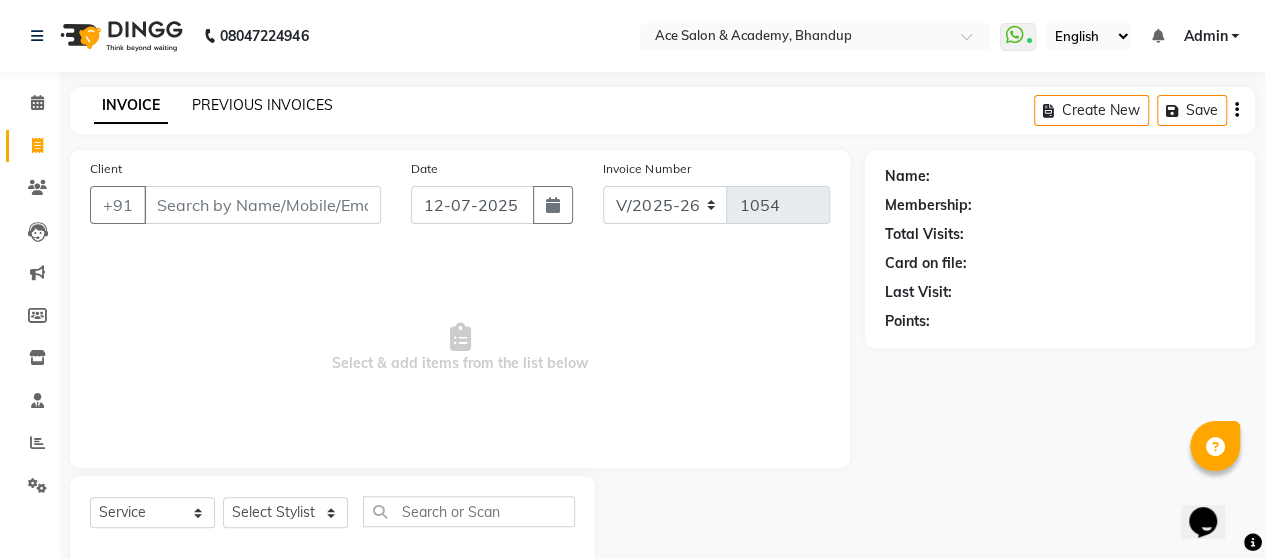 click on "PREVIOUS INVOICES" 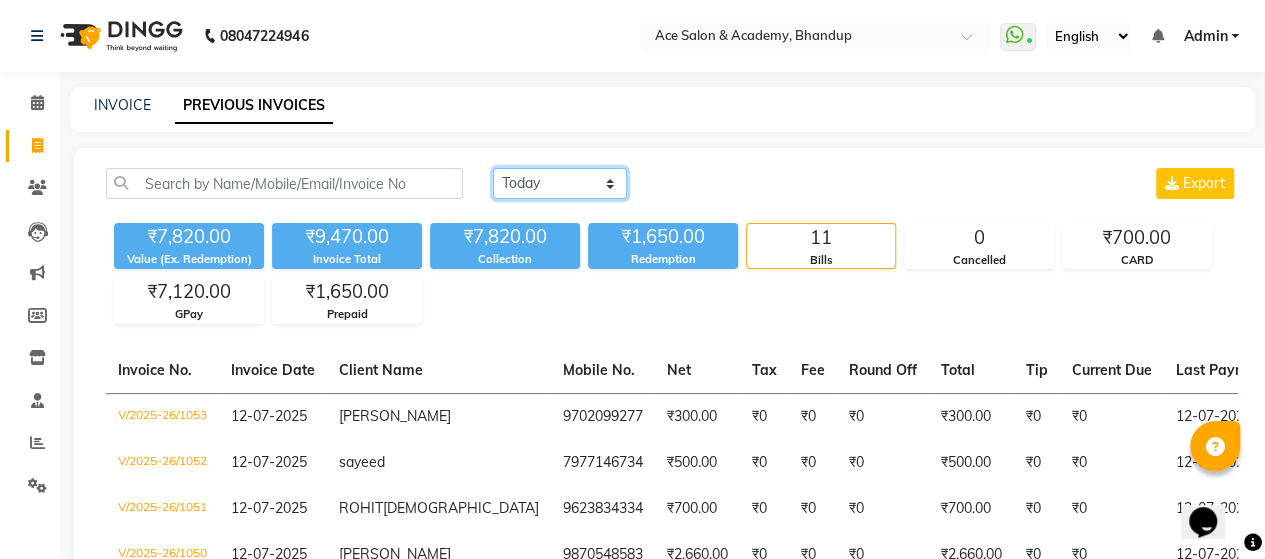 click on "[DATE] [DATE] Custom Range" 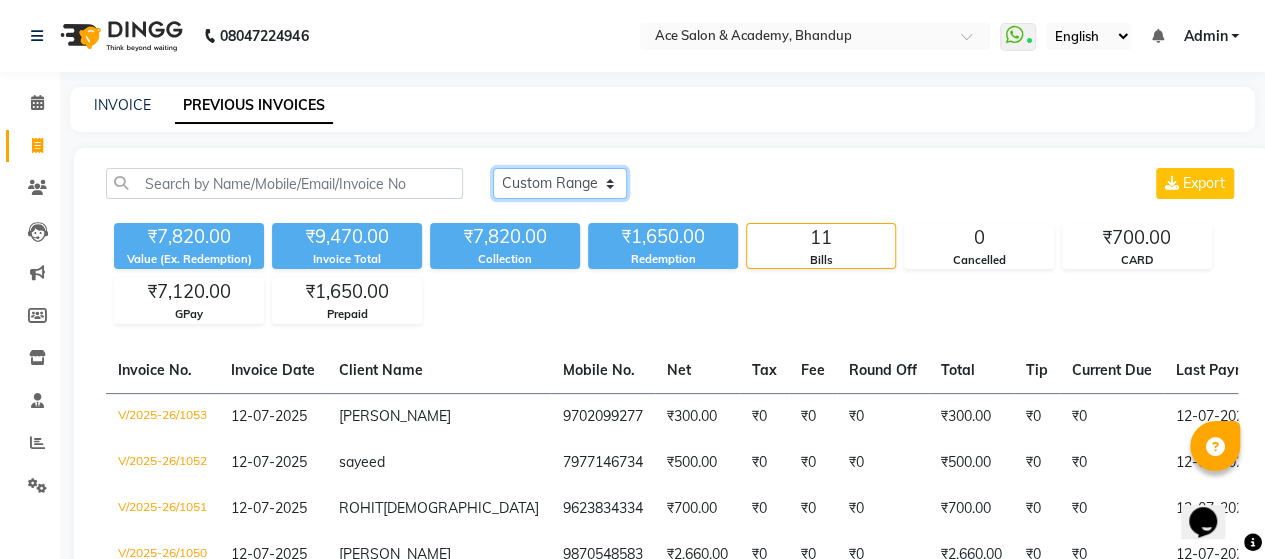 click on "[DATE] [DATE] Custom Range" 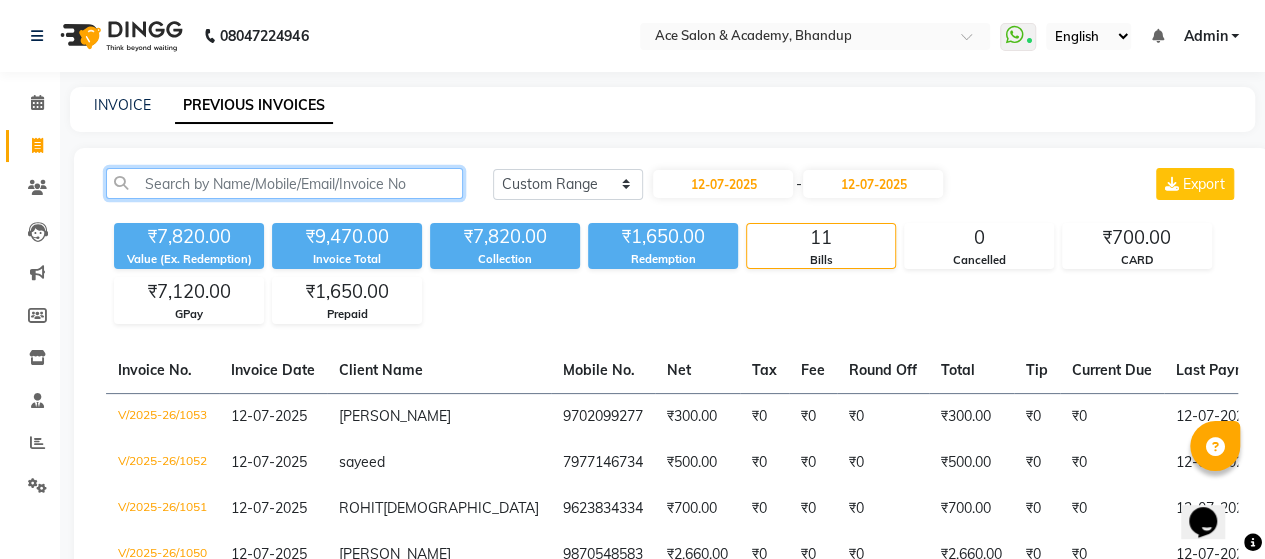 click 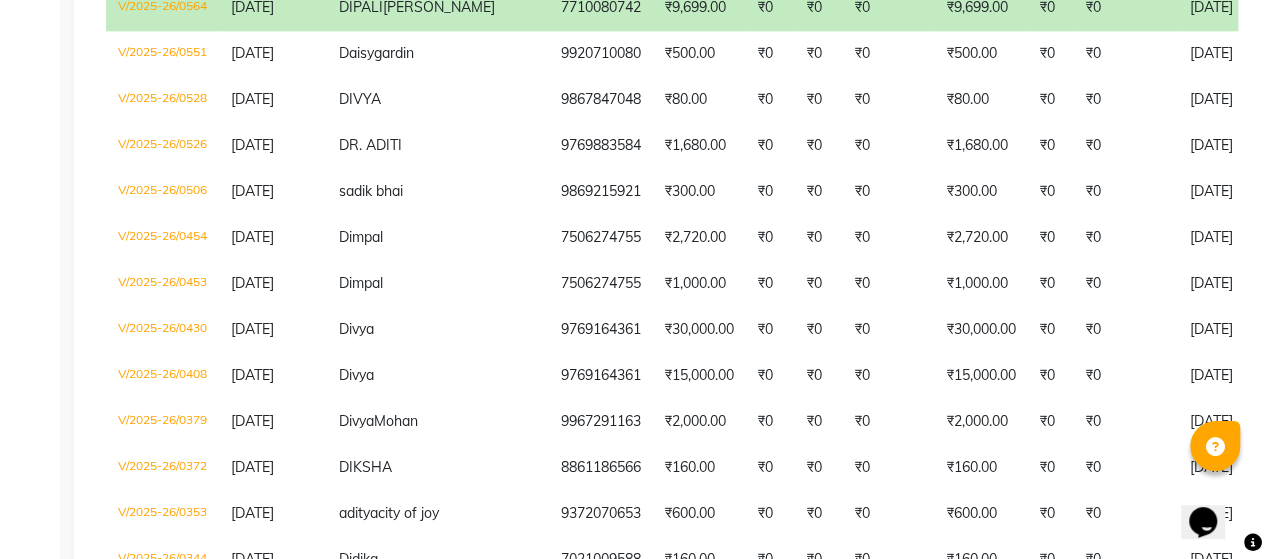 scroll, scrollTop: 1300, scrollLeft: 0, axis: vertical 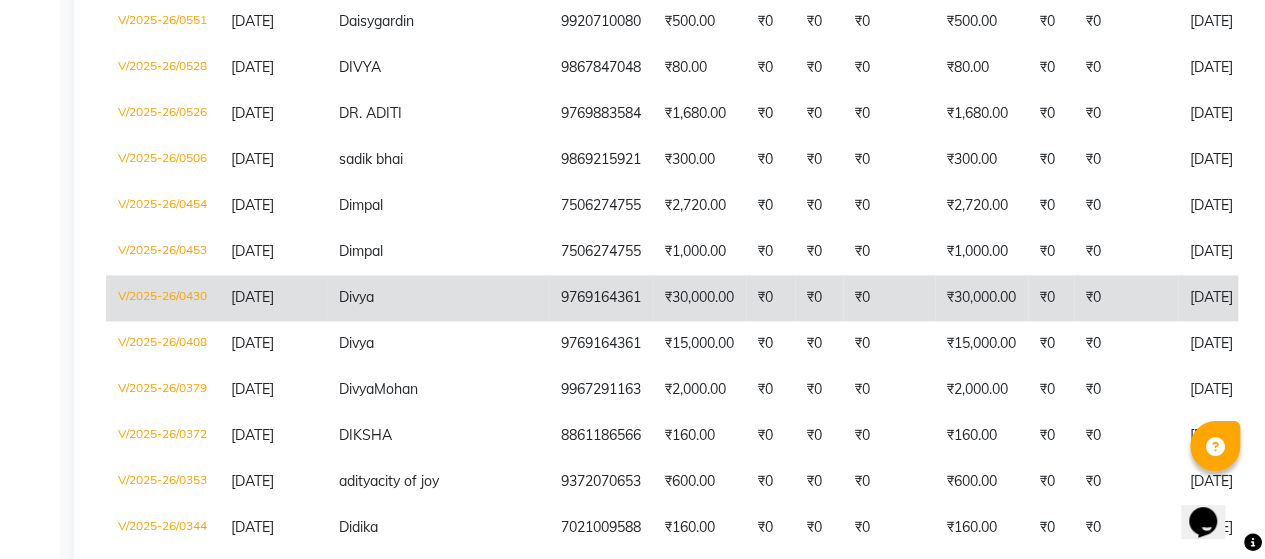 click on "₹30,000.00" 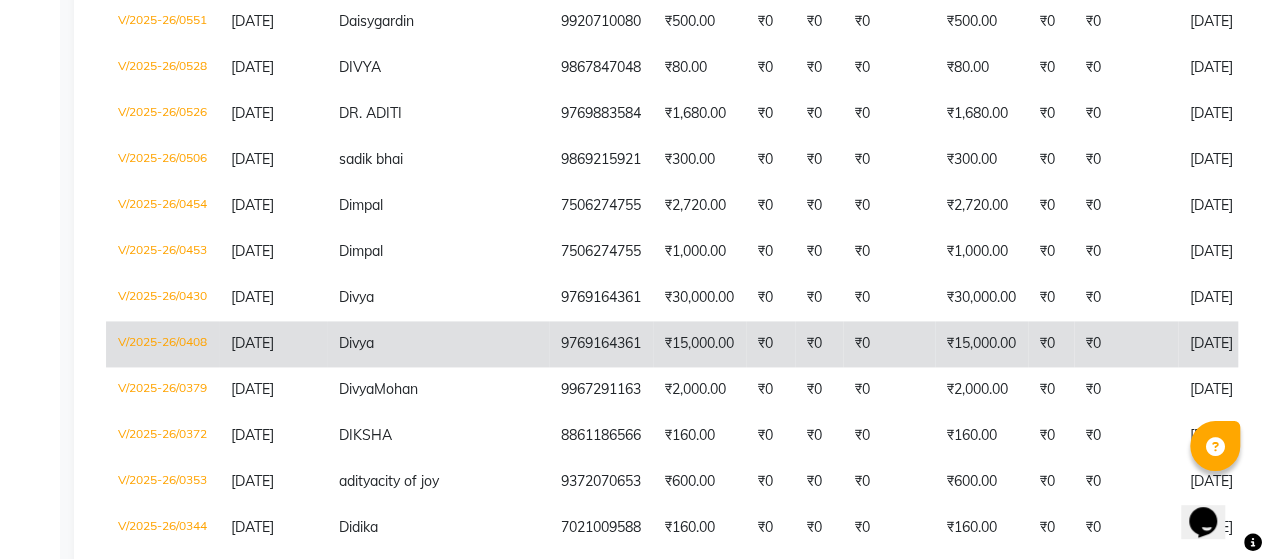 click on "₹15,000.00" 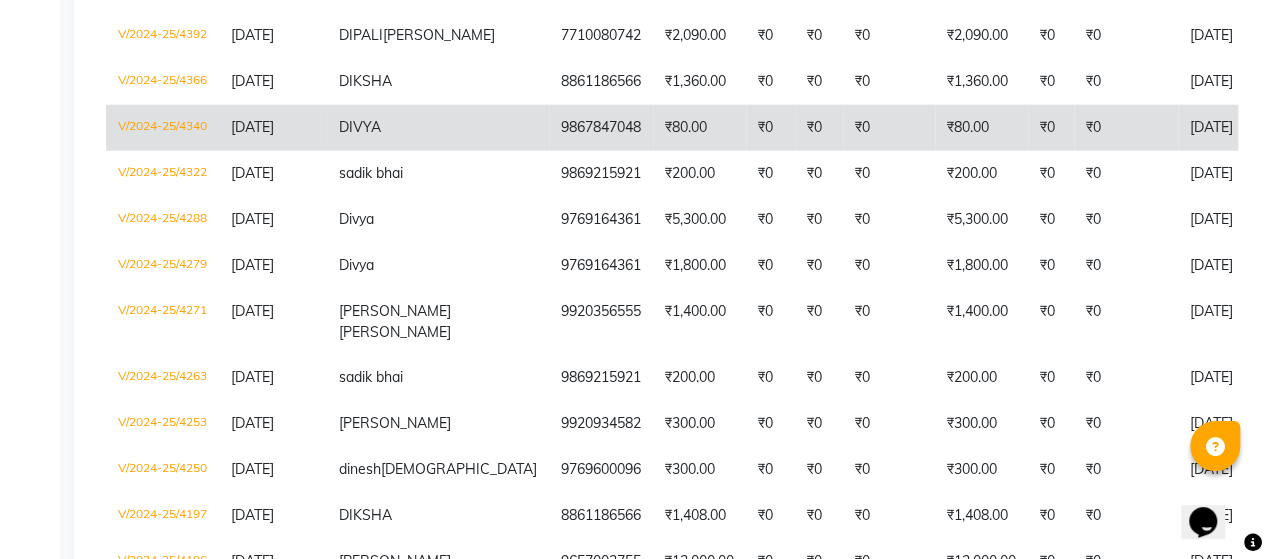 scroll, scrollTop: 2600, scrollLeft: 0, axis: vertical 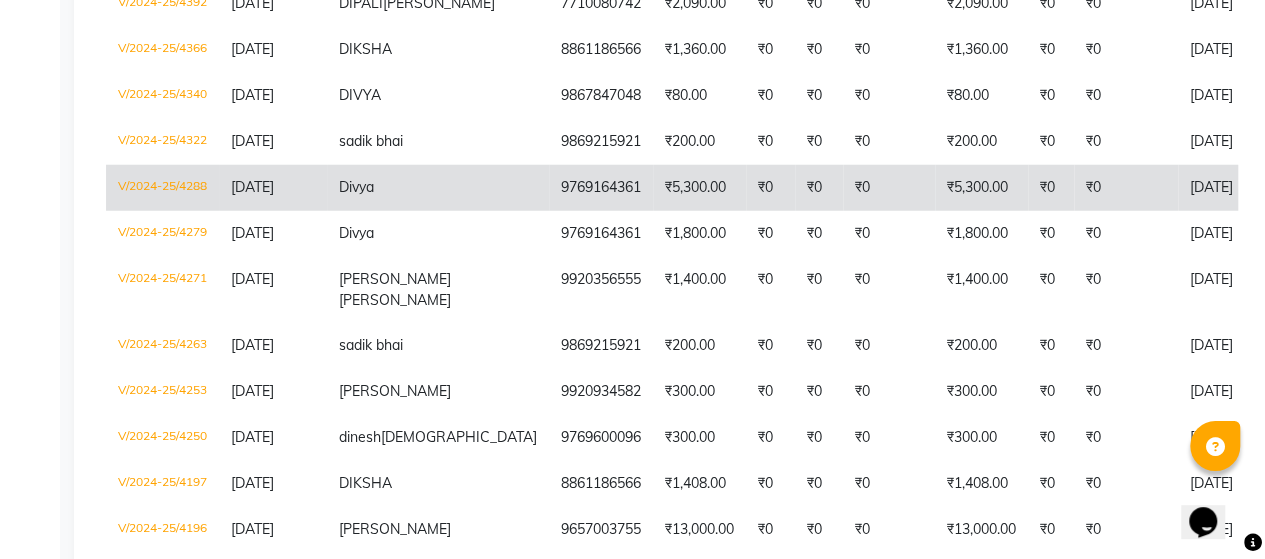 click on "₹5,300.00" 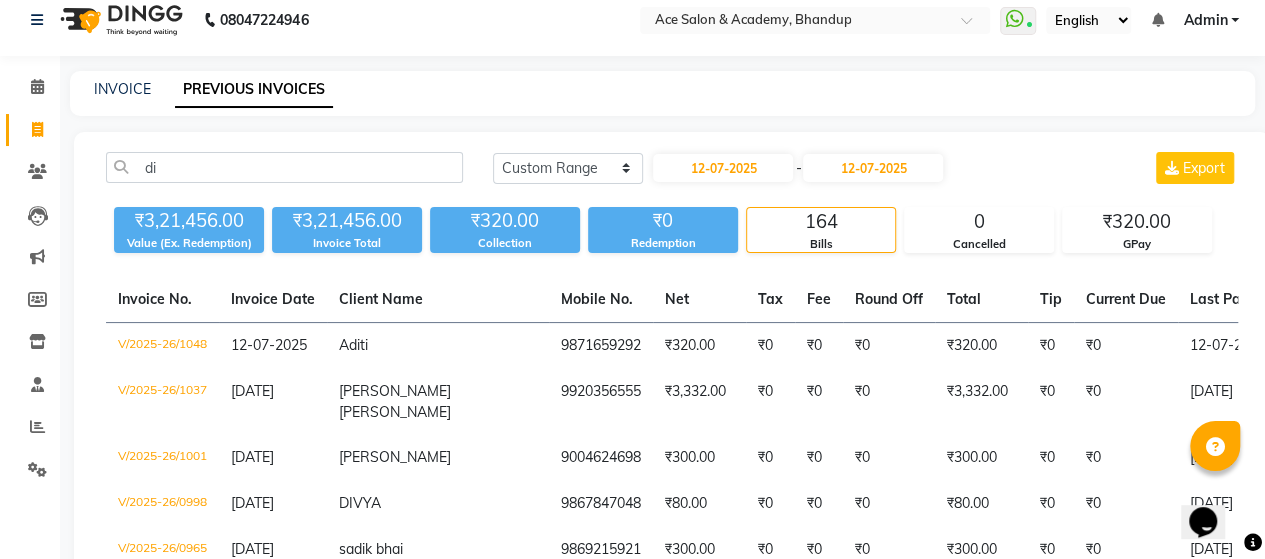 scroll, scrollTop: 0, scrollLeft: 0, axis: both 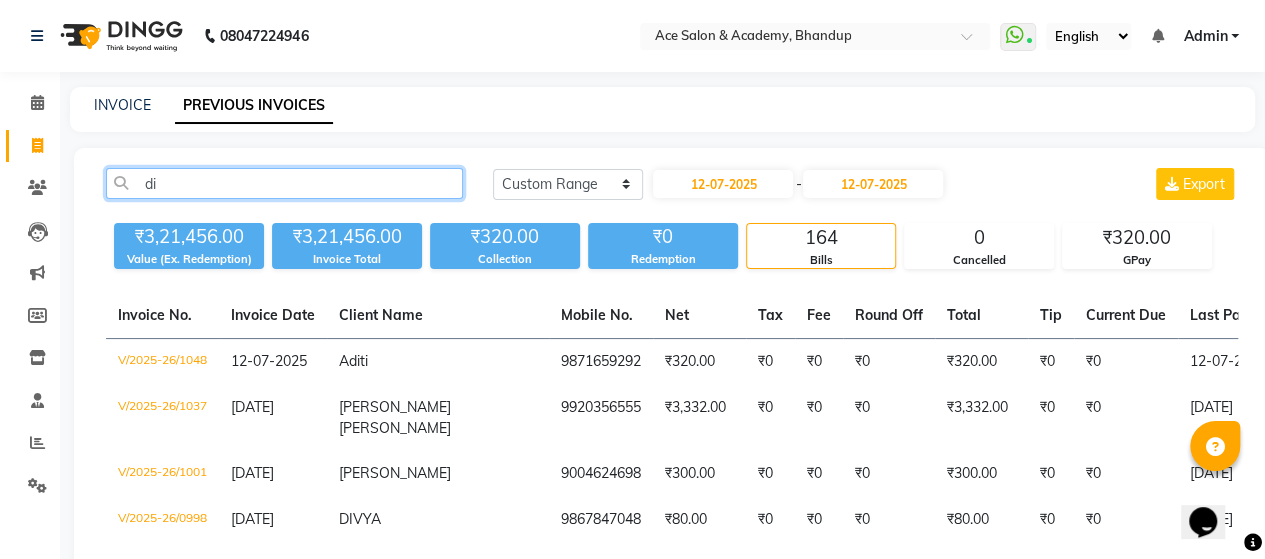 click on "di" 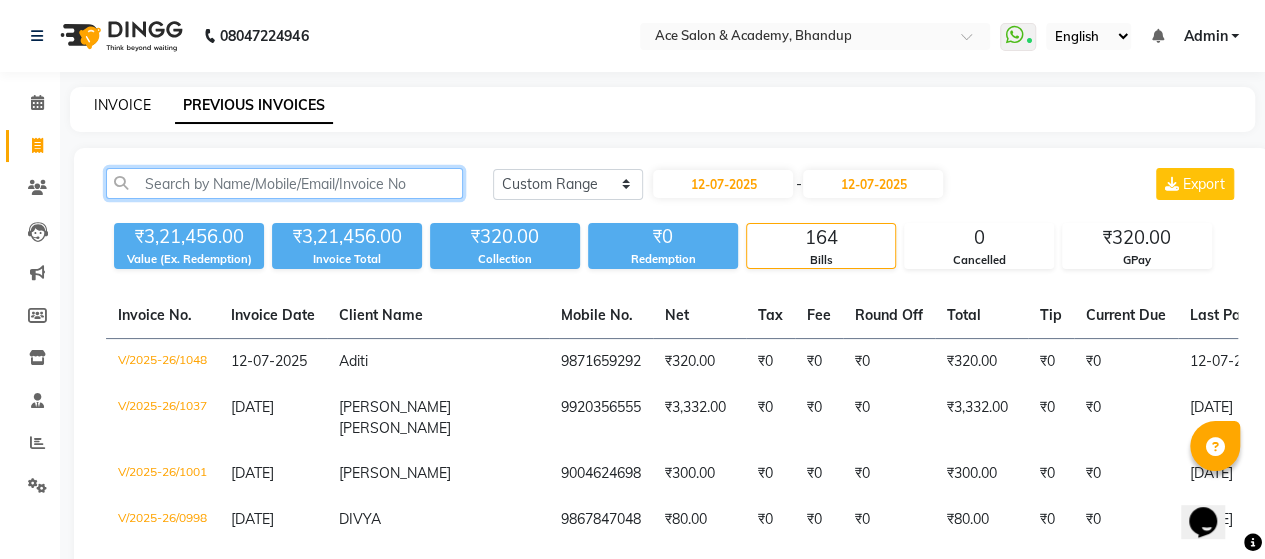 type 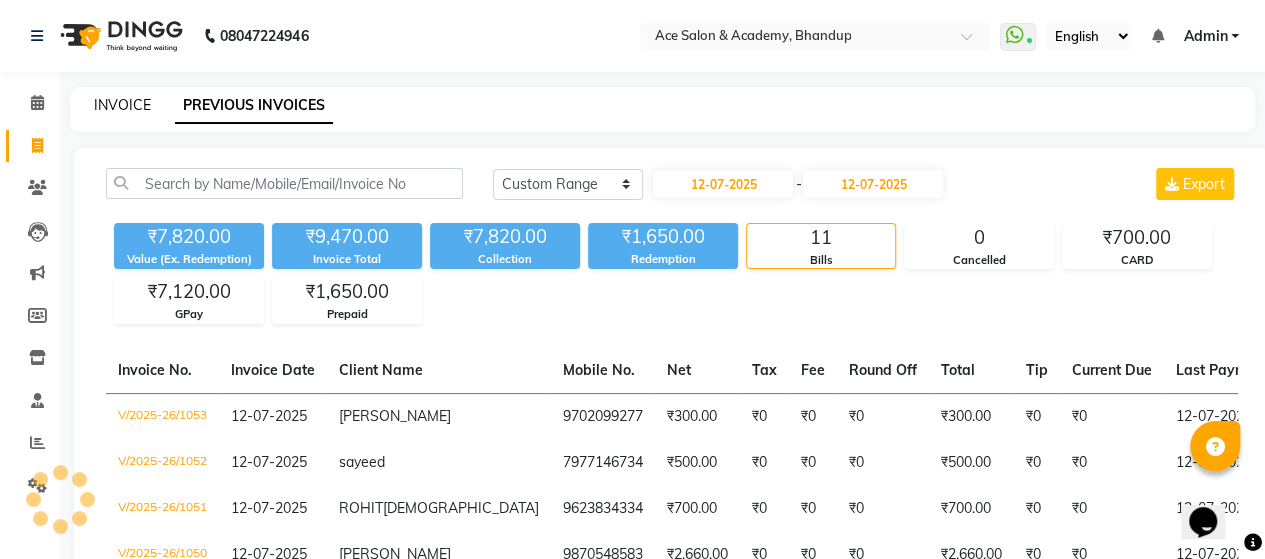 click on "INVOICE" 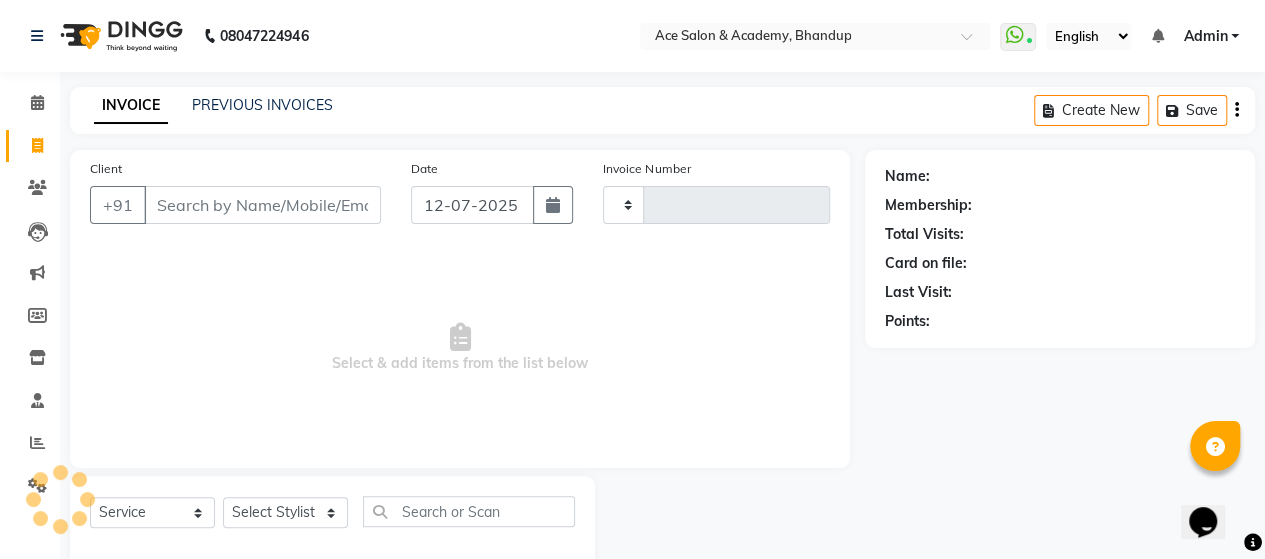 type on "1054" 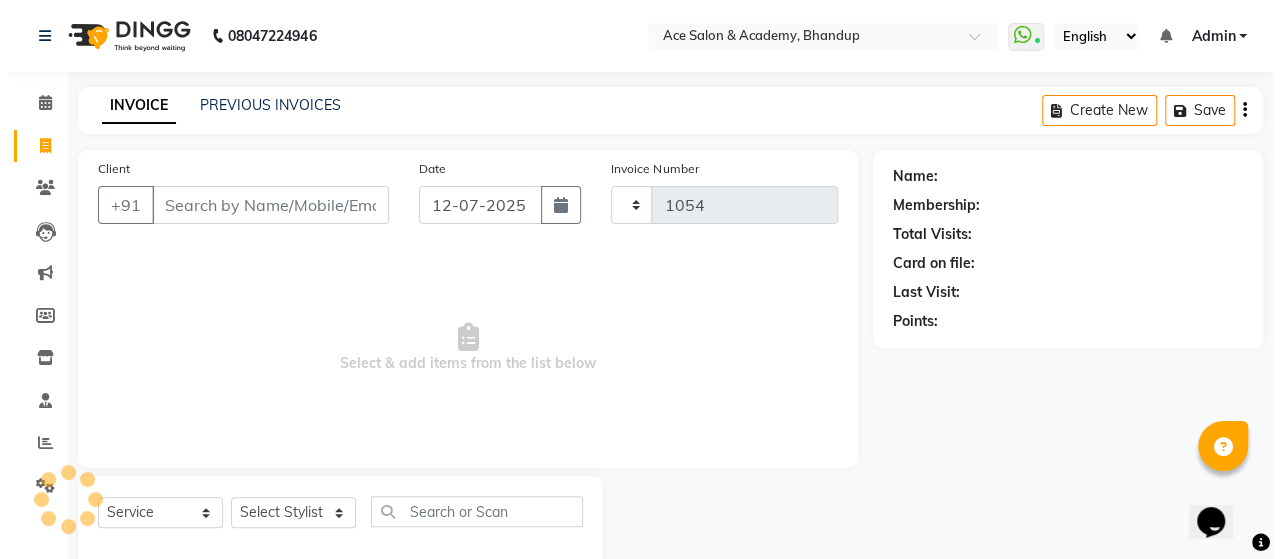 scroll, scrollTop: 41, scrollLeft: 0, axis: vertical 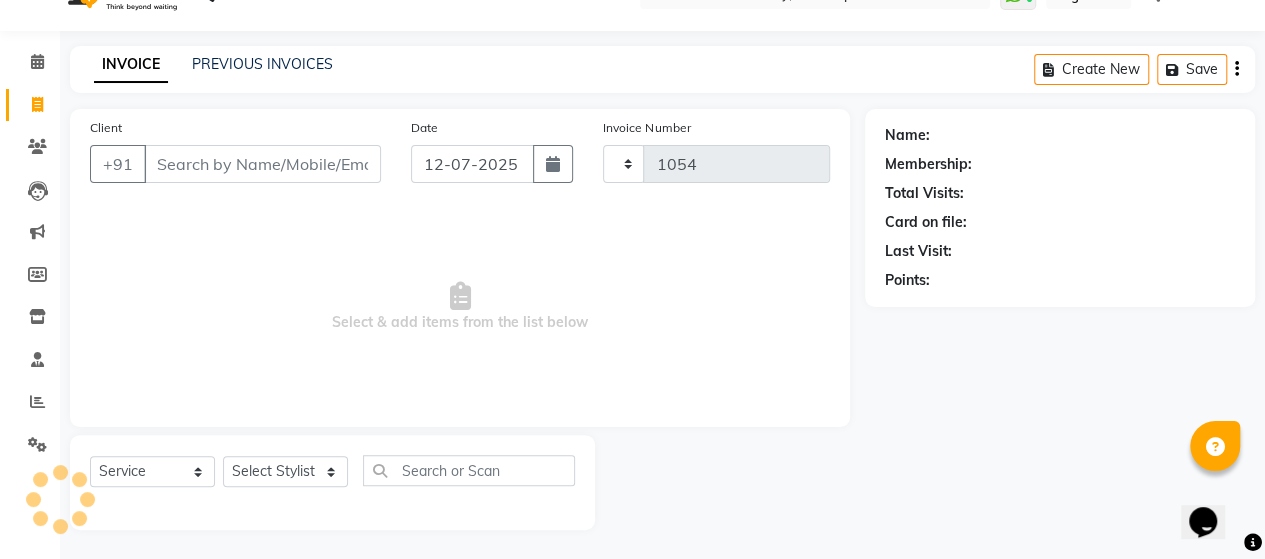 select on "5800" 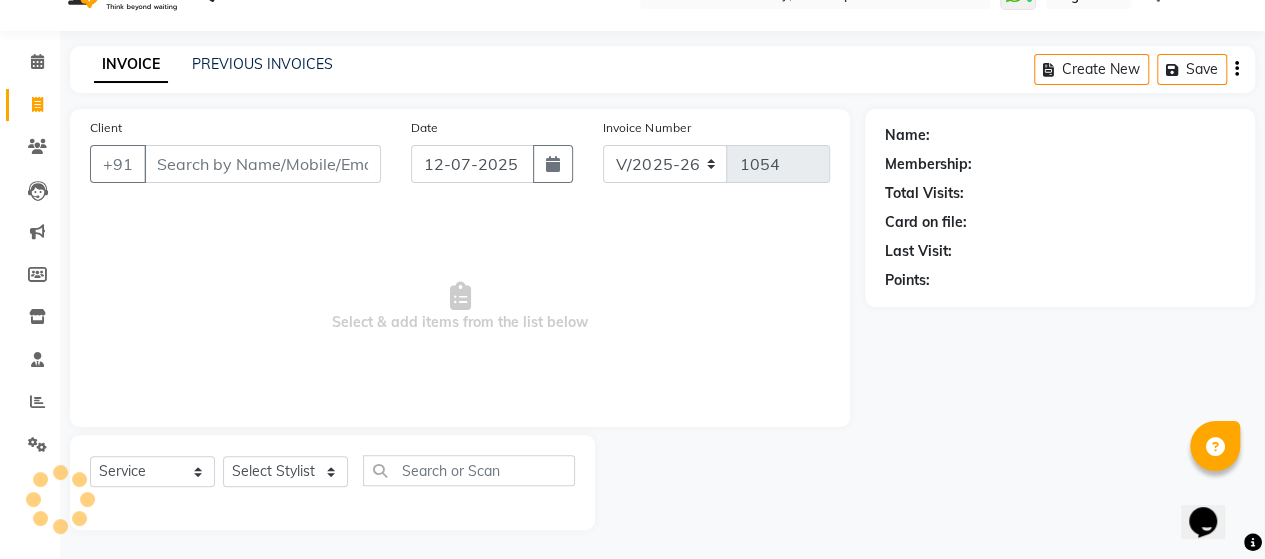 drag, startPoint x: 204, startPoint y: 151, endPoint x: 197, endPoint y: 191, distance: 40.60788 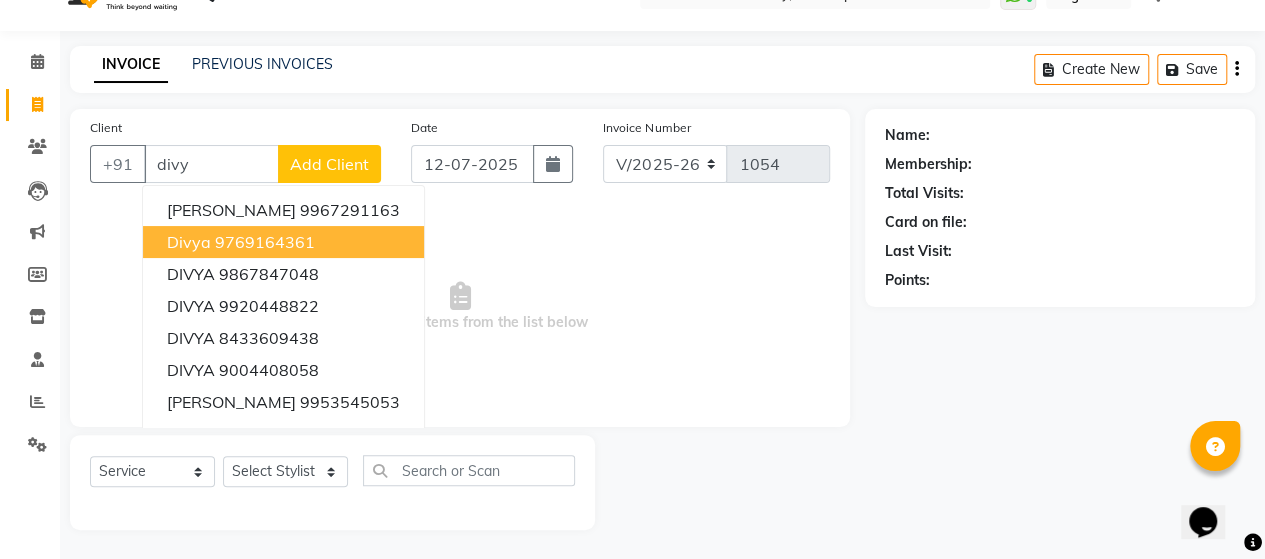 click on "9769164361" at bounding box center [265, 242] 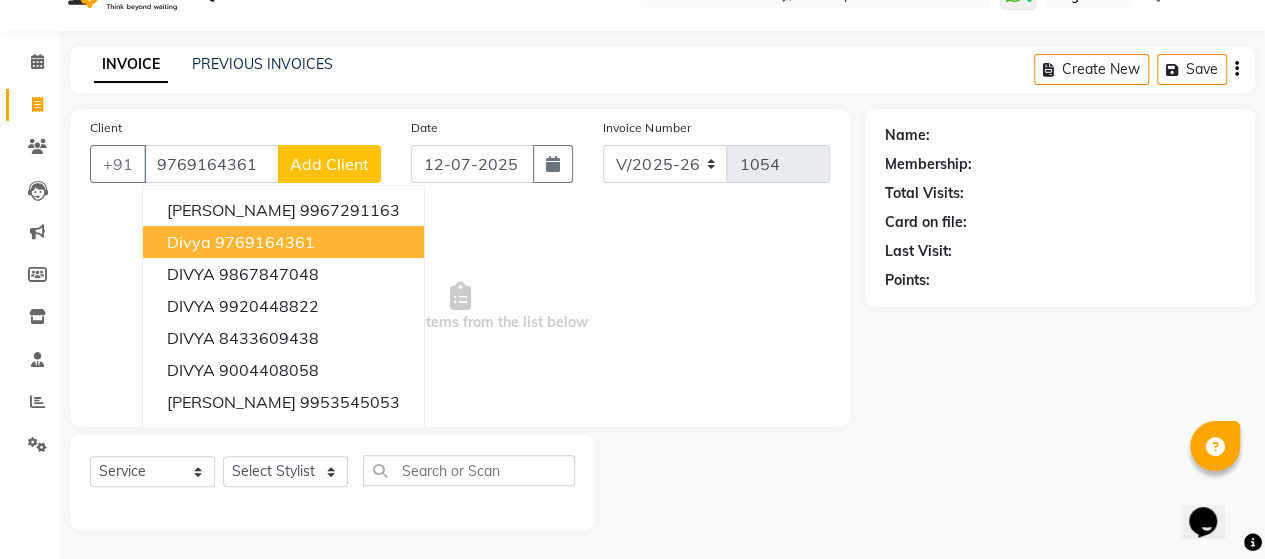 type on "9769164361" 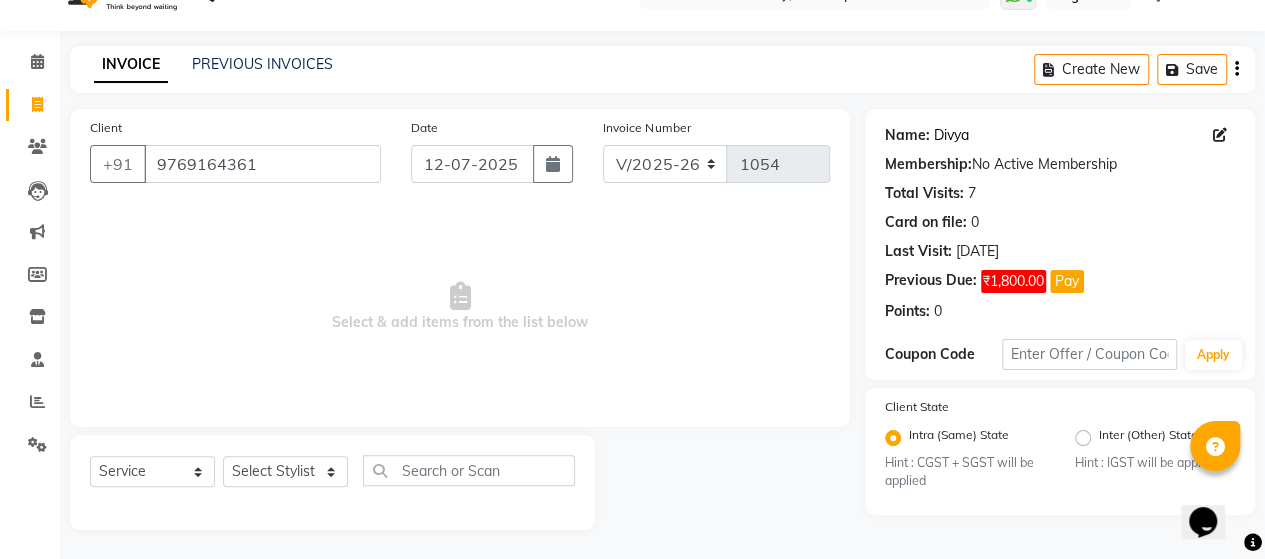 click on "Divya" 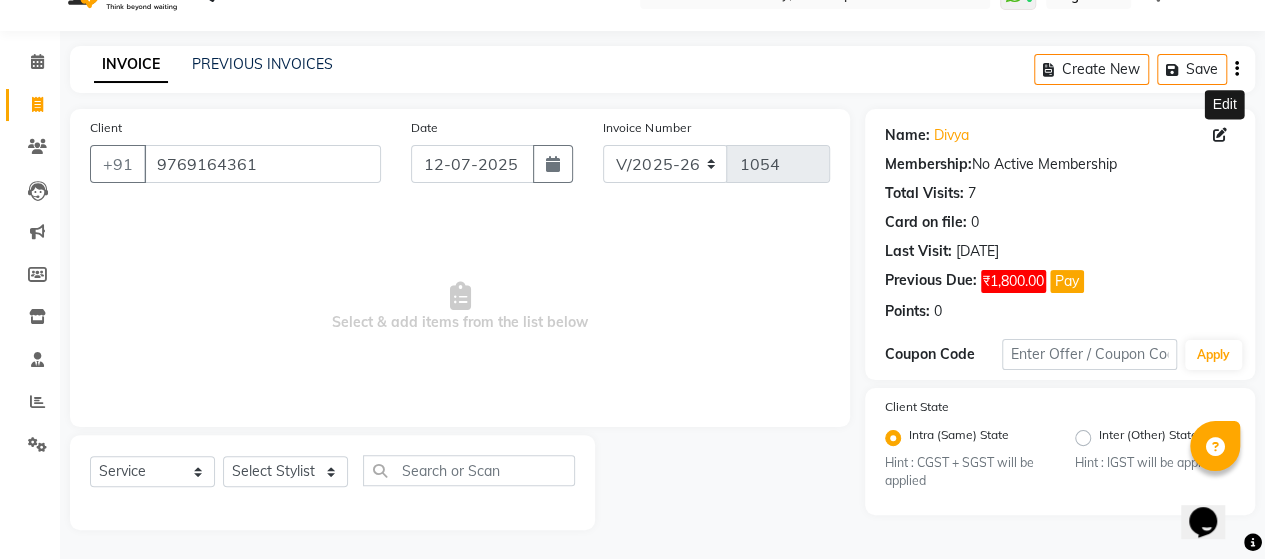 select on "[DEMOGRAPHIC_DATA]" 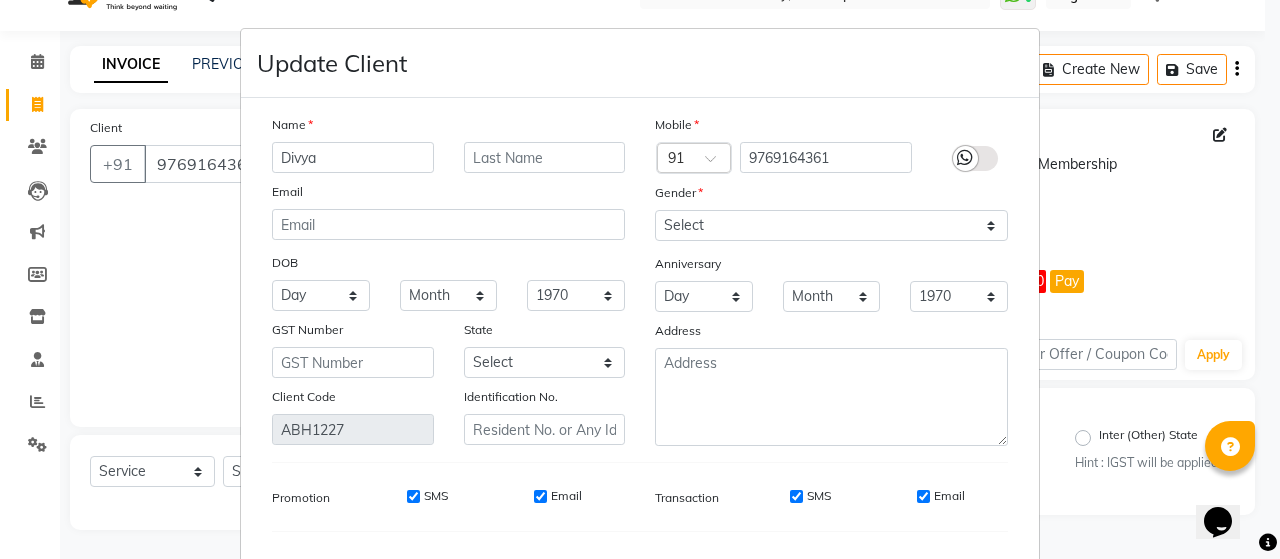 click on "Divya" at bounding box center [353, 157] 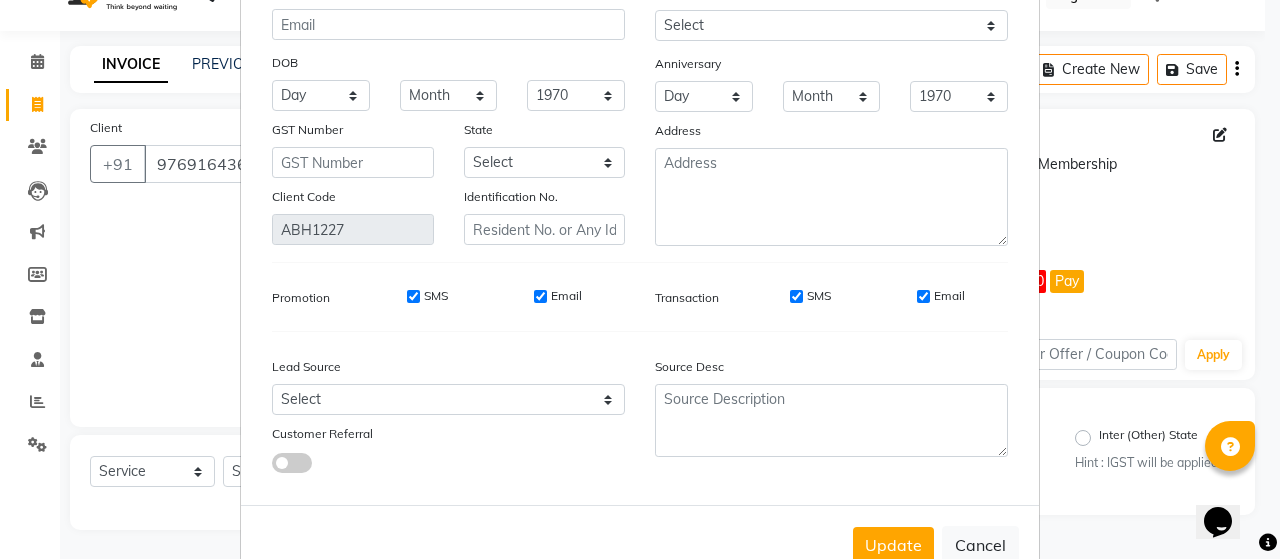 scroll, scrollTop: 0, scrollLeft: 0, axis: both 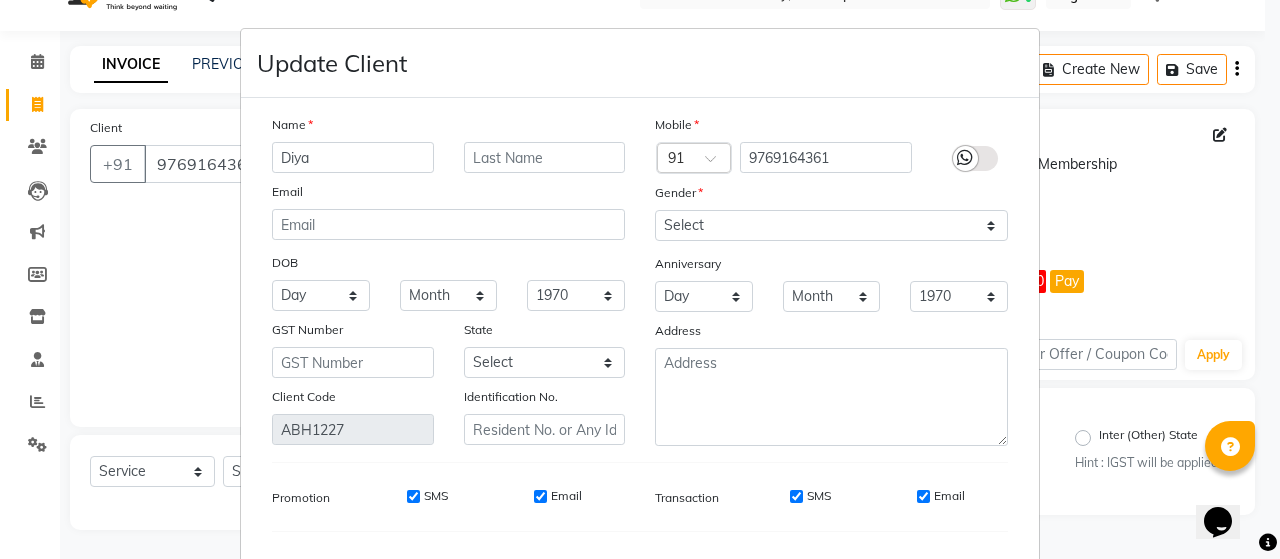 type on "Diya" 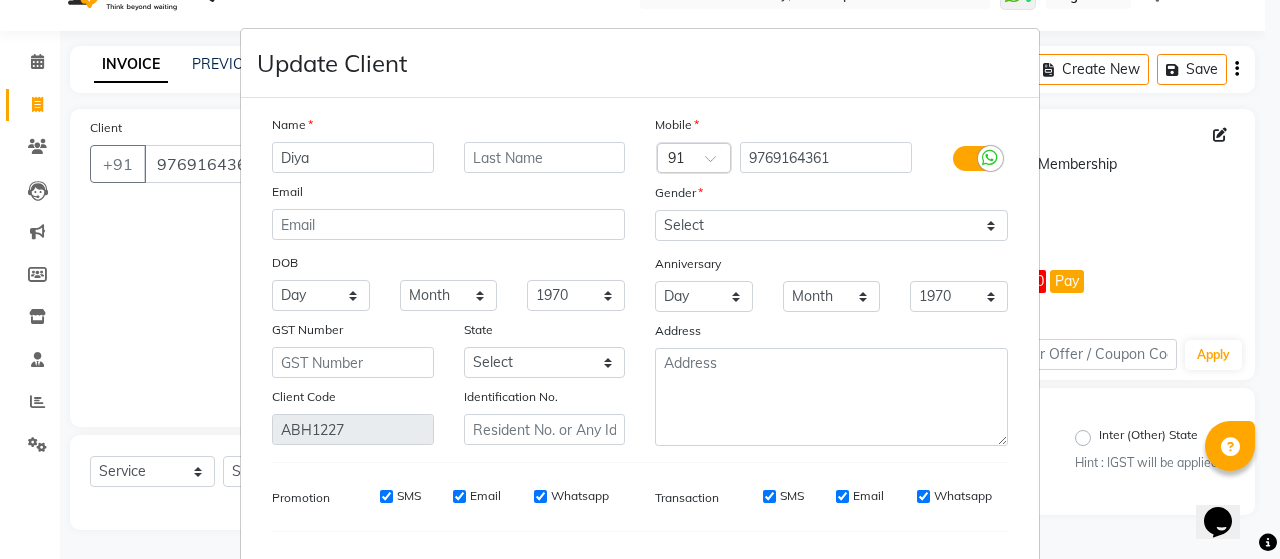click at bounding box center (990, 158) 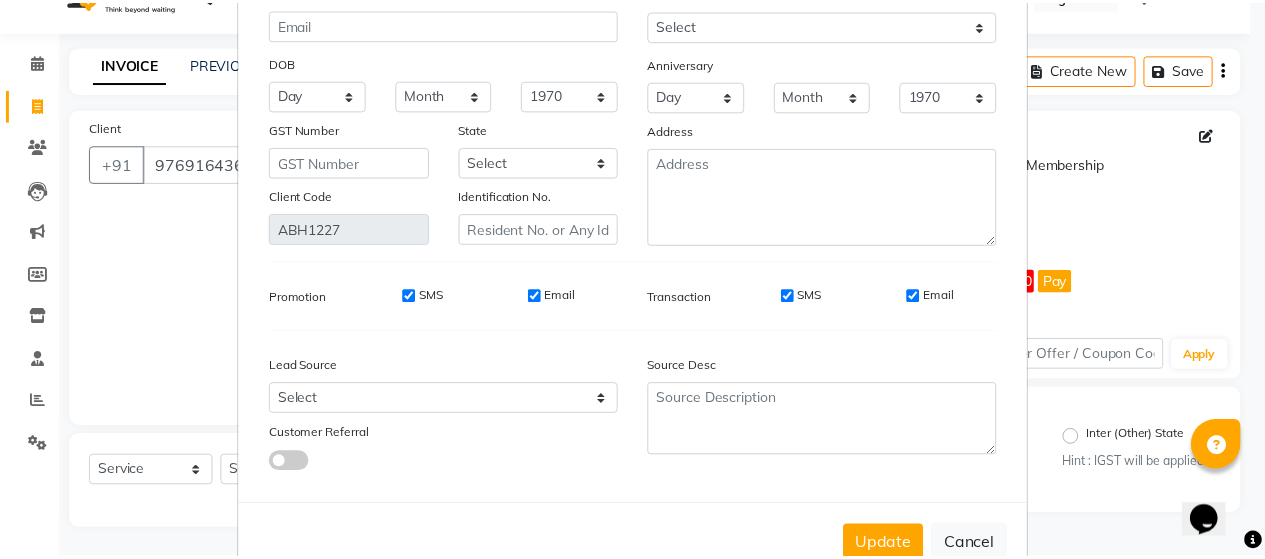 scroll, scrollTop: 250, scrollLeft: 0, axis: vertical 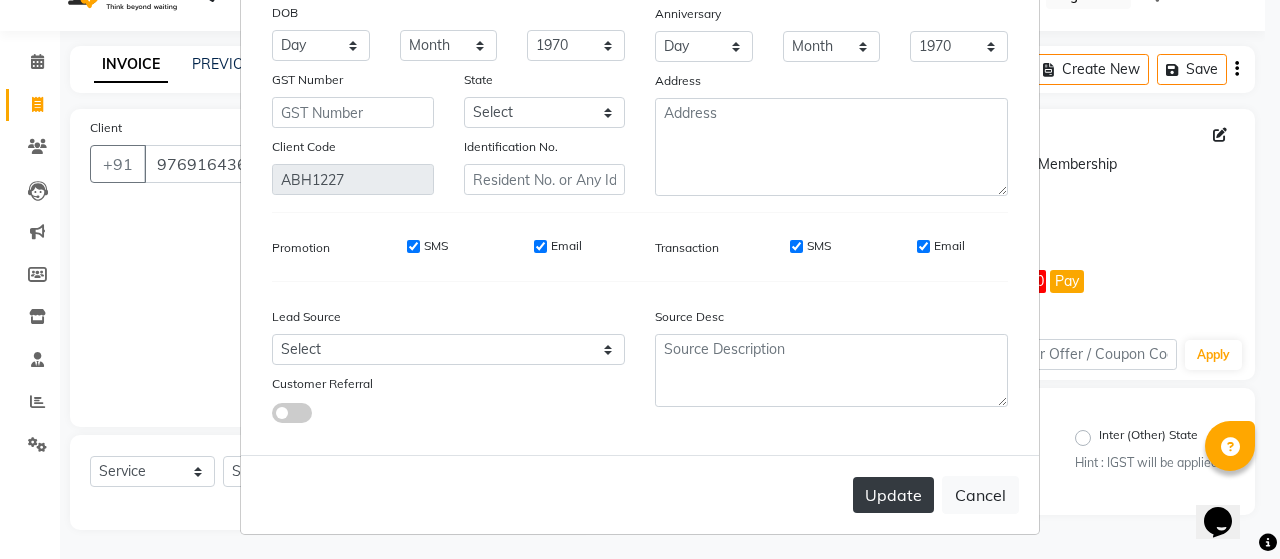 click on "Update" at bounding box center [893, 495] 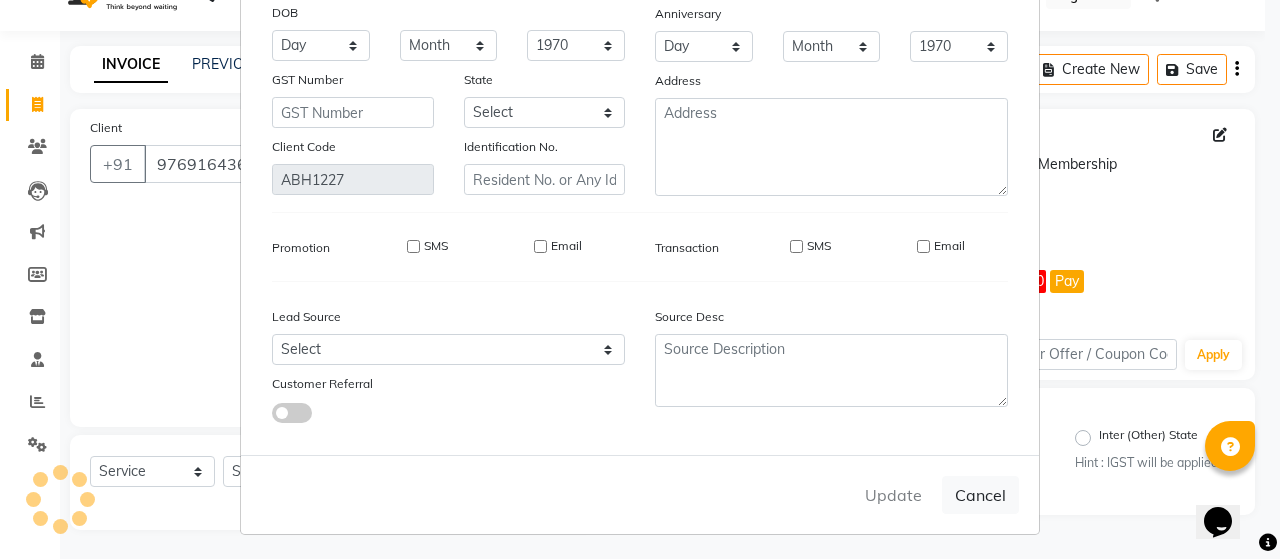 type 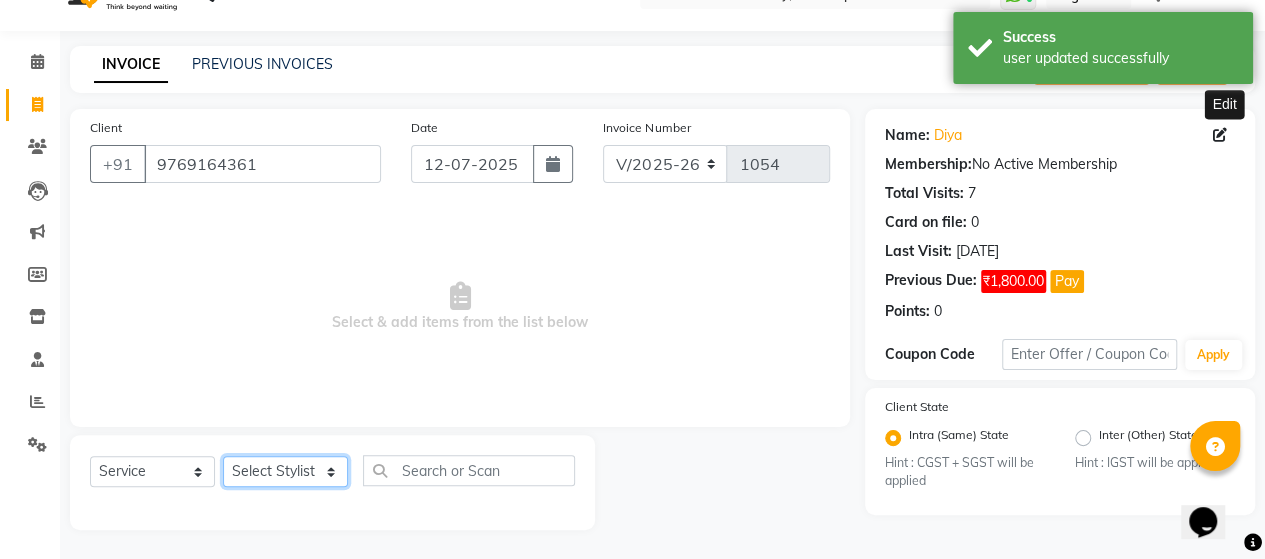 click on "Select Stylist ACE SALON Chetan  KAJAL Pooja  SAYEED  UNGUM [PERSON_NAME]" 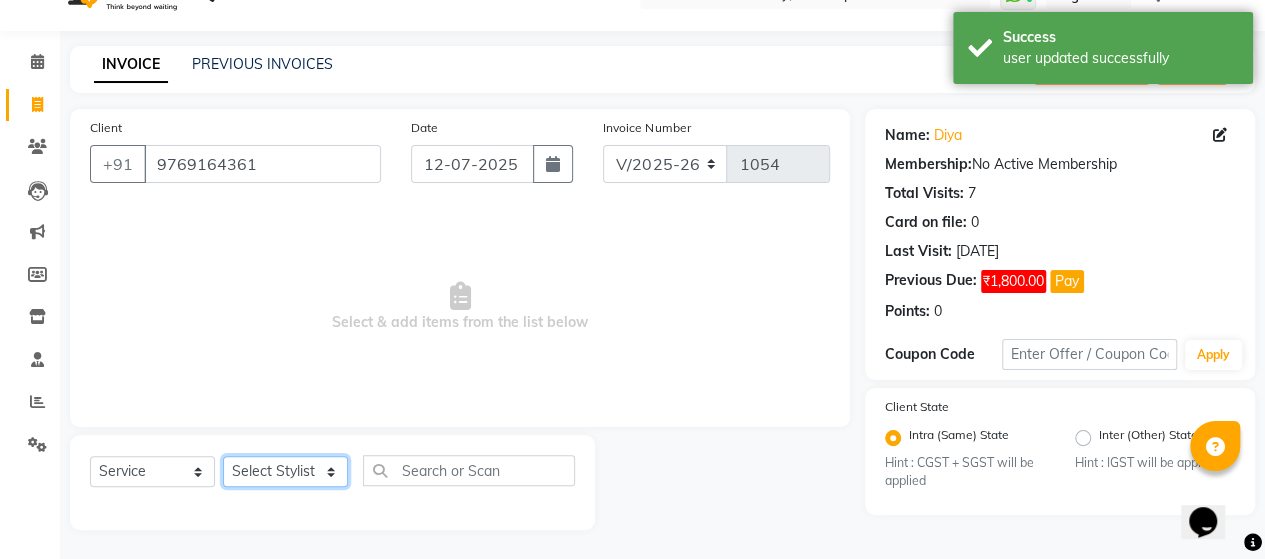 select on "40245" 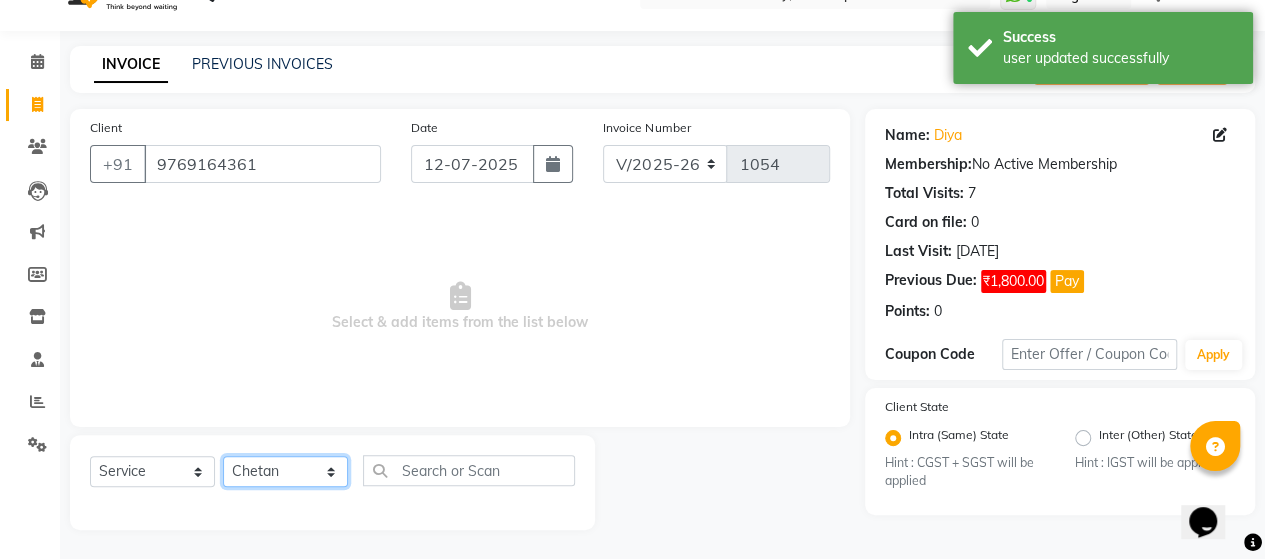 click on "Select Stylist ACE SALON Chetan  KAJAL Pooja  SAYEED  UNGUM [PERSON_NAME]" 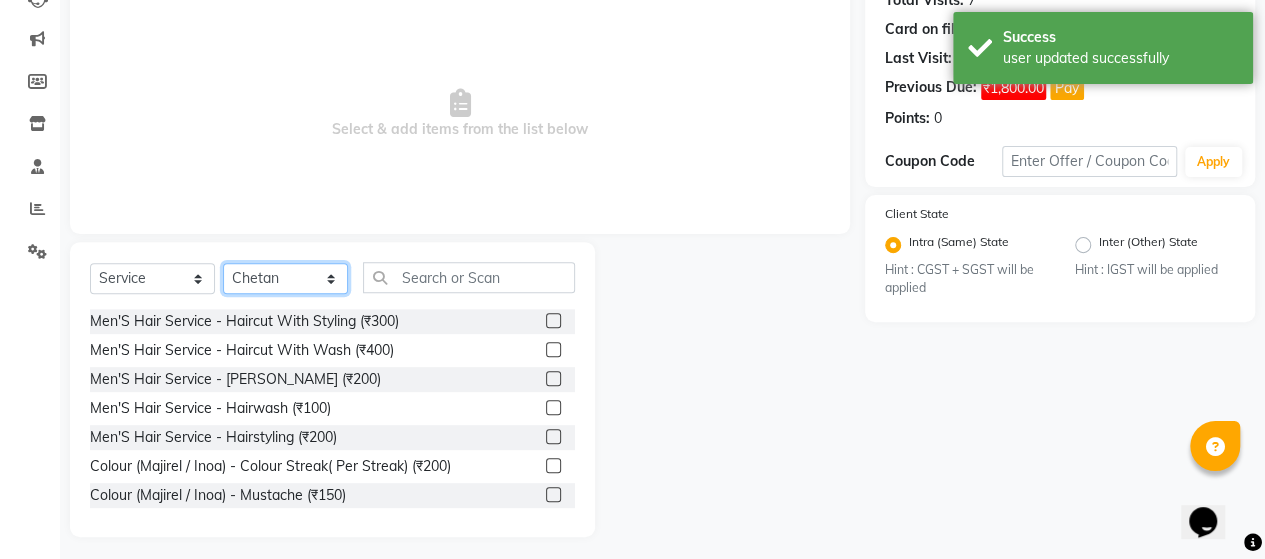 scroll, scrollTop: 241, scrollLeft: 0, axis: vertical 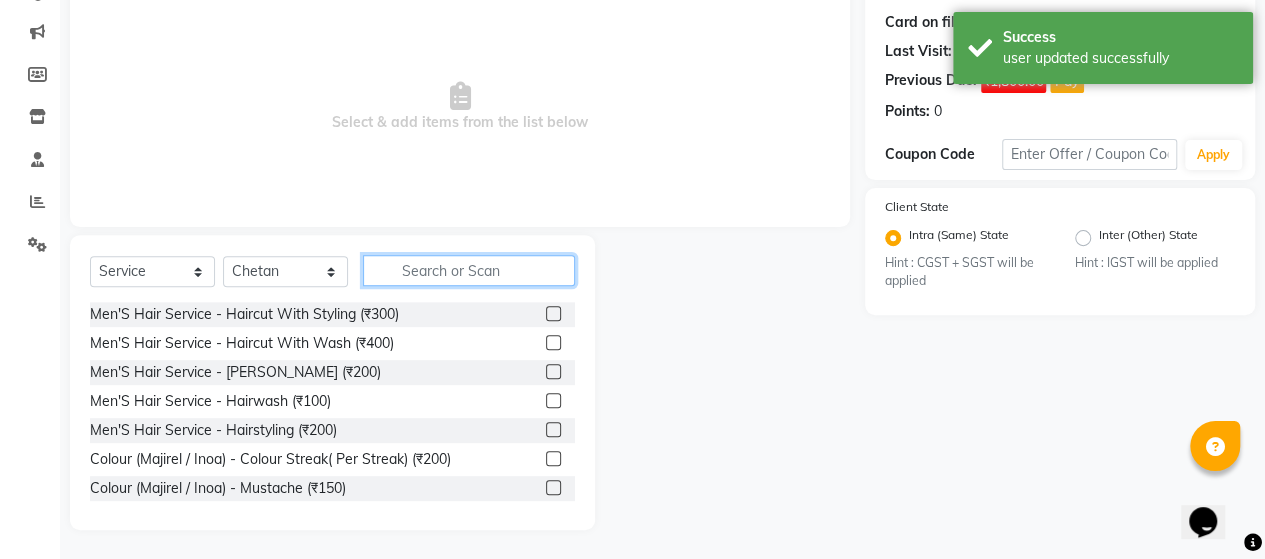 click 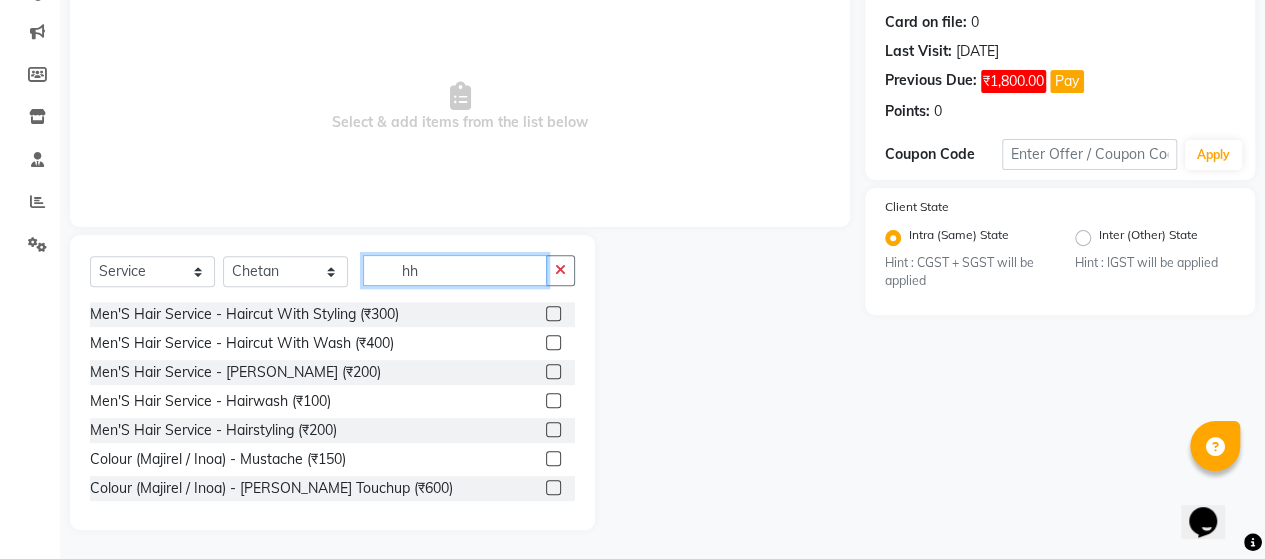 scroll, scrollTop: 41, scrollLeft: 0, axis: vertical 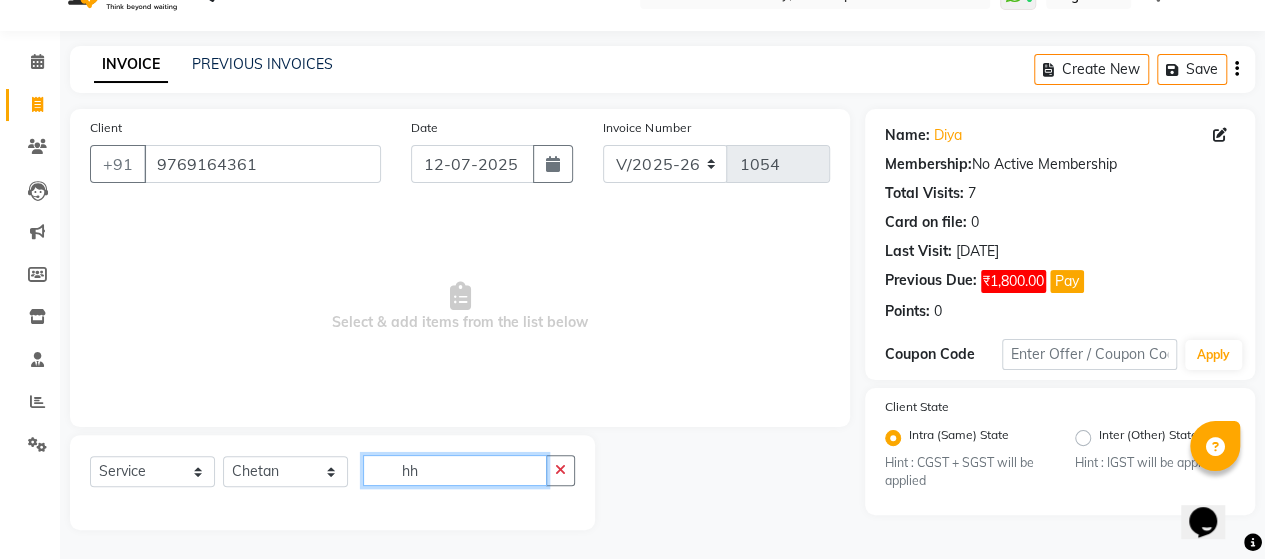 type on "h" 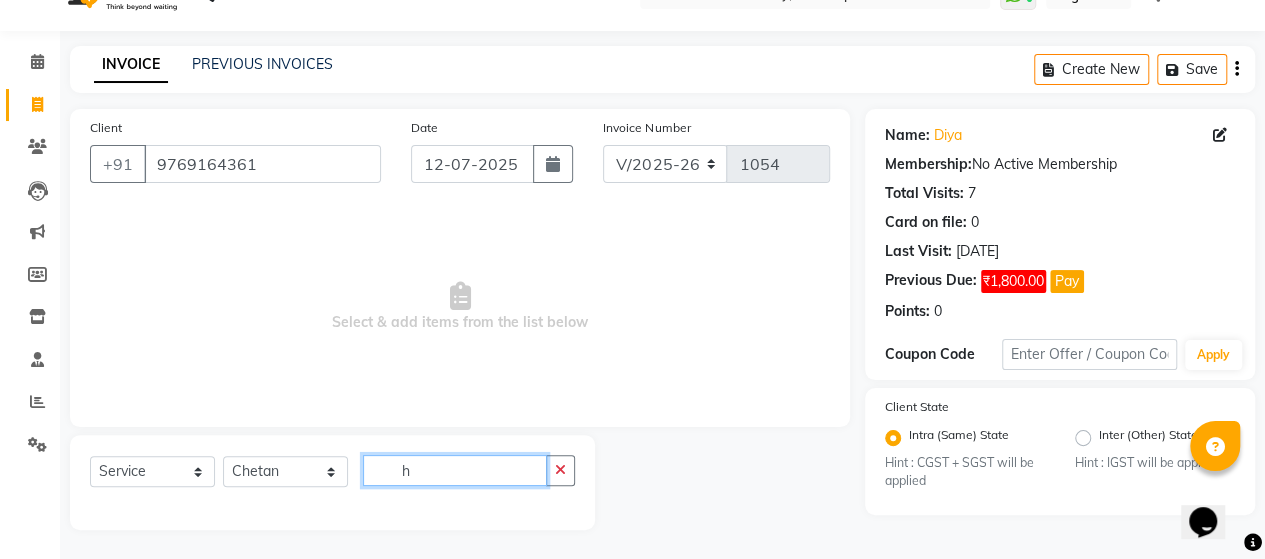 type 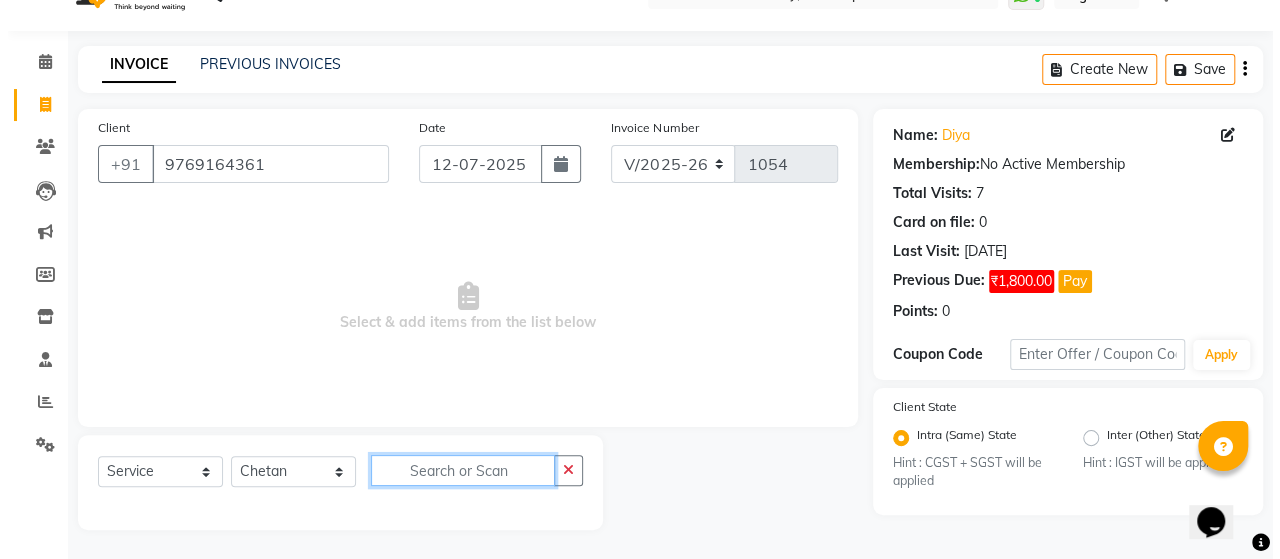 scroll, scrollTop: 241, scrollLeft: 0, axis: vertical 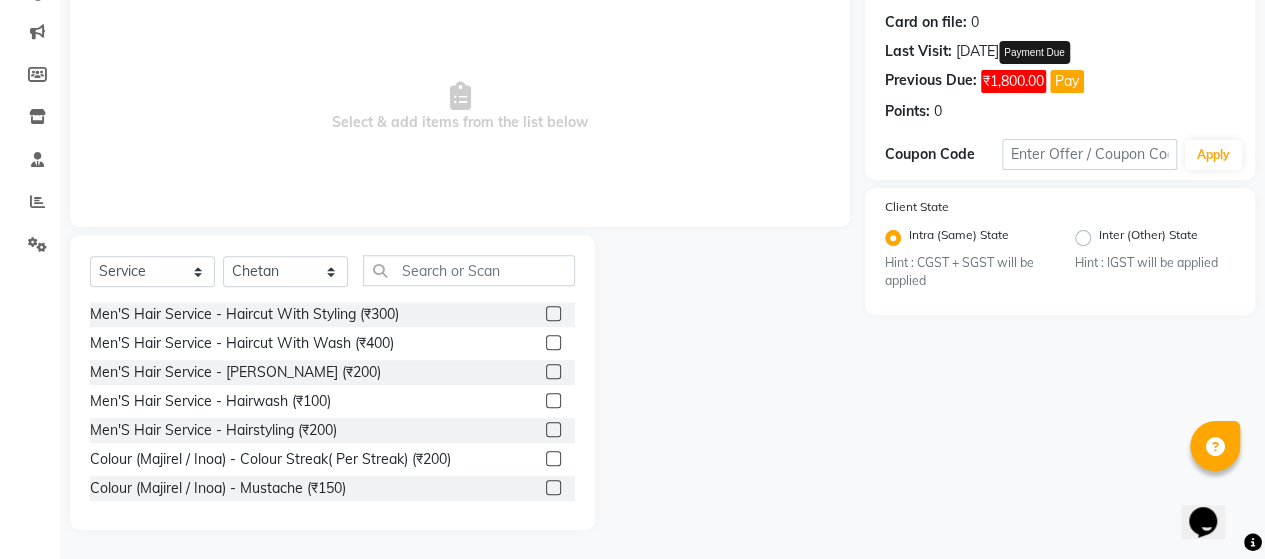 click on "Pay" 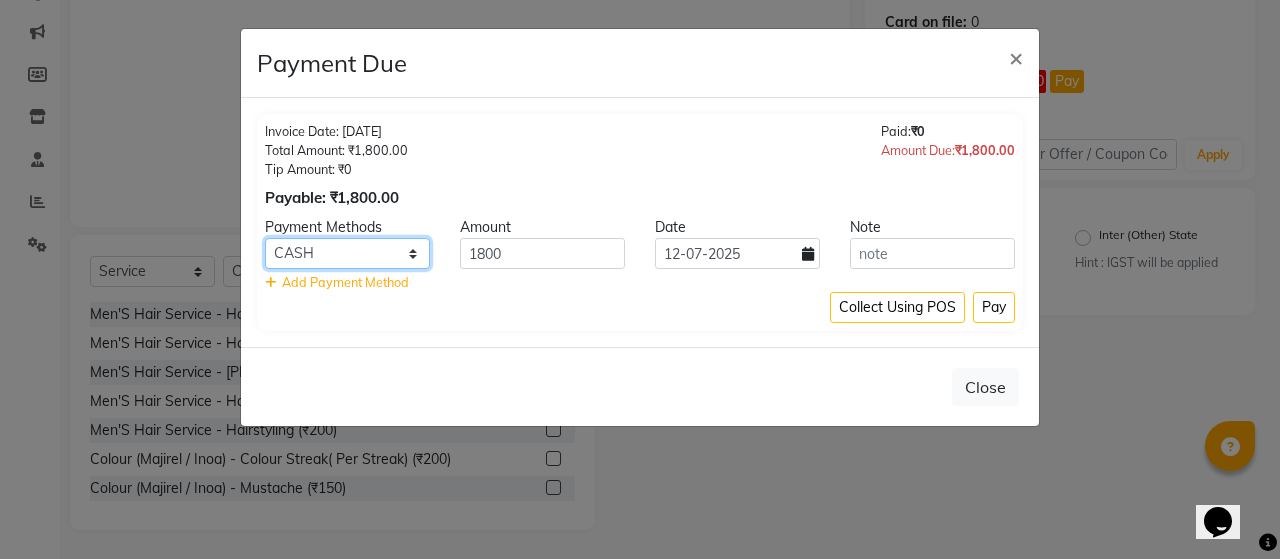 click on "ONLINE CARD GPay CASH" 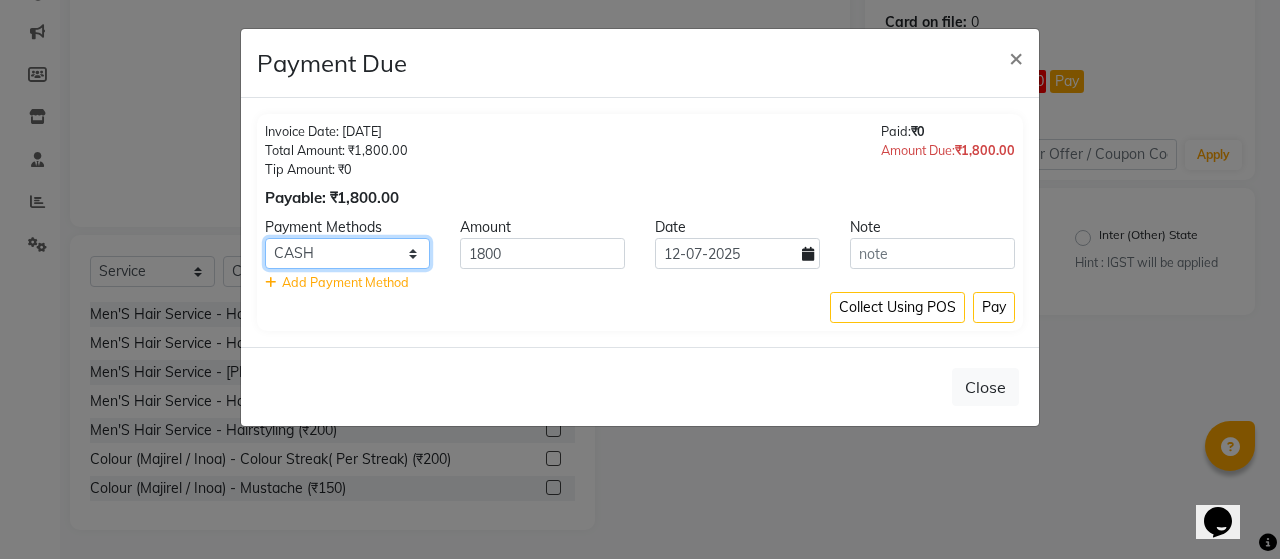 select on "5" 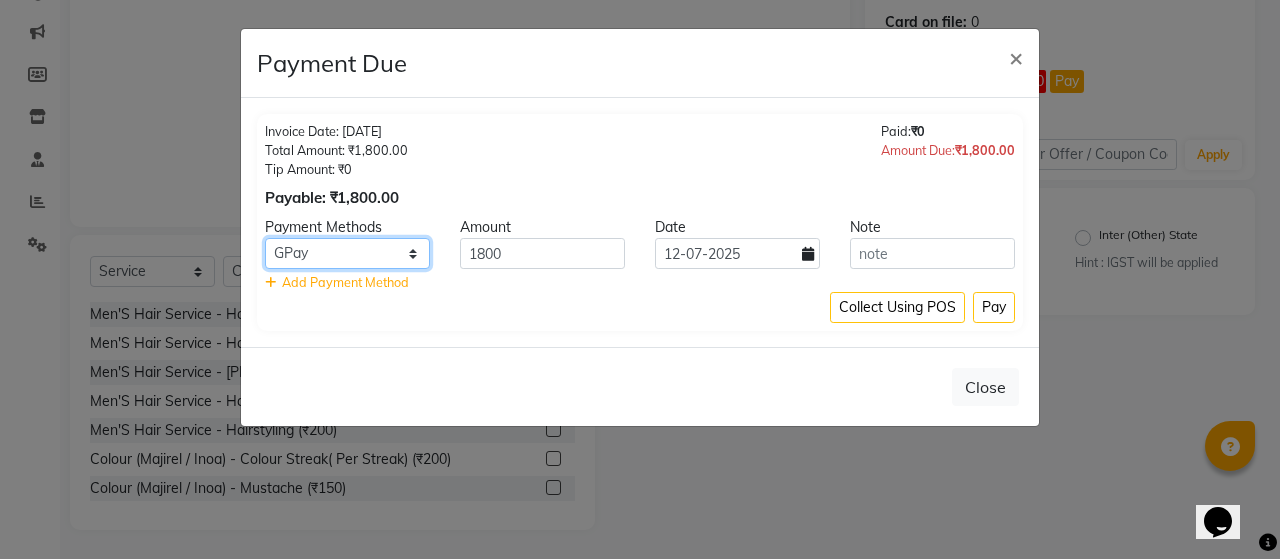 click on "ONLINE CARD GPay CASH" 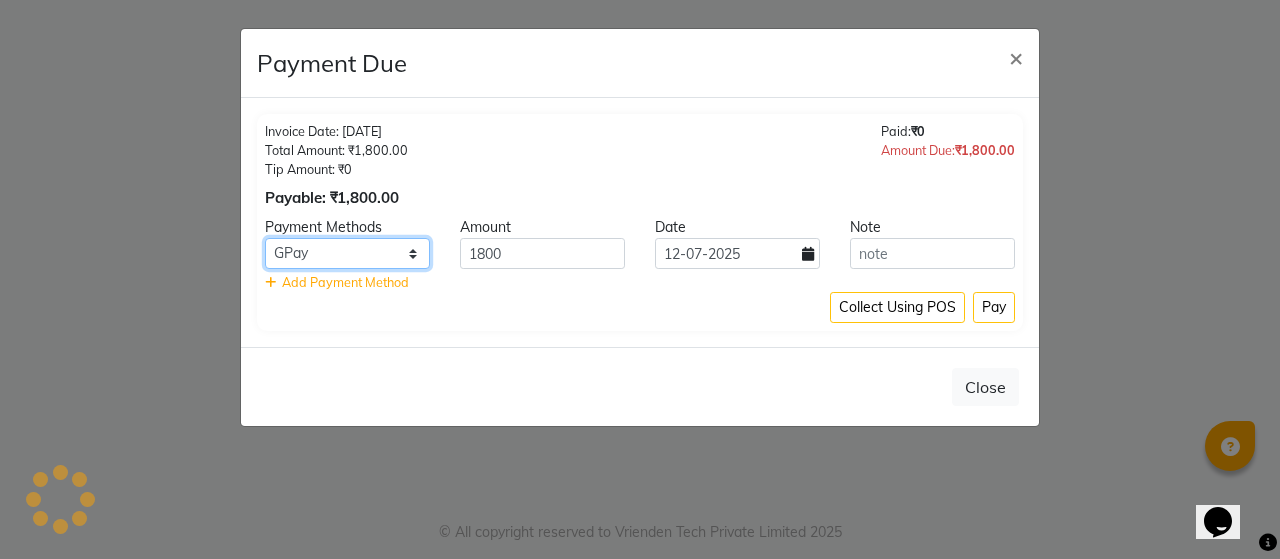 scroll, scrollTop: 0, scrollLeft: 0, axis: both 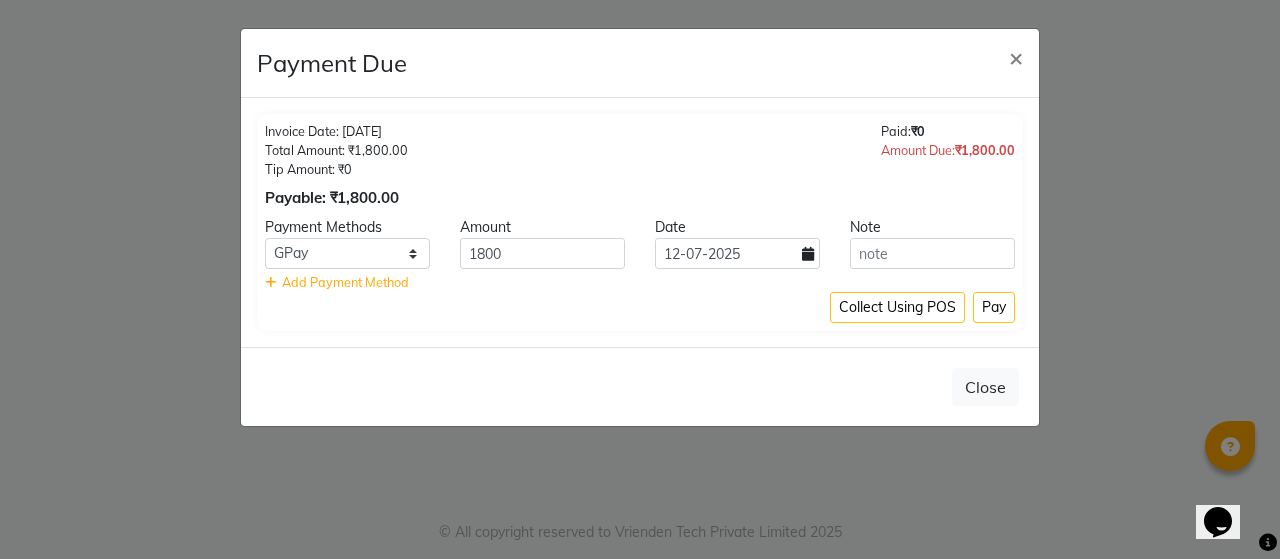 type on "Ace" 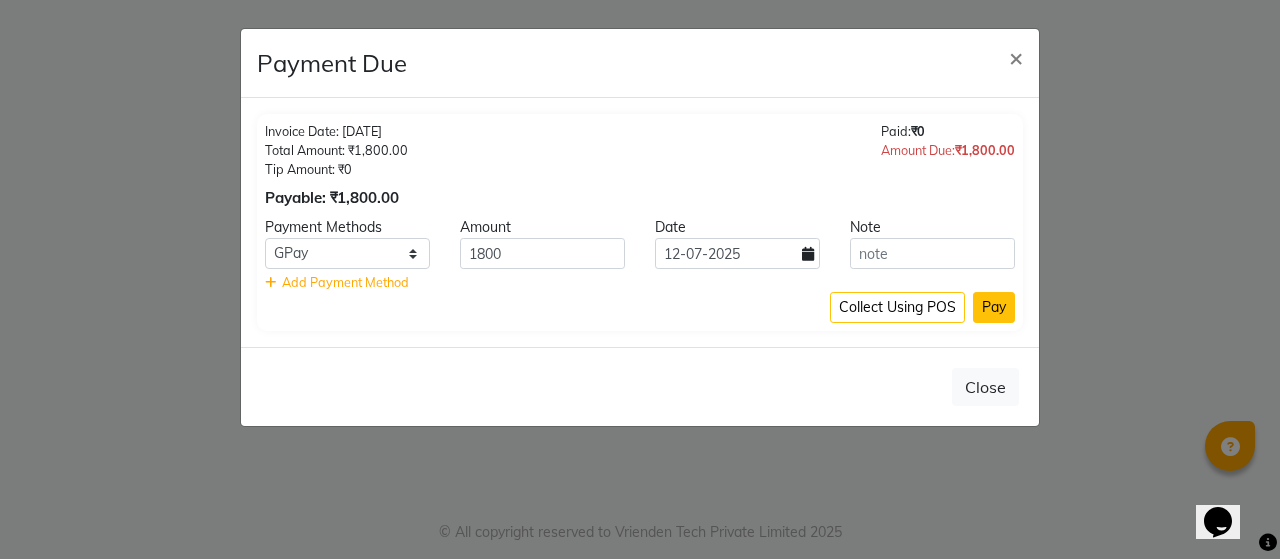 click on "Pay" 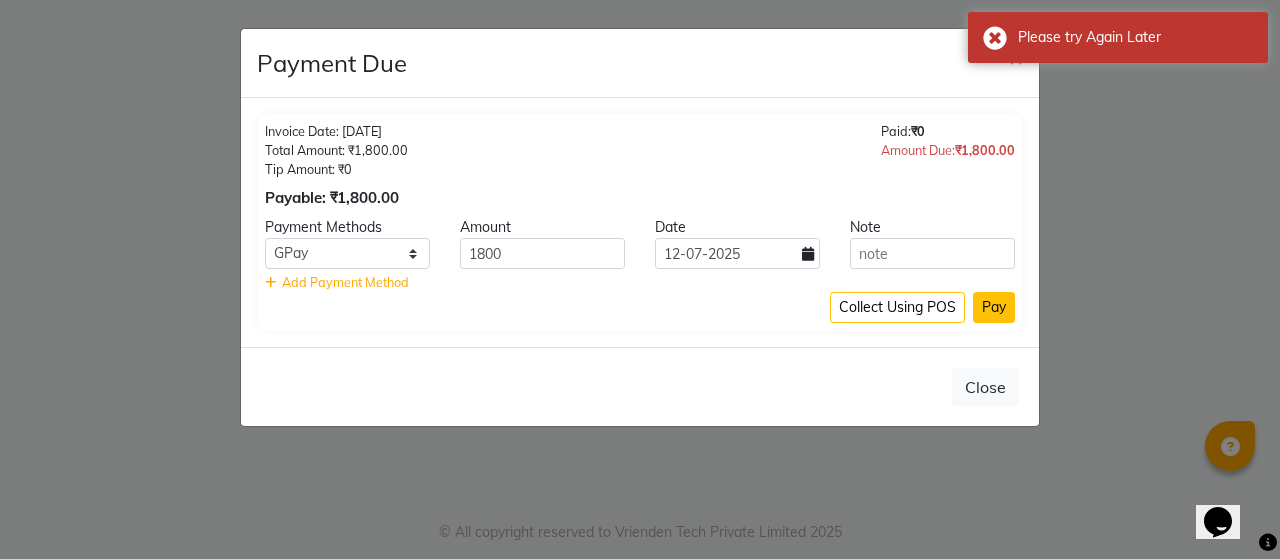 click on "Pay" 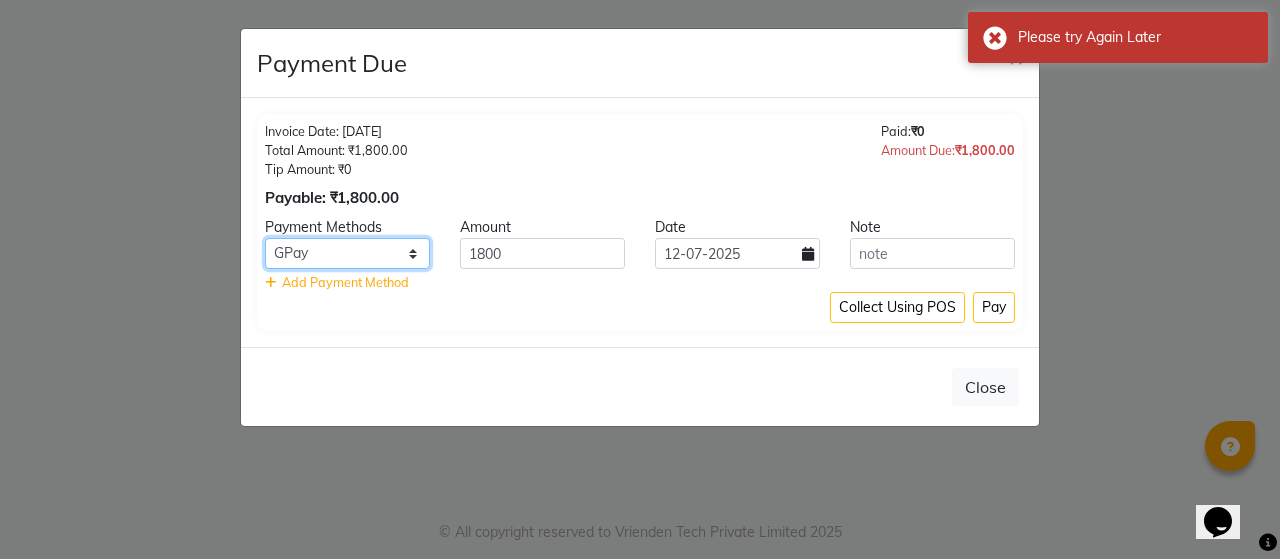 click on "ONLINE CARD GPay CASH" 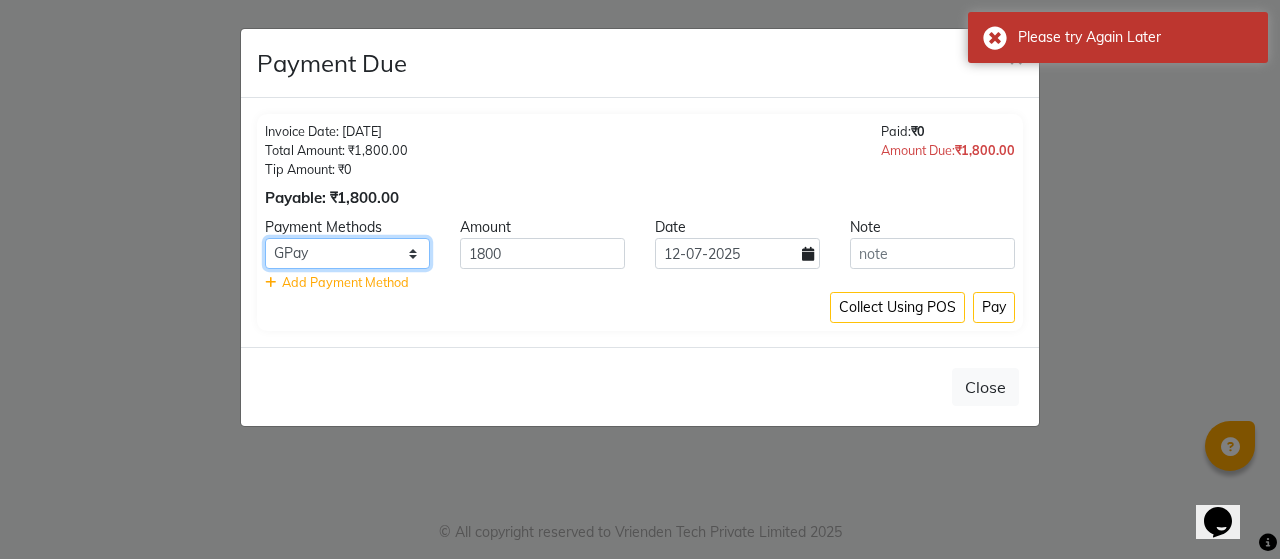 click on "ONLINE CARD GPay CASH" 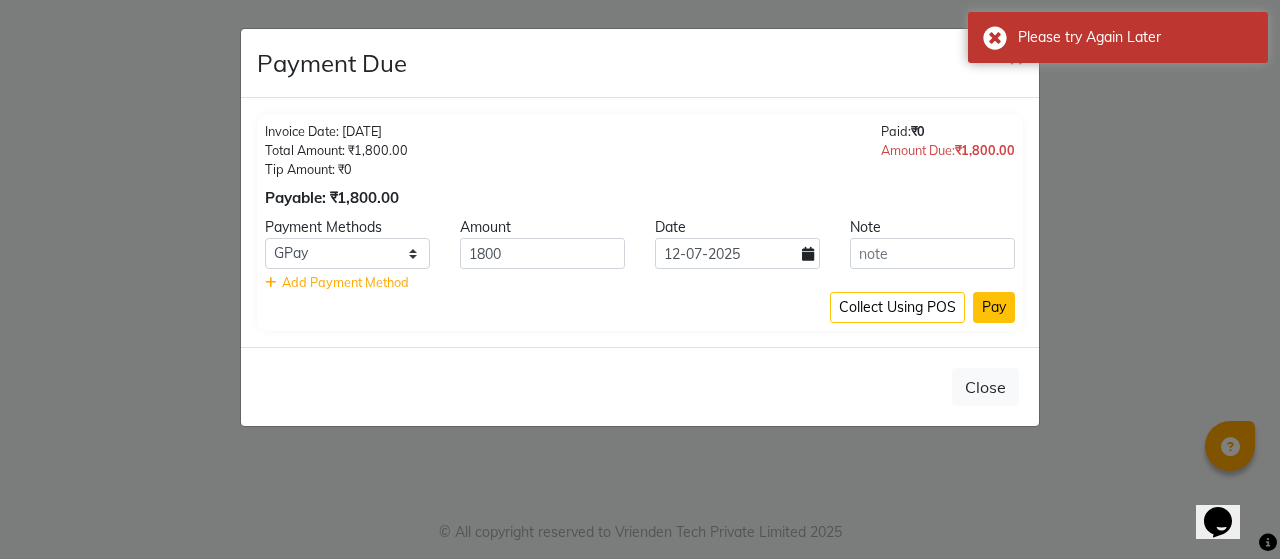 click on "Pay" 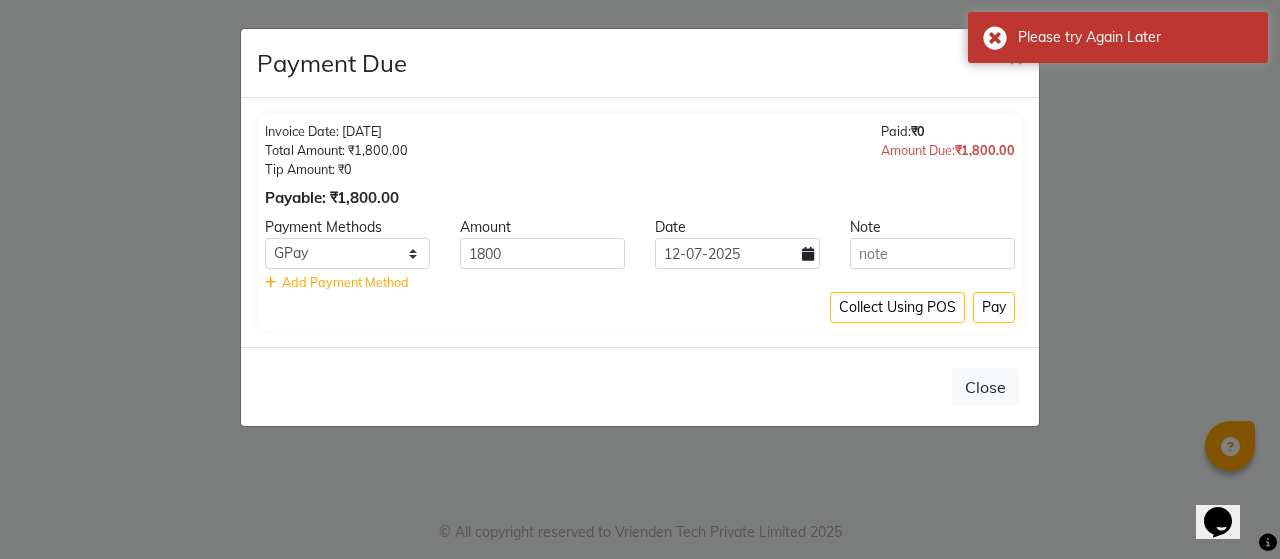 click on "Payment Due × Invoice Date: [DATE] Total Amount: ₹1,800.00 Tip Amount: ₹0 Payable: ₹1,800.00 Paid:  ₹0 Amount Due:  ₹1,800.00 Payment Methods Amount Date Note ONLINE CARD GPay CASH 1800 [DATE]    Add Payment Method Collect Using POS Pay  Close" 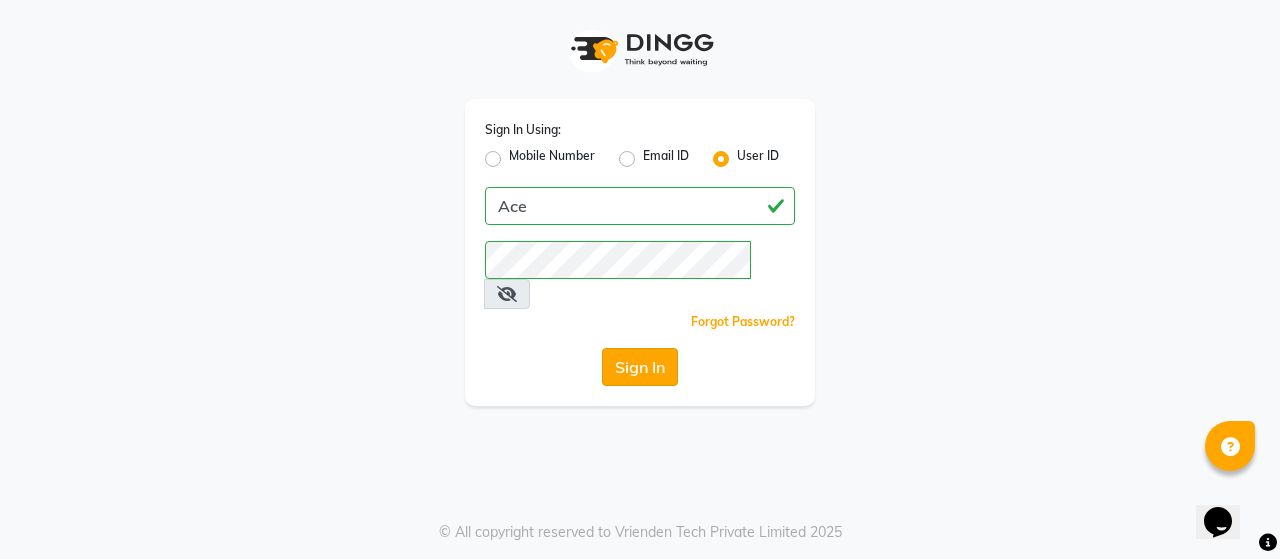 click on "Sign In" 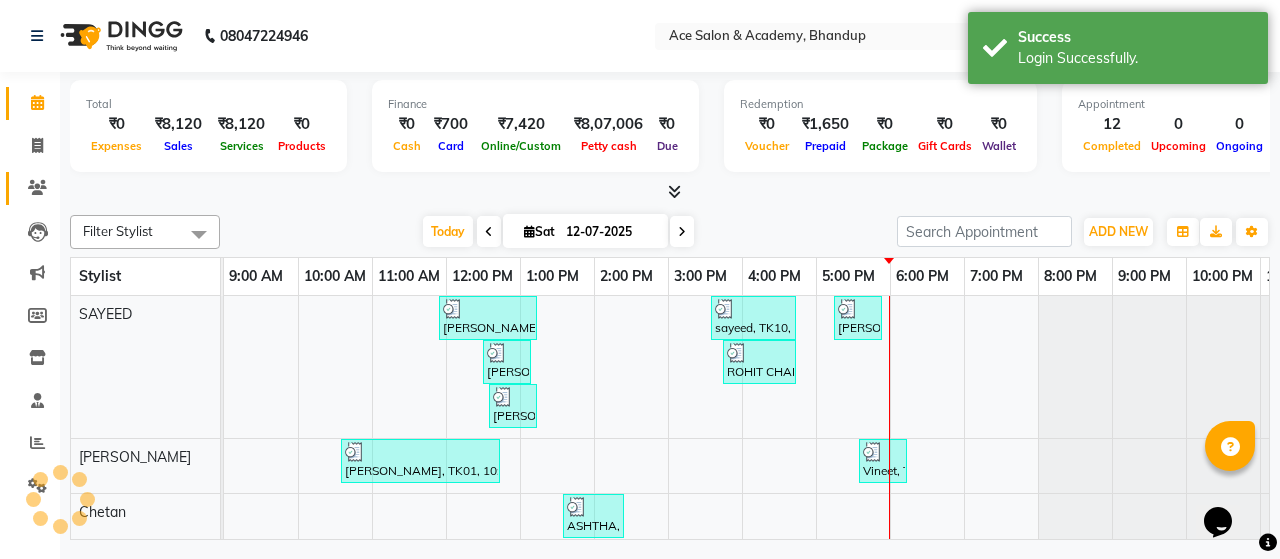scroll, scrollTop: 0, scrollLeft: 0, axis: both 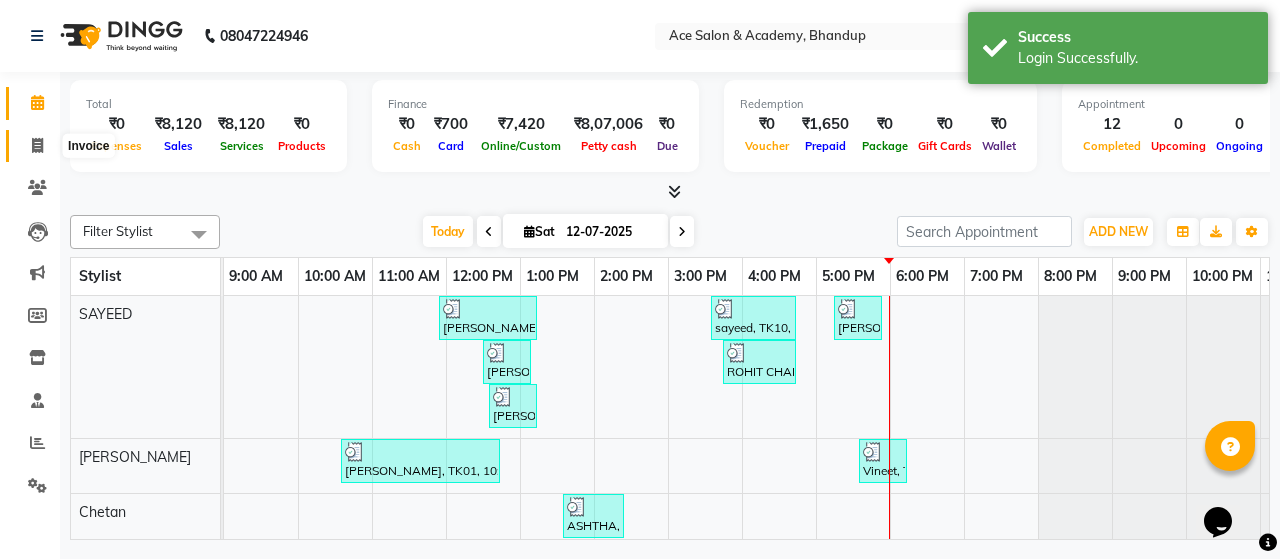 click 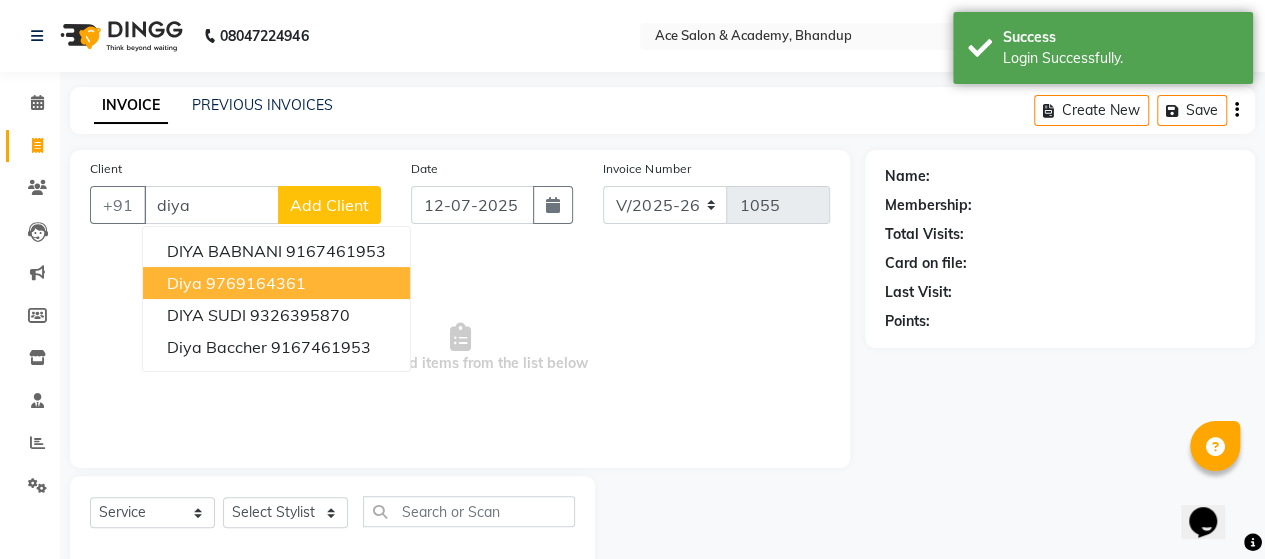 click on "9769164361" at bounding box center [256, 283] 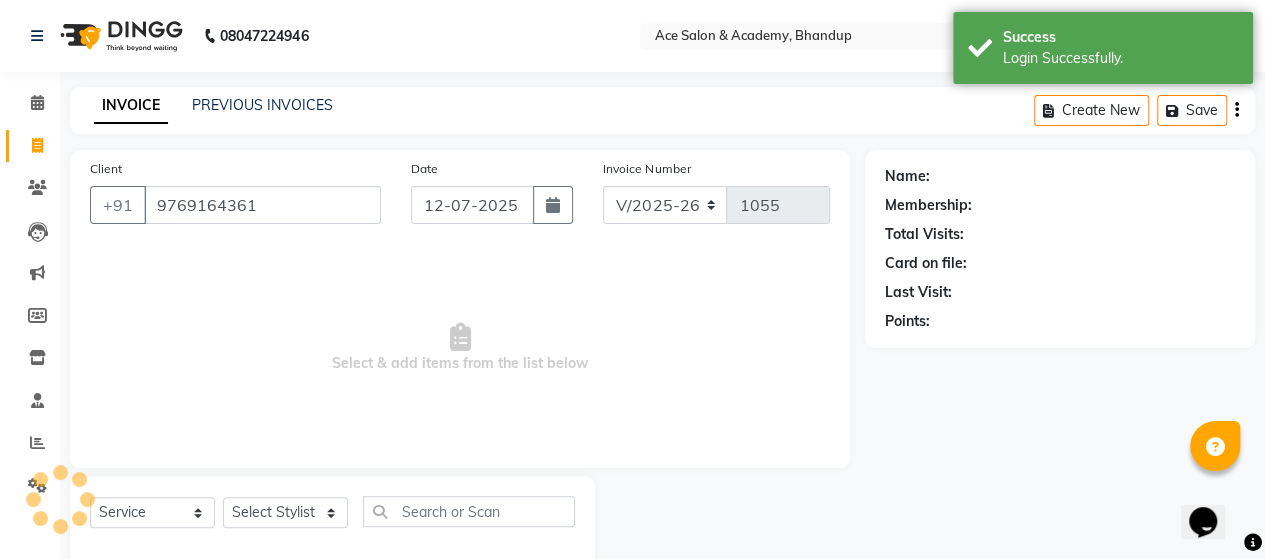 type on "9769164361" 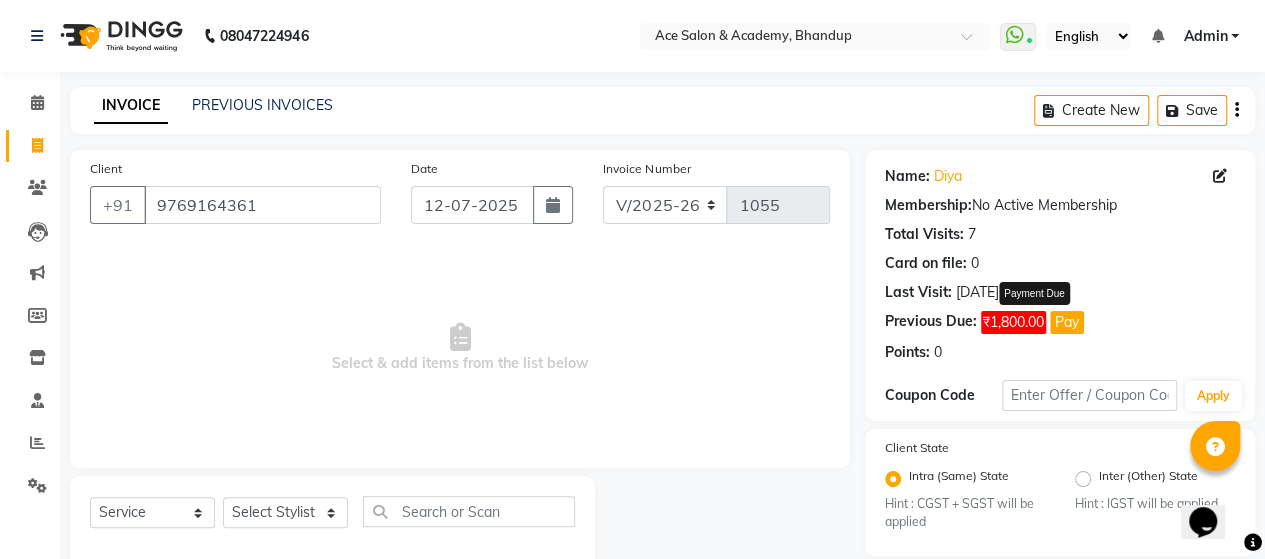 click on "Pay" 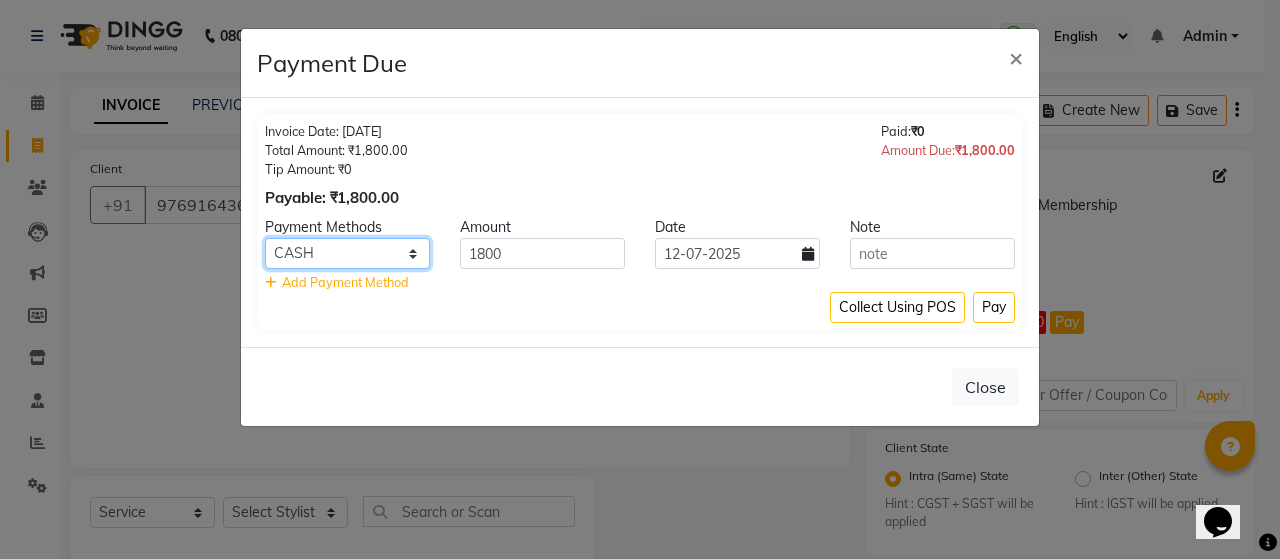 click on "ONLINE CARD GPay CASH" 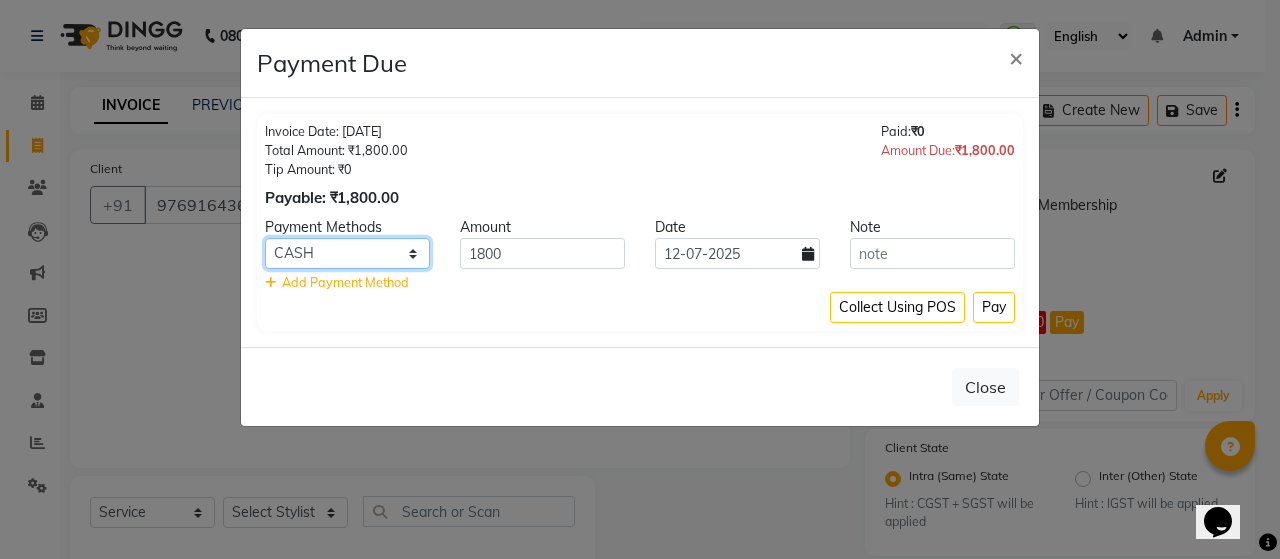 select on "5" 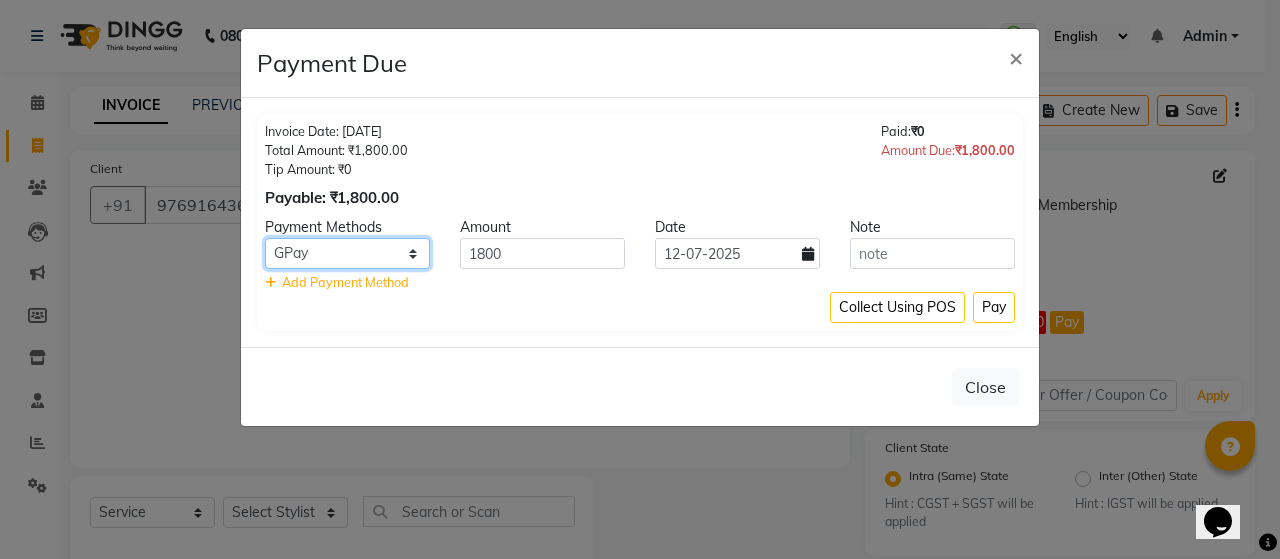 click on "ONLINE CARD GPay CASH" 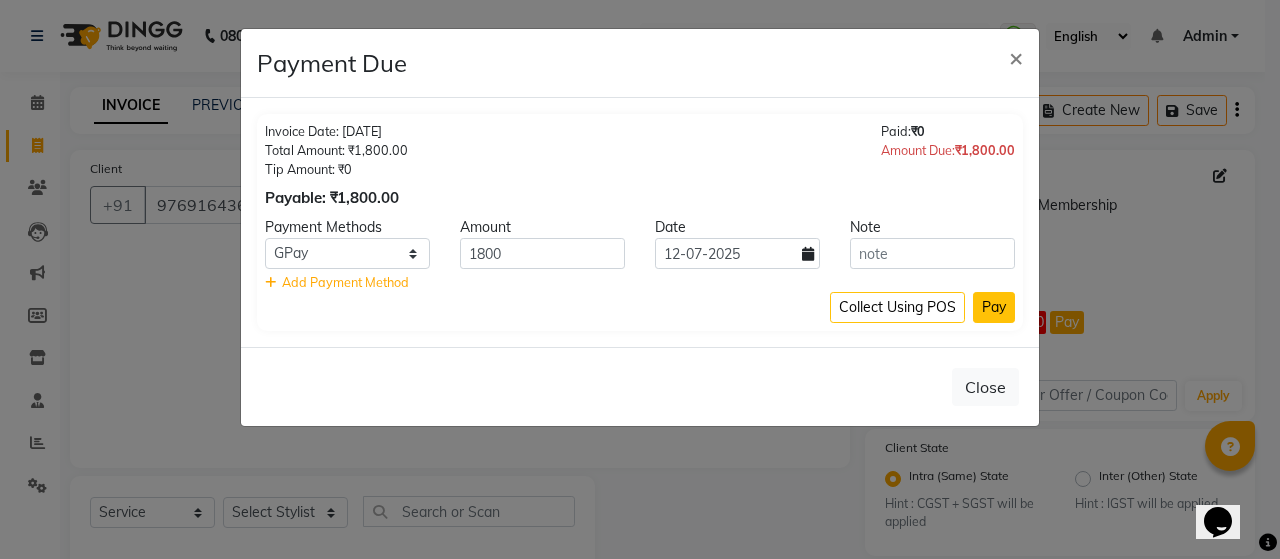 click on "Pay" 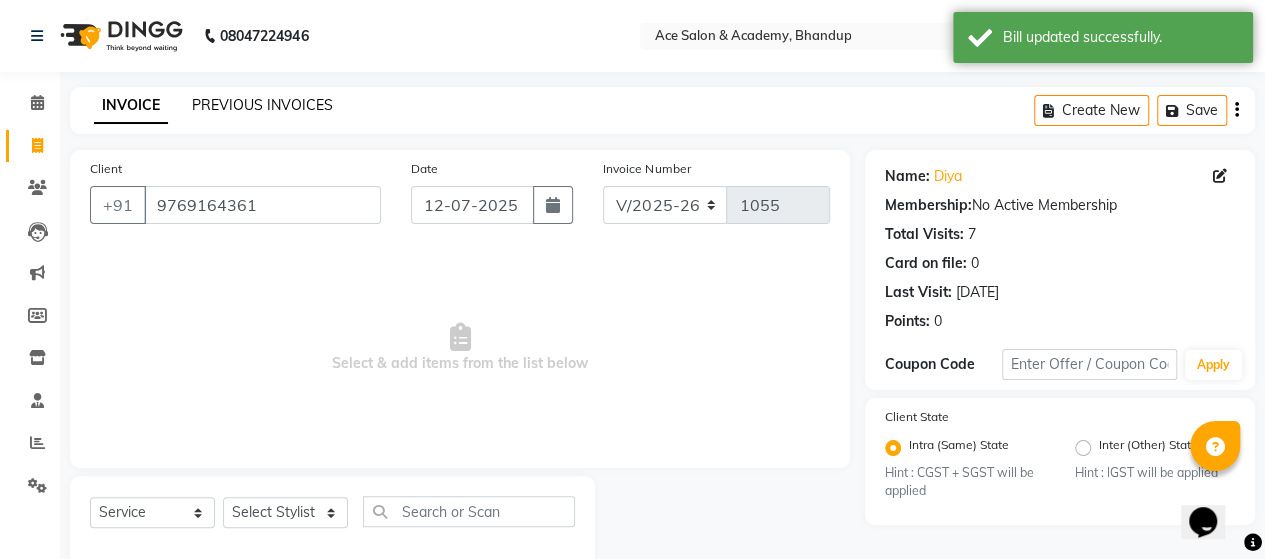 click on "PREVIOUS INVOICES" 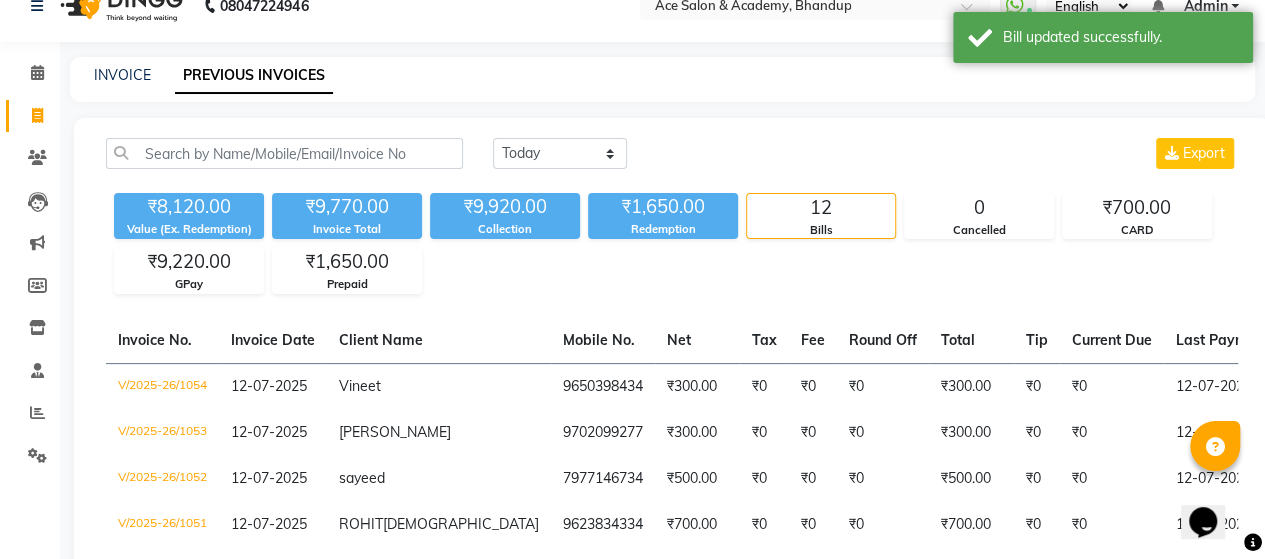 scroll, scrollTop: 0, scrollLeft: 0, axis: both 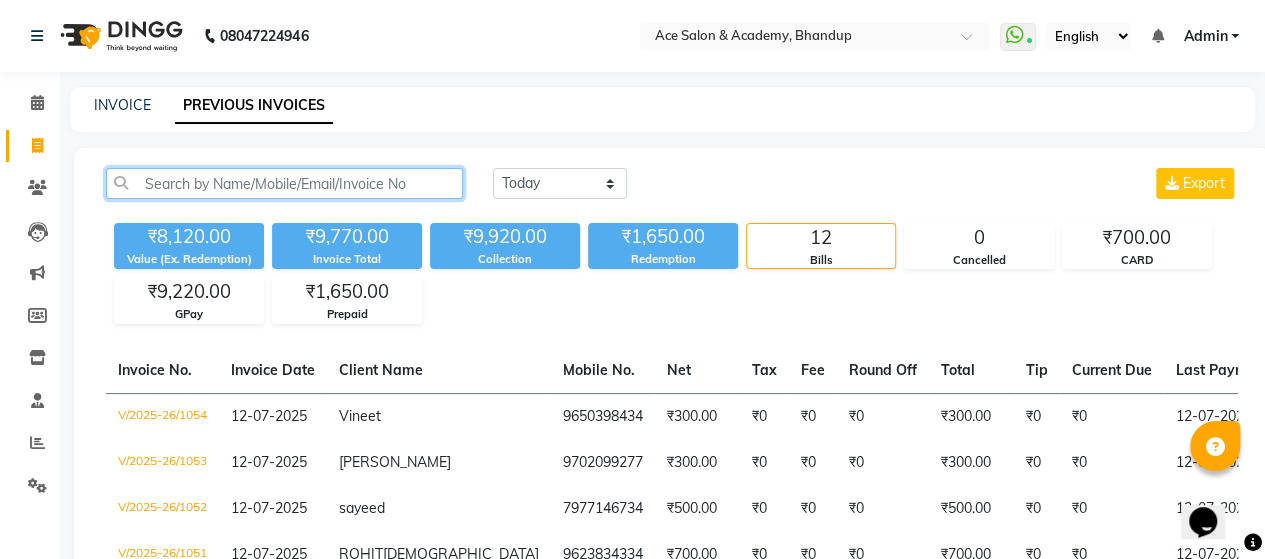 click 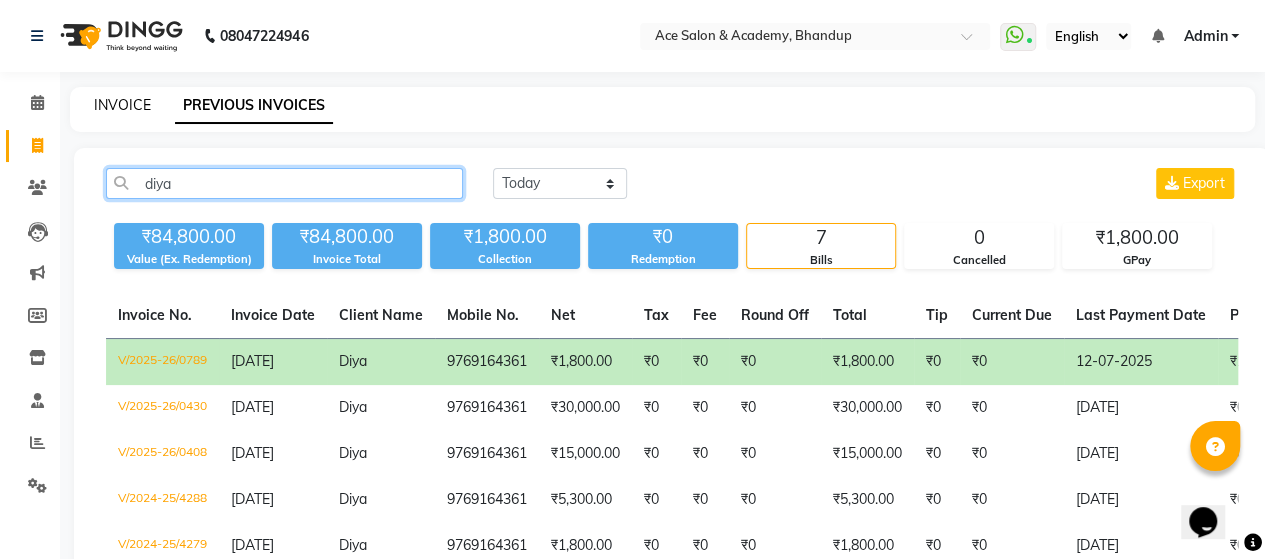 type on "diya" 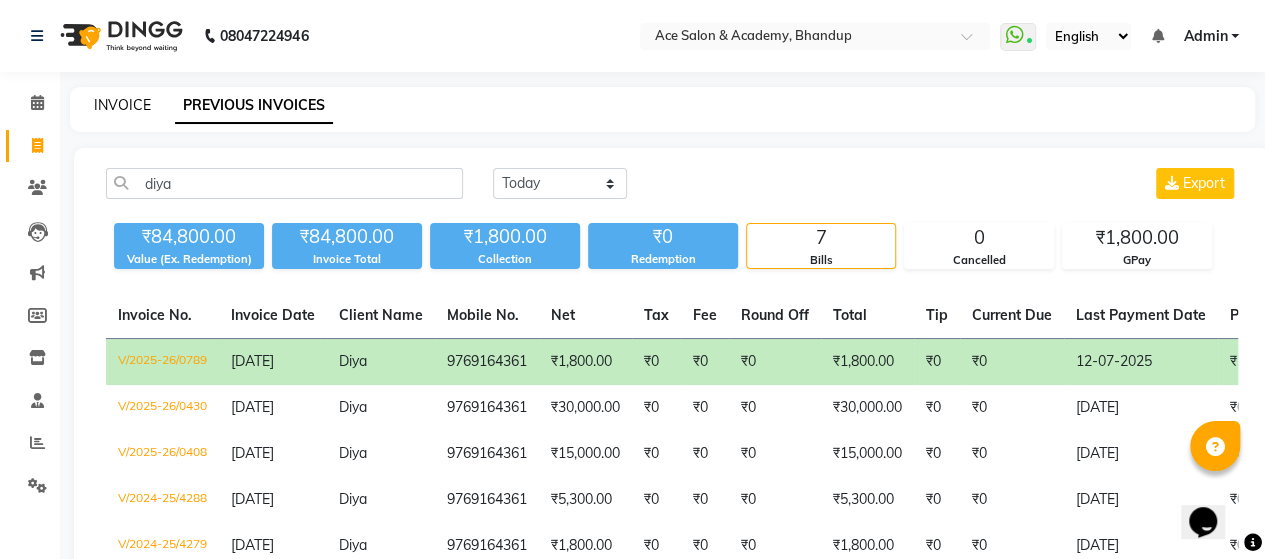 click on "INVOICE" 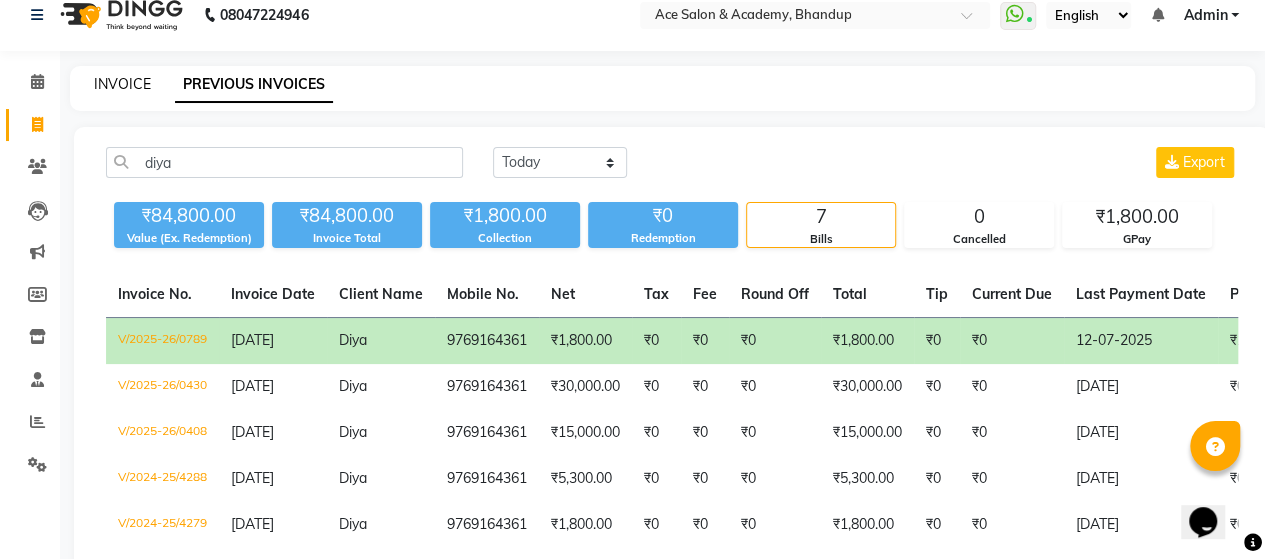 select on "5800" 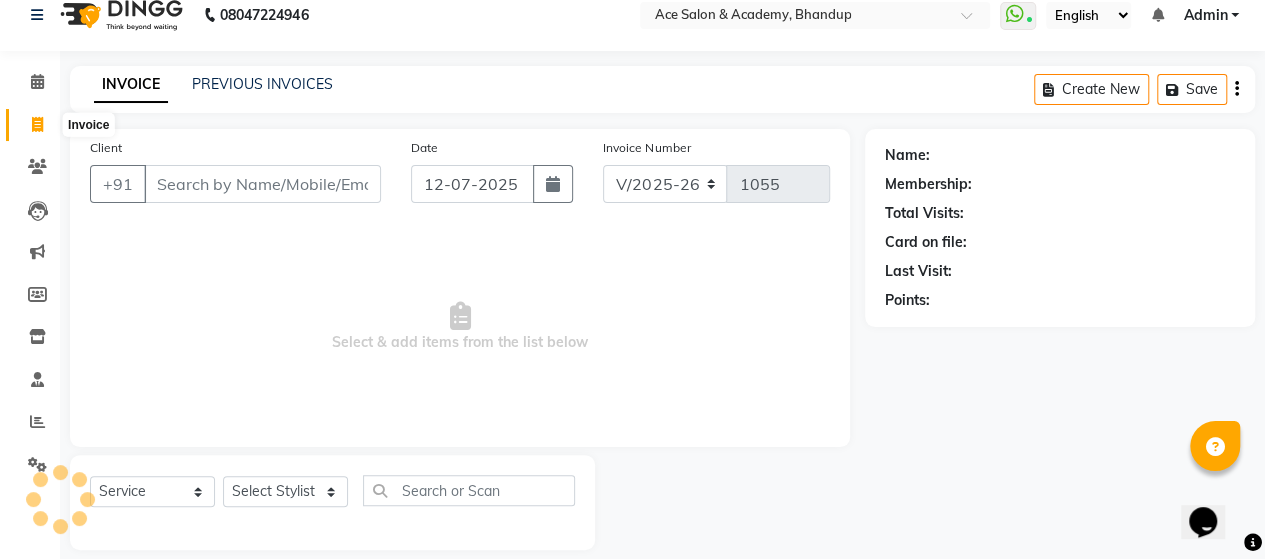 scroll, scrollTop: 41, scrollLeft: 0, axis: vertical 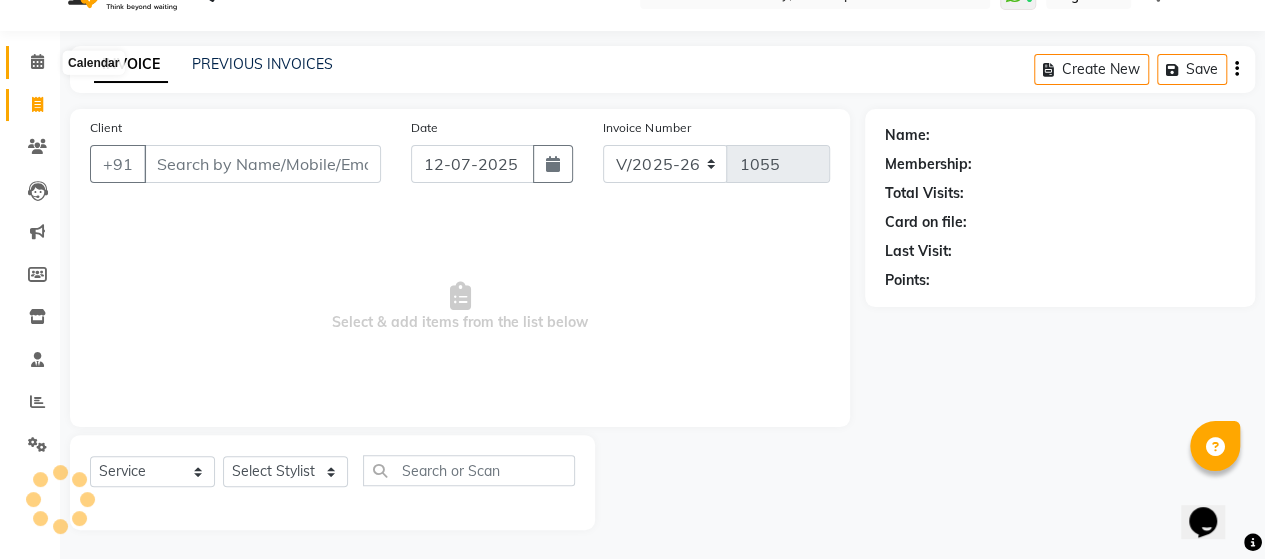 click 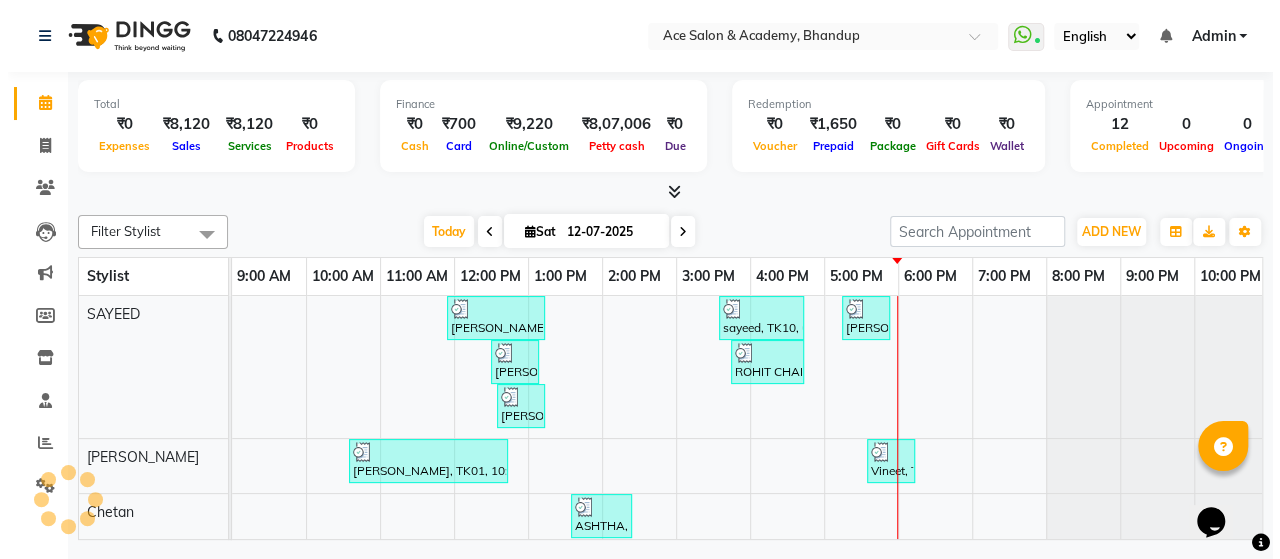 scroll, scrollTop: 0, scrollLeft: 0, axis: both 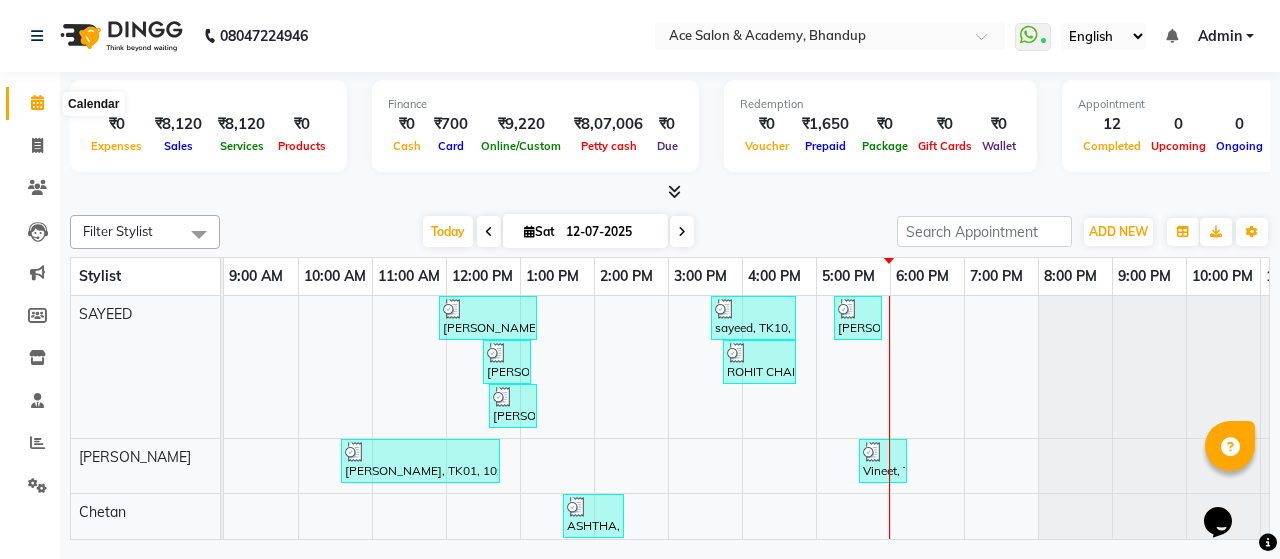 click 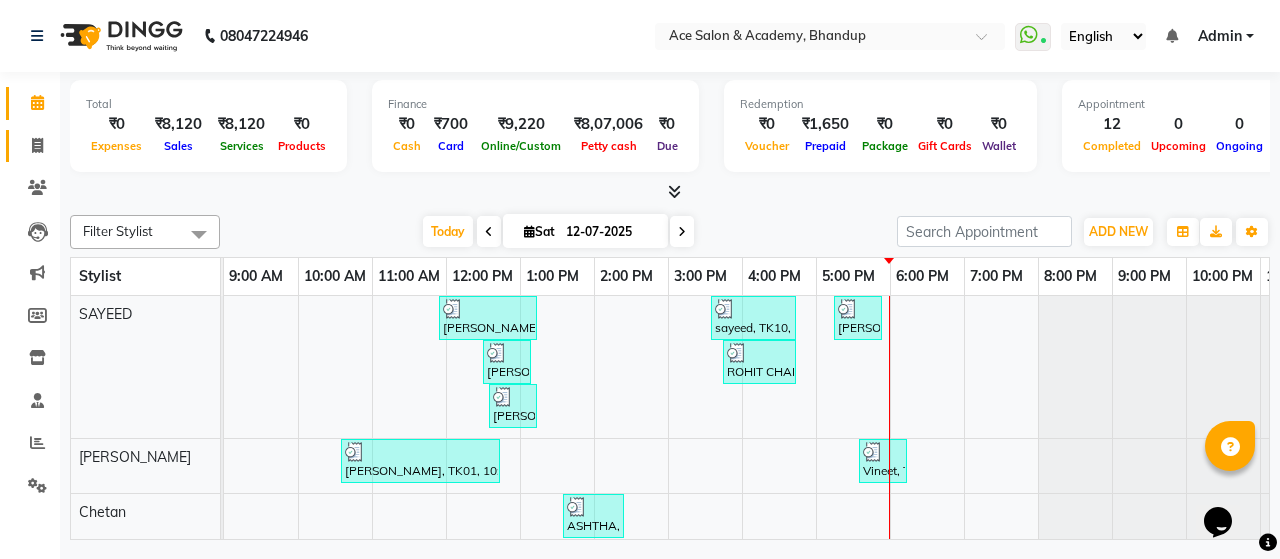 click on "Invoice" 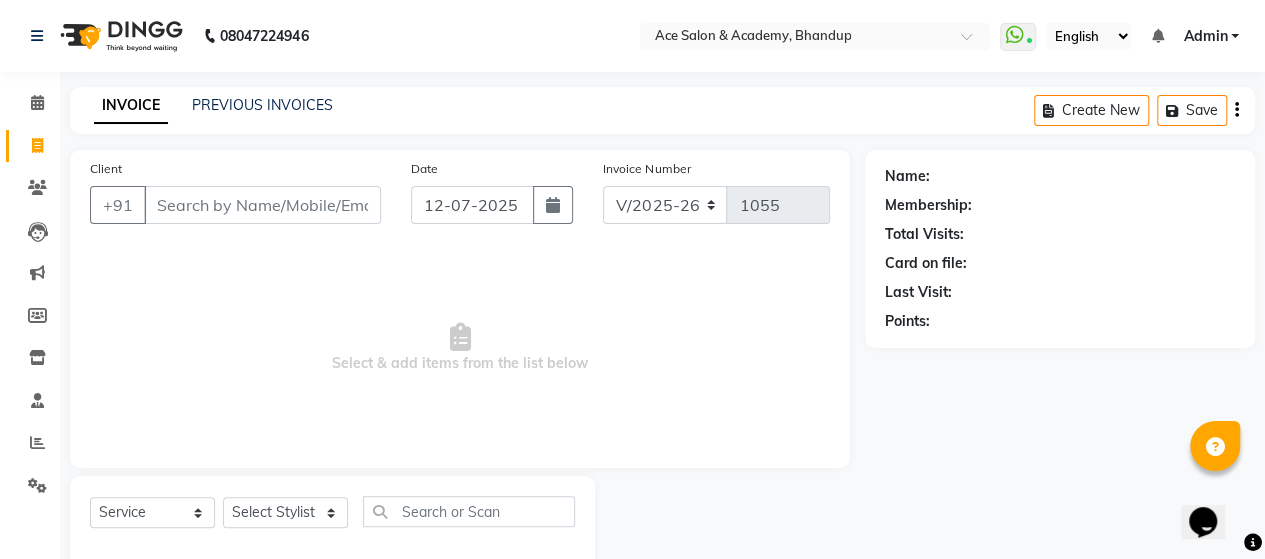 click on "Client" at bounding box center [262, 205] 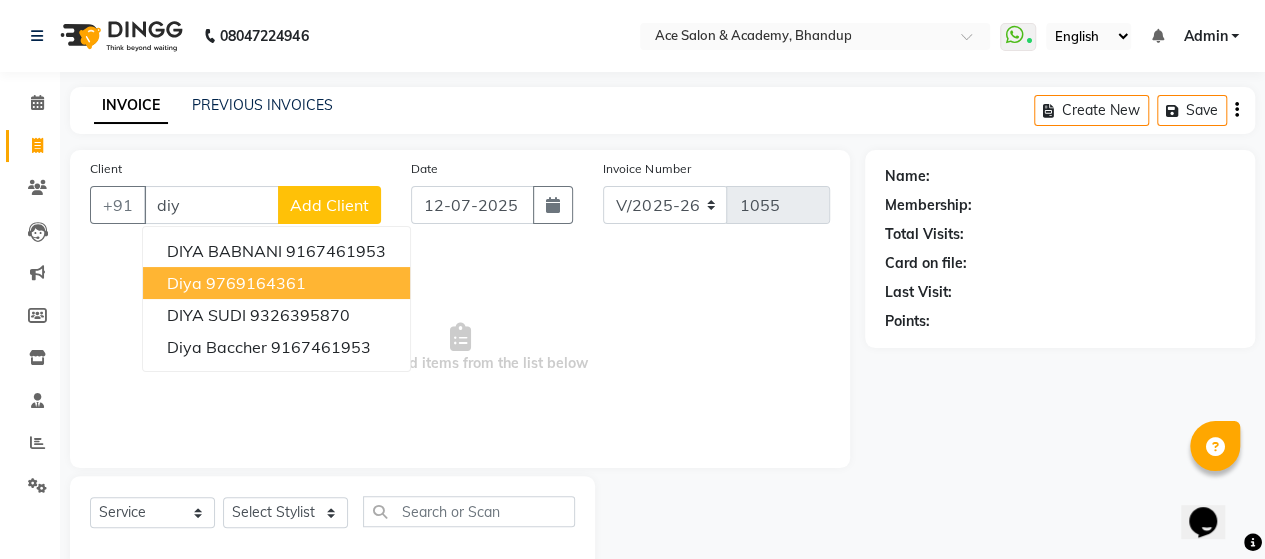 click on "9769164361" at bounding box center (256, 283) 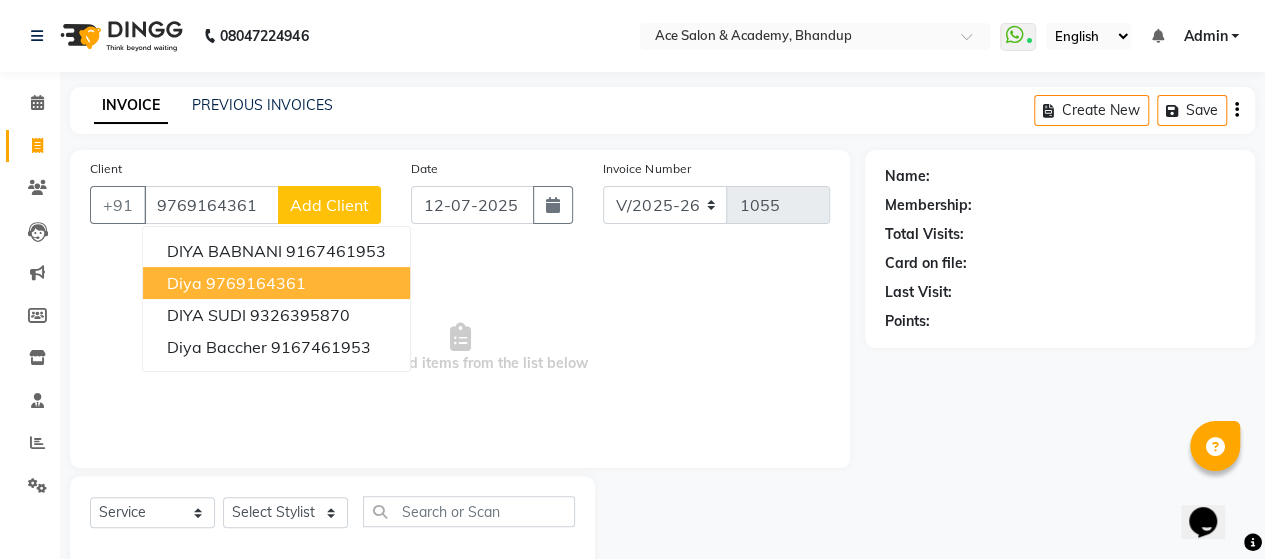 type on "9769164361" 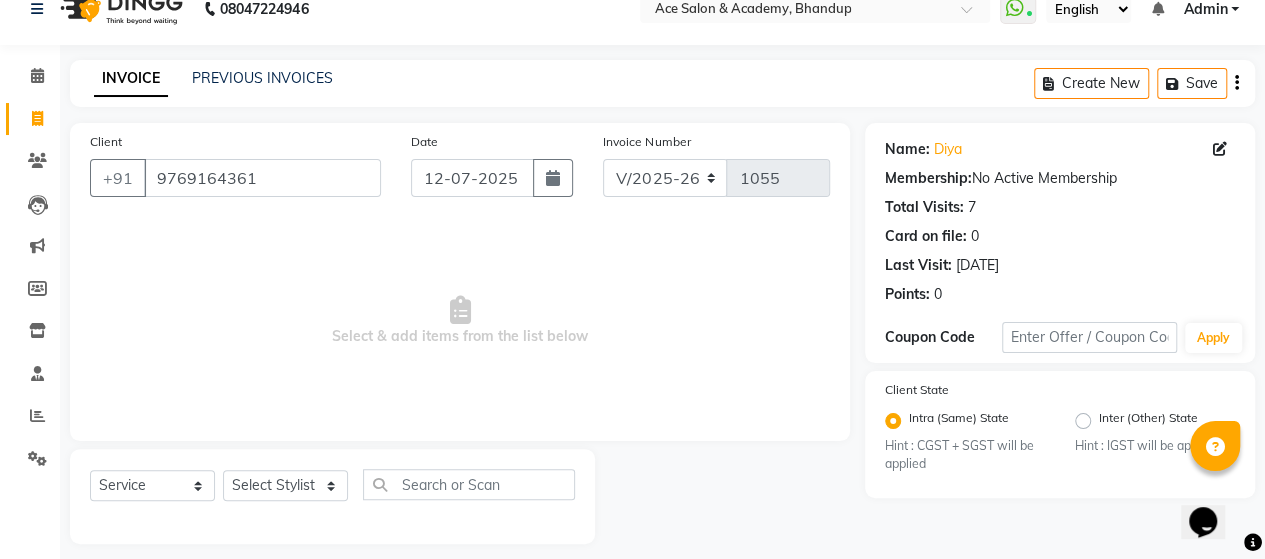 scroll, scrollTop: 41, scrollLeft: 0, axis: vertical 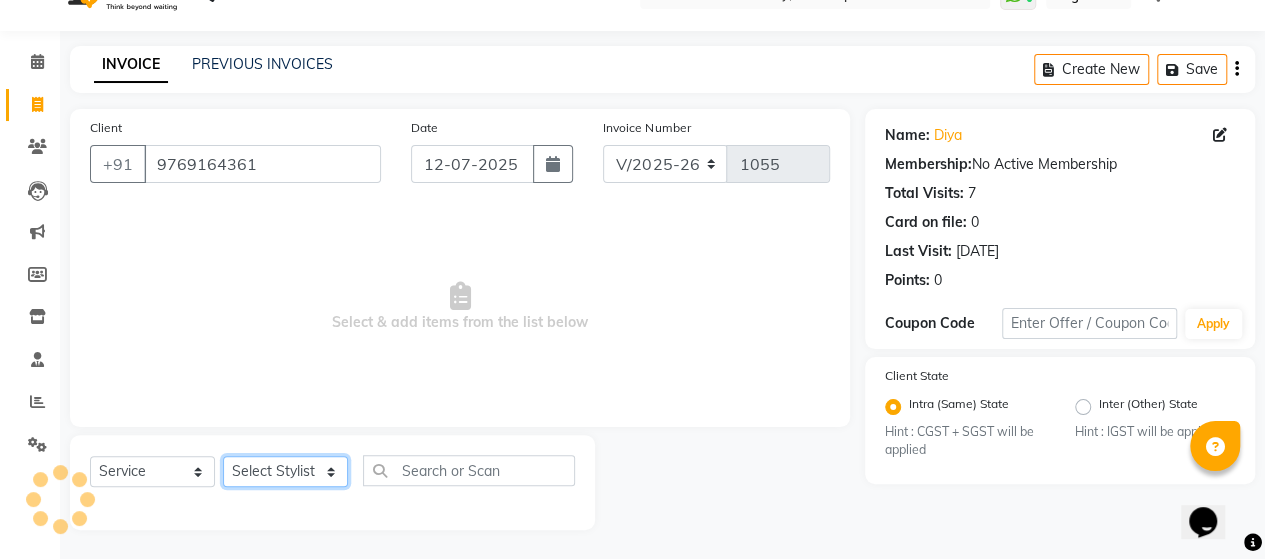 click on "Select Stylist ACE SALON Chetan  KAJAL Pooja  SAYEED  UNGUM [PERSON_NAME]" 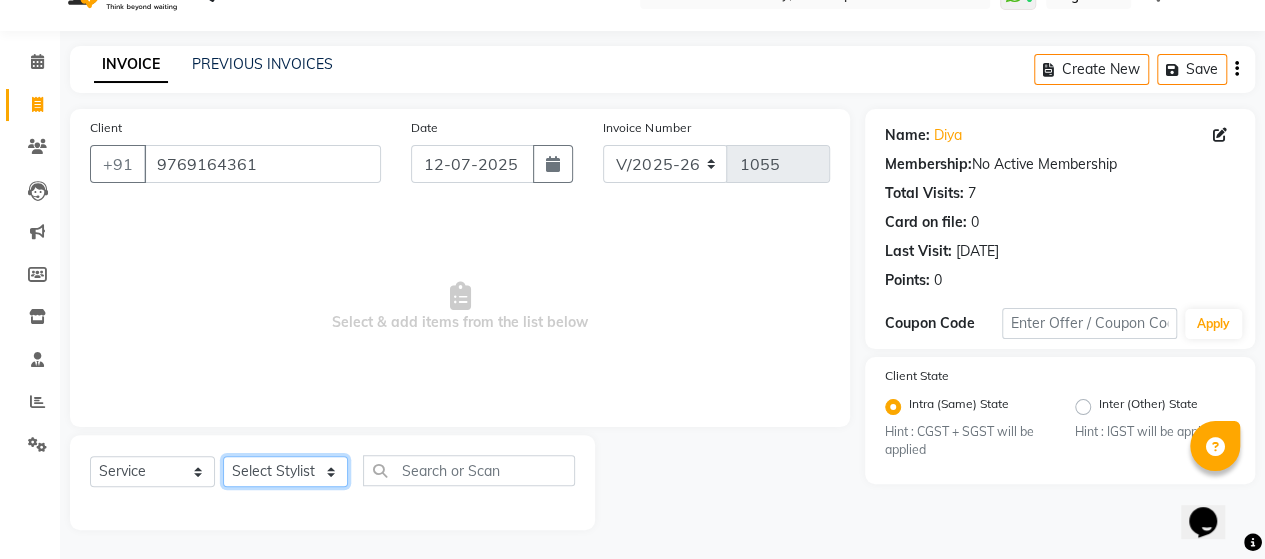 select on "40245" 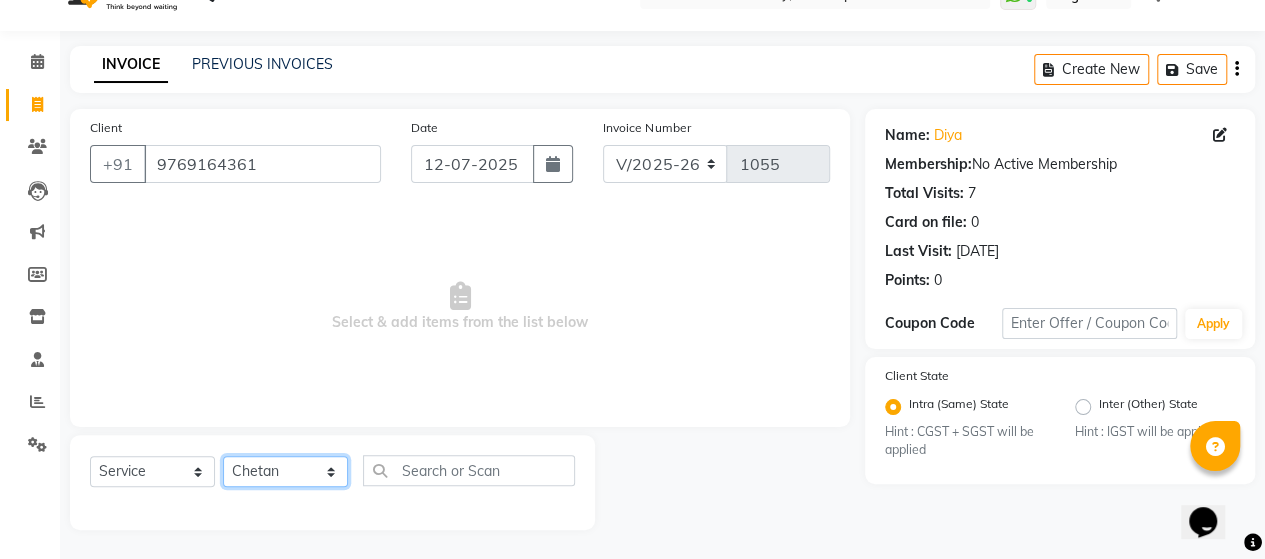 click on "Select Stylist ACE SALON Chetan  KAJAL Pooja  SAYEED  UNGUM [PERSON_NAME]" 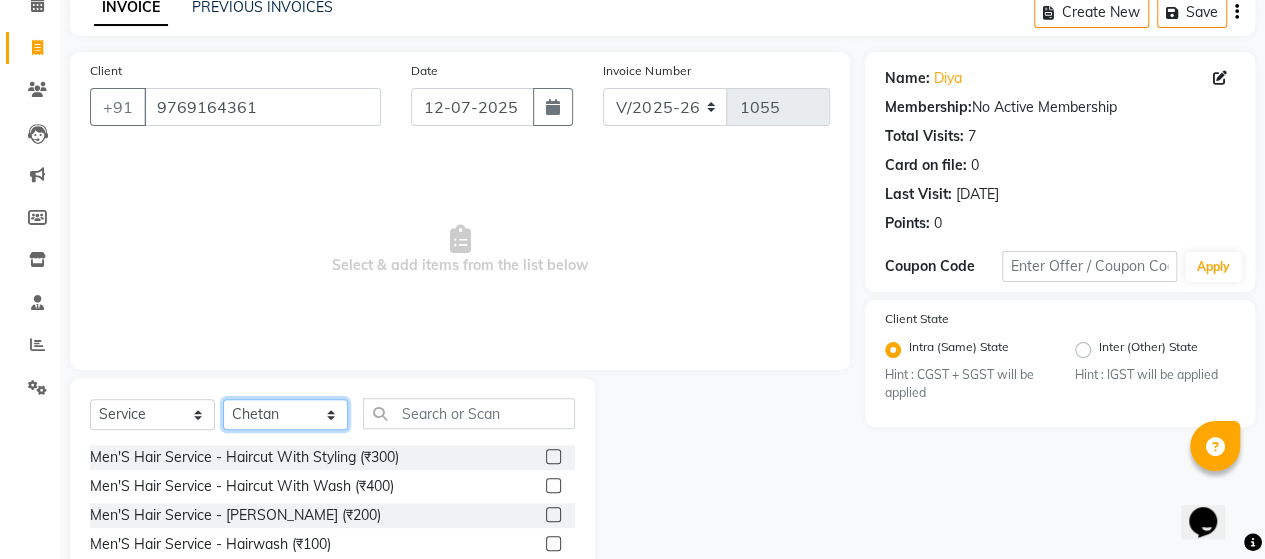 scroll, scrollTop: 141, scrollLeft: 0, axis: vertical 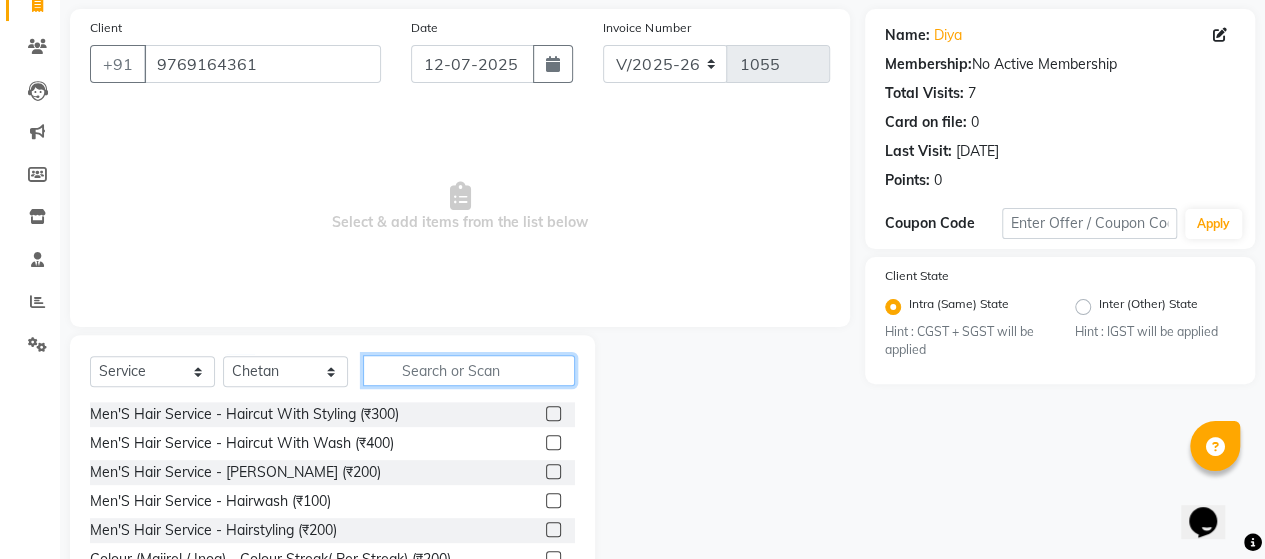 click 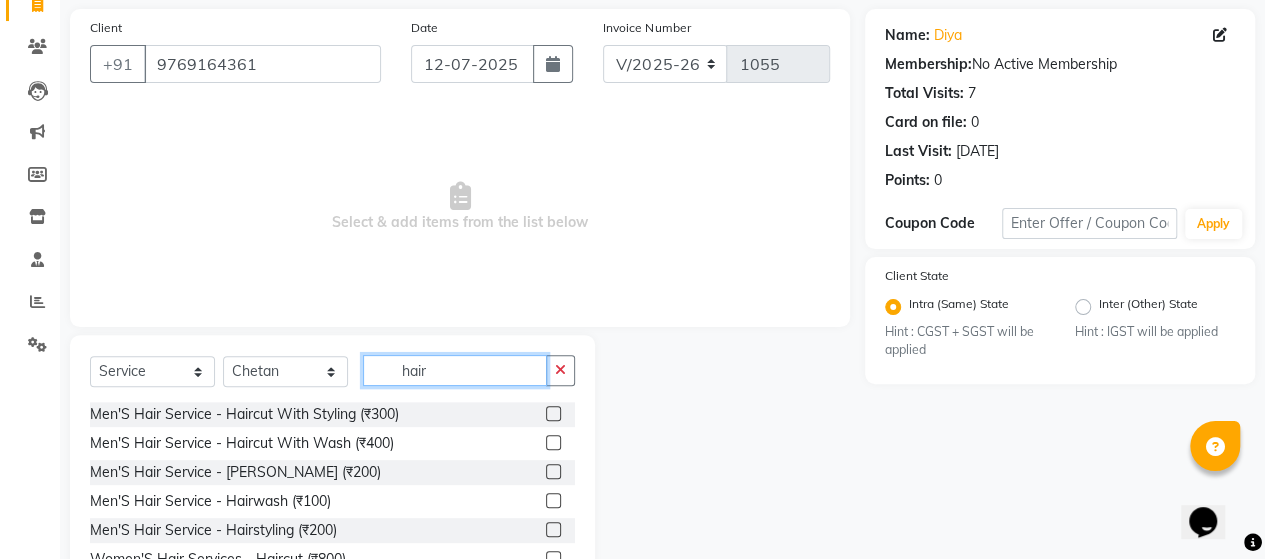 scroll, scrollTop: 241, scrollLeft: 0, axis: vertical 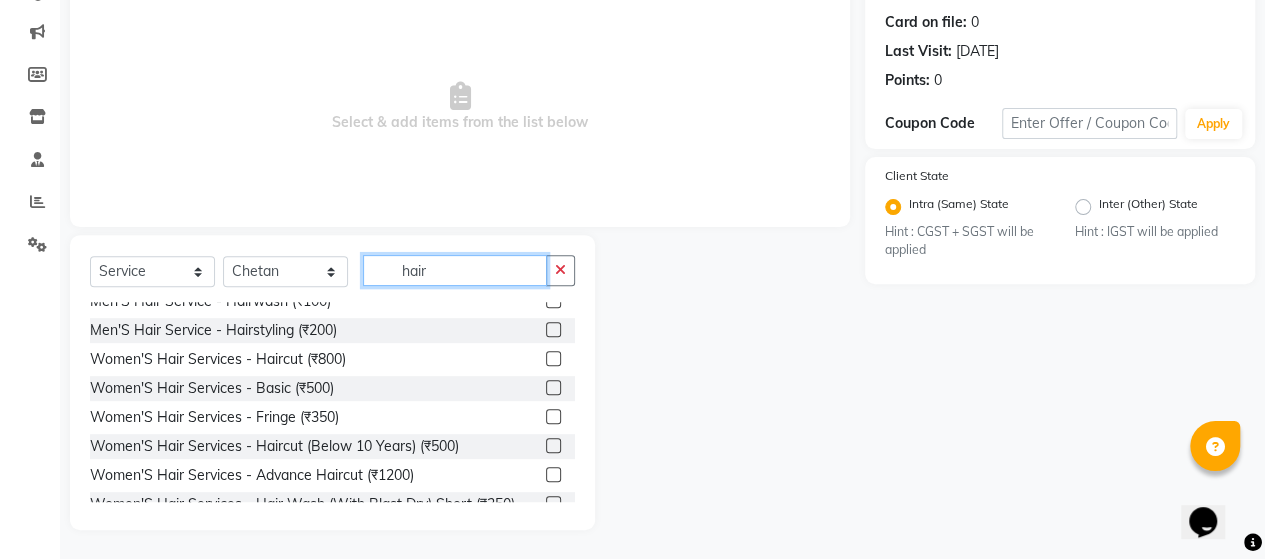type on "hair" 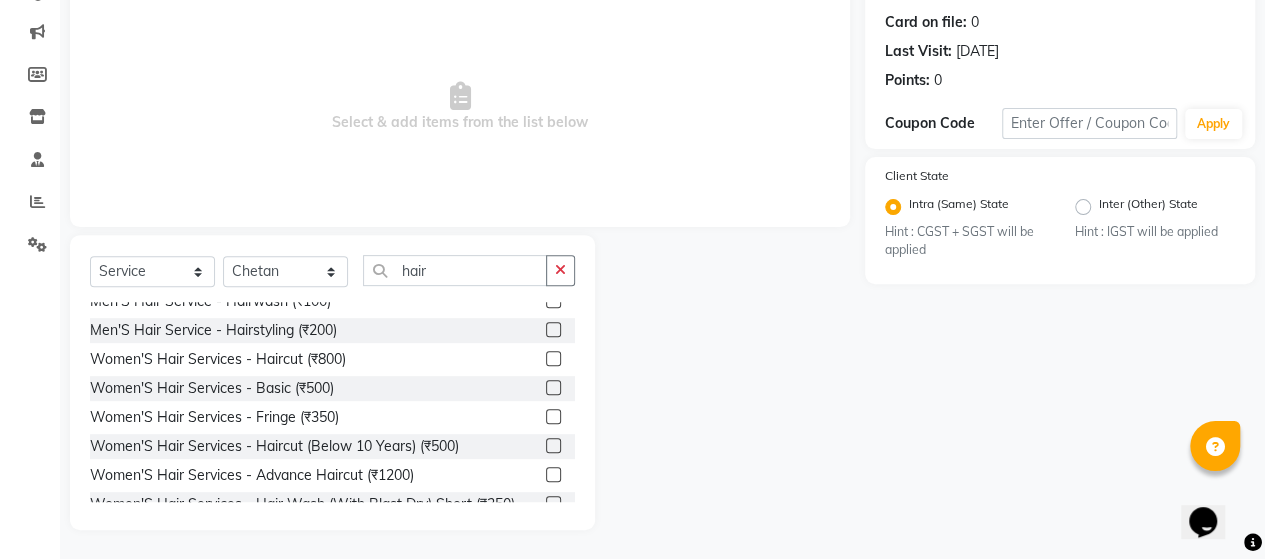 click 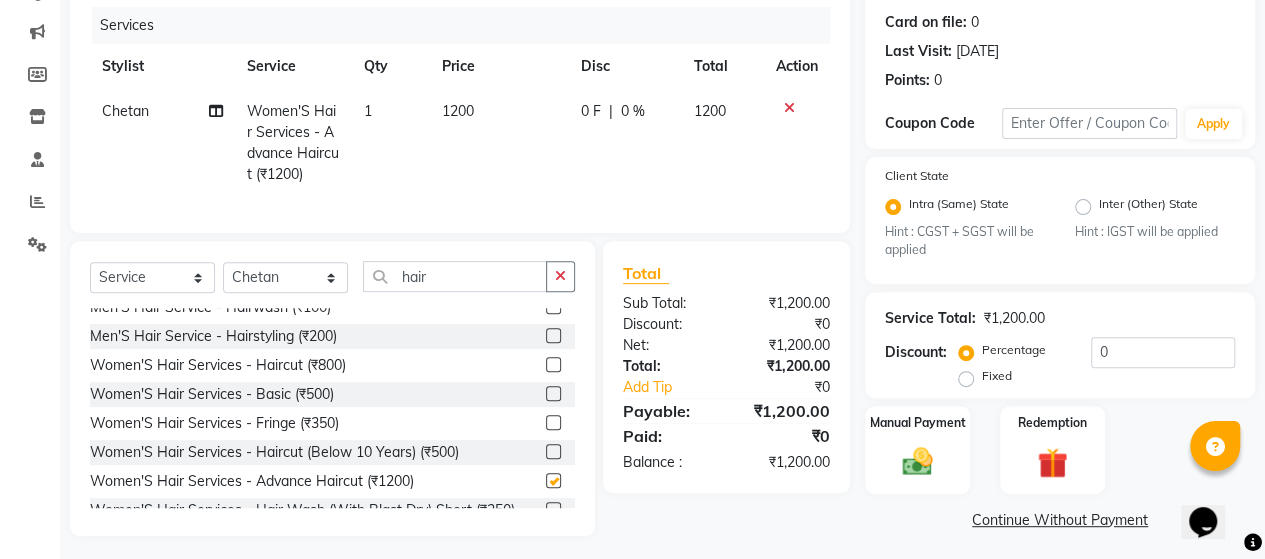 checkbox on "false" 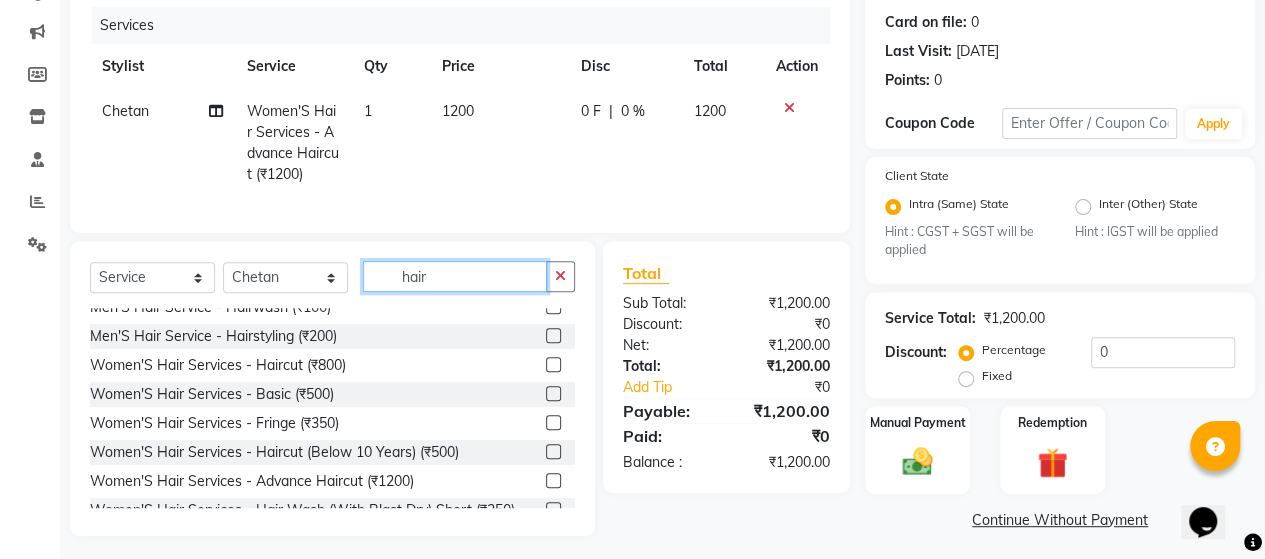 click on "hair" 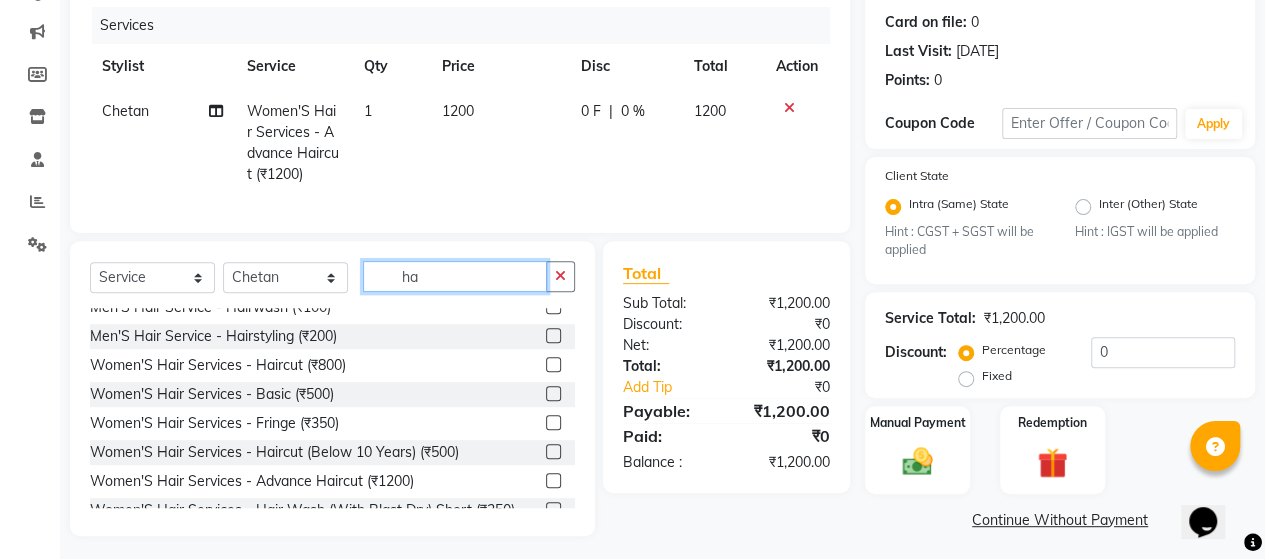type on "h" 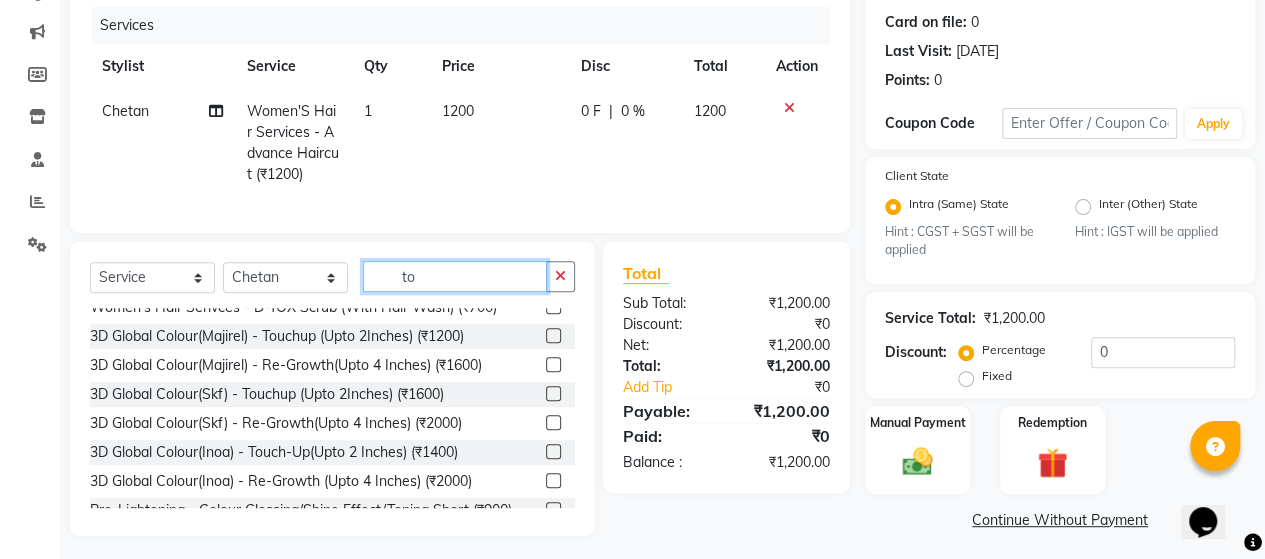 scroll, scrollTop: 0, scrollLeft: 0, axis: both 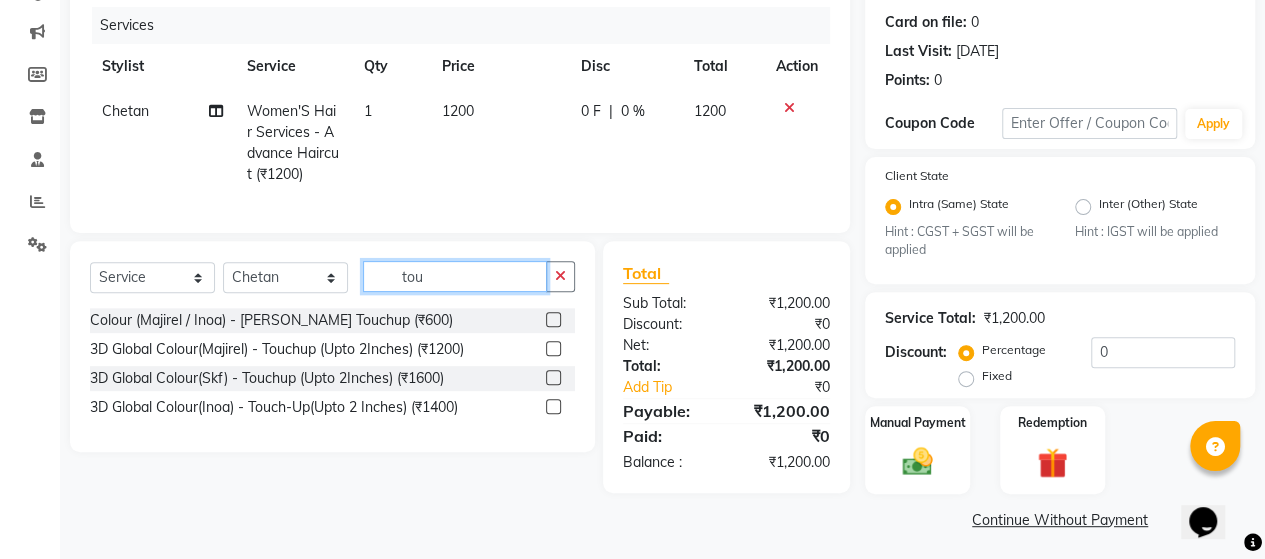 type on "tou" 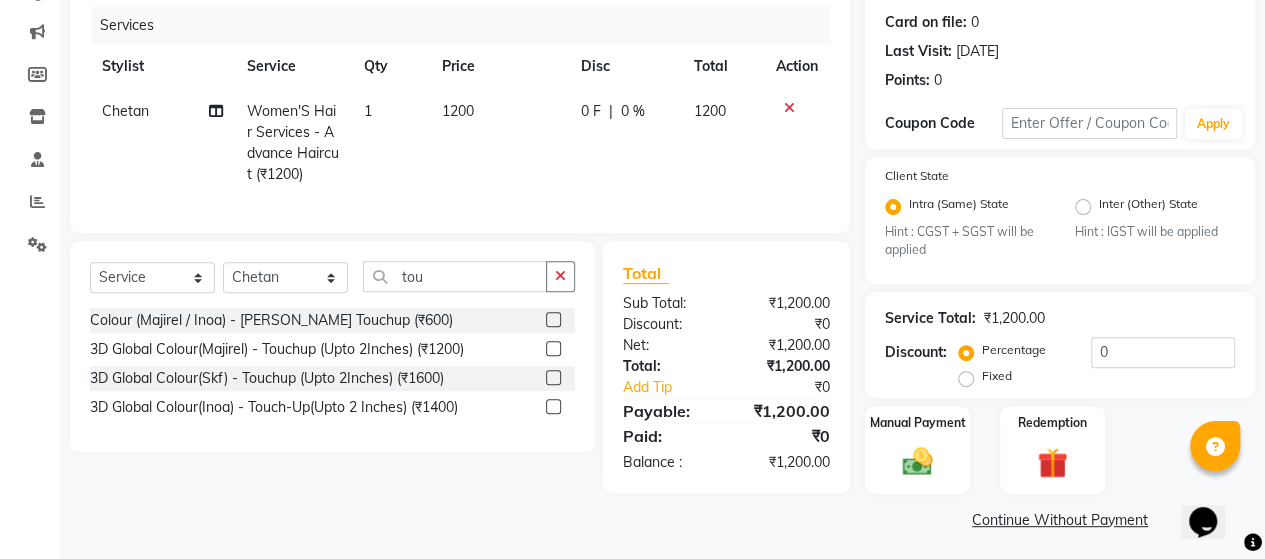 click 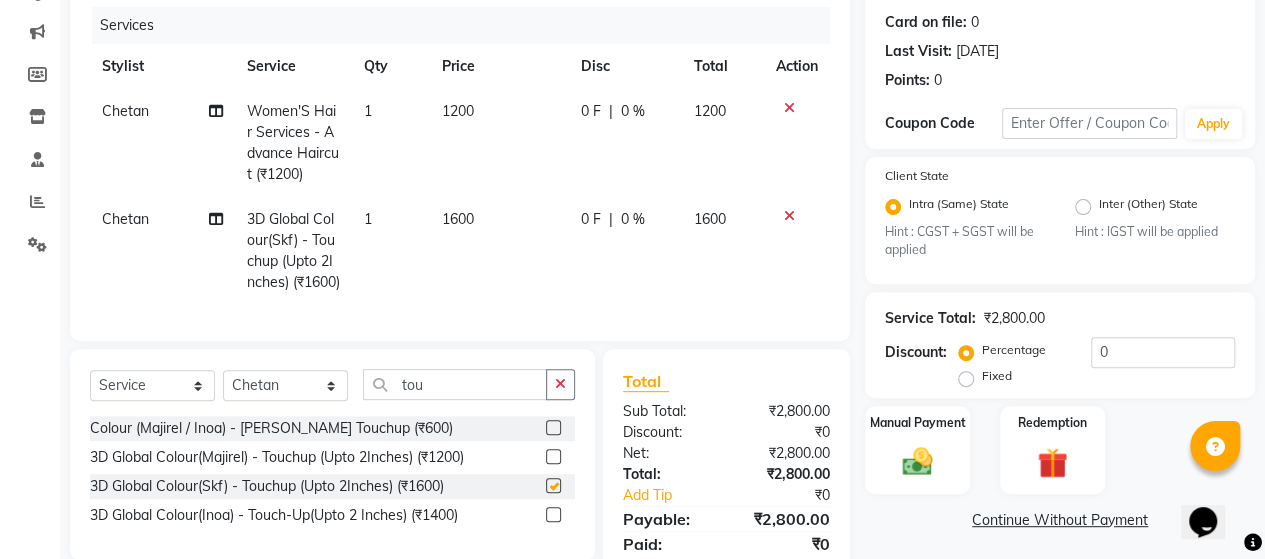 checkbox on "false" 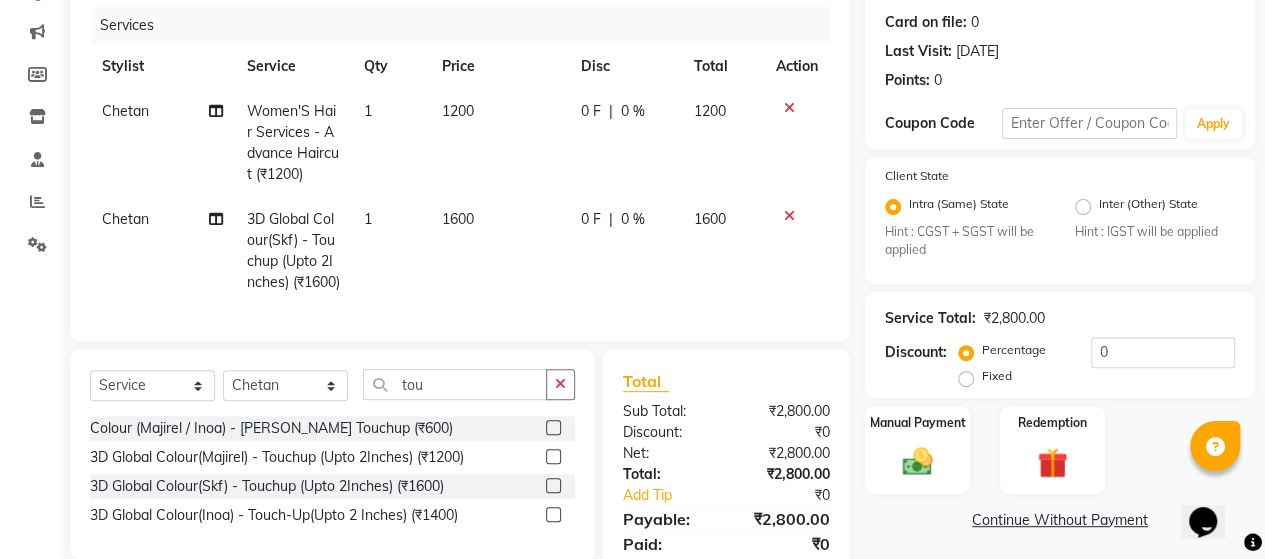 click on "1600" 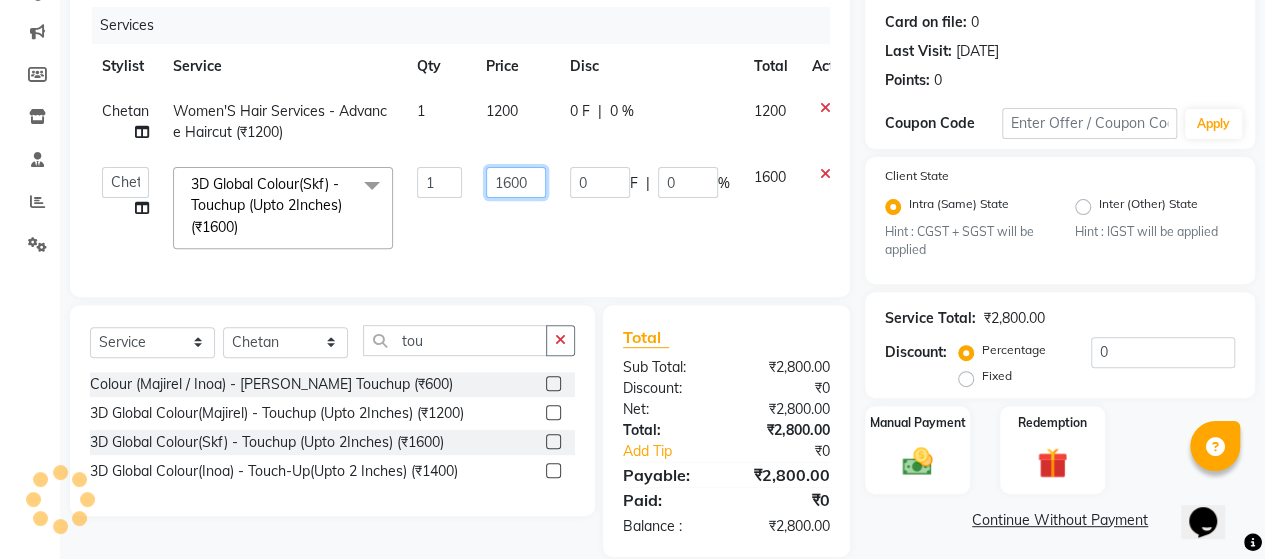 drag, startPoint x: 506, startPoint y: 177, endPoint x: 526, endPoint y: 180, distance: 20.22375 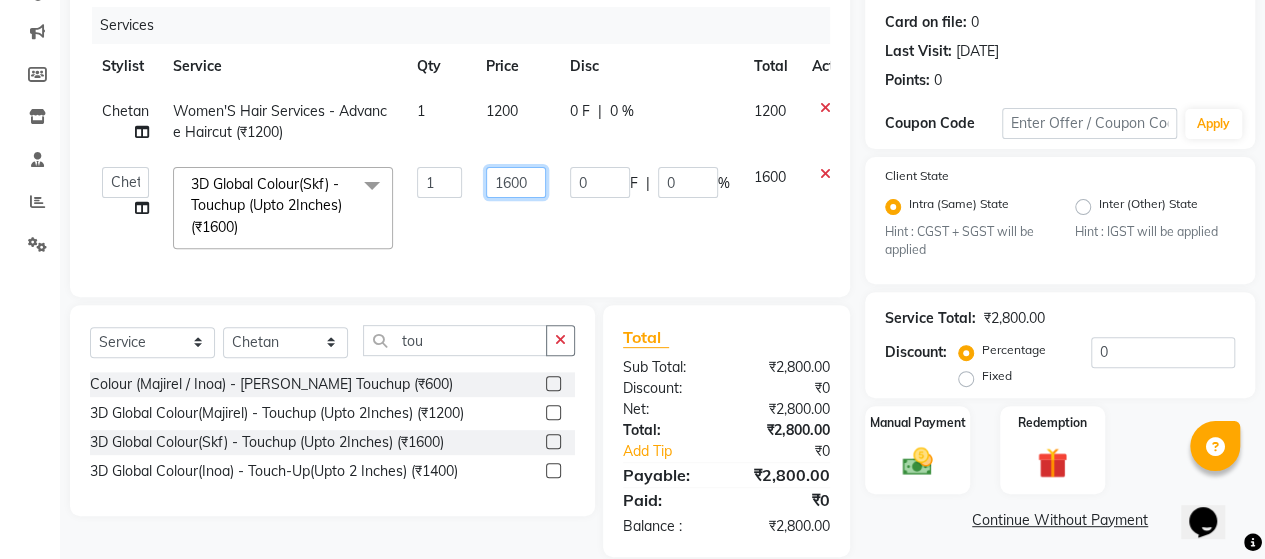 click on "1600" 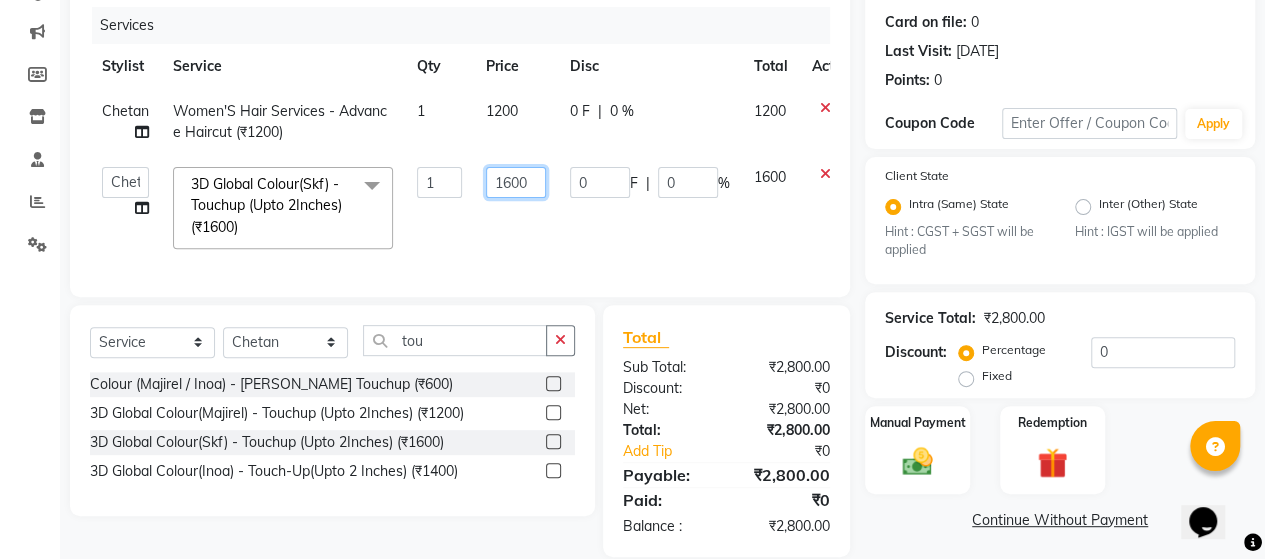 click on "1600" 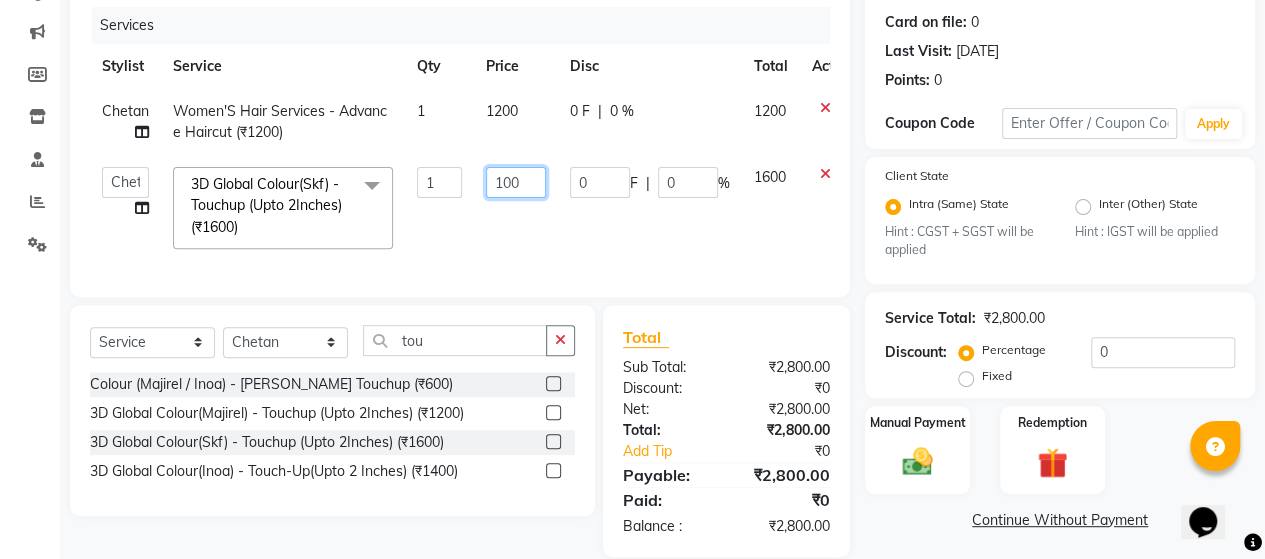 type on "1800" 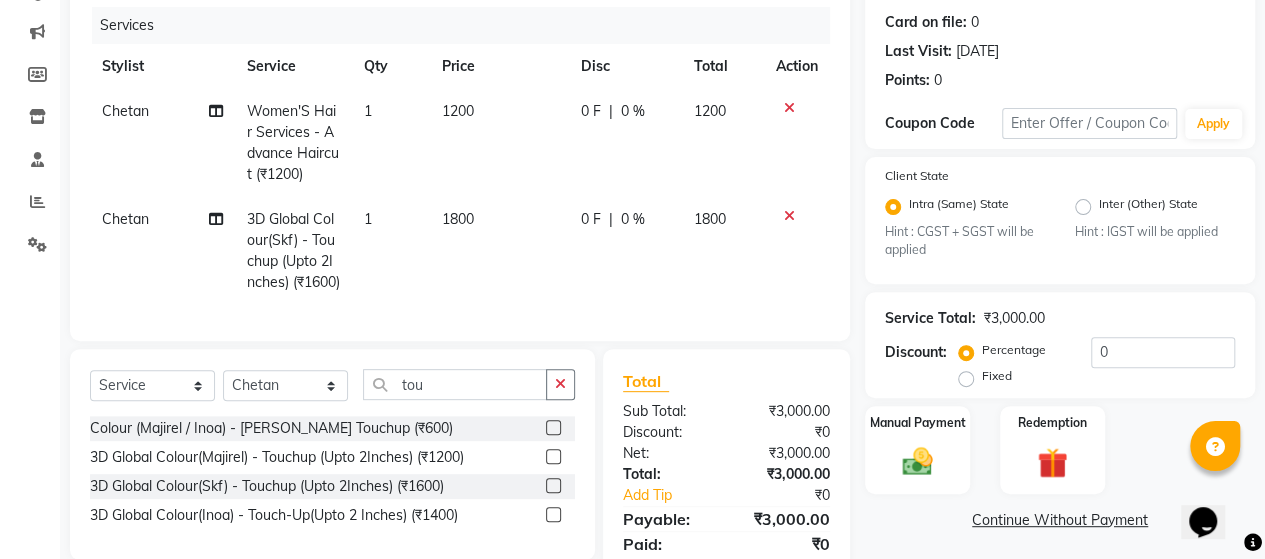 click on "0 F | 0 %" 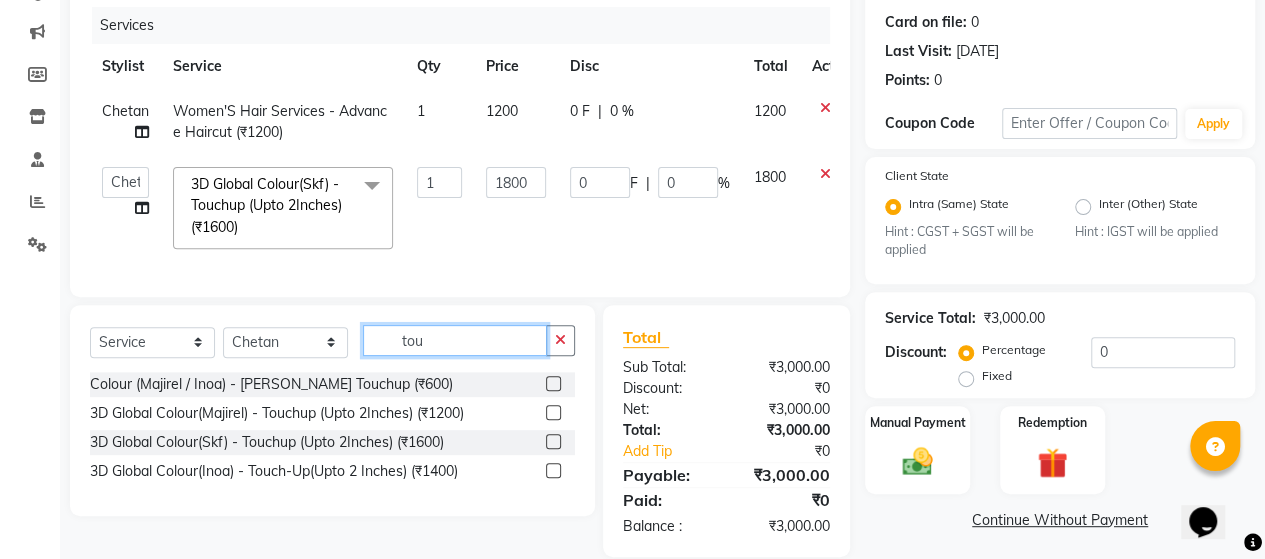 click on "tou" 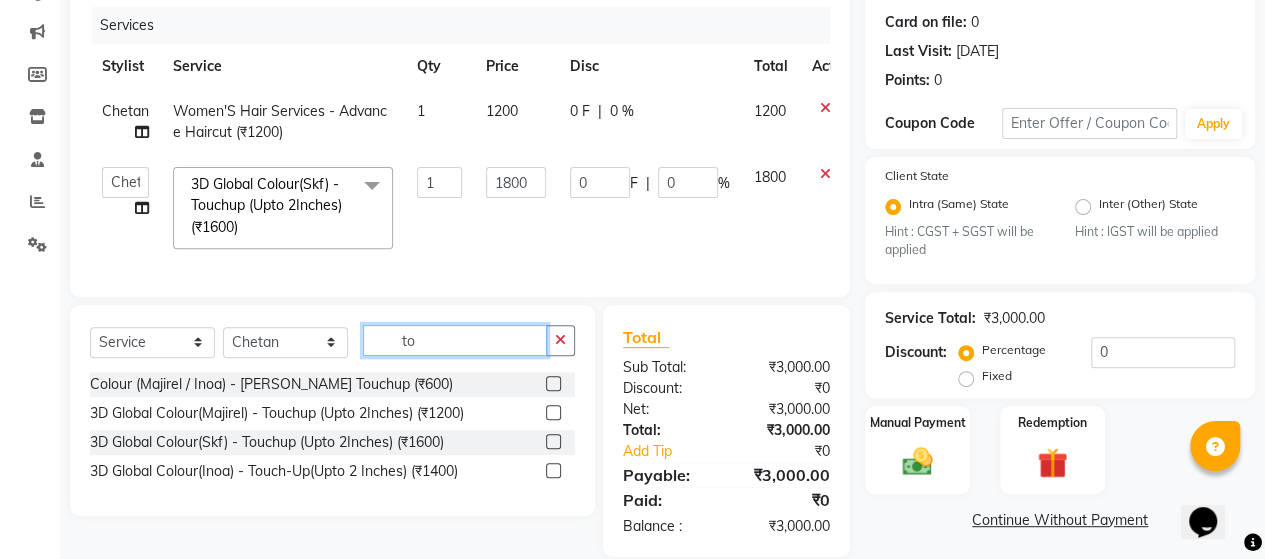 type on "t" 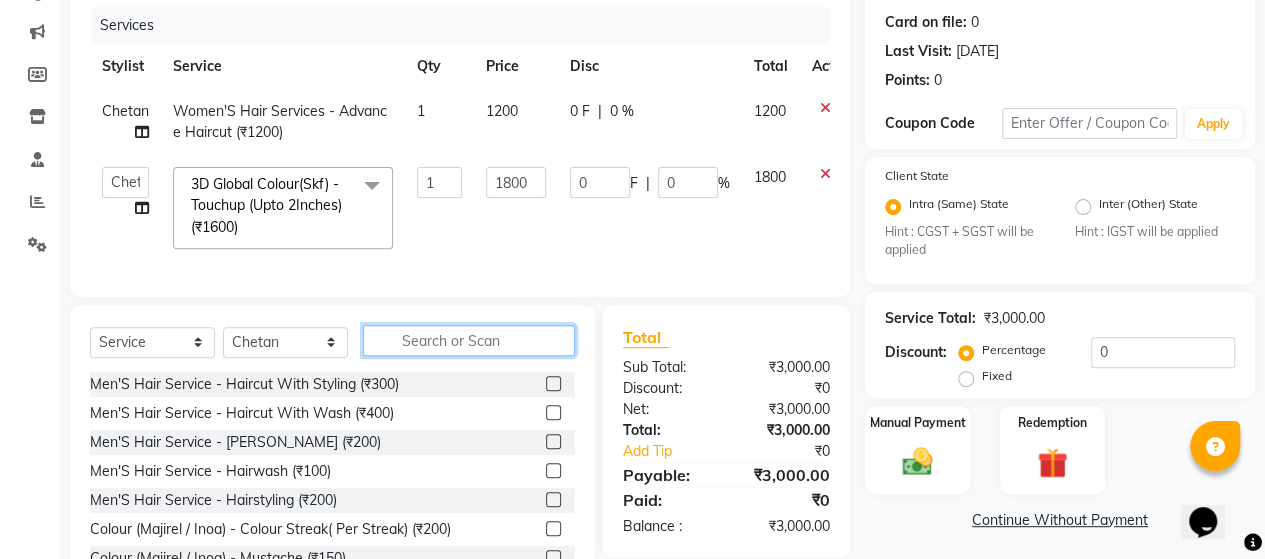 type on "e" 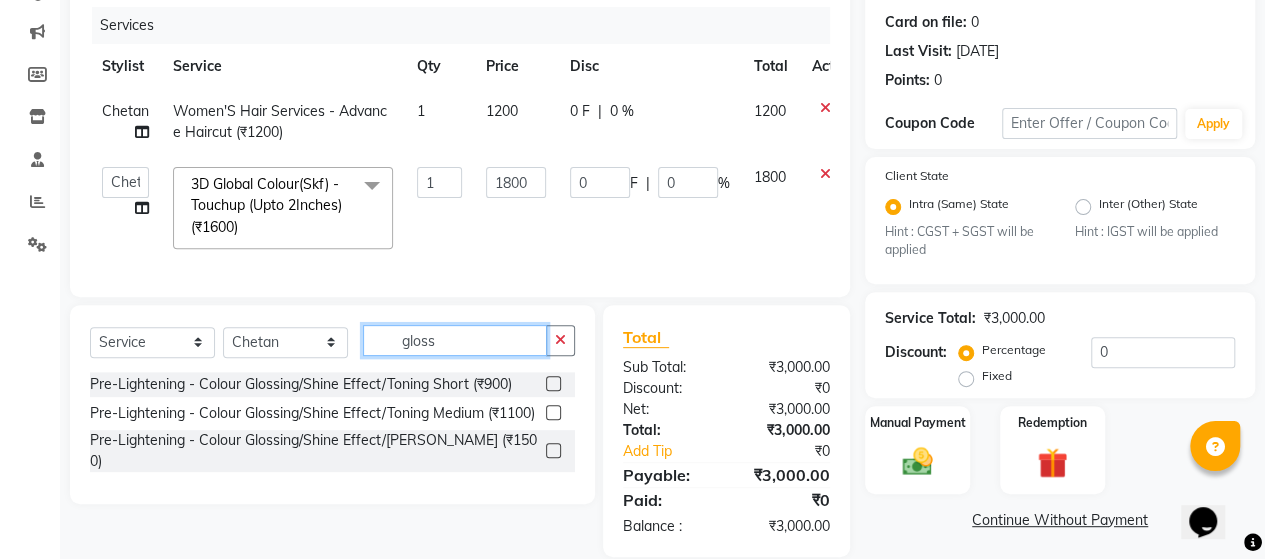 type on "gloss" 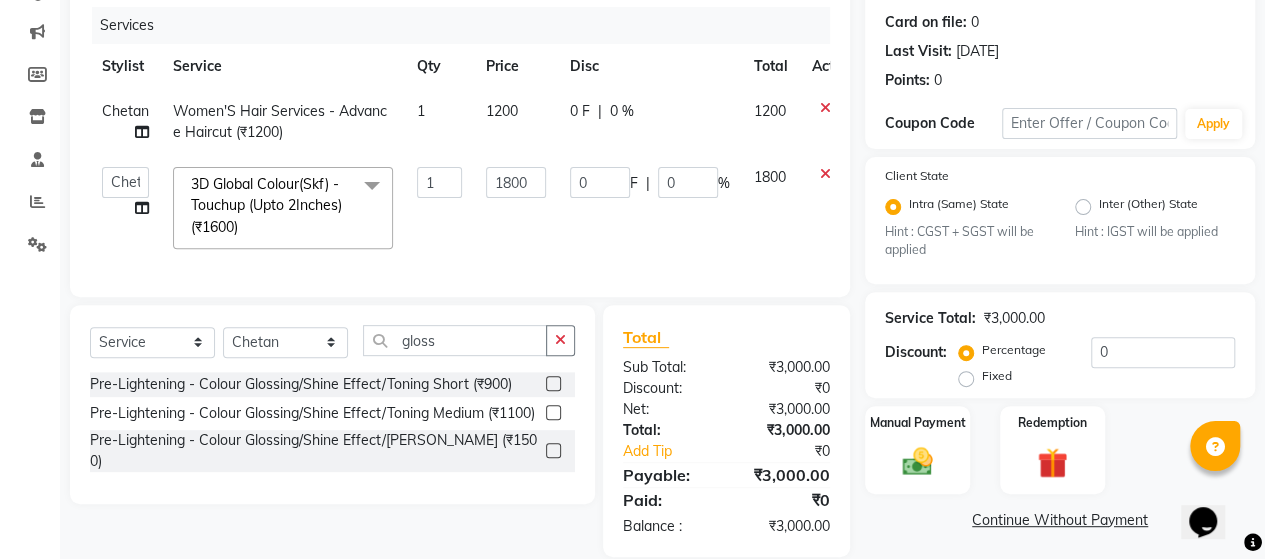 click 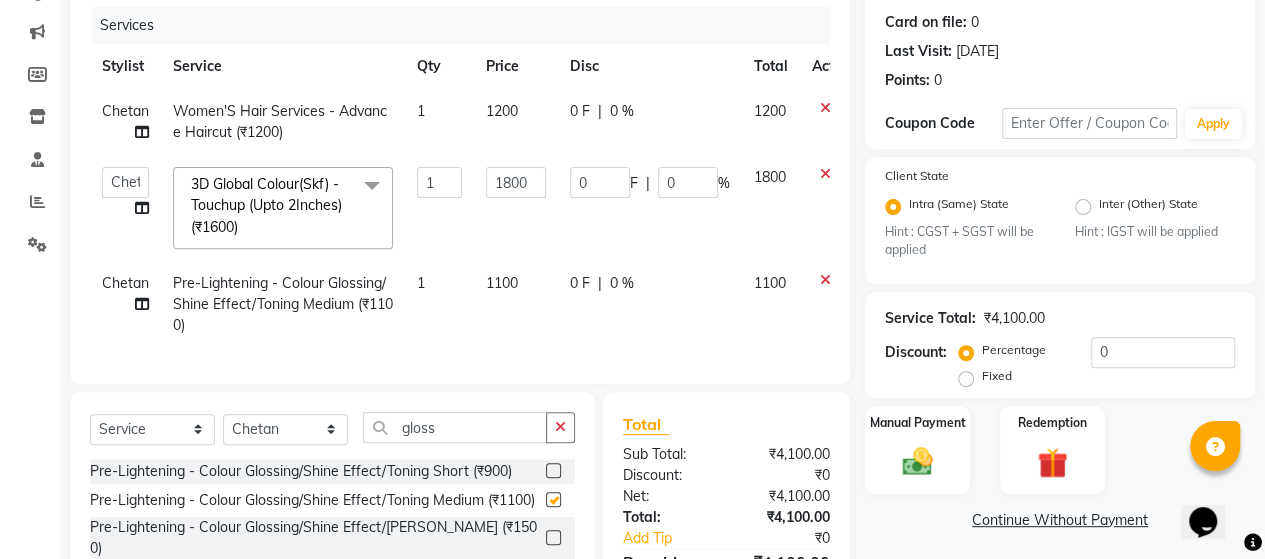 checkbox on "false" 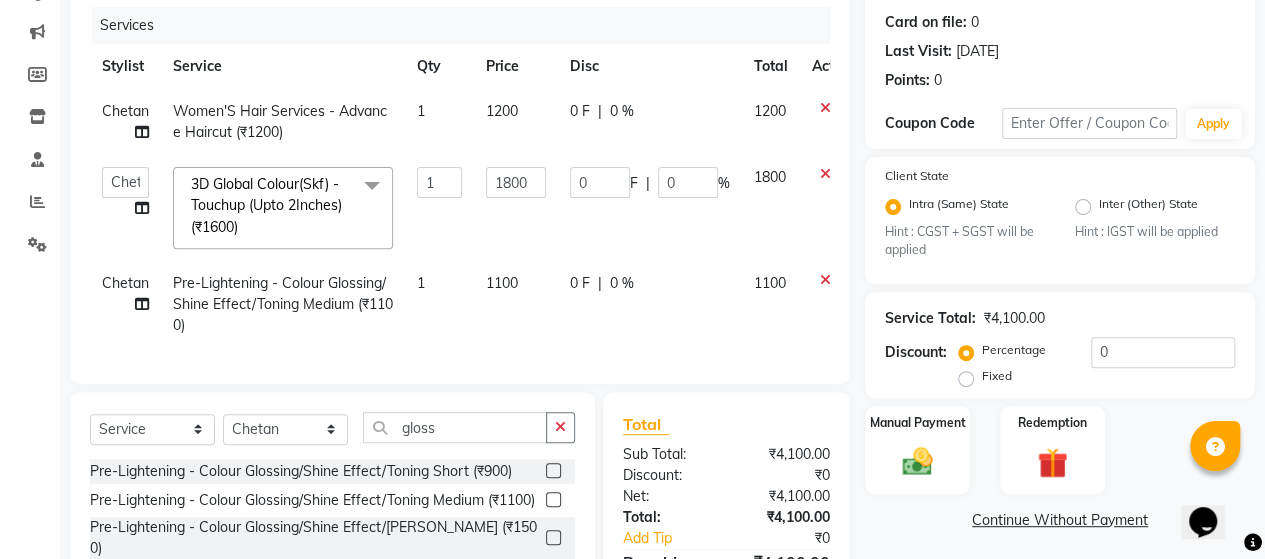 click on "1100" 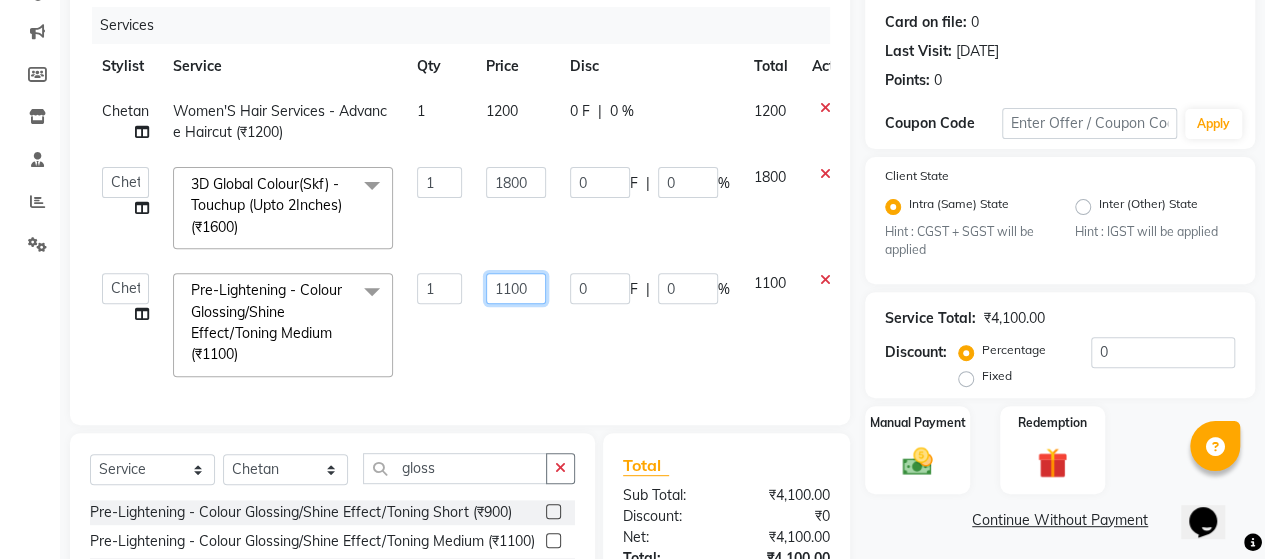 click on "1100" 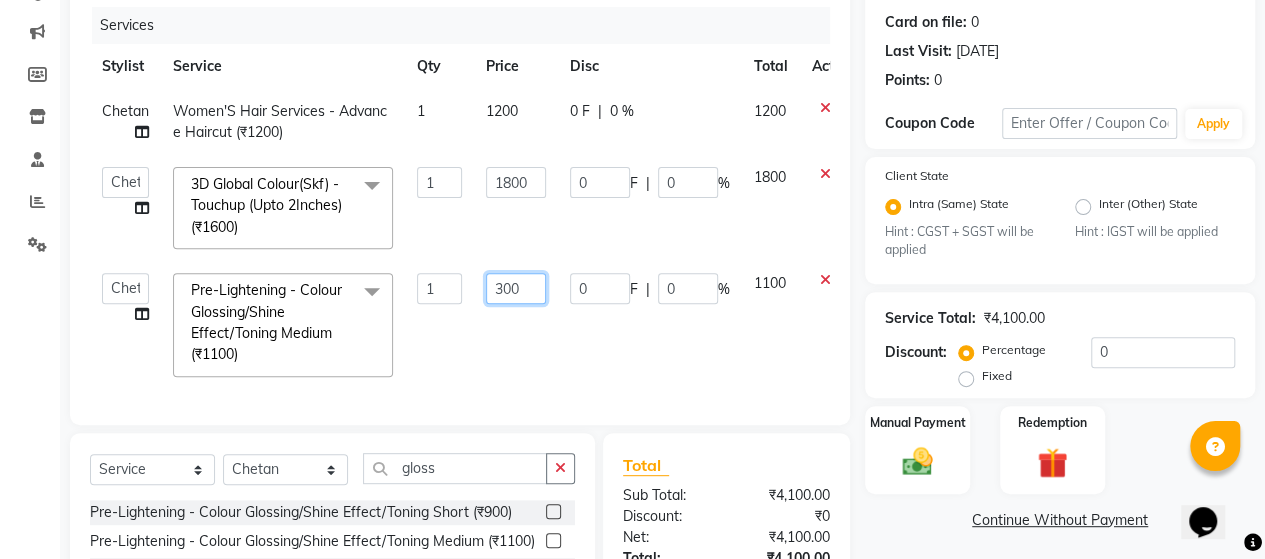 type on "3500" 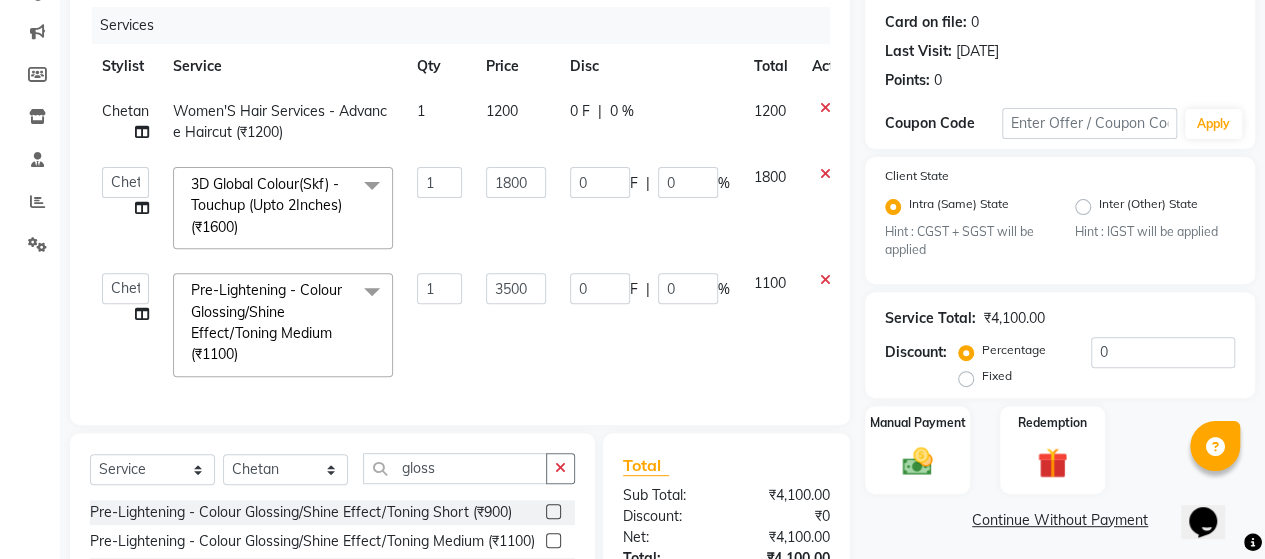 click on "Services Stylist Service Qty Price Disc Total Action Chetan  Women'S Hair Services - Advance Haircut (₹1200) 1 1200 0 F | 0 % 1200  ACE SALON   Chetan    KAJAL   Pooja    SAYEED    UNGUM   [PERSON_NAME]   3D Global Colour(Skf) - Touchup (Upto 2Inches) (₹1600)  x Men'S Hair Service - Haircut With Styling (₹300) Men'S Hair Service - Haircut With Wash (₹400) Men'S Hair Service - [PERSON_NAME] (₹200) Men'S Hair Service - Hairwash (₹100) Men'S Hair Service - Hairstyling (₹200) Colour (Majirel / Inoa) - Colour Streak( Per Streak) (₹200) Colour (Majirel / Inoa) - Mustache (₹150) Colour (Majirel / Inoa) - [PERSON_NAME] Touchup (₹600) Colour (Majirel / Inoa) - Global Colour ((Majirel) (₹900) Colour (Majirel / Inoa) - Global Colour (Inoa) (₹1000) Colour (Majirel / Inoa) - Highlights Colour (₹1500) Colour GLOBAL (skf) (₹1200) Women'S Hair Services - Haircut (₹800) Women'S Hair Services - Basic (₹500) Women'S Hair Services - Fringe (₹350) Women'S Hair Services - Haircut (Below 10 Years) (₹500) 1 1800 0 F |" 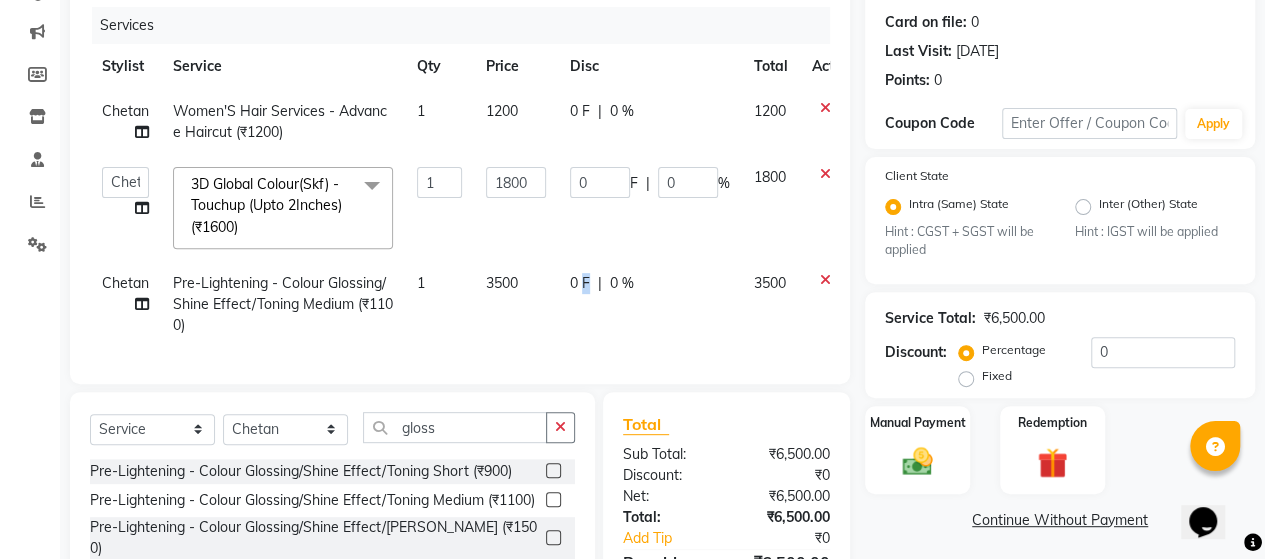 click on "0 F | 0 %" 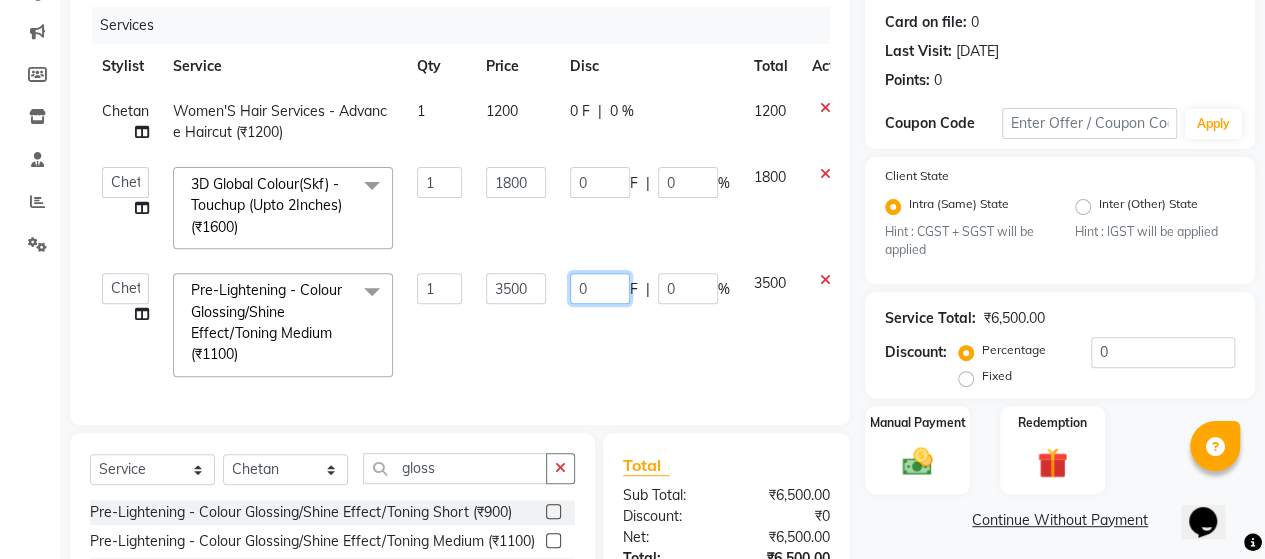 click on "0" 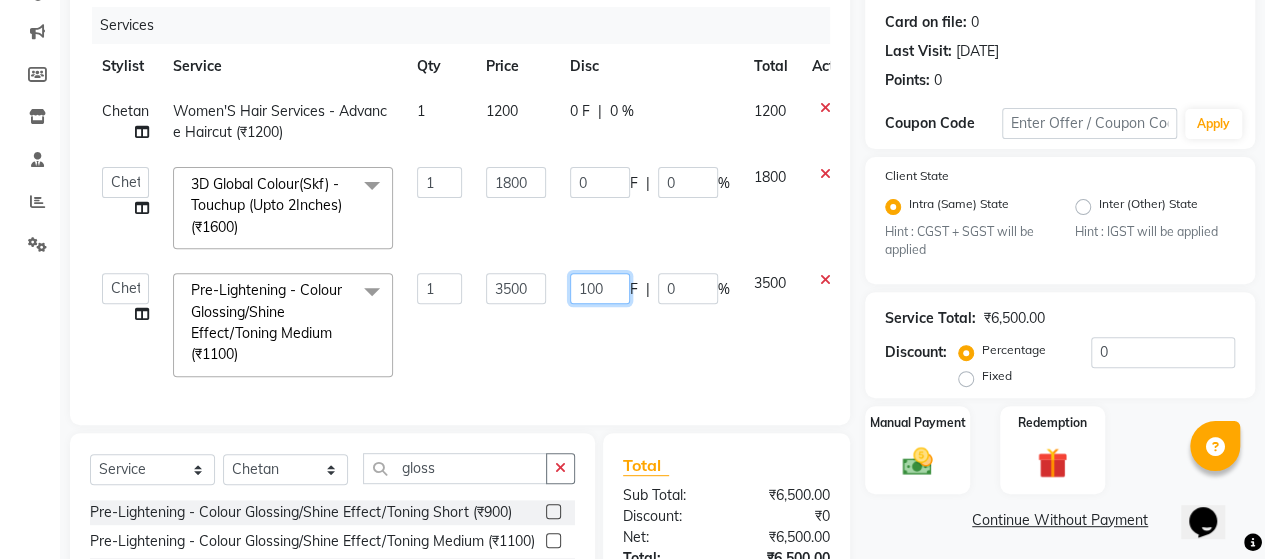 type on "1000" 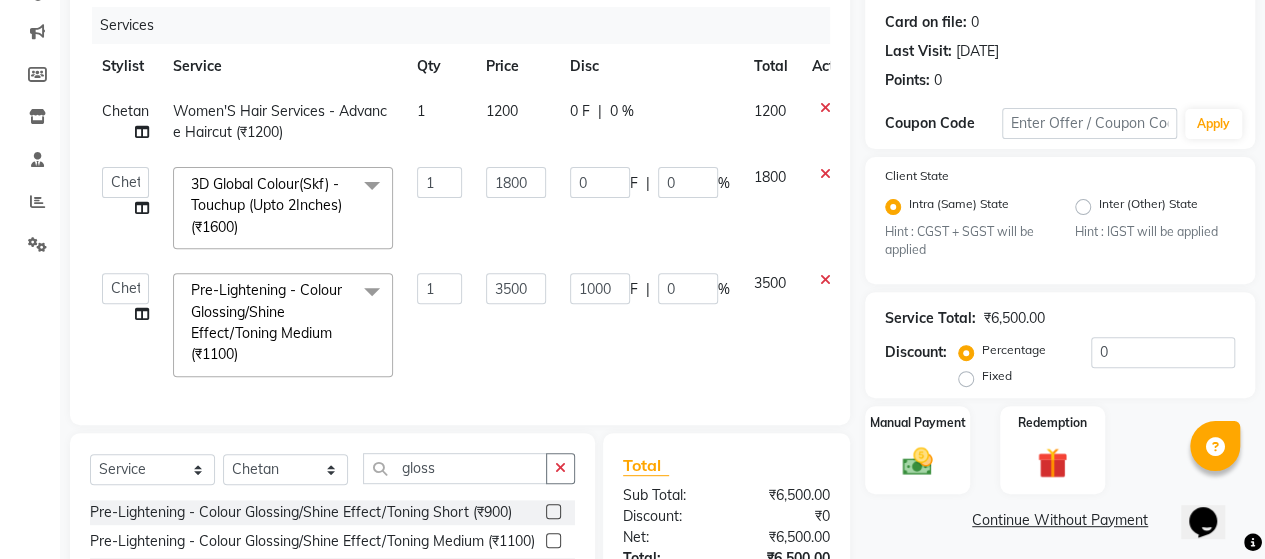 click on "Services Stylist Service Qty Price Disc Total Action Chetan  Women'S Hair Services - Advance Haircut (₹1200) 1 1200 0 F | 0 % 1200  ACE SALON   Chetan    KAJAL   Pooja    SAYEED    UNGUM   [PERSON_NAME]   3D Global Colour(Skf) - Touchup (Upto 2Inches) (₹1600)  x Men'S Hair Service - Haircut With Styling (₹300) Men'S Hair Service - Haircut With Wash (₹400) Men'S Hair Service - [PERSON_NAME] (₹200) Men'S Hair Service - Hairwash (₹100) Men'S Hair Service - Hairstyling (₹200) Colour (Majirel / Inoa) - Colour Streak( Per Streak) (₹200) Colour (Majirel / Inoa) - Mustache (₹150) Colour (Majirel / Inoa) - [PERSON_NAME] Touchup (₹600) Colour (Majirel / Inoa) - Global Colour ((Majirel) (₹900) Colour (Majirel / Inoa) - Global Colour (Inoa) (₹1000) Colour (Majirel / Inoa) - Highlights Colour (₹1500) Colour GLOBAL (skf) (₹1200) Women'S Hair Services - Haircut (₹800) Women'S Hair Services - Basic (₹500) Women'S Hair Services - Fringe (₹350) Women'S Hair Services - Haircut (Below 10 Years) (₹500) 1 1800 0 F |" 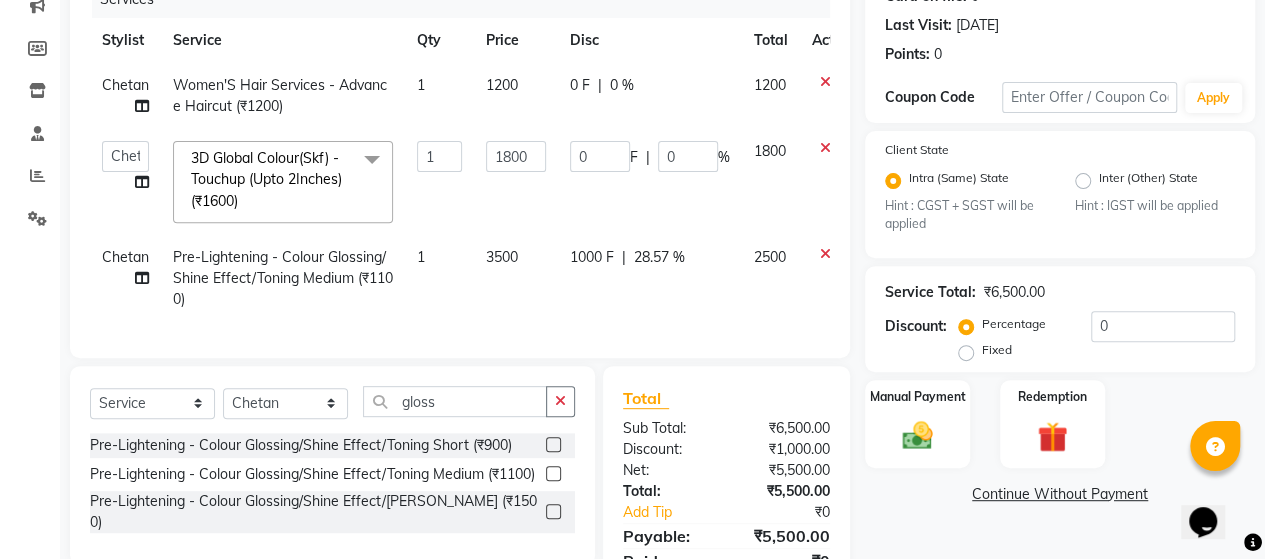 scroll, scrollTop: 241, scrollLeft: 0, axis: vertical 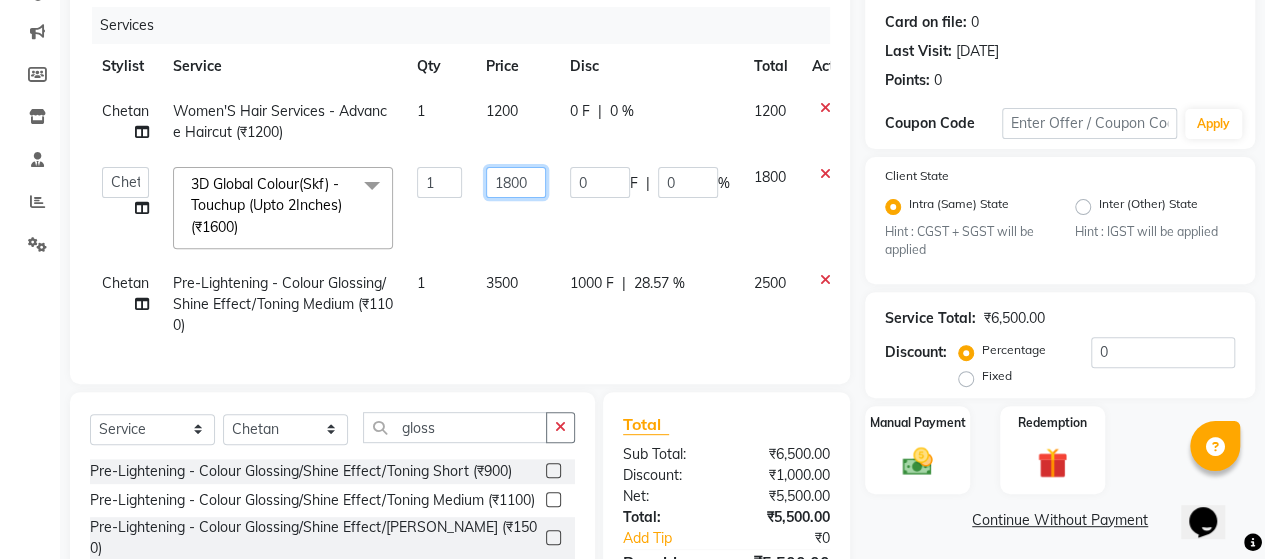 click on "1800" 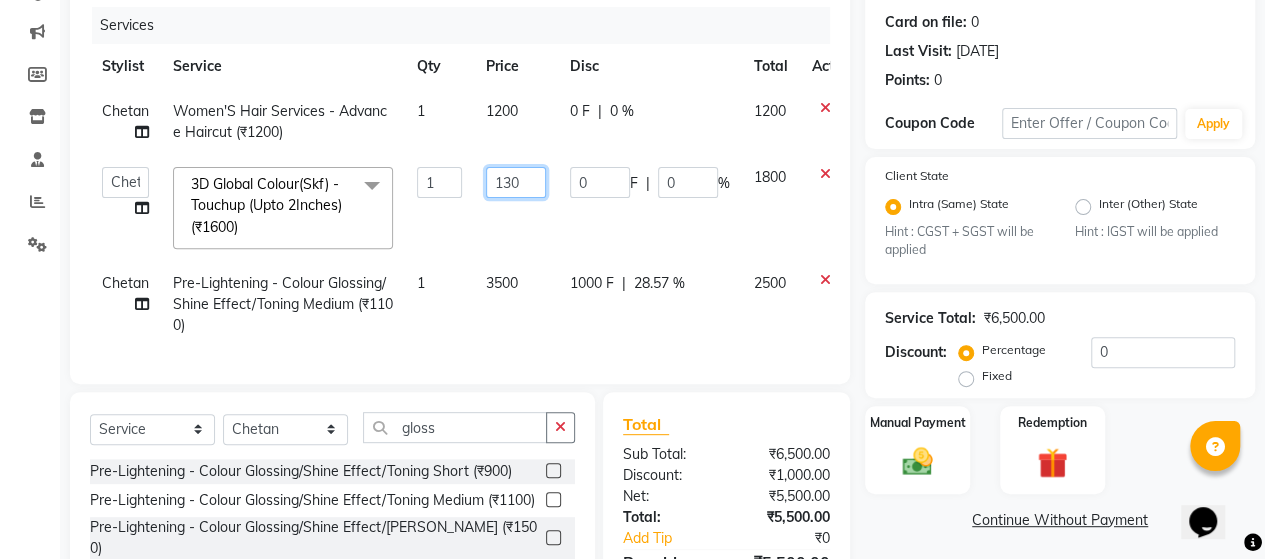 type on "1300" 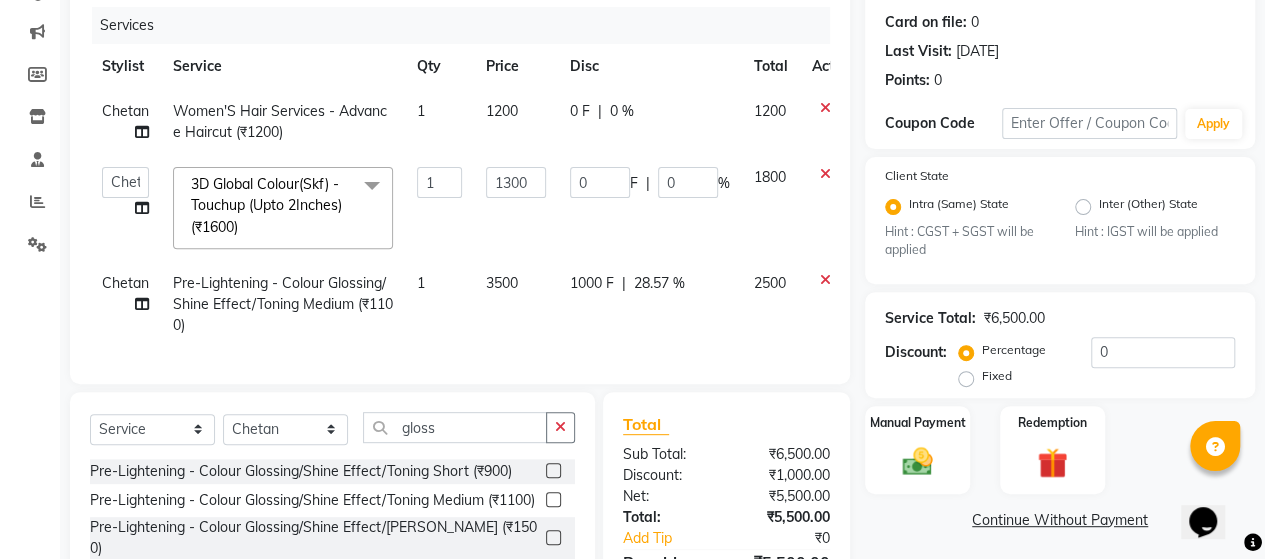 click on "0 F | 0 %" 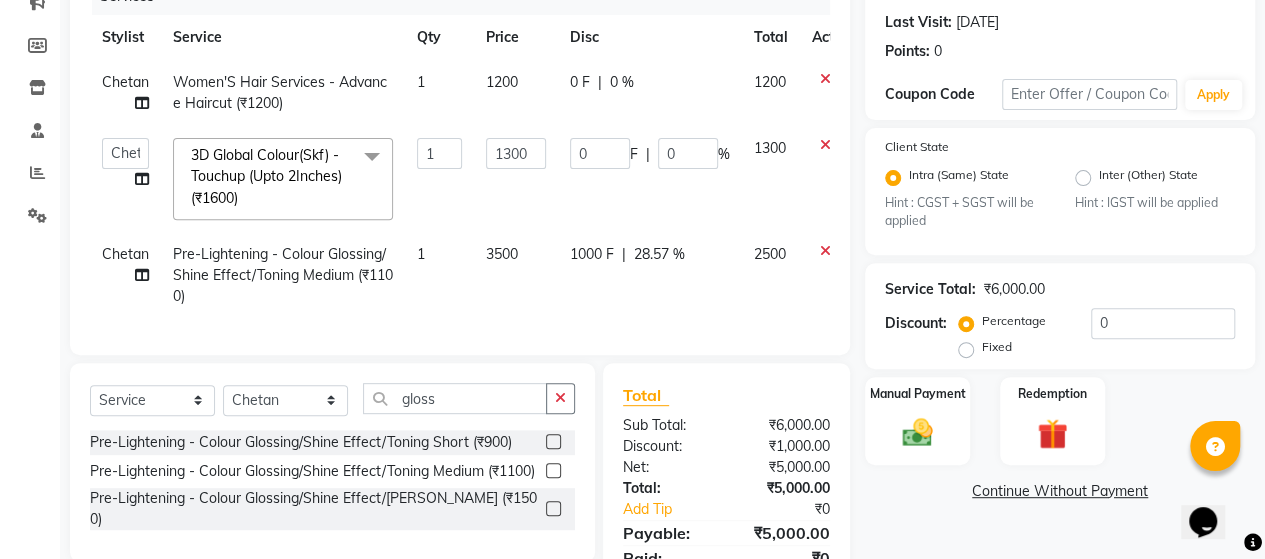 scroll, scrollTop: 241, scrollLeft: 0, axis: vertical 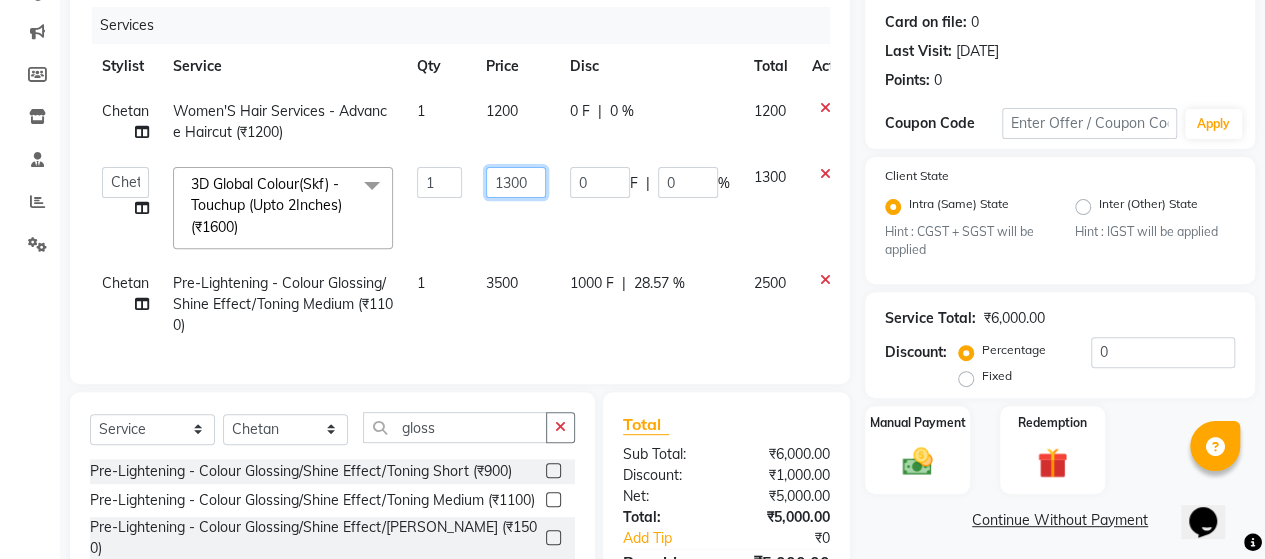 click on "1300" 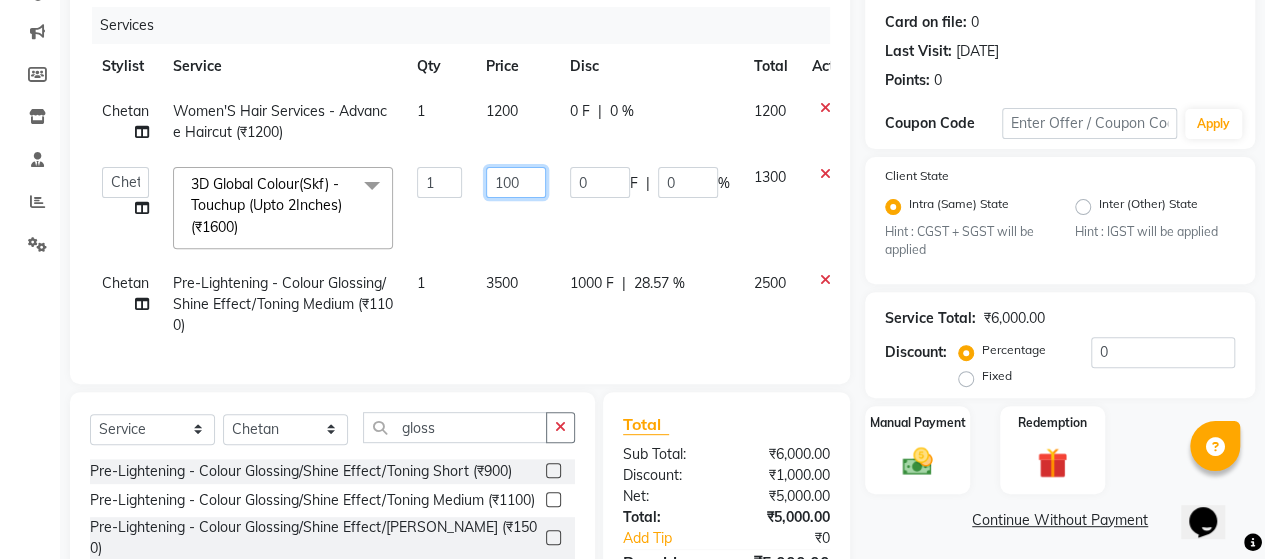 type on "1200" 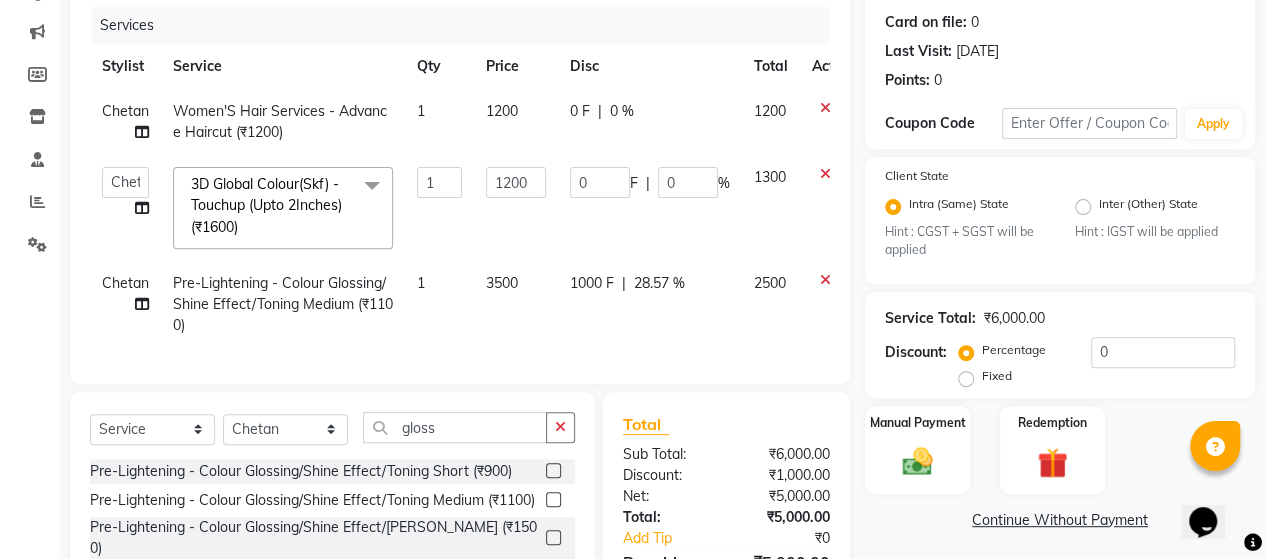 click on "ACE SALON   Chetan    KAJAL   Pooja    SAYEED    UNGUM   [PERSON_NAME]   3D Global Colour(Skf) - Touchup (Upto 2Inches) (₹1600)  x Men'S Hair Service - Haircut With Styling (₹300) Men'S Hair Service - Haircut With Wash (₹400) Men'S Hair Service - [PERSON_NAME] (₹200) Men'S Hair Service - Hairwash (₹100) Men'S Hair Service - Hairstyling (₹200) Colour (Majirel / Inoa) - Colour Streak( Per Streak) (₹200) Colour (Majirel / Inoa) - Mustache (₹150) Colour (Majirel / Inoa) - [PERSON_NAME] Touchup (₹600) Colour (Majirel / Inoa) - Global Colour ((Majirel) (₹900) Colour (Majirel / Inoa) - Global Colour (Inoa) (₹1000) Colour (Majirel / Inoa) - Highlights Colour (₹1500) Colour GLOBAL (skf) (₹1200) Women'S Hair Services - Haircut (₹800) Women'S Hair Services - Basic (₹500) Women'S Hair Services - Fringe (₹350) Women'S Hair Services - Haircut (Below 10 Years) (₹500) Women'S Hair Services - Advance Haircut (₹1200) Women'S Hair Services - Hair Wash (With Blast Dry) Short (₹350) HAIR DETOX (₹1600) 1 1200 0" 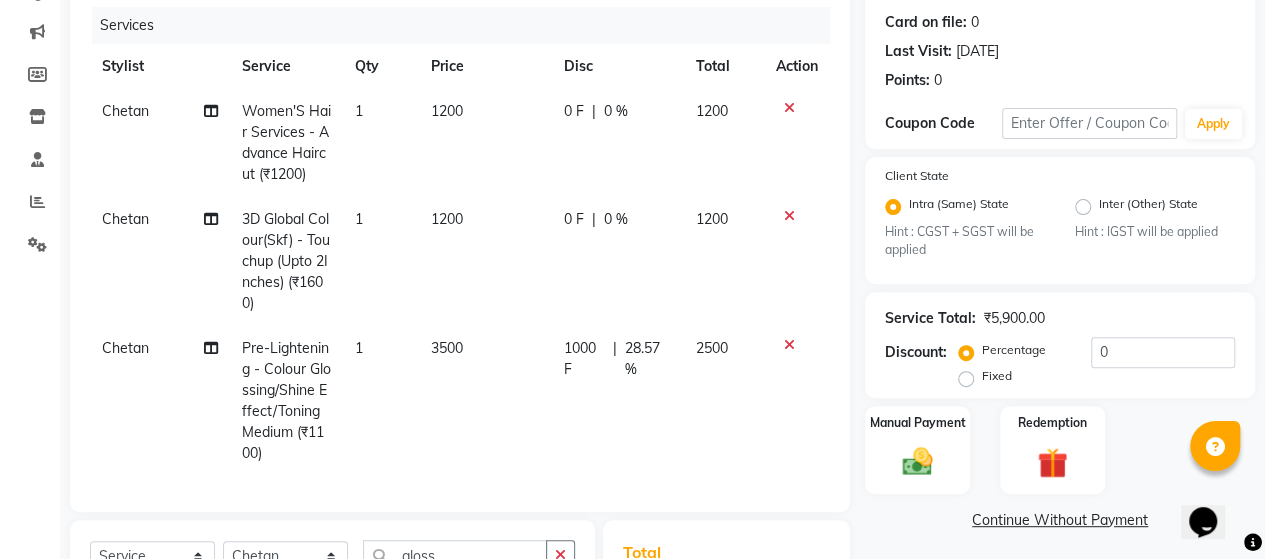 scroll, scrollTop: 0, scrollLeft: 0, axis: both 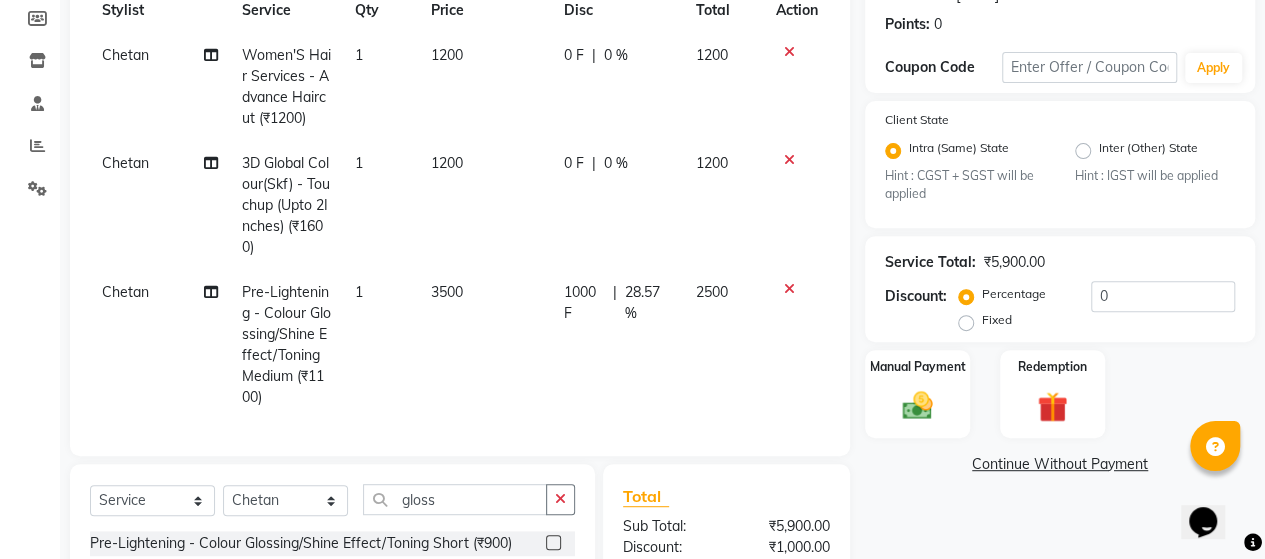 click on "1200" 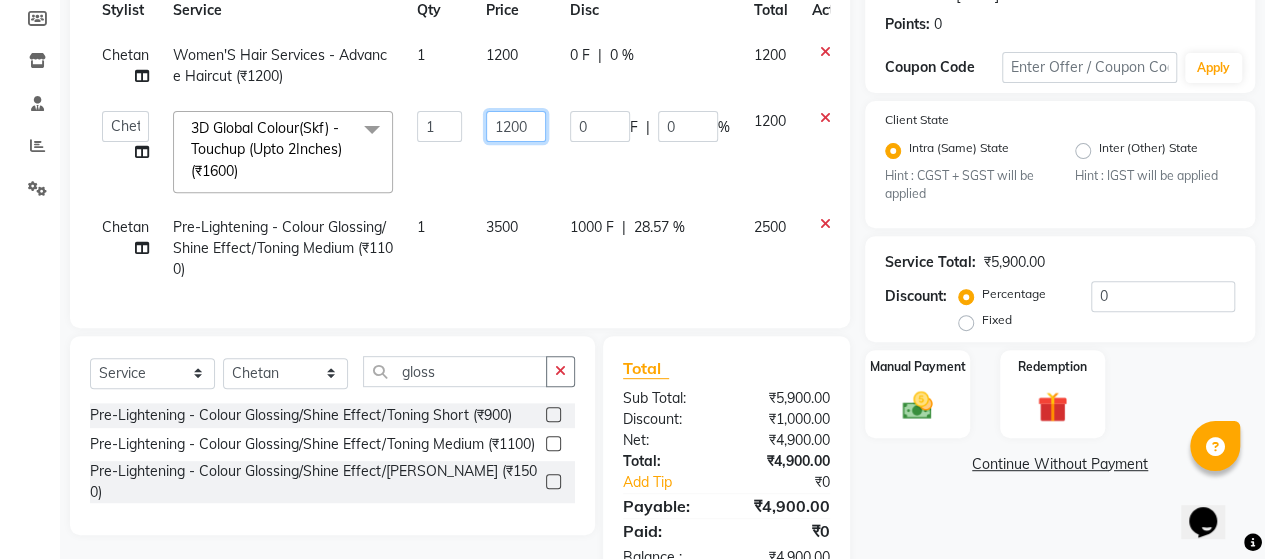 click on "1200" 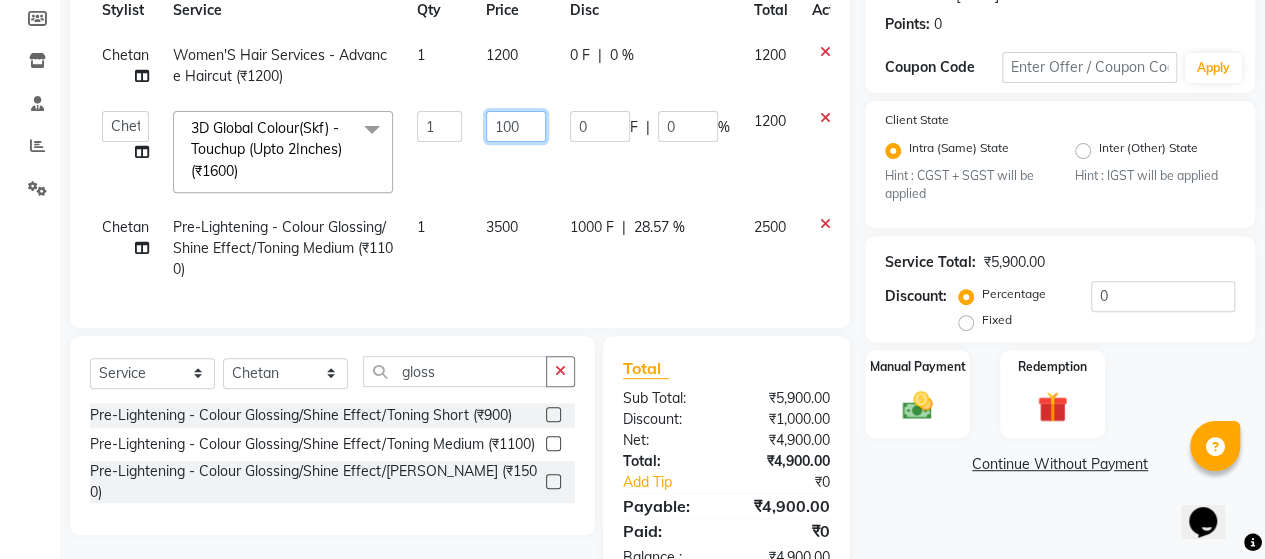 type on "1400" 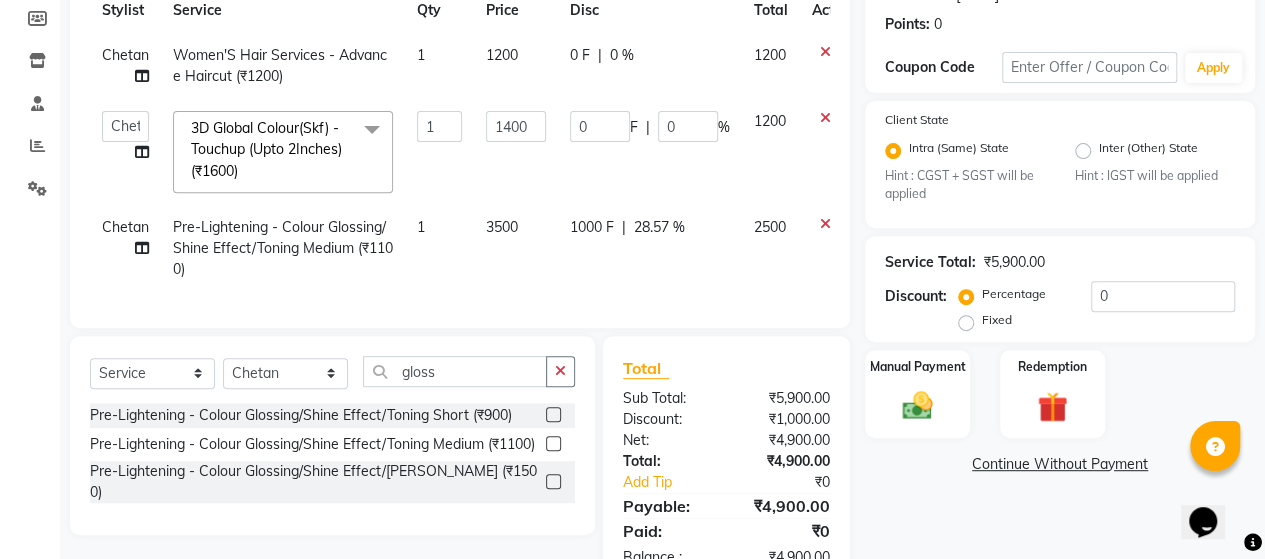 click on "1400" 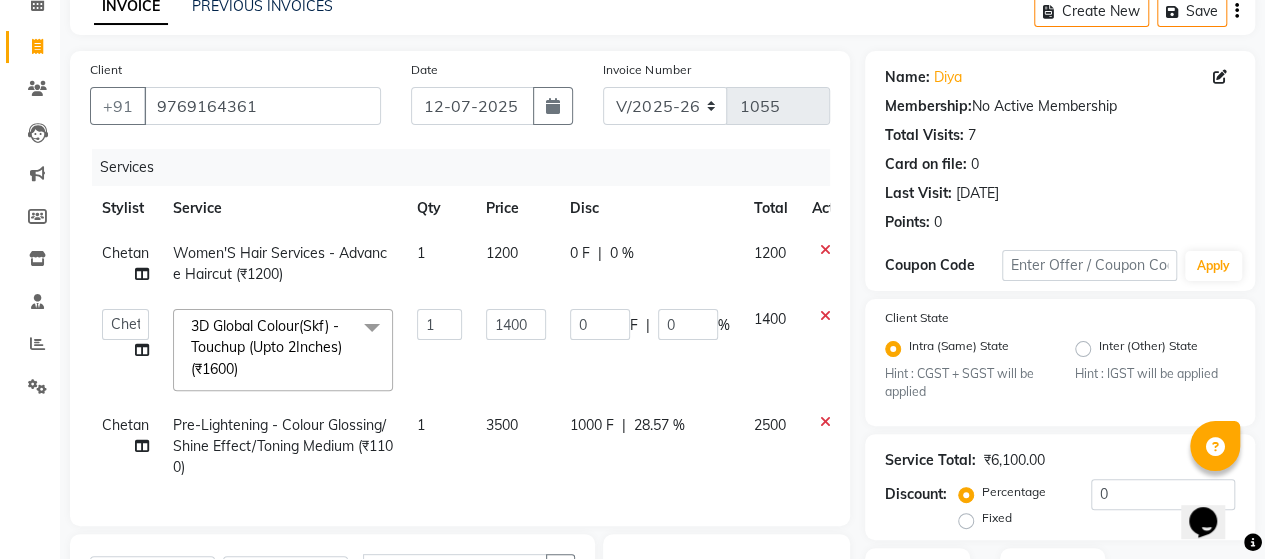 scroll, scrollTop: 69, scrollLeft: 0, axis: vertical 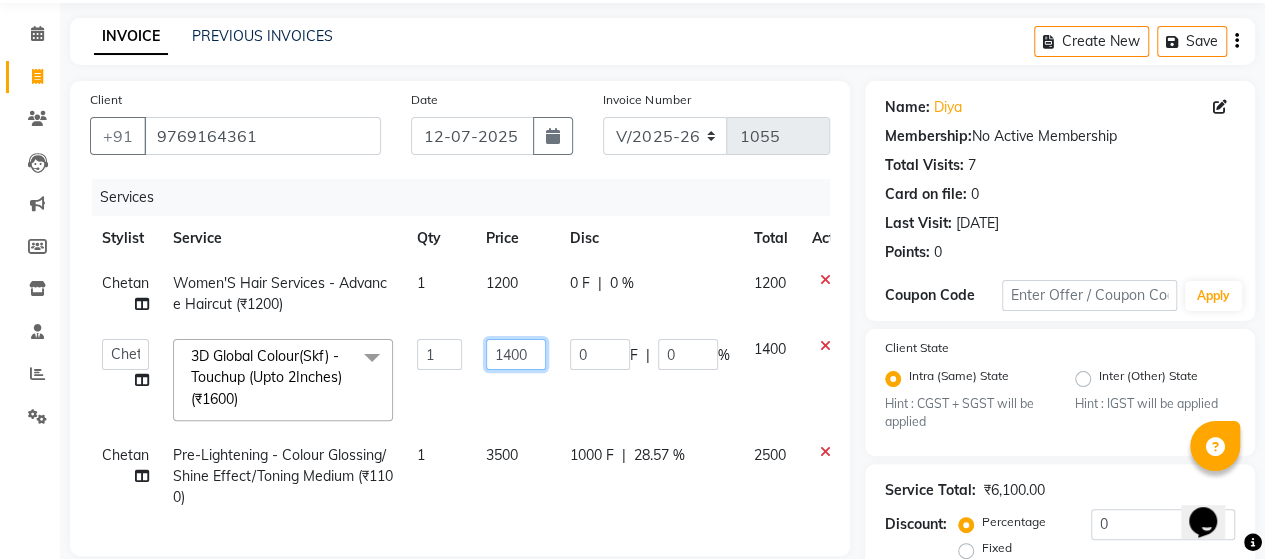click on "1400" 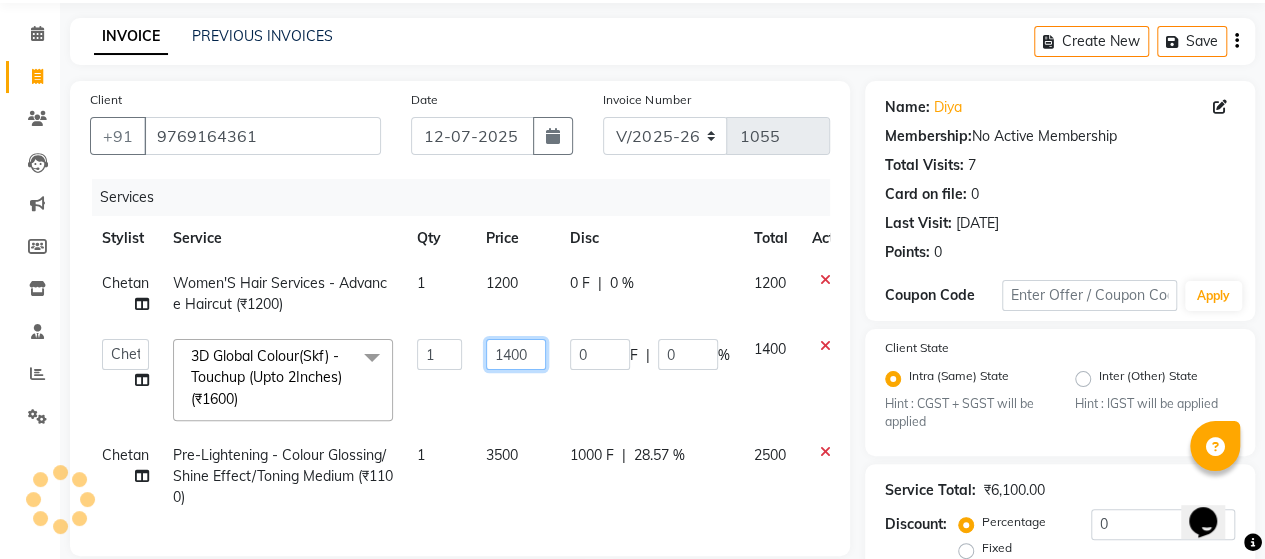 click on "1400" 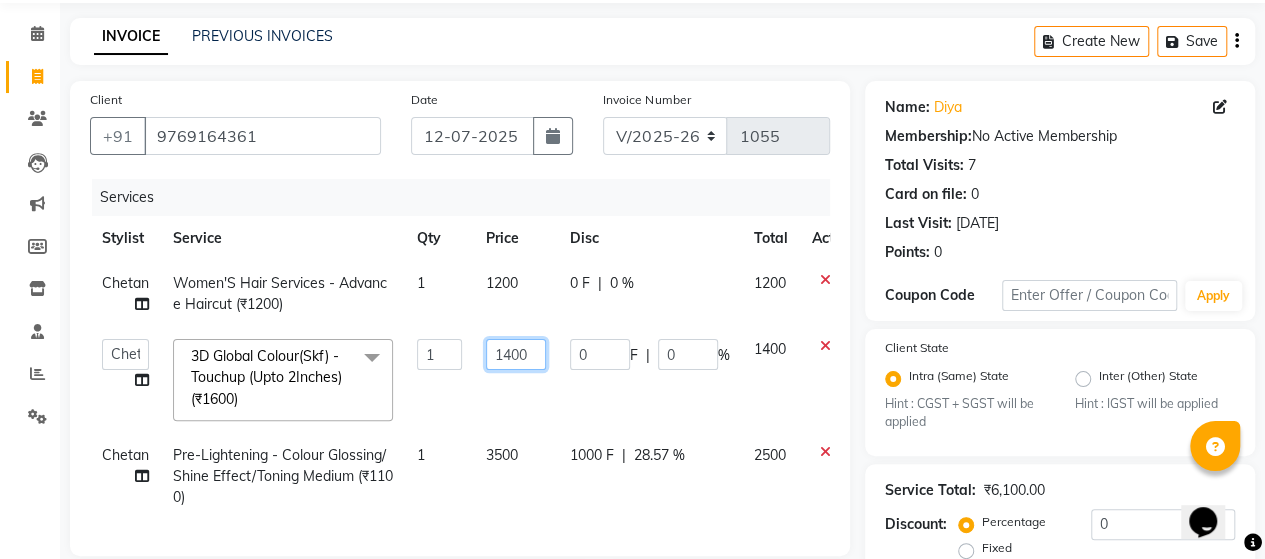 click on "1400" 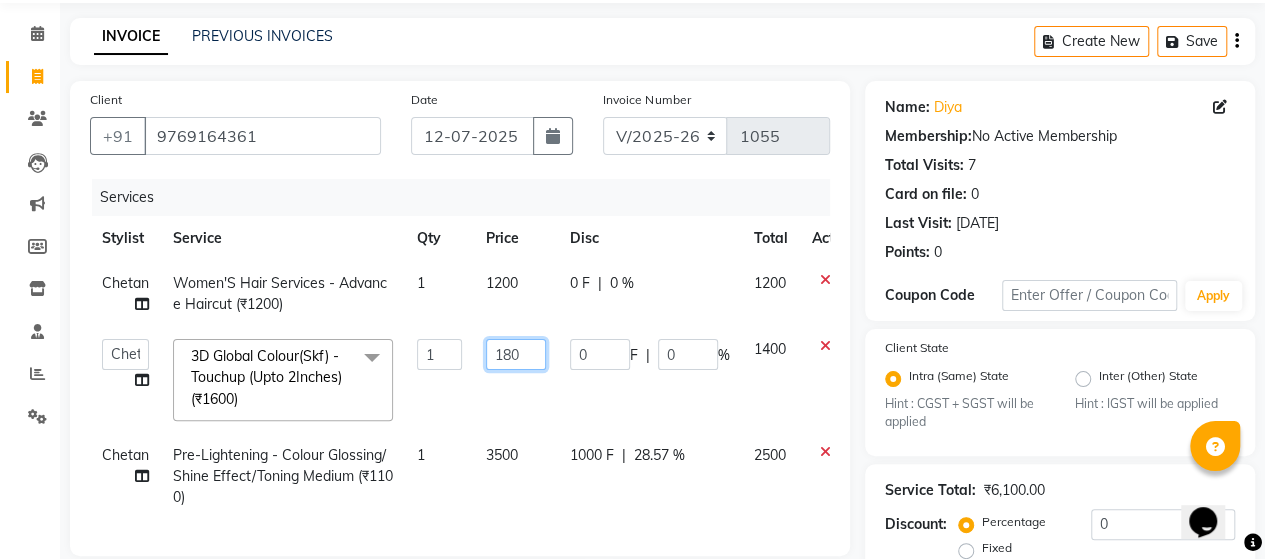type on "1800" 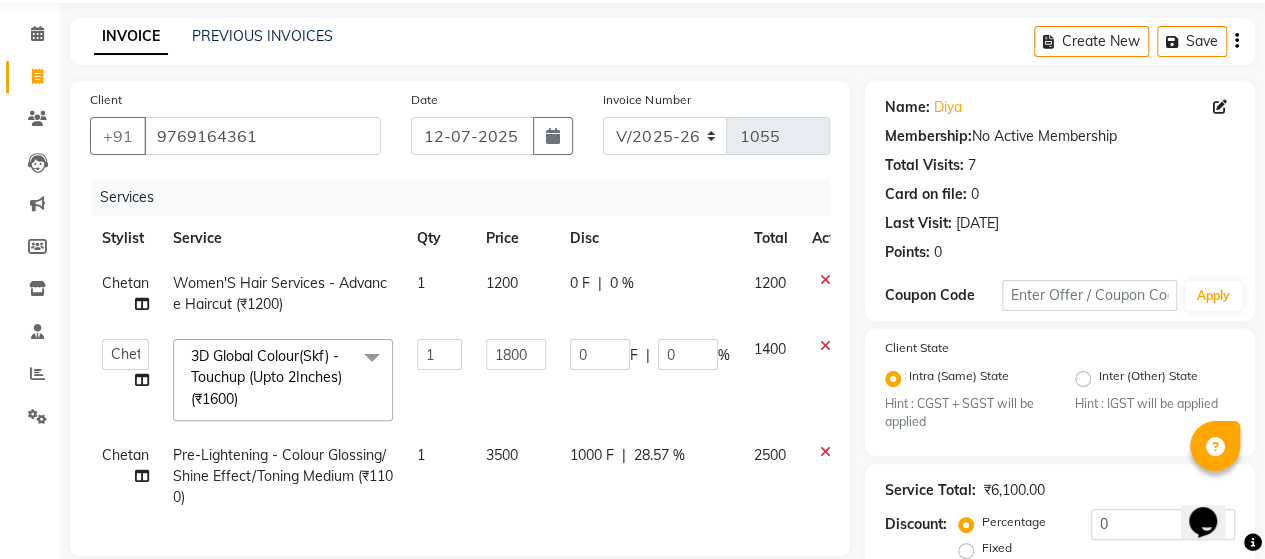 click on "ACE SALON   Chetan    KAJAL   Pooja    SAYEED    UNGUM   [PERSON_NAME]   3D Global Colour(Skf) - Touchup (Upto 2Inches) (₹1600)  x Men'S Hair Service - Haircut With Styling (₹300) Men'S Hair Service - Haircut With Wash (₹400) Men'S Hair Service - [PERSON_NAME] (₹200) Men'S Hair Service - Hairwash (₹100) Men'S Hair Service - Hairstyling (₹200) Colour (Majirel / Inoa) - Colour Streak( Per Streak) (₹200) Colour (Majirel / Inoa) - Mustache (₹150) Colour (Majirel / Inoa) - [PERSON_NAME] Touchup (₹600) Colour (Majirel / Inoa) - Global Colour ((Majirel) (₹900) Colour (Majirel / Inoa) - Global Colour (Inoa) (₹1000) Colour (Majirel / Inoa) - Highlights Colour (₹1500) Colour GLOBAL (skf) (₹1200) Women'S Hair Services - Haircut (₹800) Women'S Hair Services - Basic (₹500) Women'S Hair Services - Fringe (₹350) Women'S Hair Services - Haircut (Below 10 Years) (₹500) Women'S Hair Services - Advance Haircut (₹1200) Women'S Hair Services - Hair Wash (With Blast Dry) Short (₹350) HAIR DETOX (₹1600) 1 1800 0" 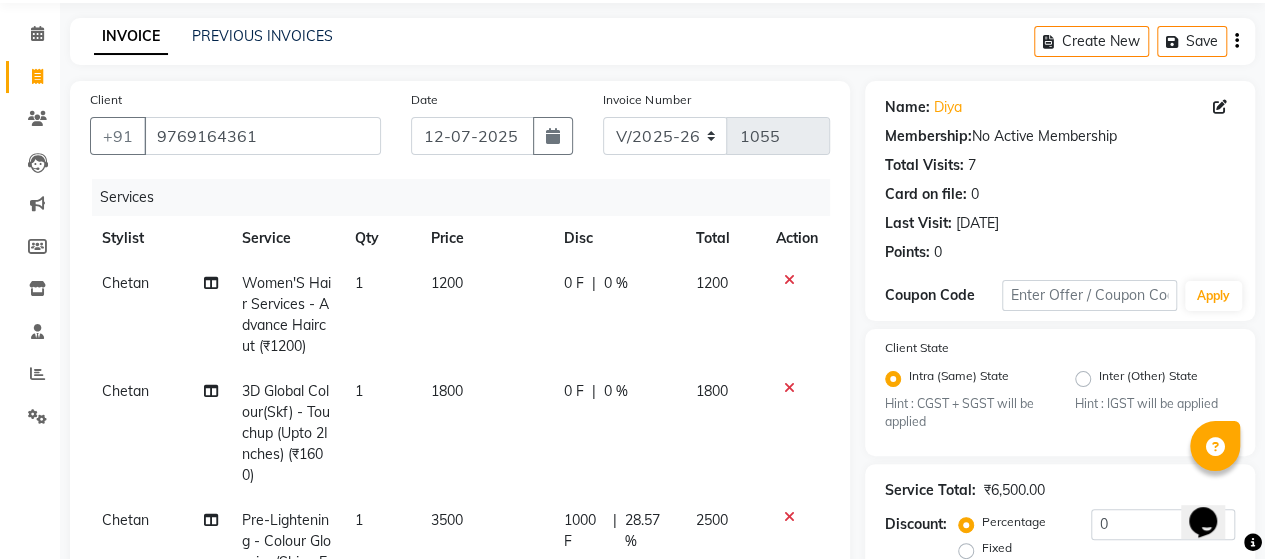drag, startPoint x: 542, startPoint y: 388, endPoint x: 554, endPoint y: 388, distance: 12 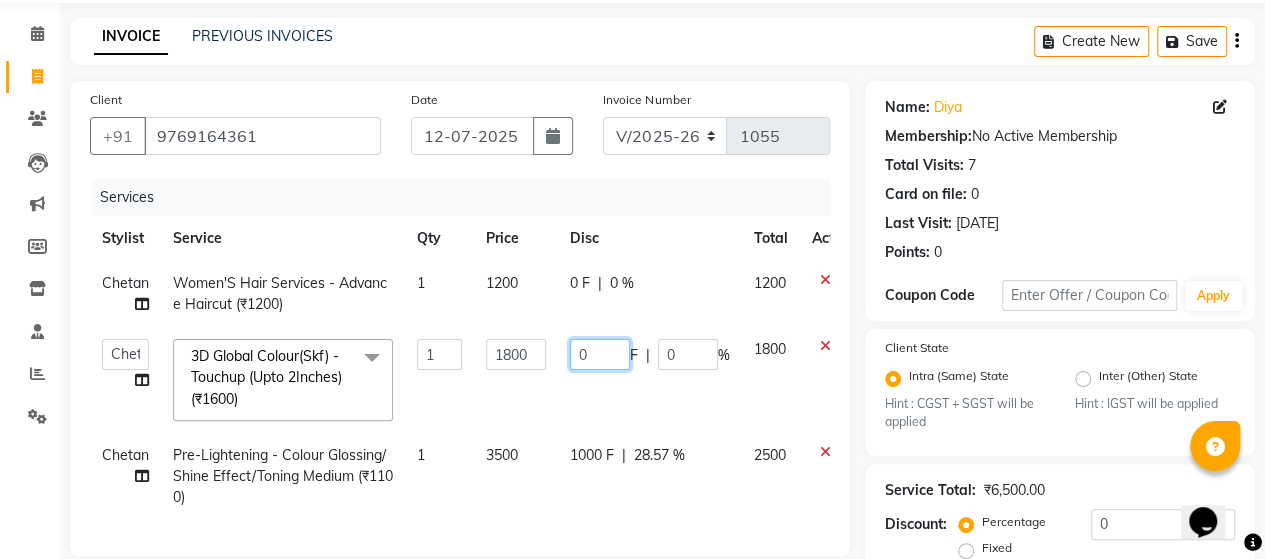 click on "0" 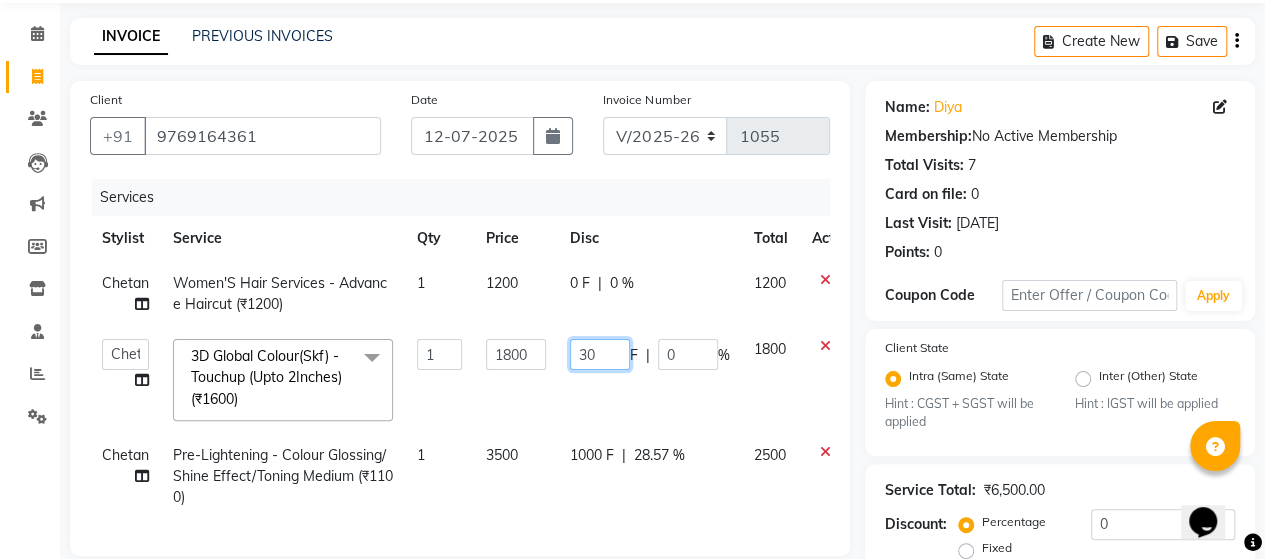 type on "300" 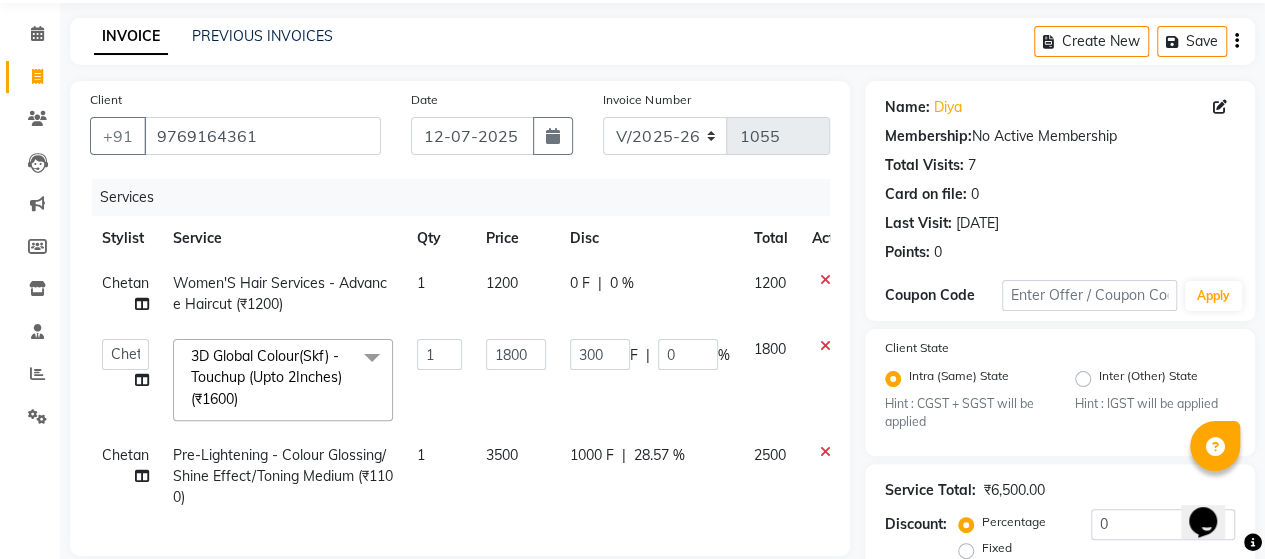 click on "300 F | 0 %" 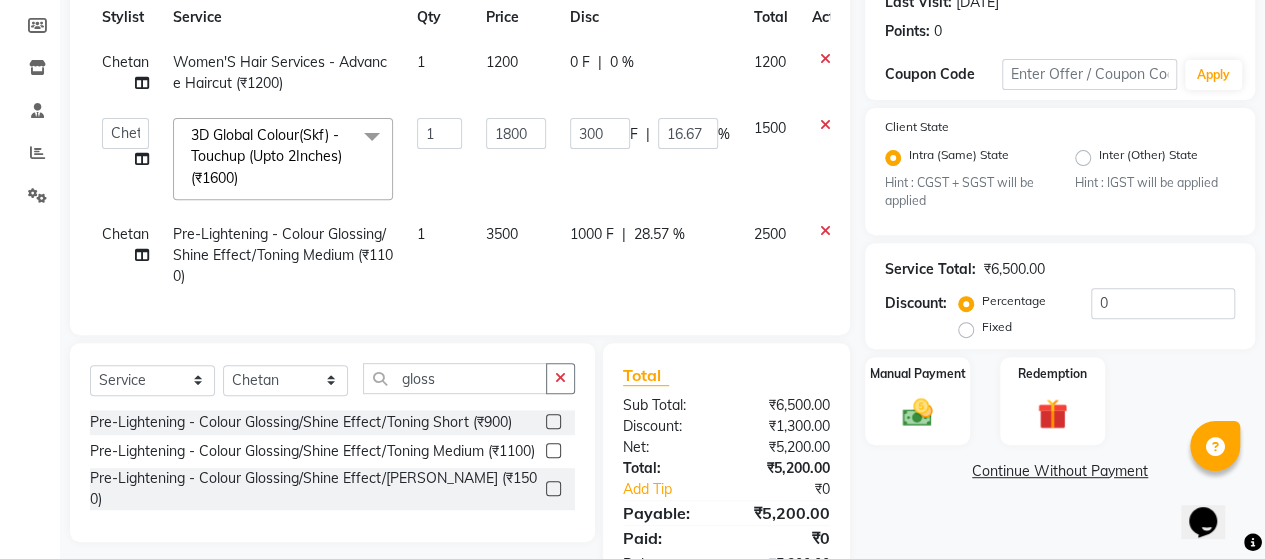 scroll, scrollTop: 369, scrollLeft: 0, axis: vertical 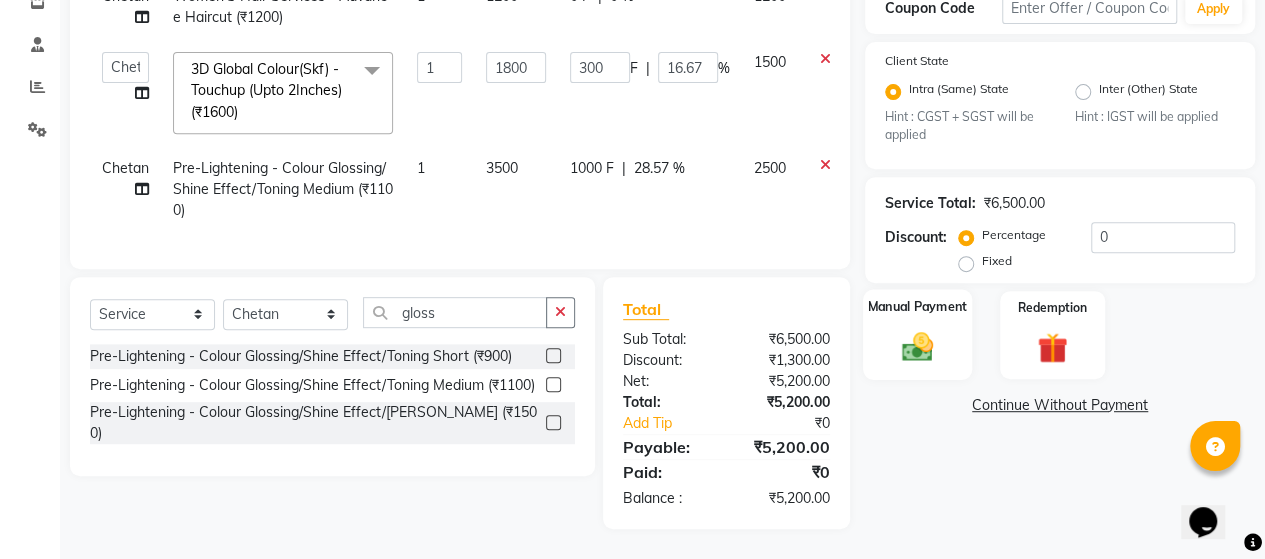 click on "Manual Payment" 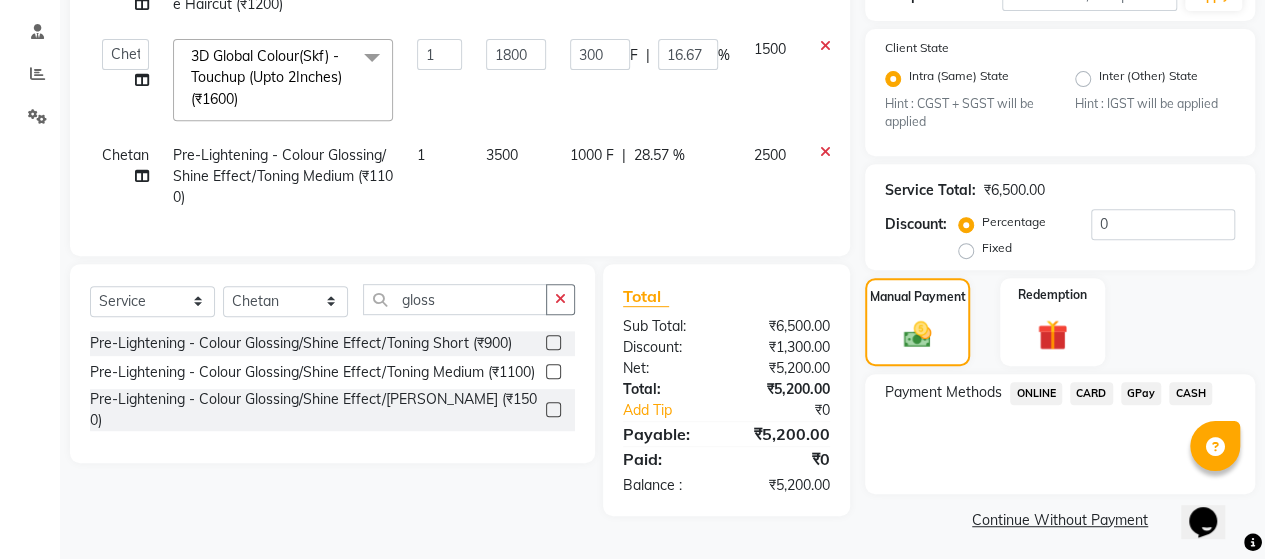 click on "GPay" 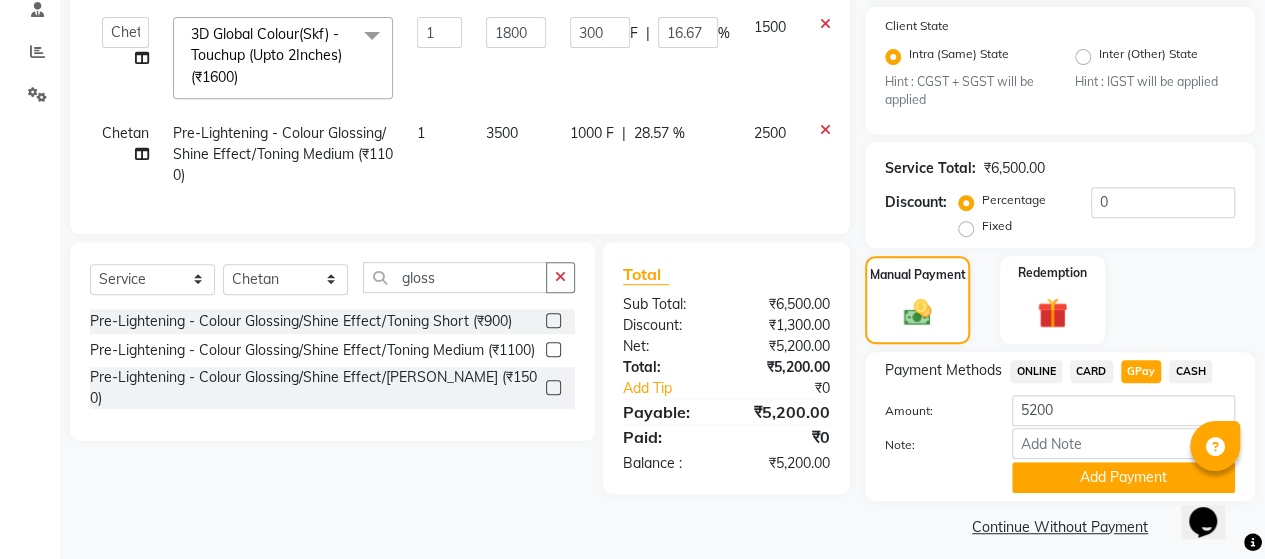 scroll, scrollTop: 402, scrollLeft: 0, axis: vertical 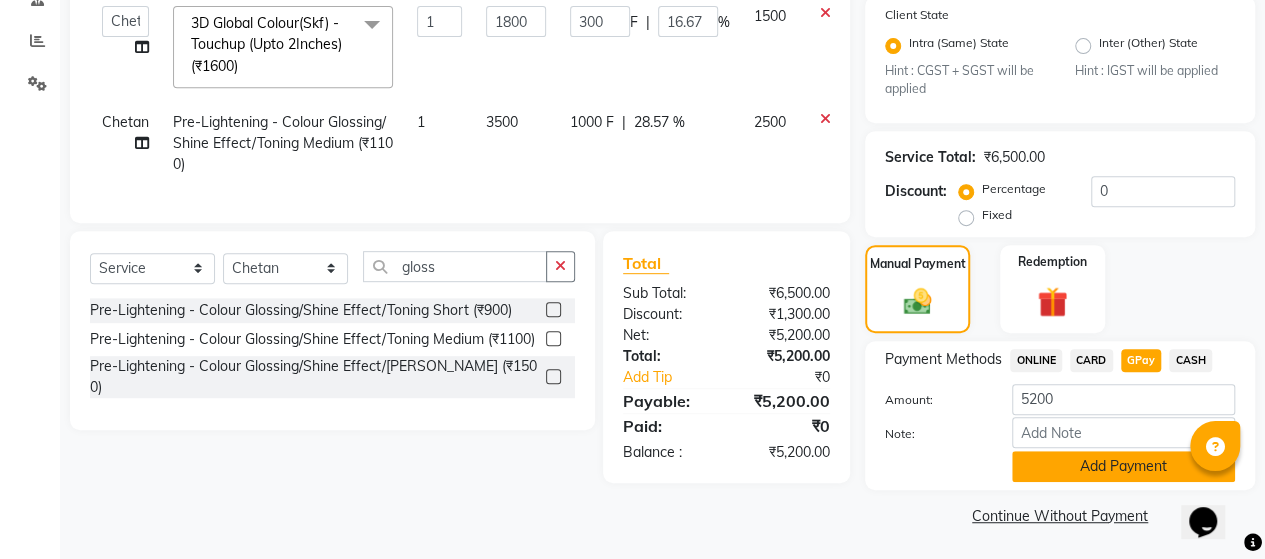 click on "Add Payment" 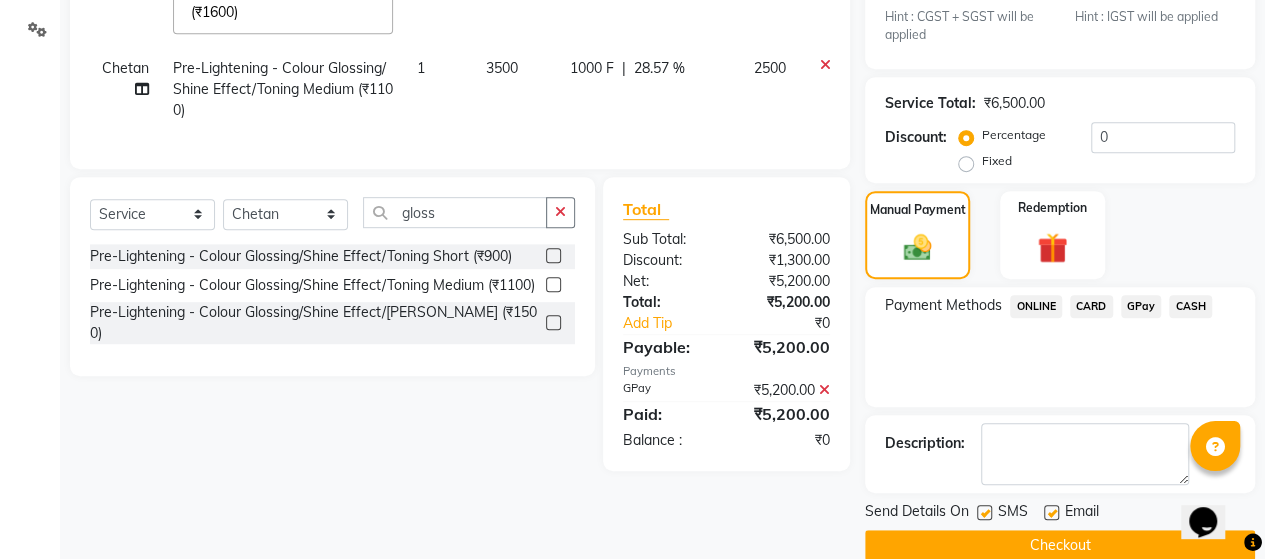 scroll, scrollTop: 485, scrollLeft: 0, axis: vertical 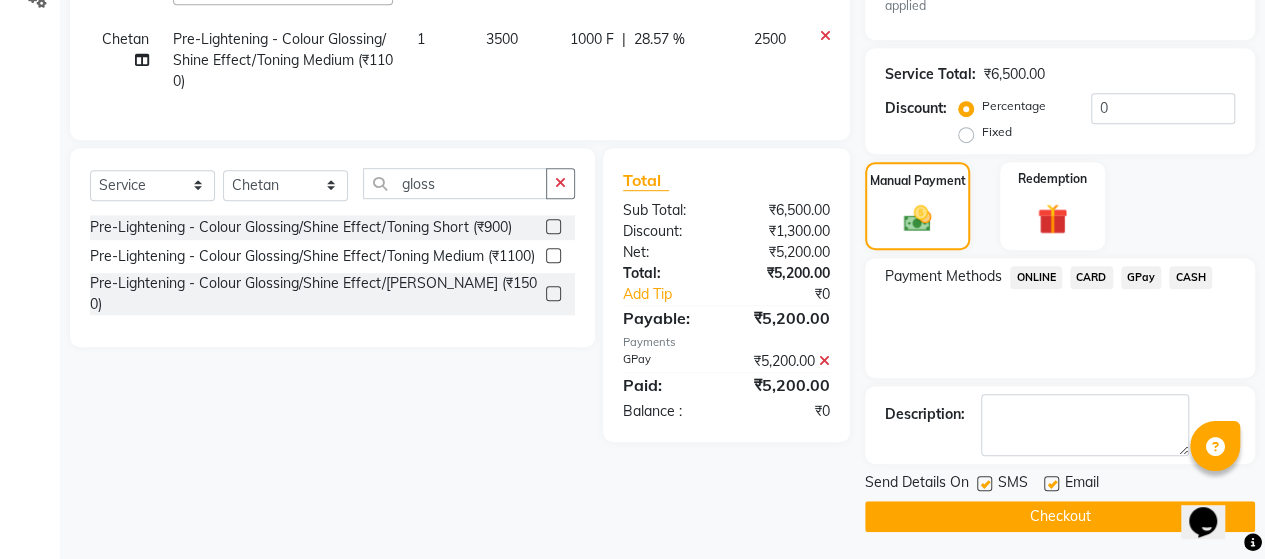 click on "Checkout" 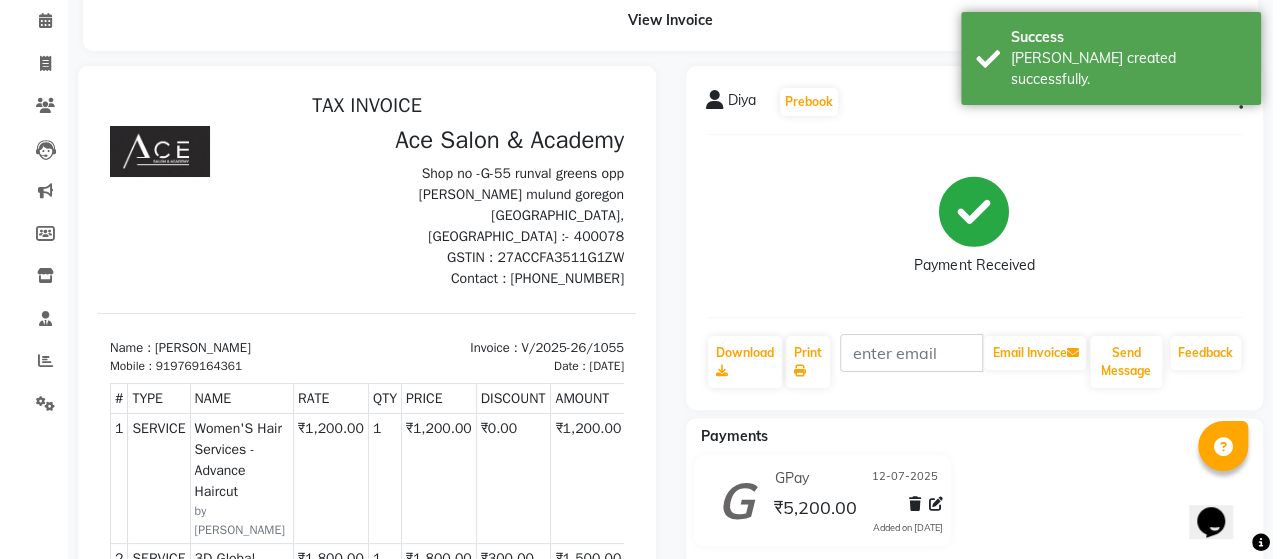 scroll, scrollTop: 0, scrollLeft: 0, axis: both 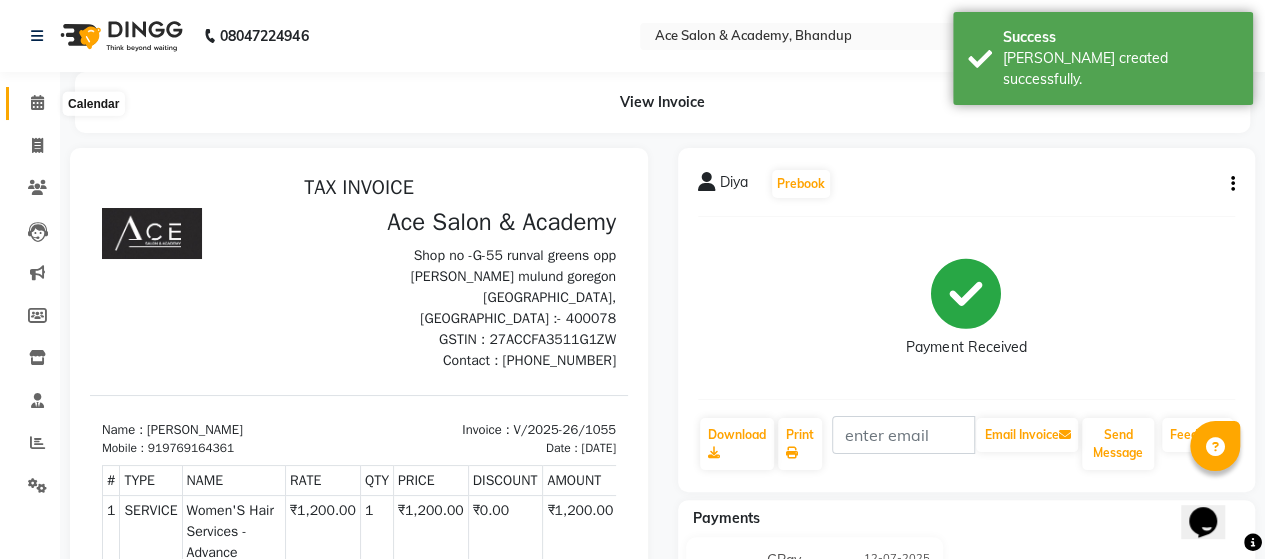 click 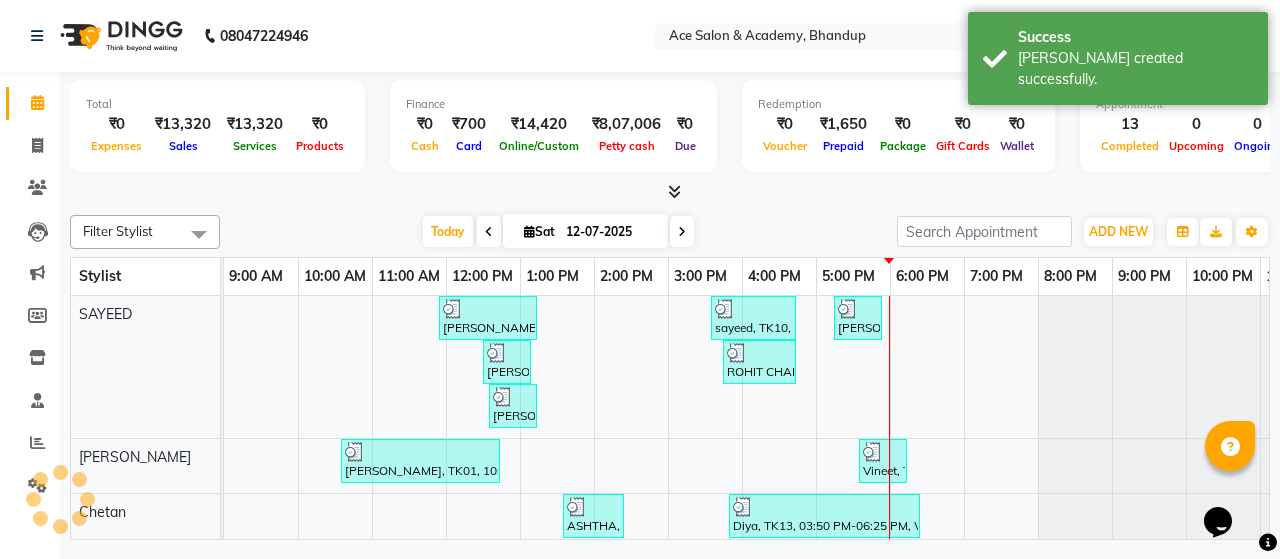 scroll, scrollTop: 0, scrollLeft: 0, axis: both 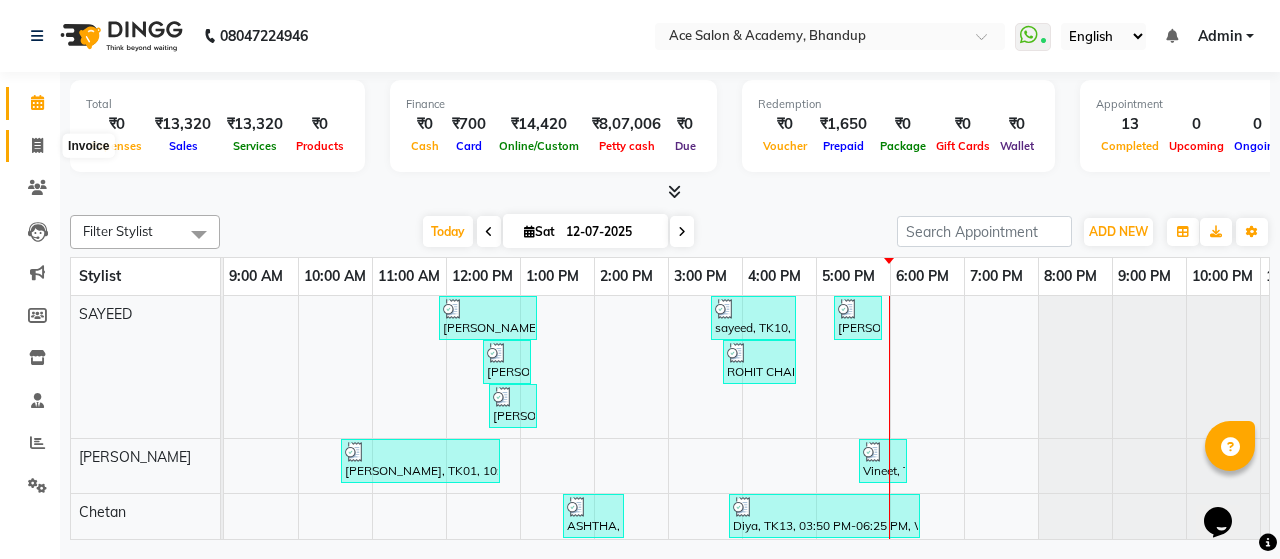click 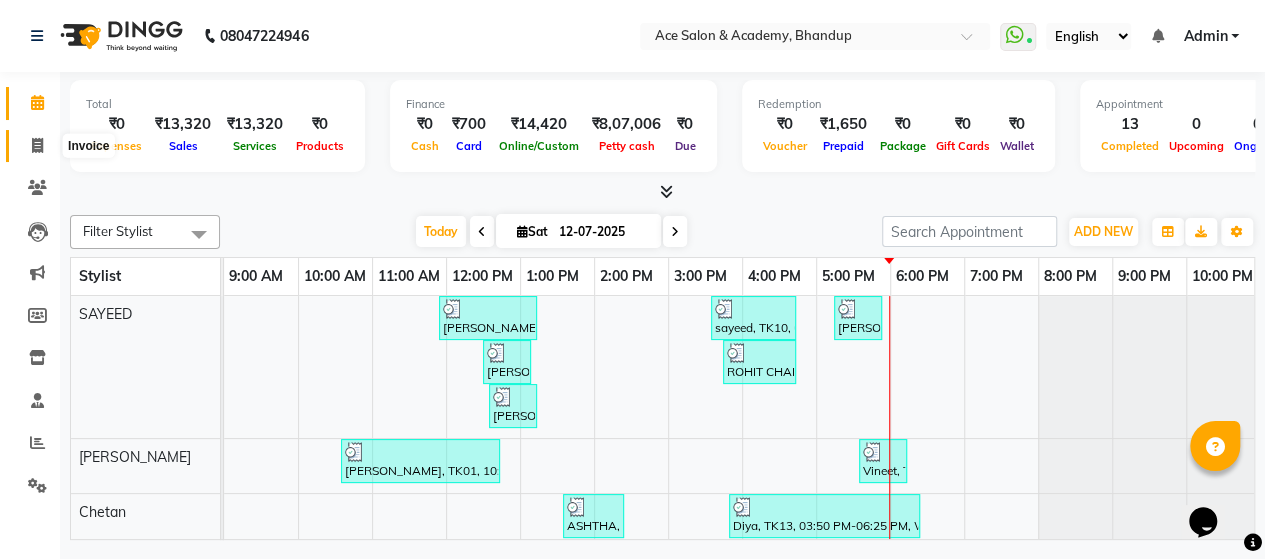 select on "service" 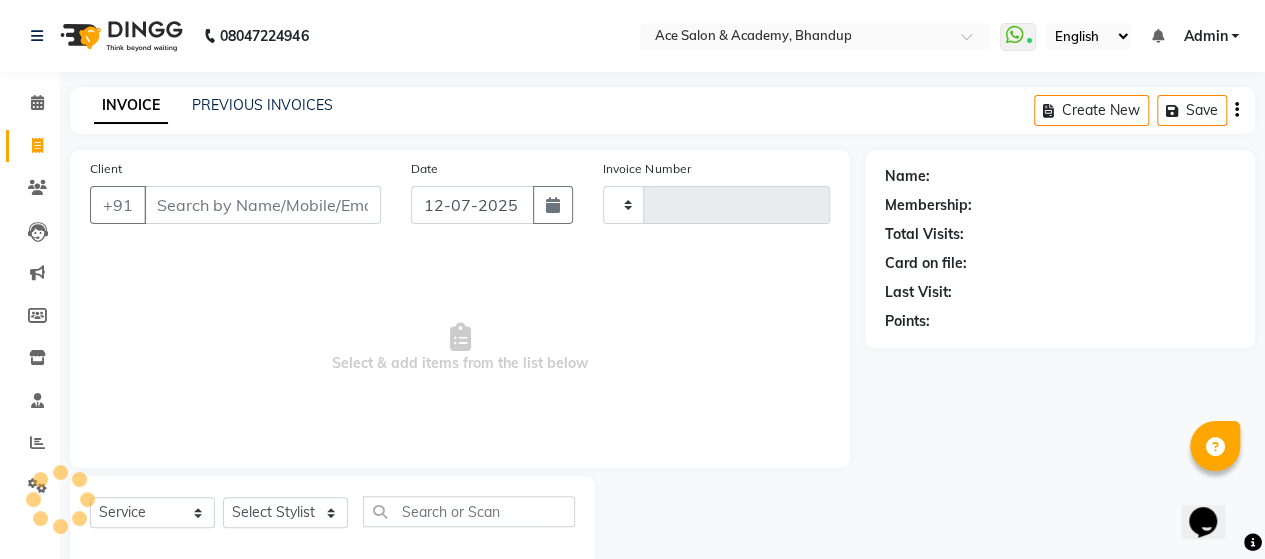 type on "1056" 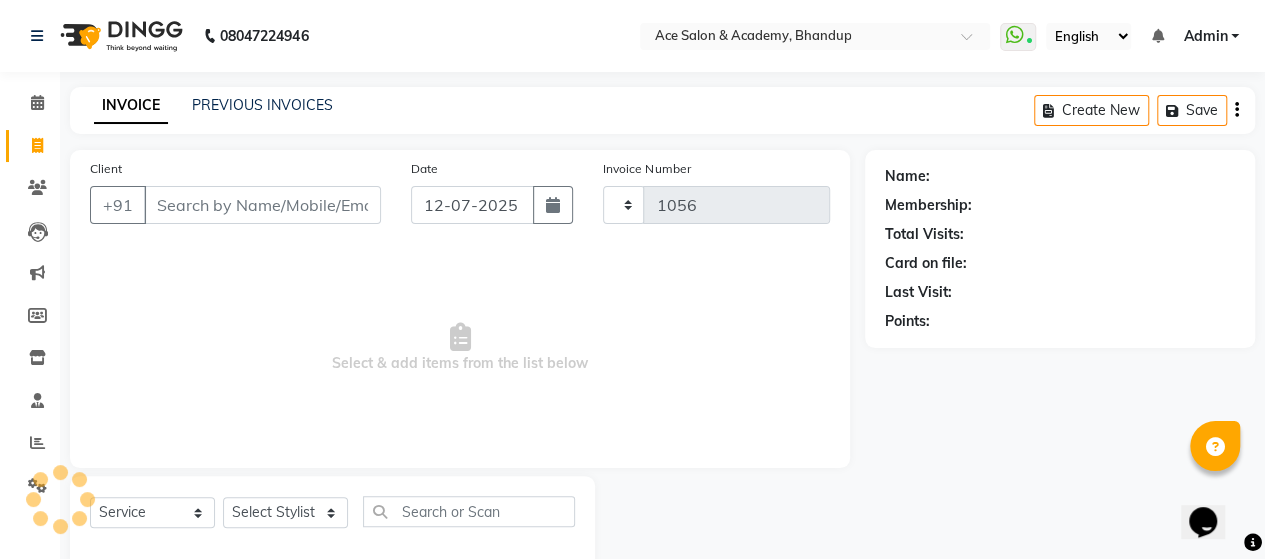 select on "5800" 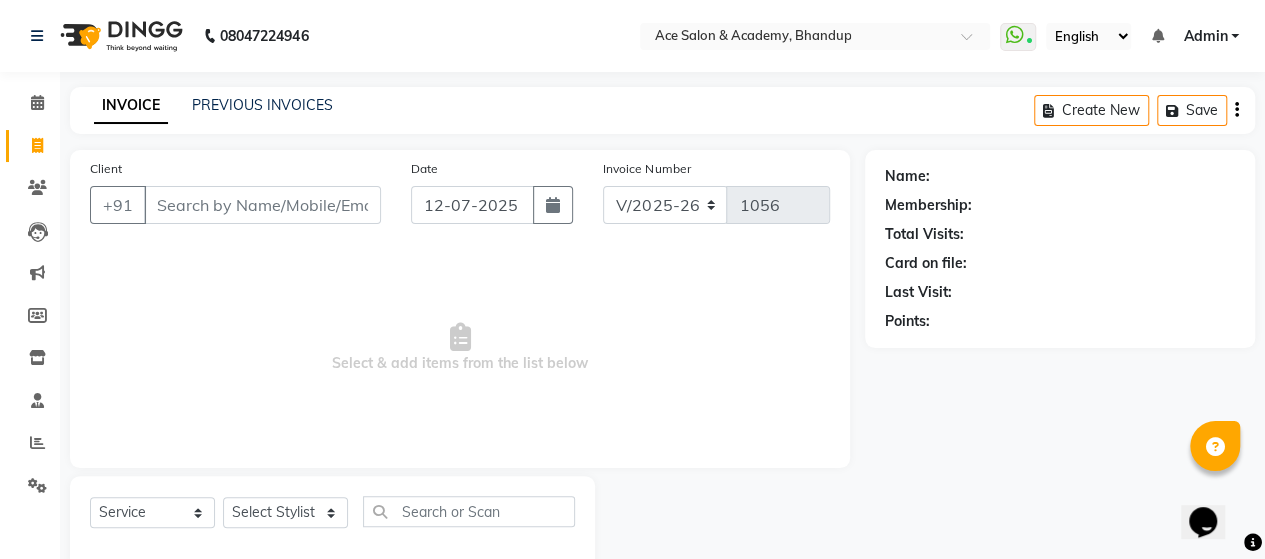 click on "Client" at bounding box center [262, 205] 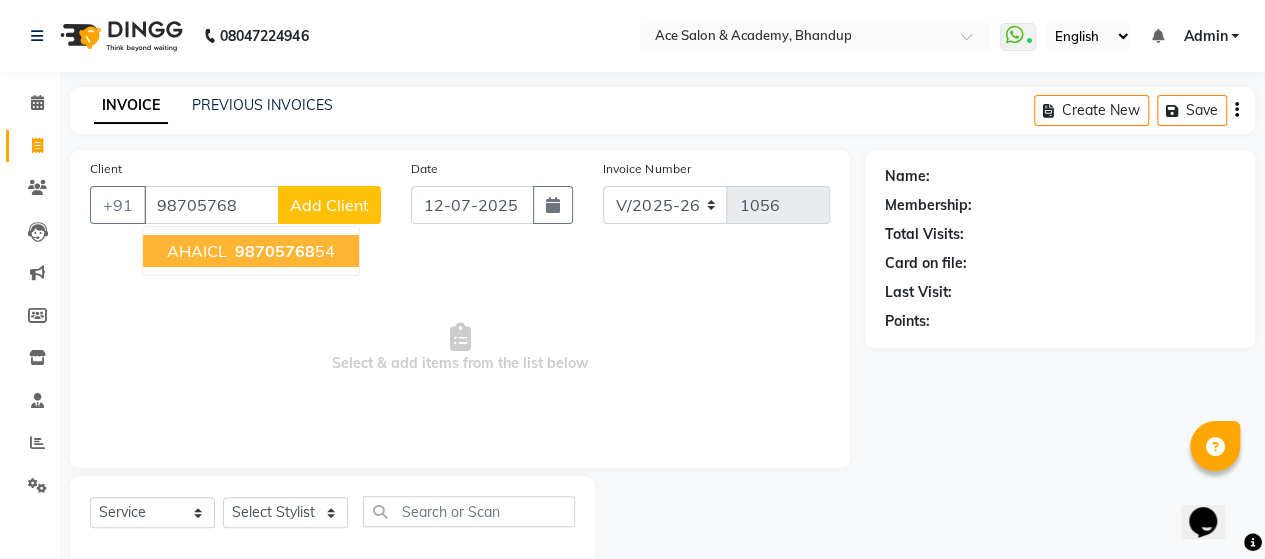 click on "98705768" at bounding box center [275, 251] 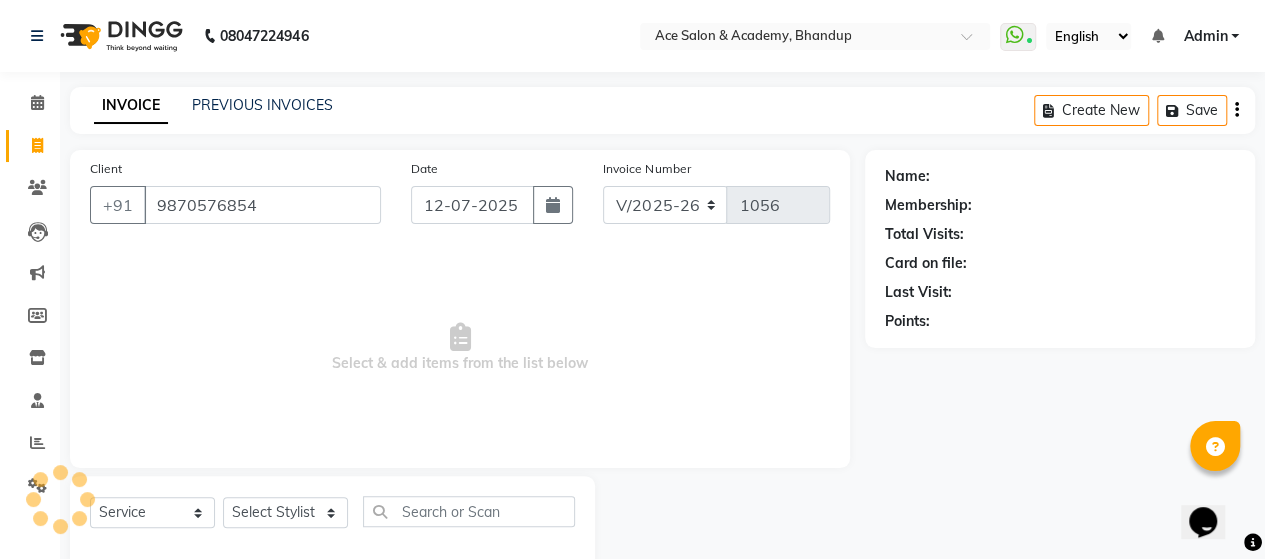type on "9870576854" 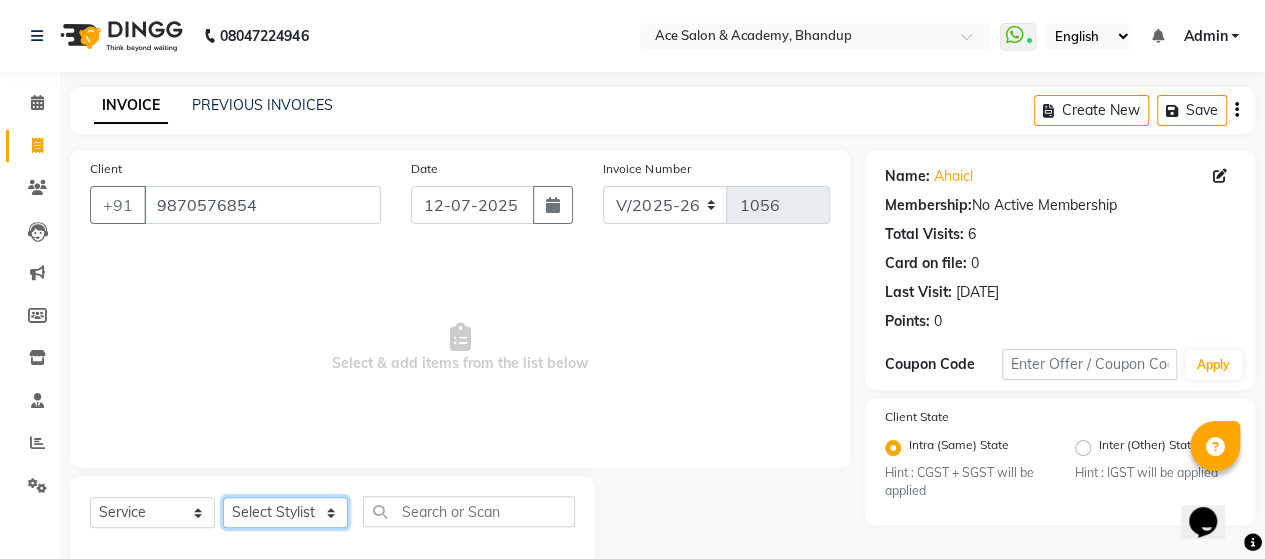 click on "Select Stylist ACE SALON Chetan  KAJAL Pooja  SAYEED  UNGUM [PERSON_NAME]" 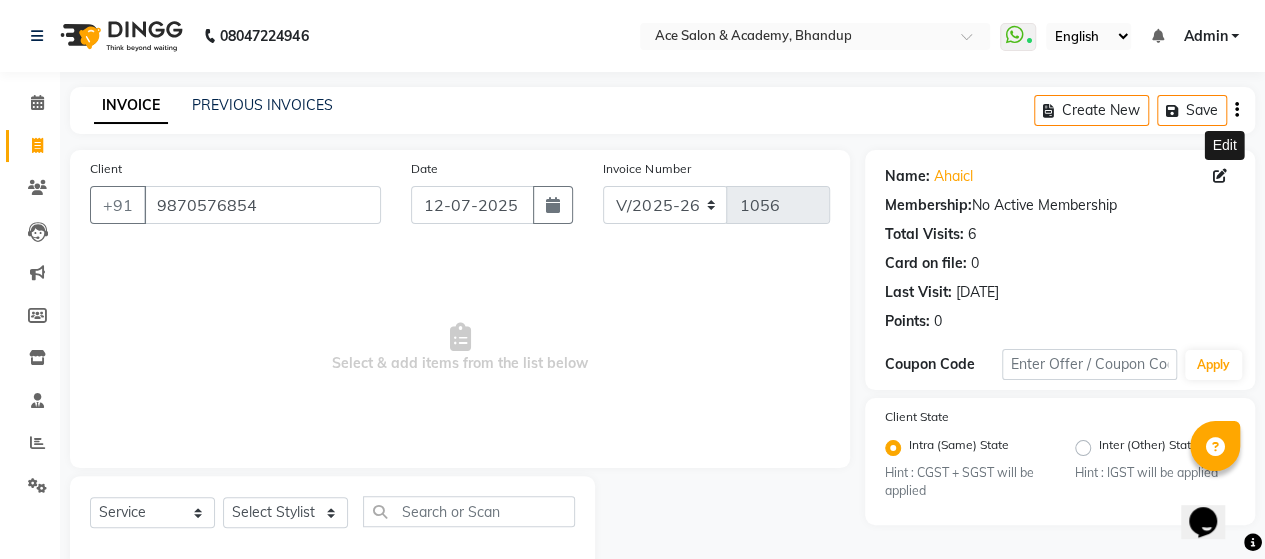 click 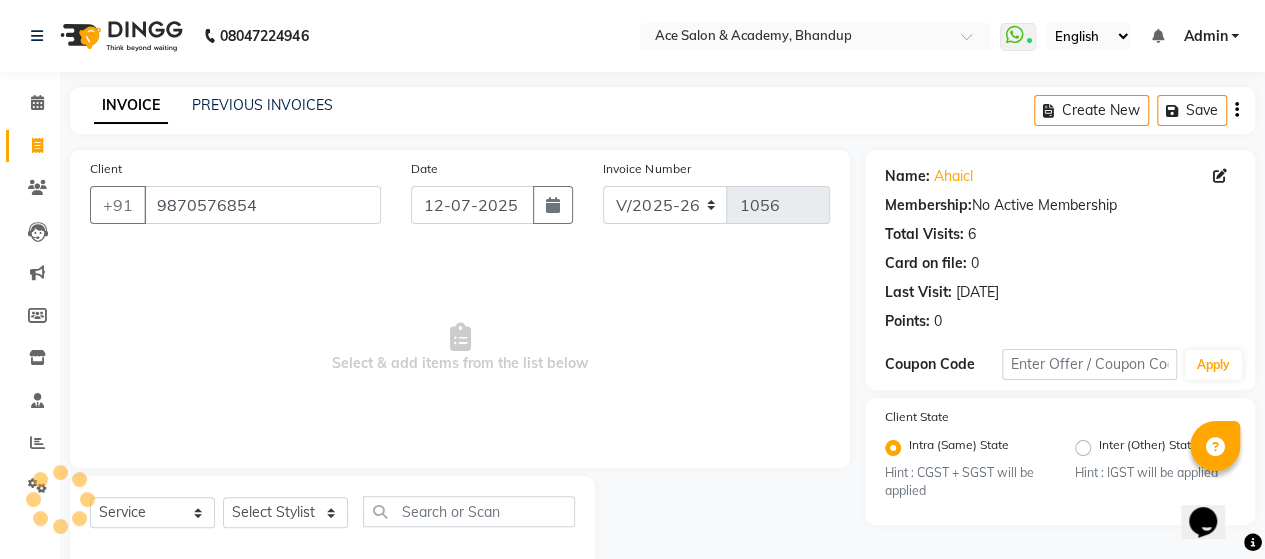 select on "[DEMOGRAPHIC_DATA]" 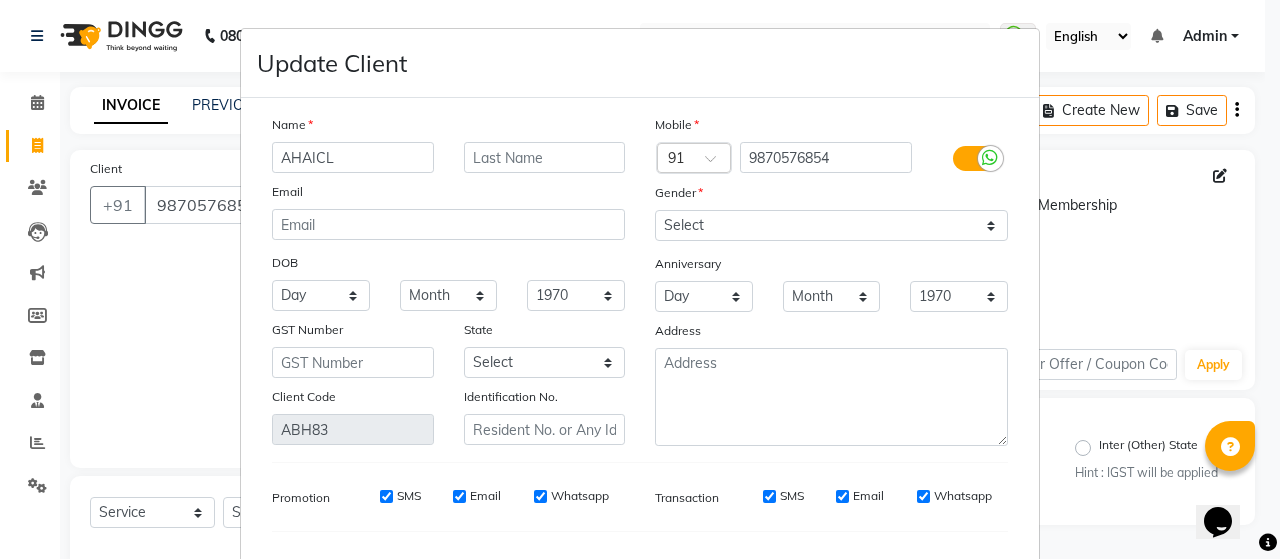 click on "AHAICL" at bounding box center (353, 157) 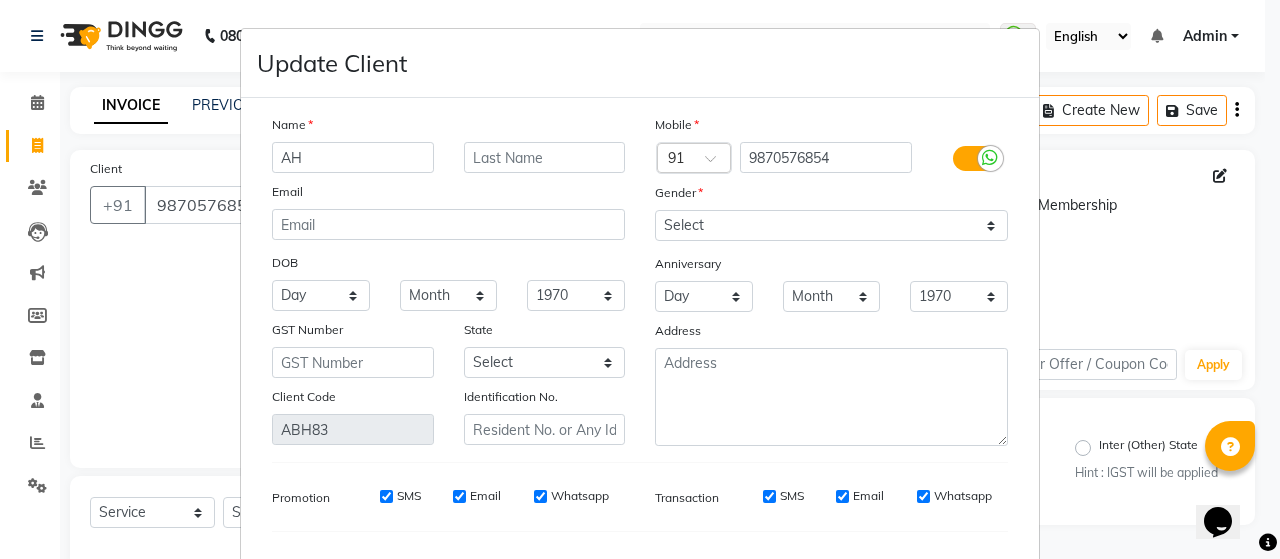 type on "A" 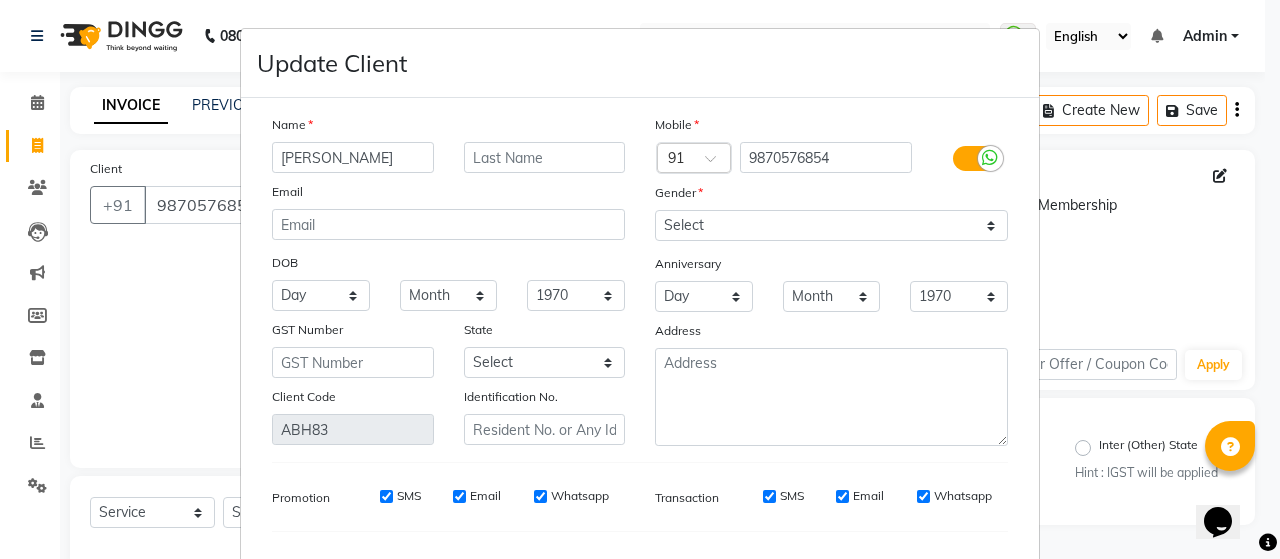 type on "[PERSON_NAME]" 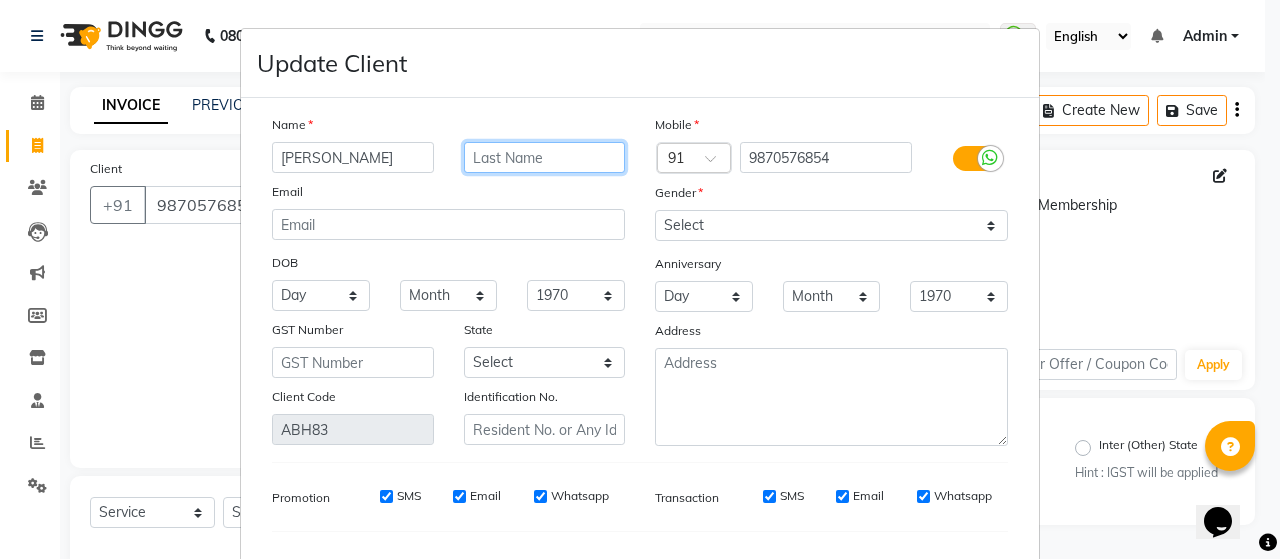 click at bounding box center [545, 157] 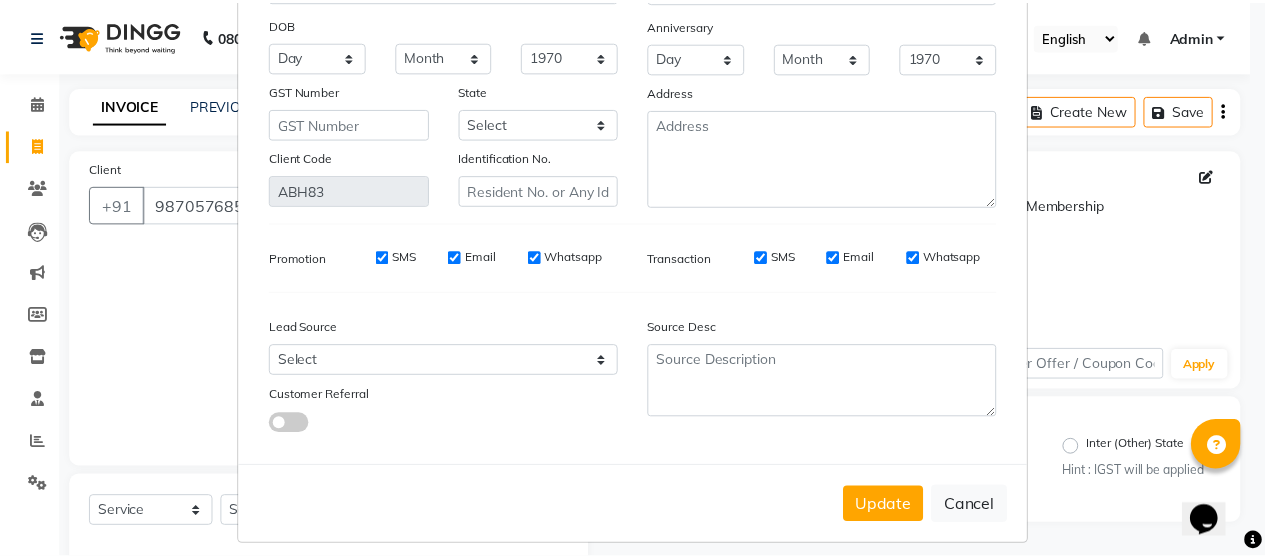 scroll, scrollTop: 250, scrollLeft: 0, axis: vertical 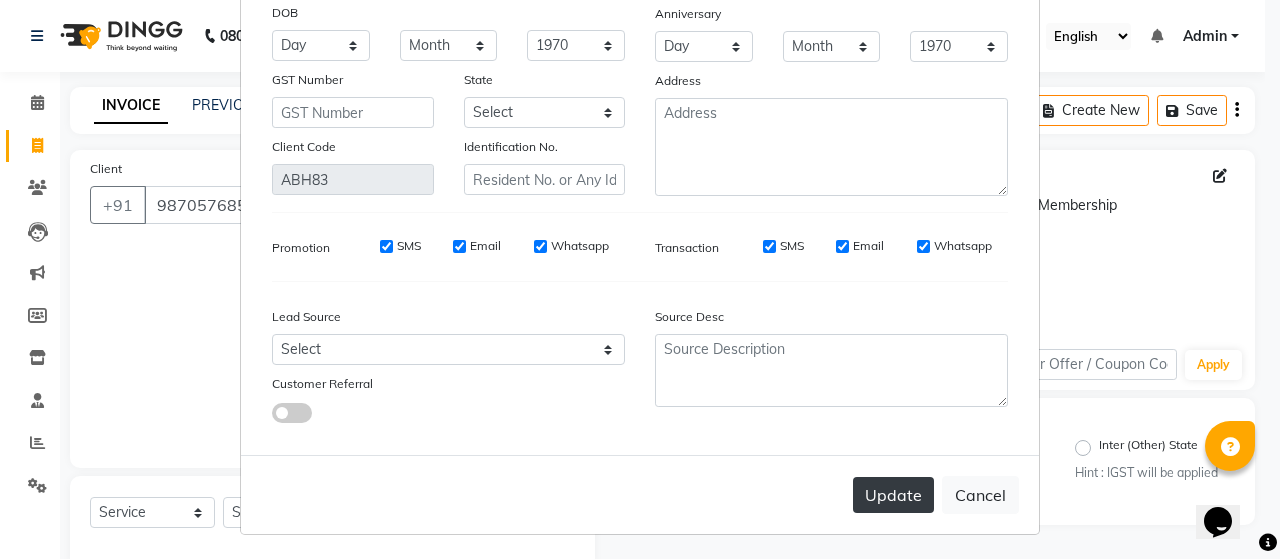 type on "[PERSON_NAME]" 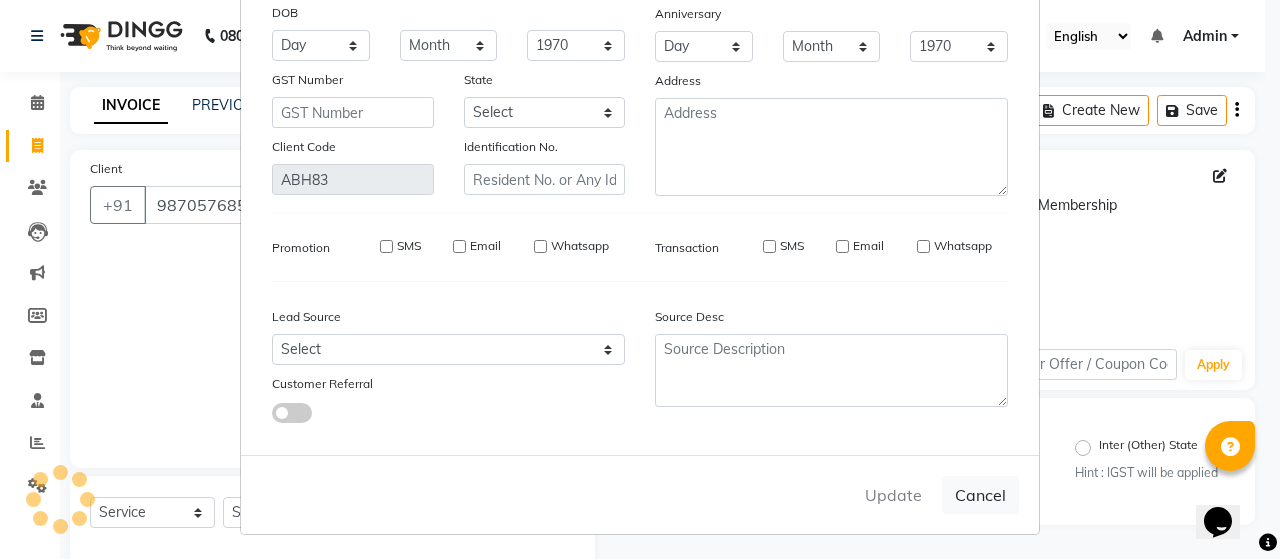 type 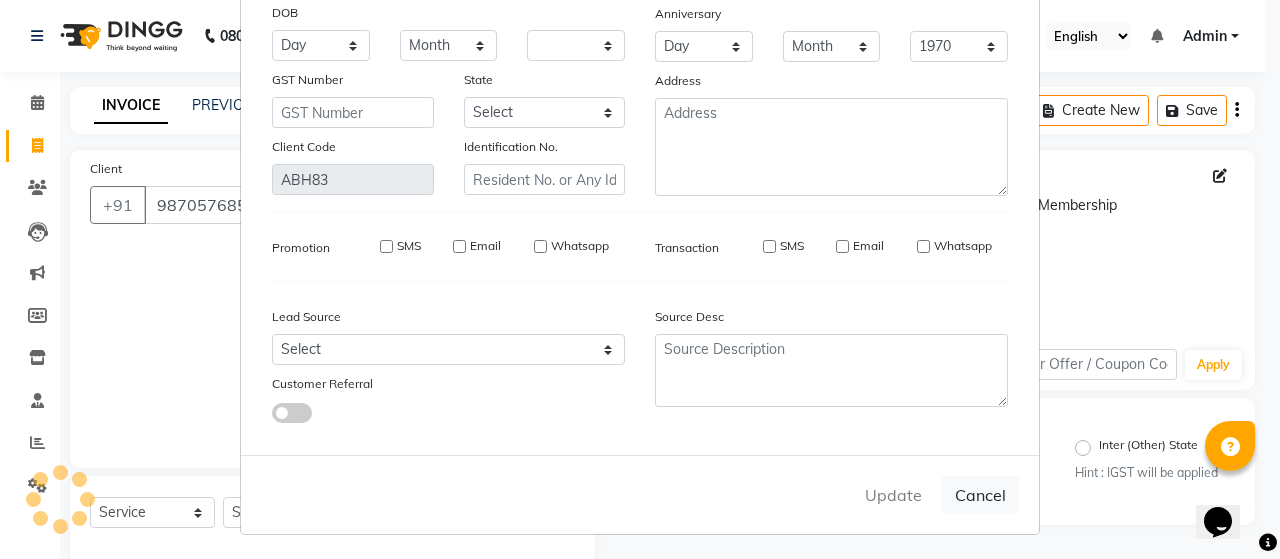 type 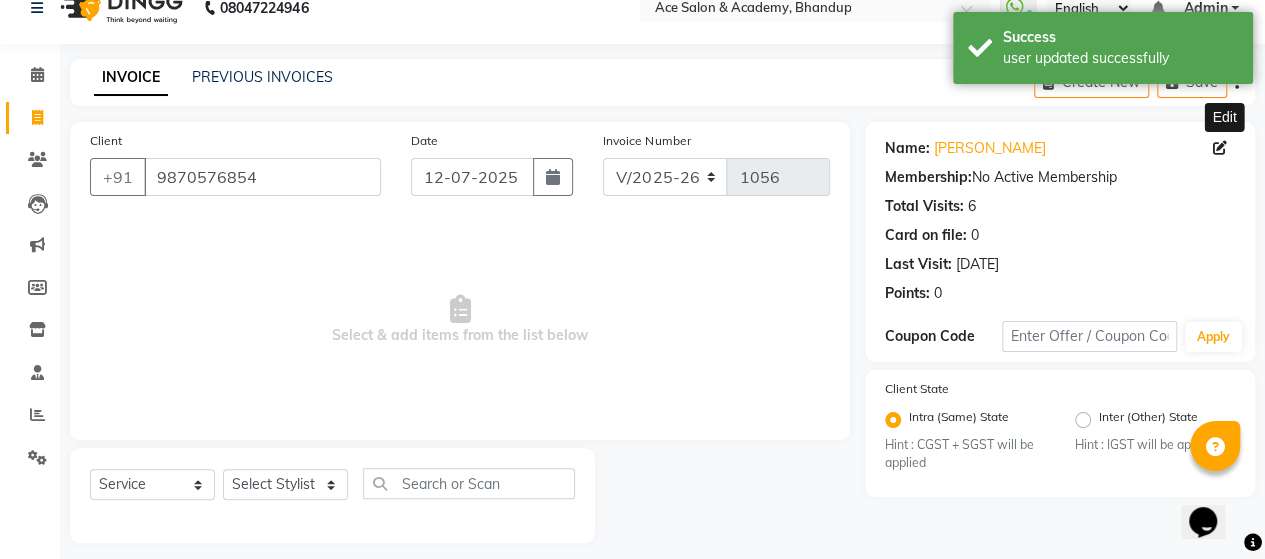 scroll, scrollTop: 41, scrollLeft: 0, axis: vertical 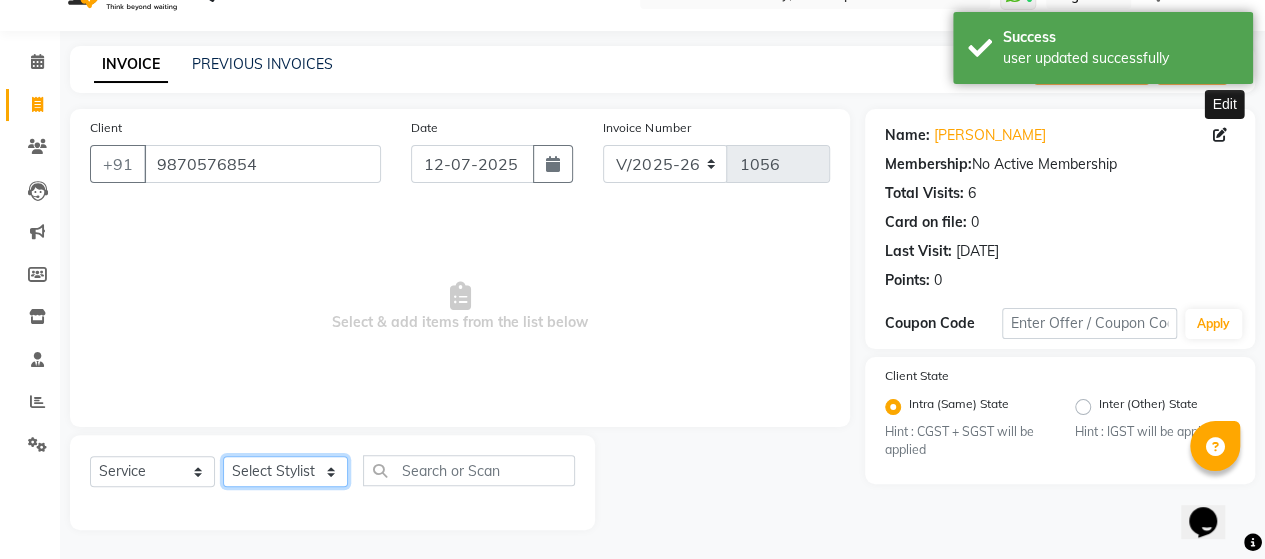 click on "Select Stylist ACE SALON Chetan  KAJAL Pooja  SAYEED  UNGUM [PERSON_NAME]" 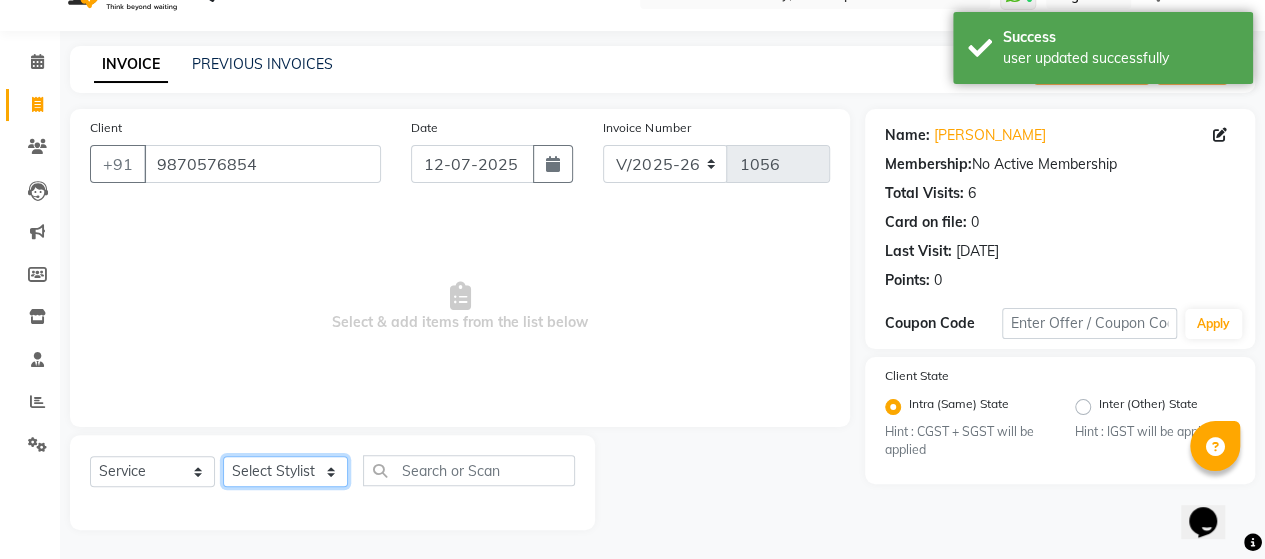 select on "40243" 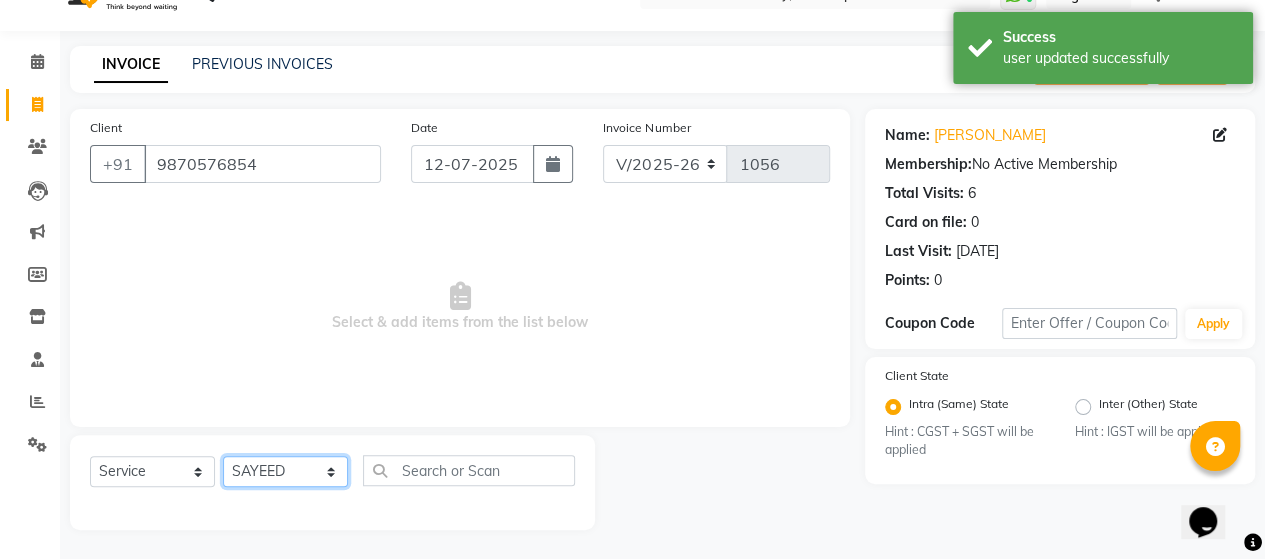 click on "Select Stylist ACE SALON Chetan  KAJAL Pooja  SAYEED  UNGUM [PERSON_NAME]" 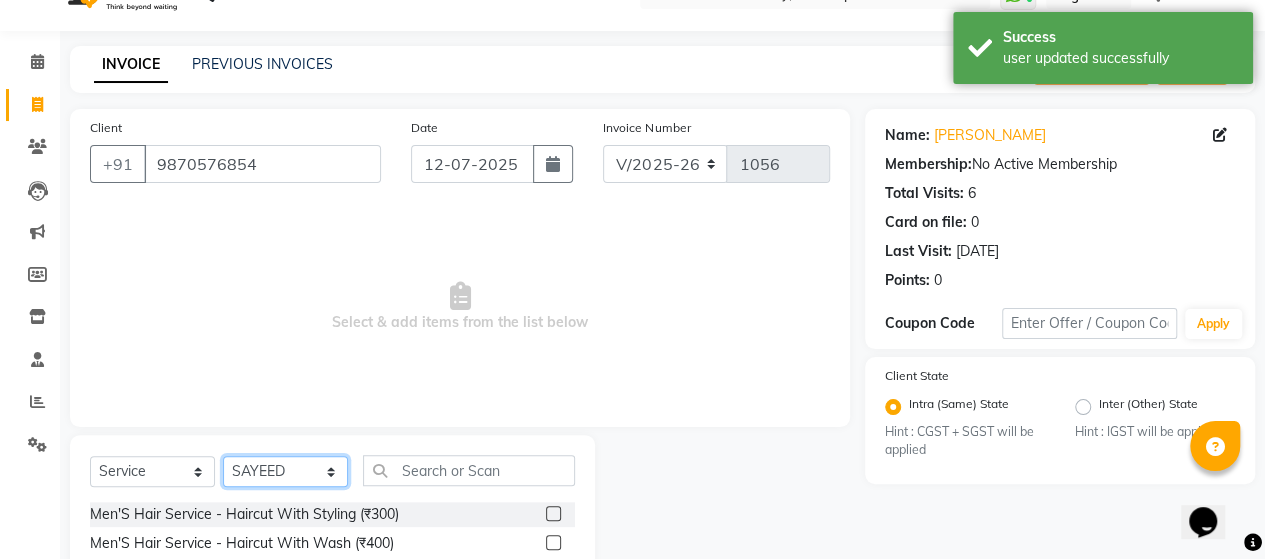 scroll, scrollTop: 241, scrollLeft: 0, axis: vertical 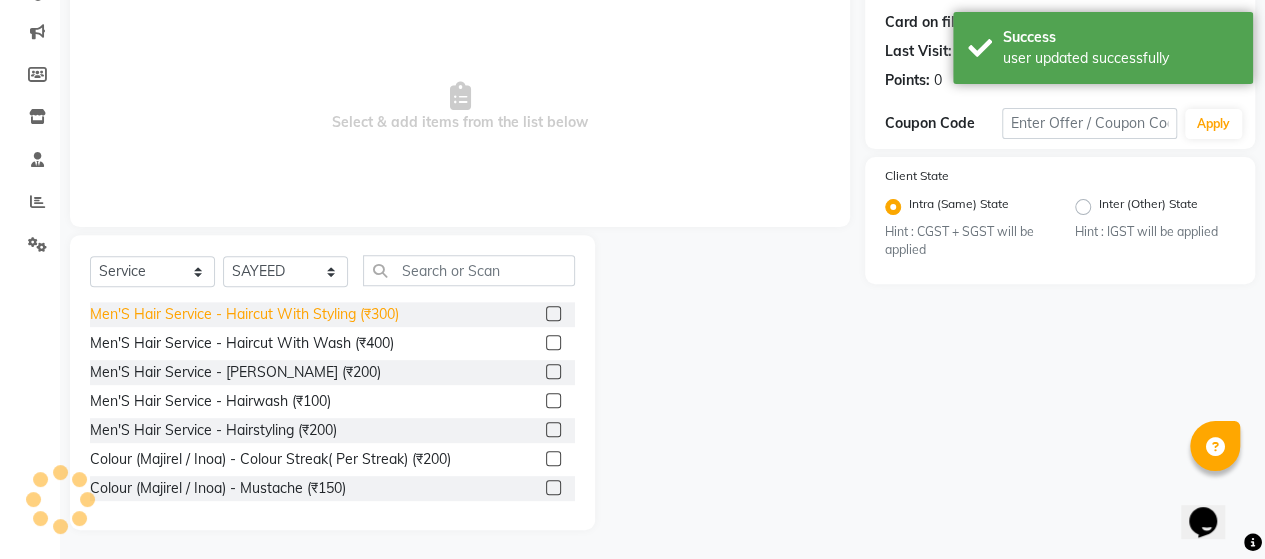 click on "Men'S Hair Service - Haircut With Styling (₹300)" 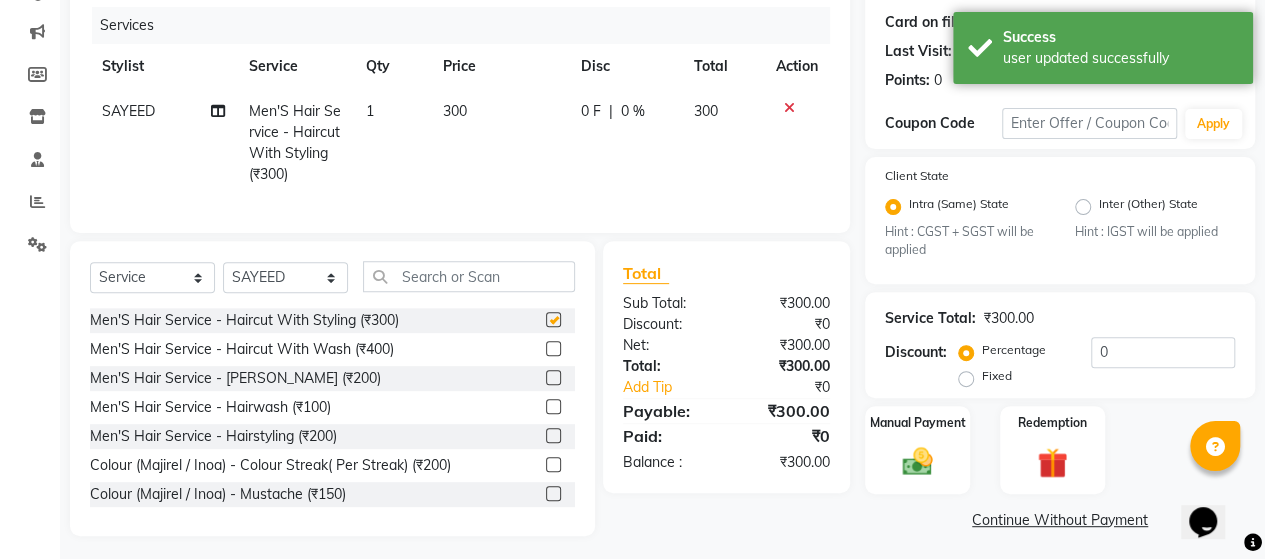 checkbox on "false" 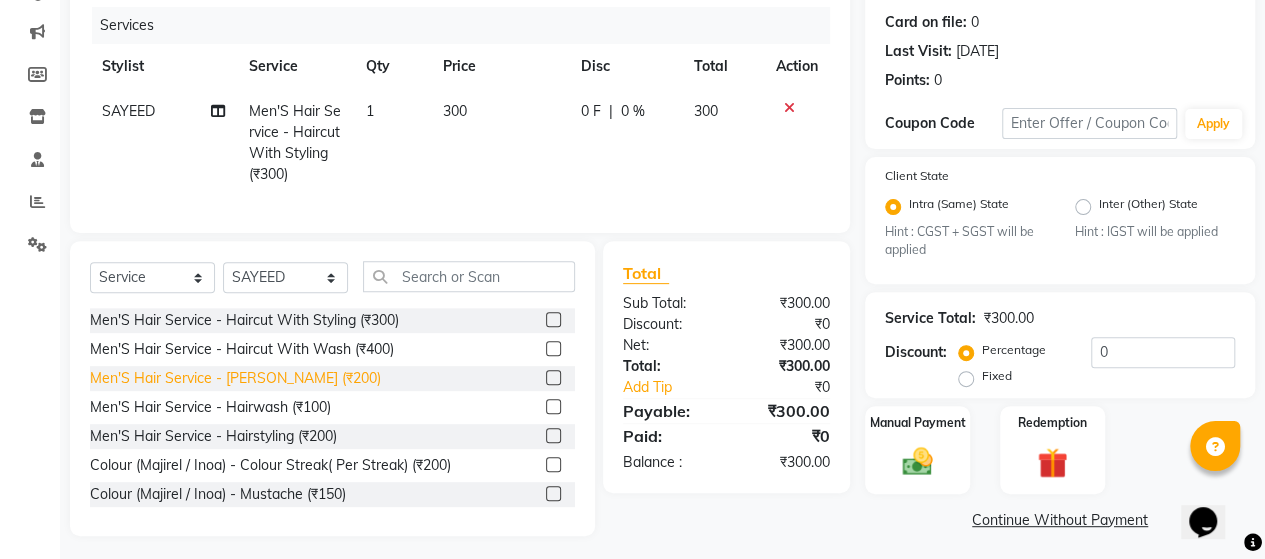 click on "Men'S Hair Service - [PERSON_NAME] (₹200)" 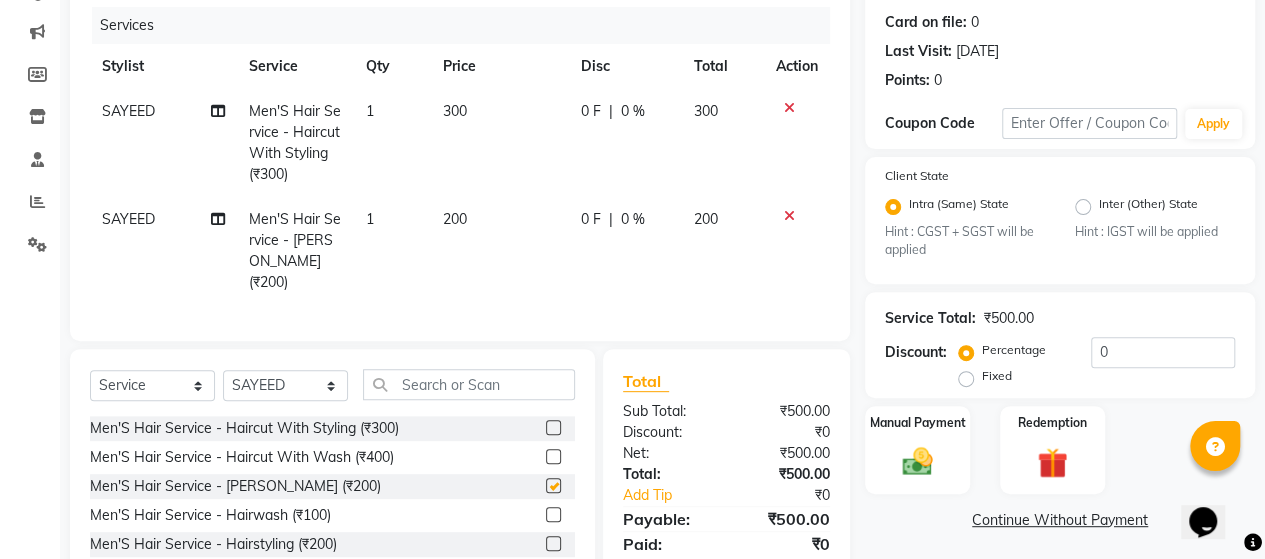 checkbox on "false" 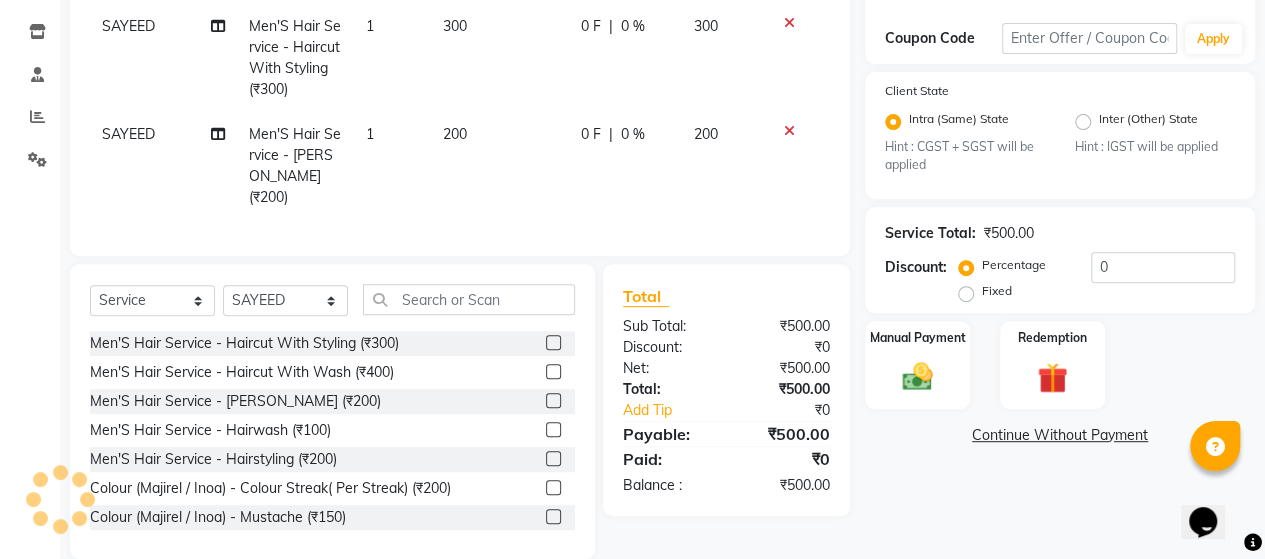 scroll, scrollTop: 349, scrollLeft: 0, axis: vertical 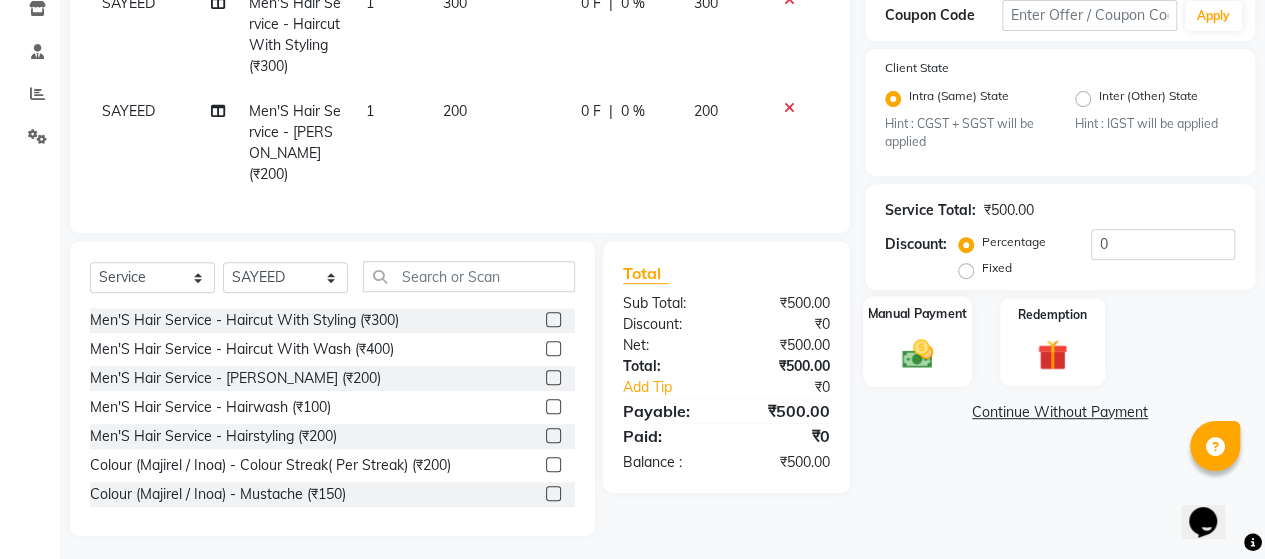 click on "Manual Payment" 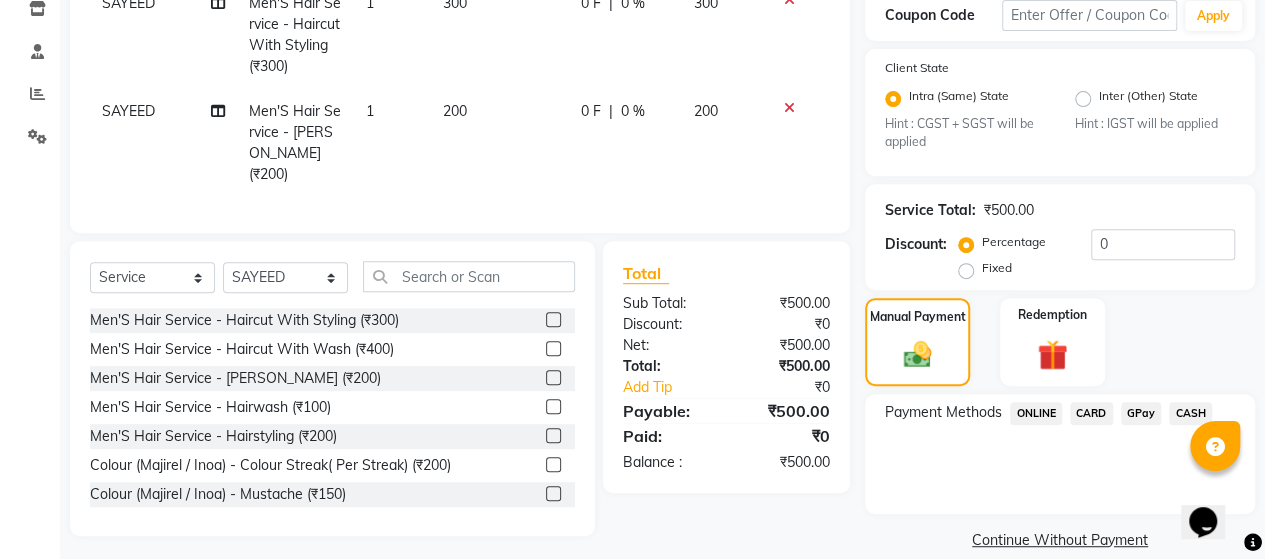 click on "GPay" 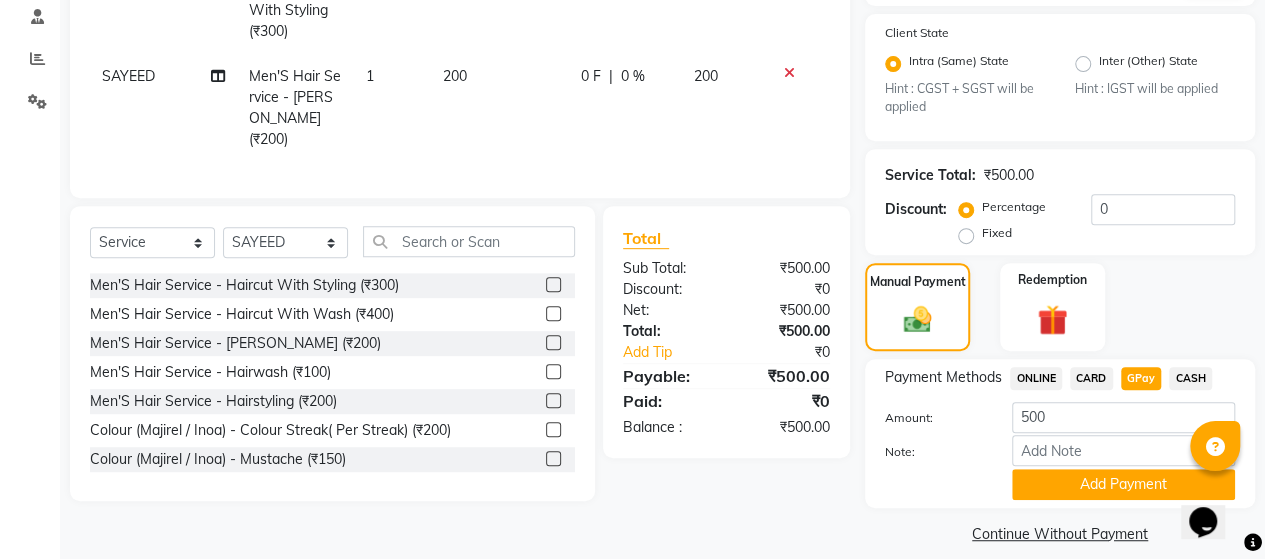 scroll, scrollTop: 402, scrollLeft: 0, axis: vertical 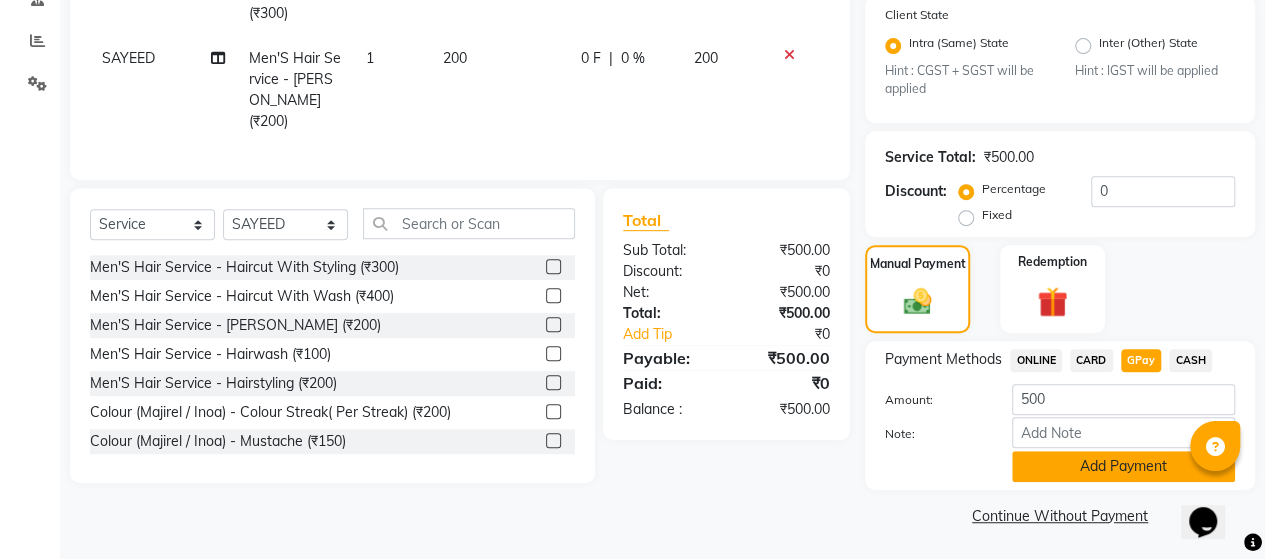 click on "Add Payment" 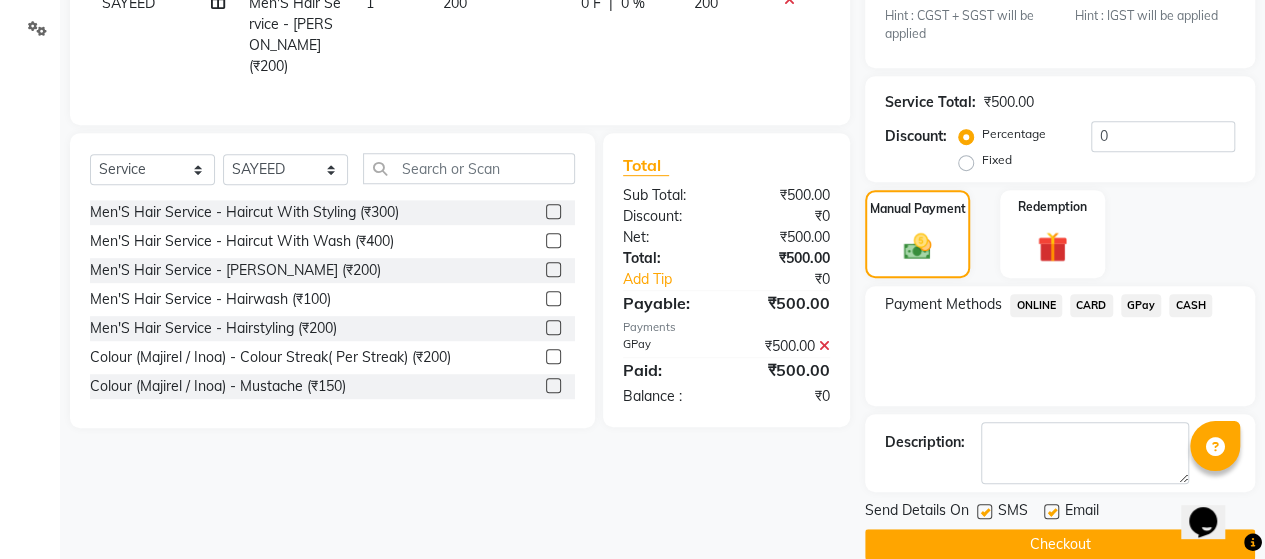 scroll, scrollTop: 485, scrollLeft: 0, axis: vertical 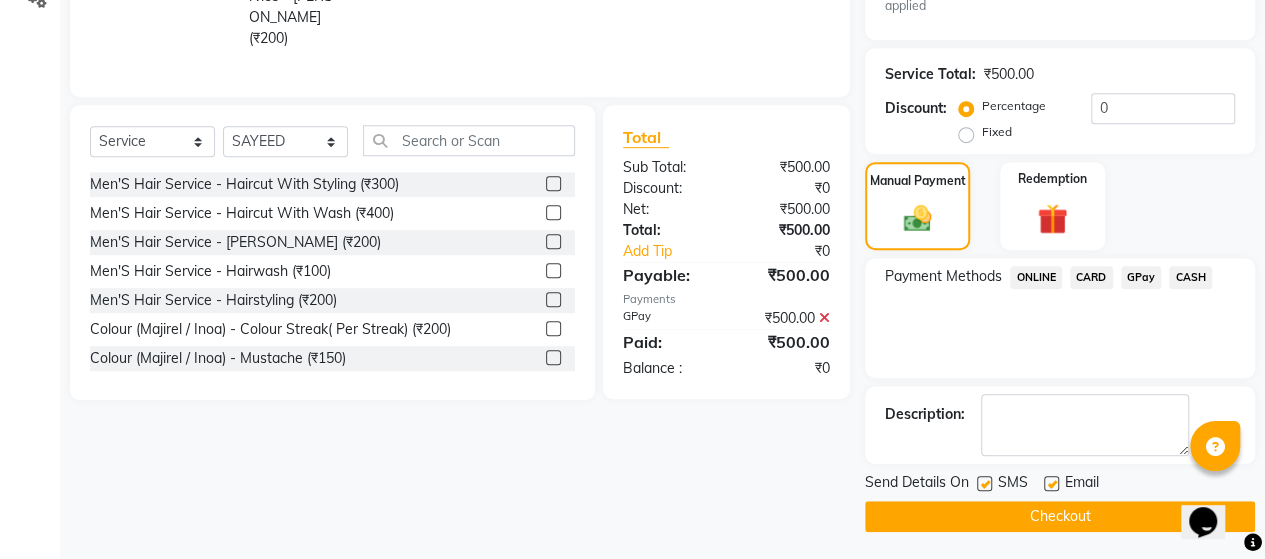 click on "Checkout" 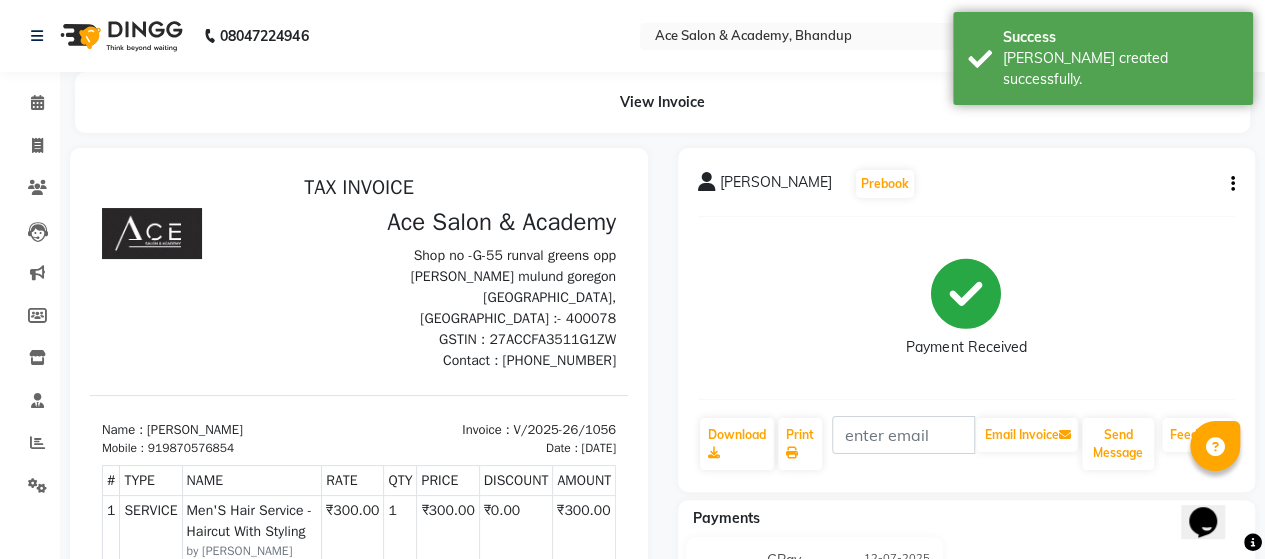 scroll, scrollTop: 0, scrollLeft: 0, axis: both 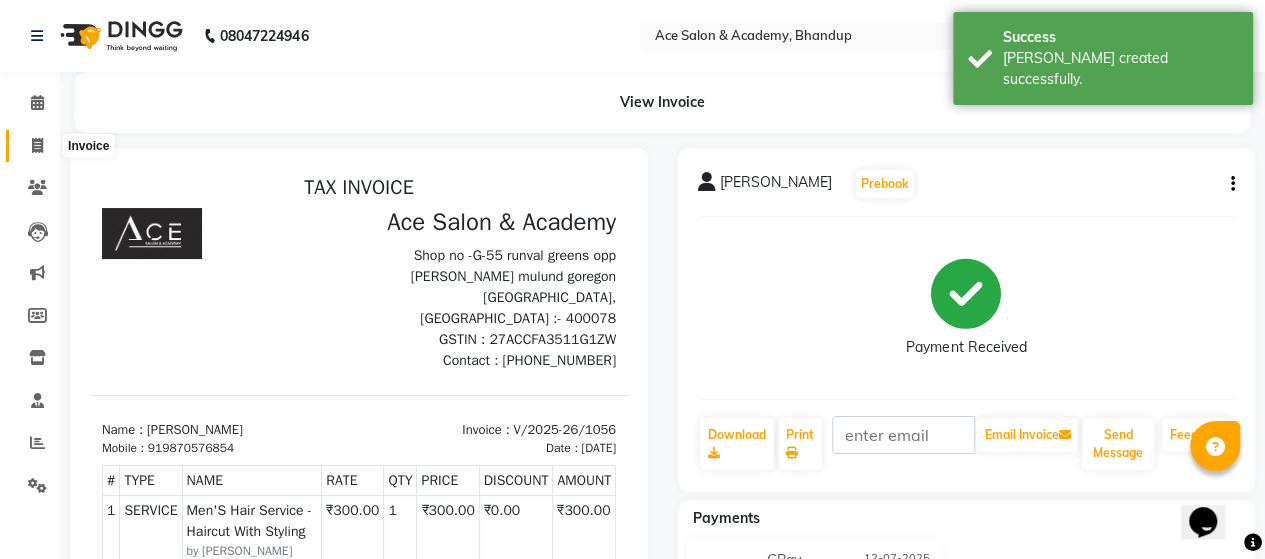 click 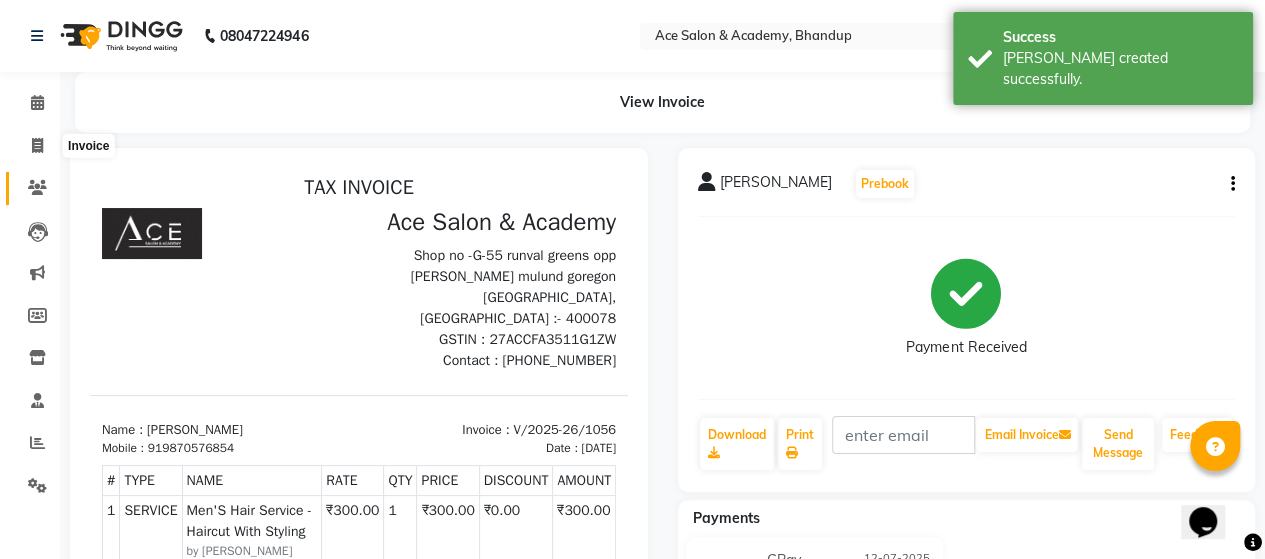 select on "service" 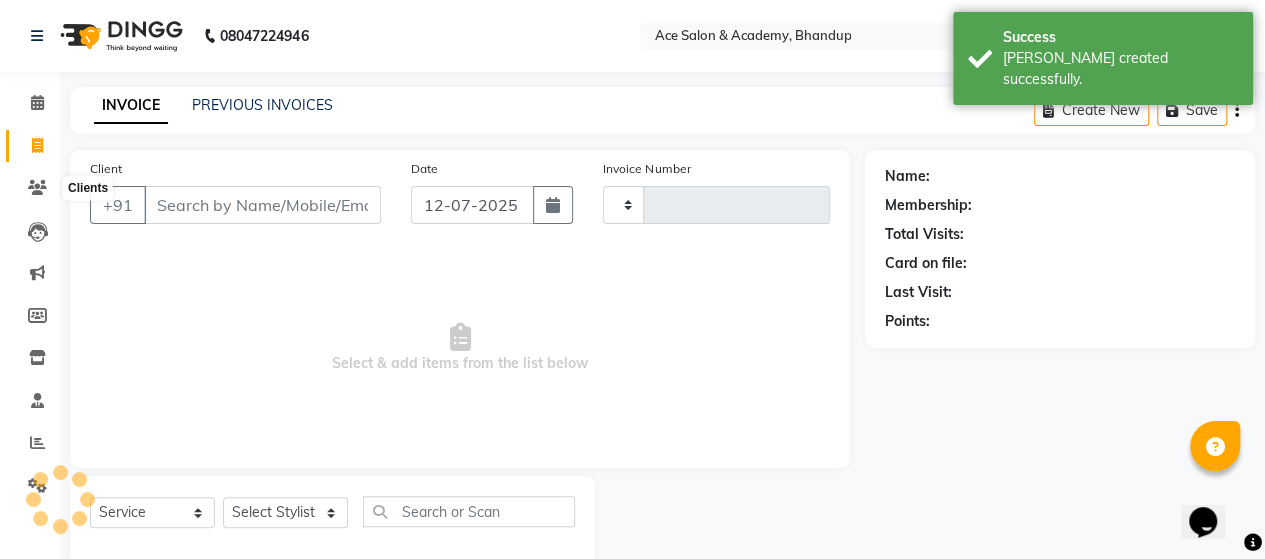 scroll, scrollTop: 41, scrollLeft: 0, axis: vertical 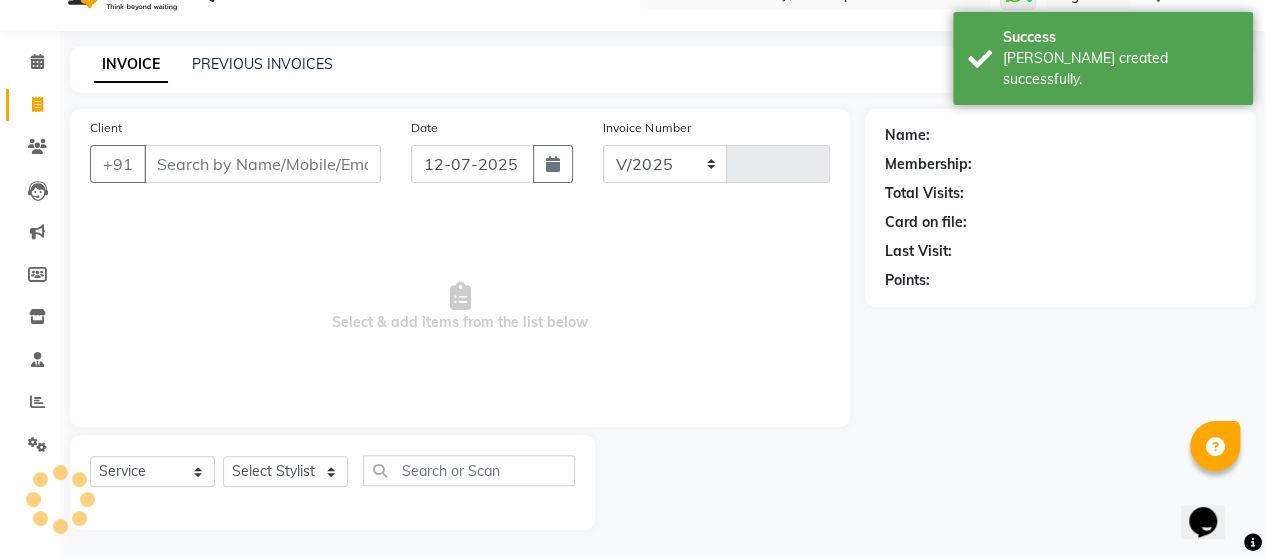 select on "5800" 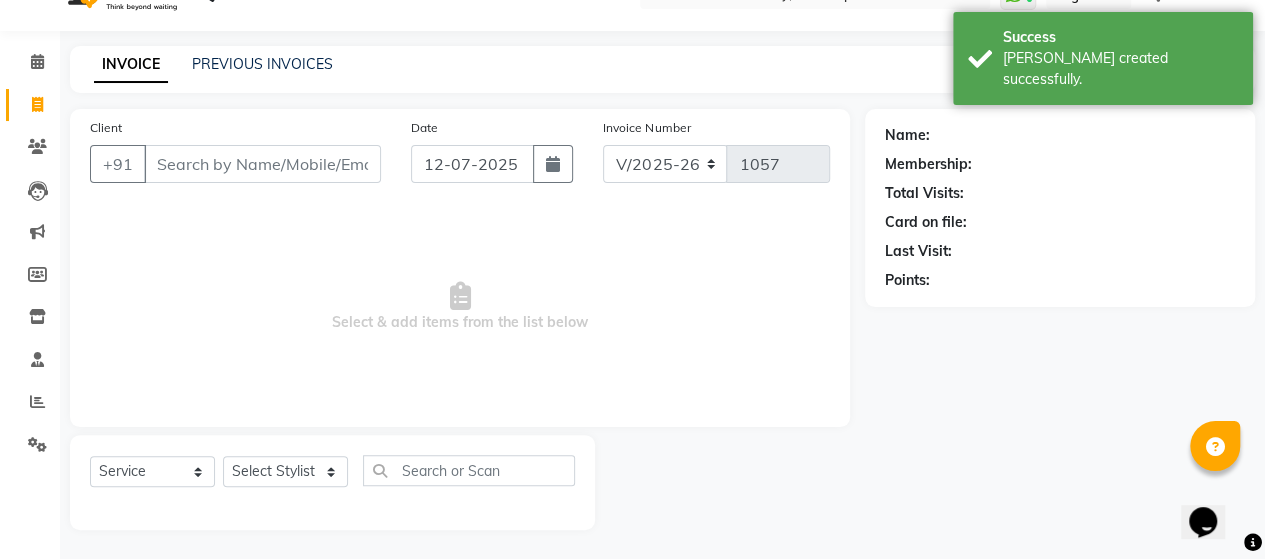 click on "PREVIOUS INVOICES" 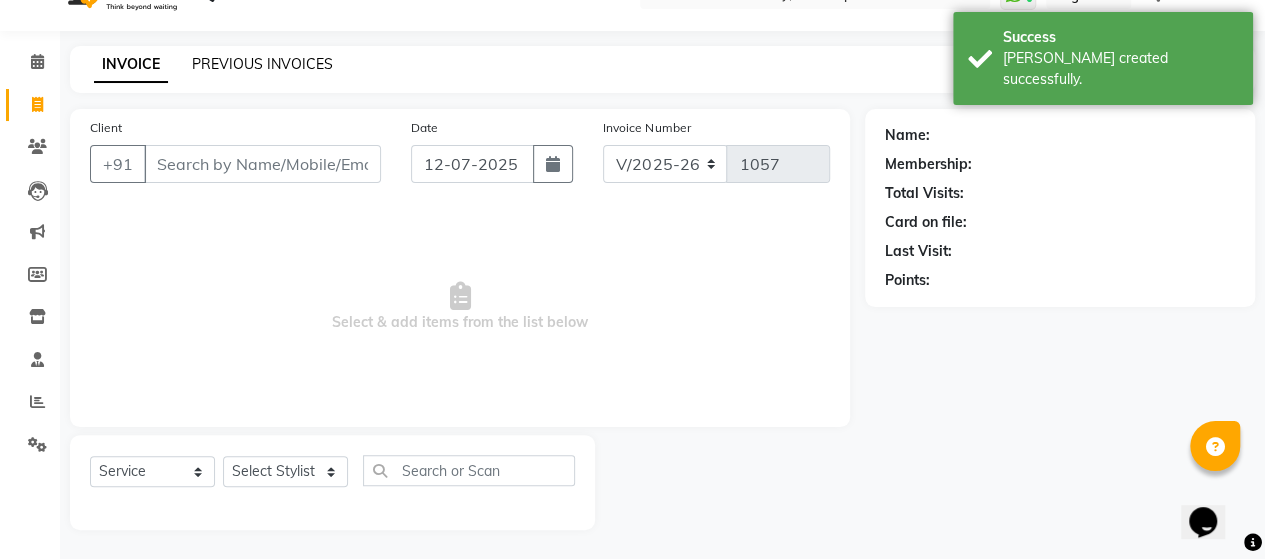 click on "PREVIOUS INVOICES" 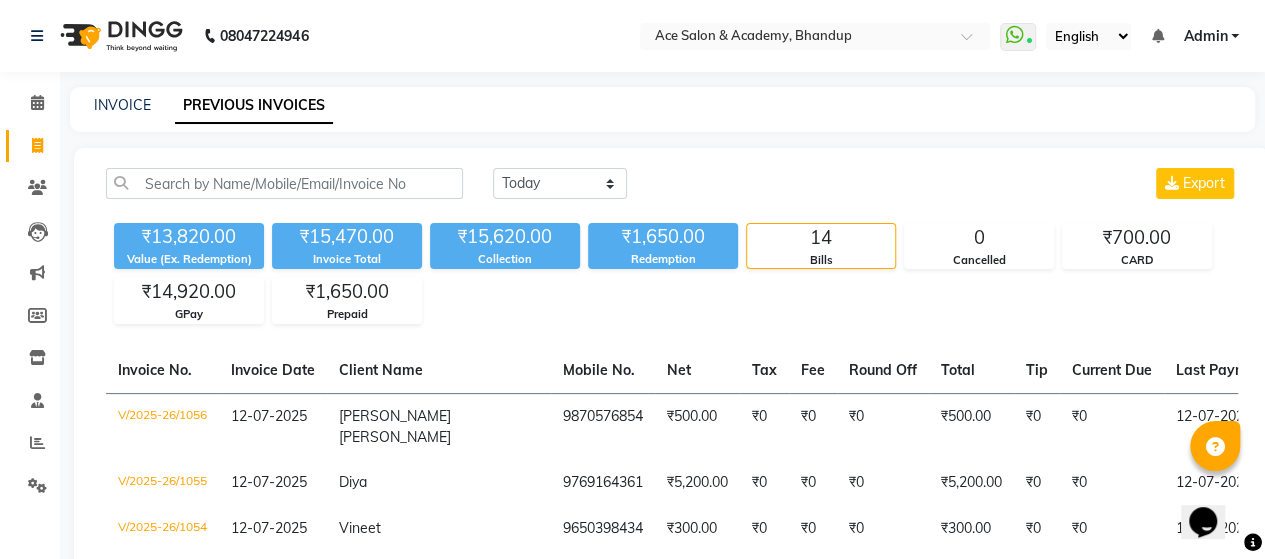 scroll, scrollTop: 0, scrollLeft: 0, axis: both 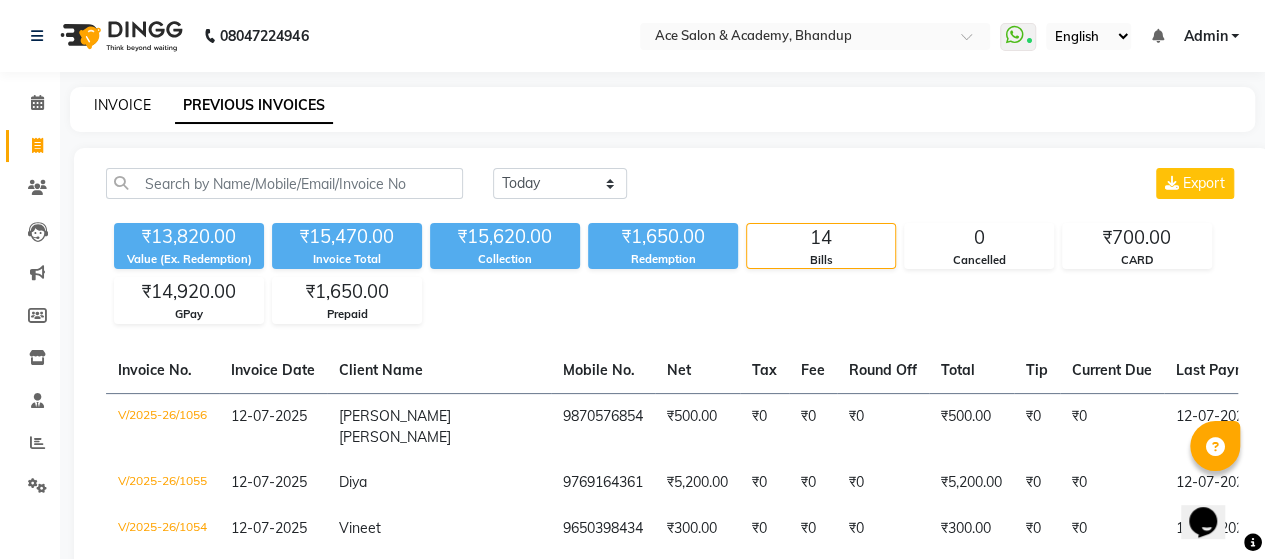 click on "INVOICE" 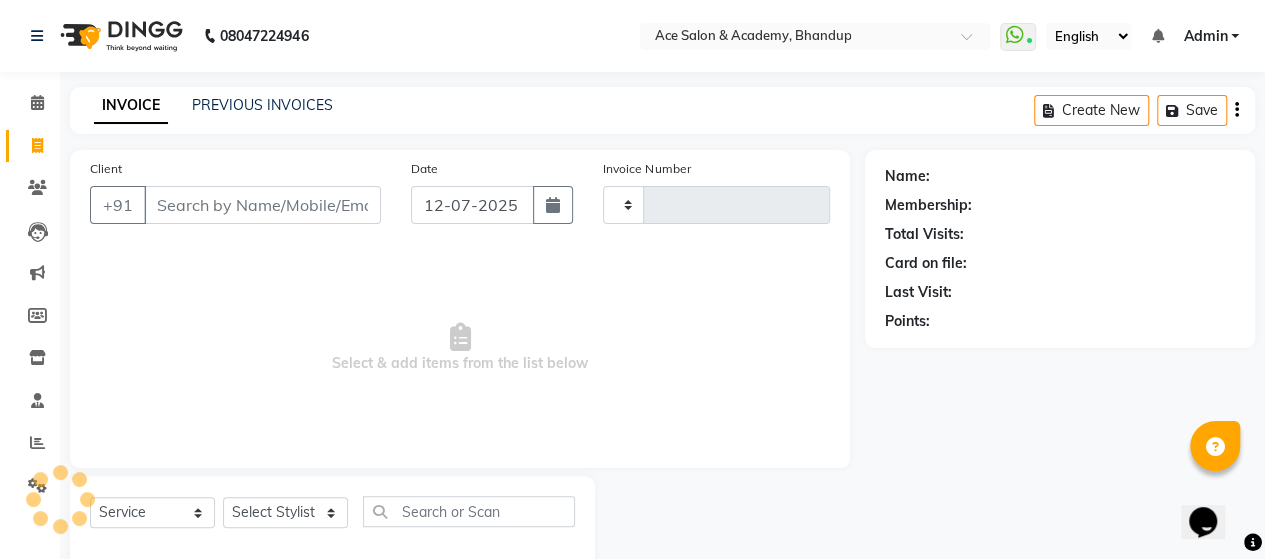scroll, scrollTop: 41, scrollLeft: 0, axis: vertical 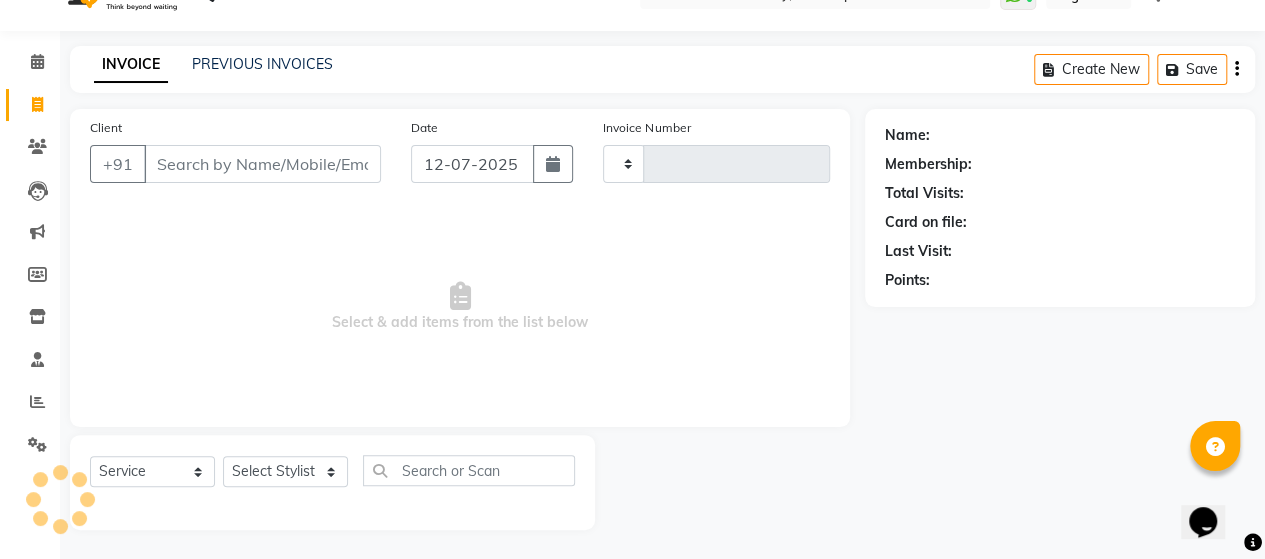 type on "1057" 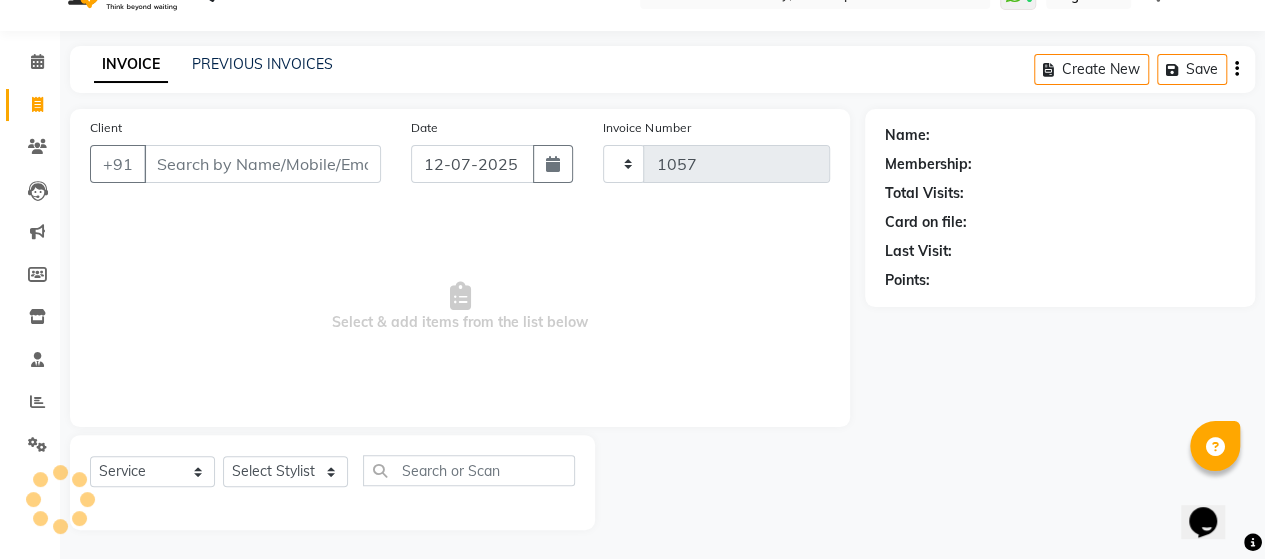 select on "5800" 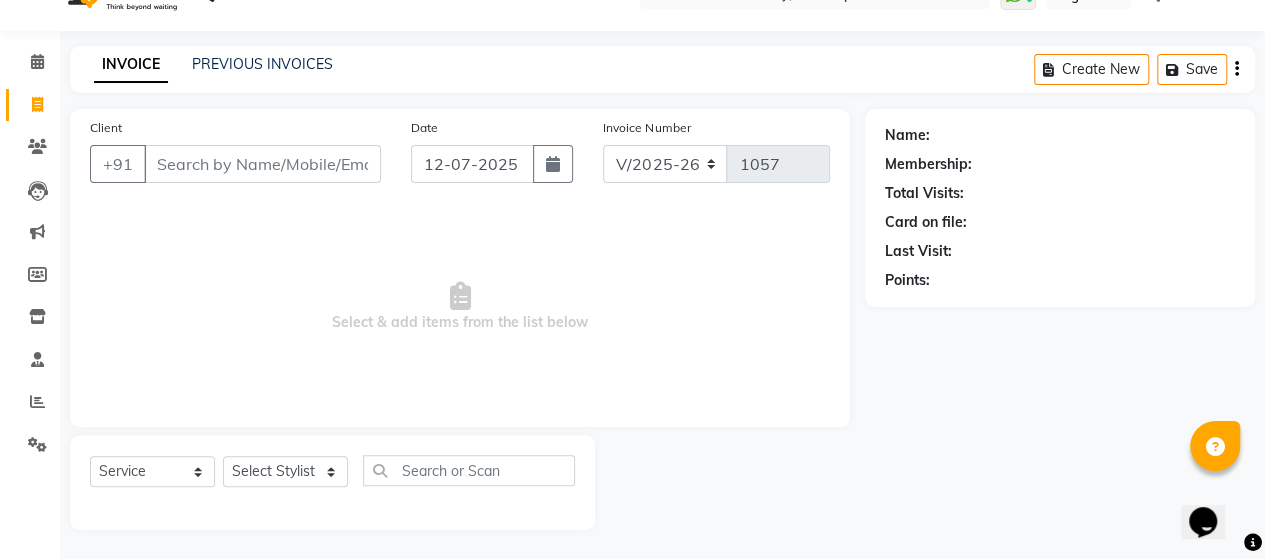 click on "Client" at bounding box center (262, 164) 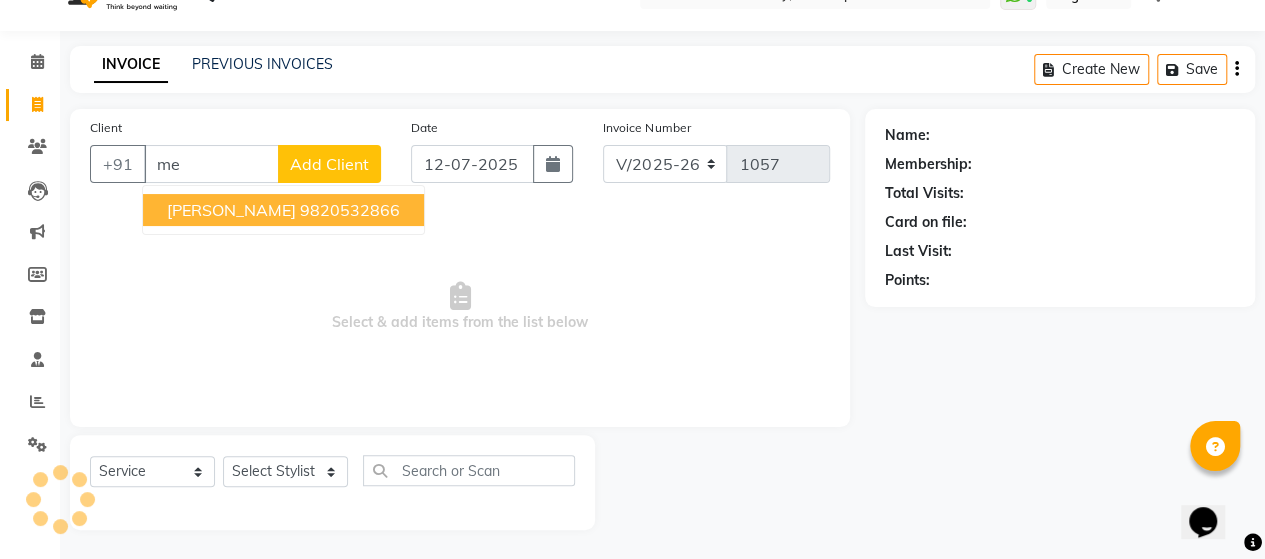 type on "m" 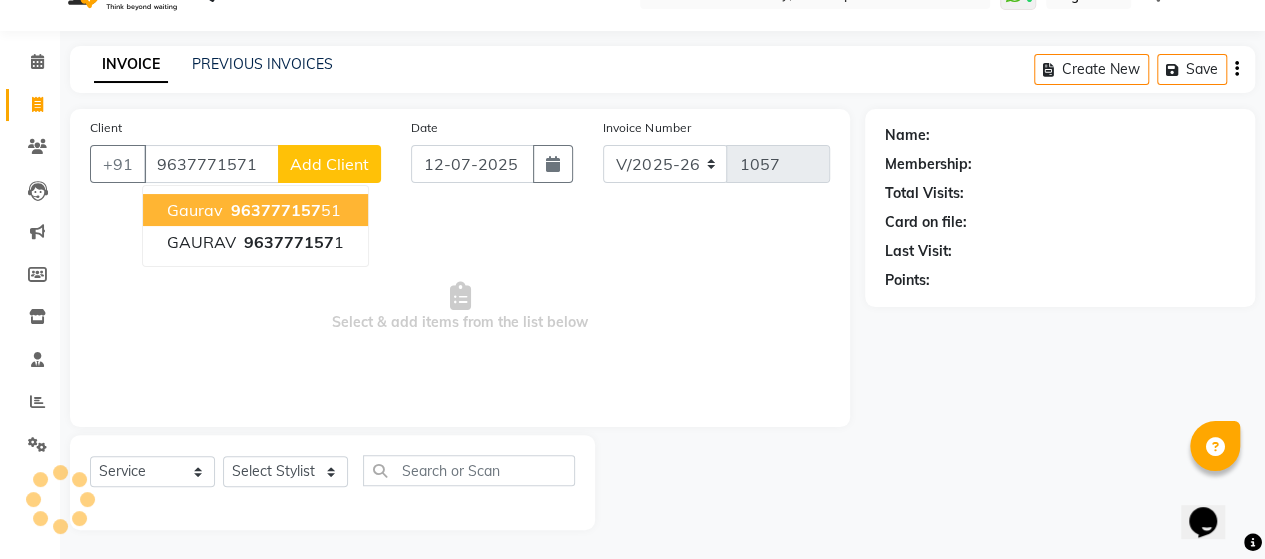 type on "9637771571" 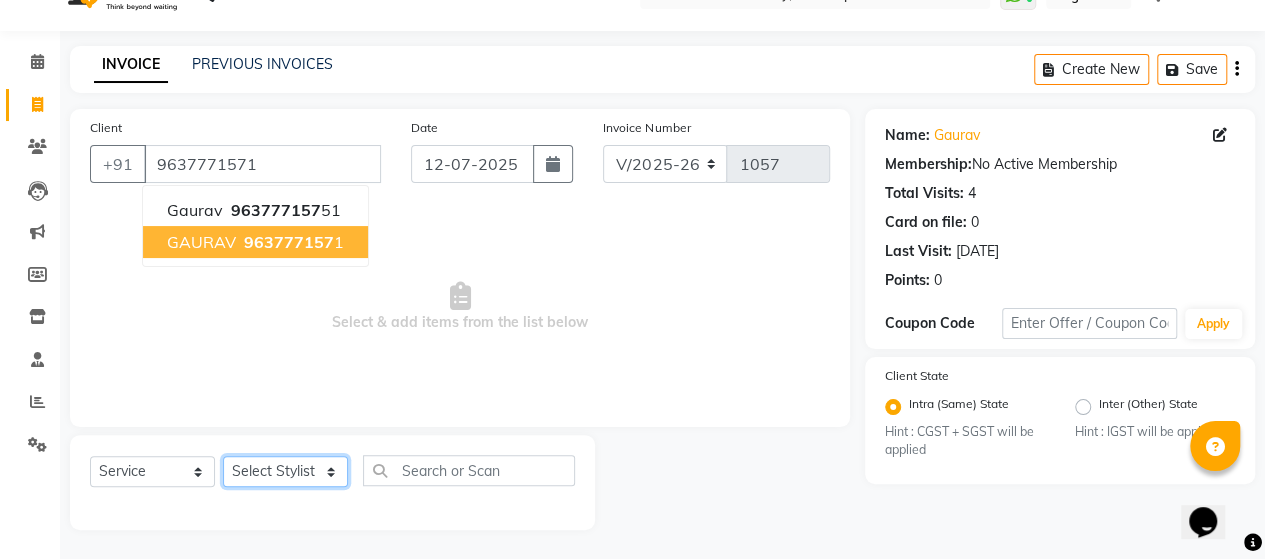 click on "Select Stylist ACE SALON Chetan  KAJAL Pooja  SAYEED  UNGUM [PERSON_NAME]" 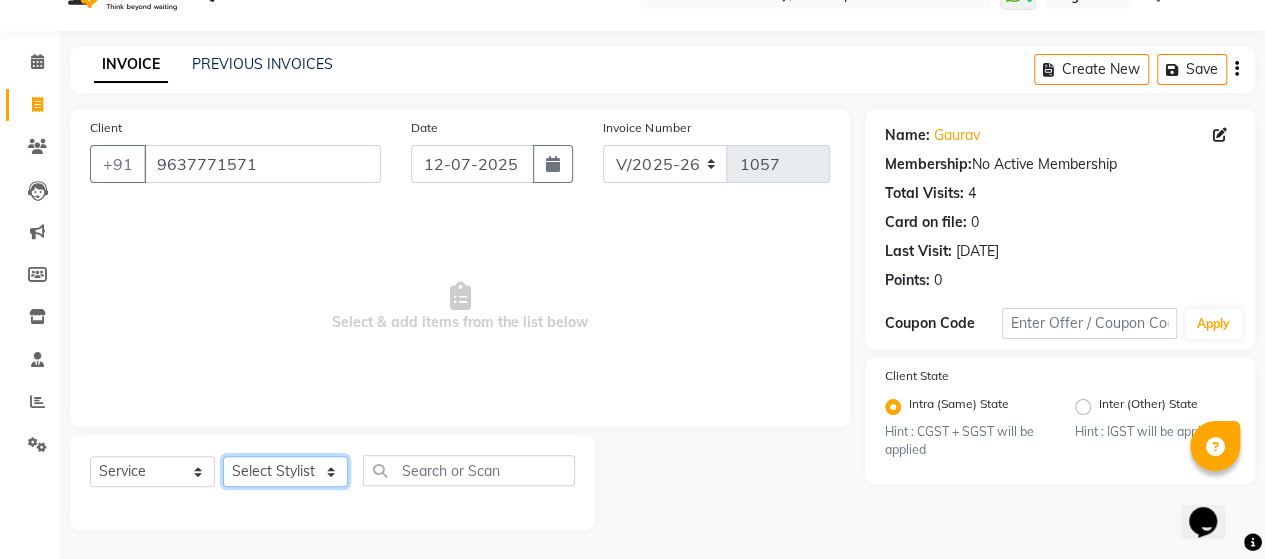 select on "40243" 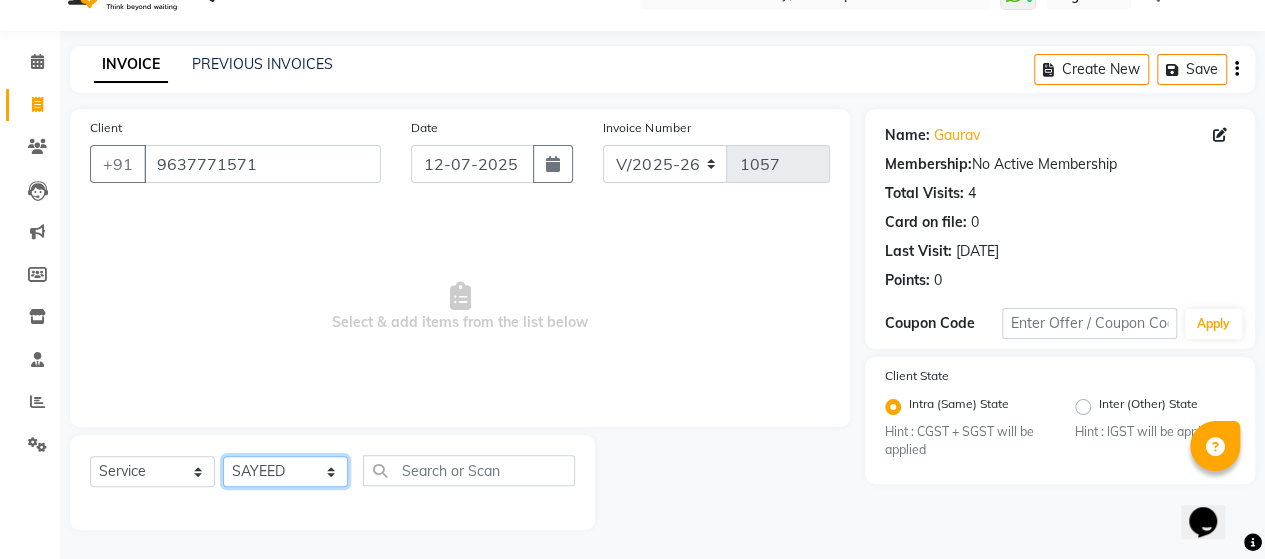 click on "Select Stylist ACE SALON Chetan  KAJAL Pooja  SAYEED  UNGUM [PERSON_NAME]" 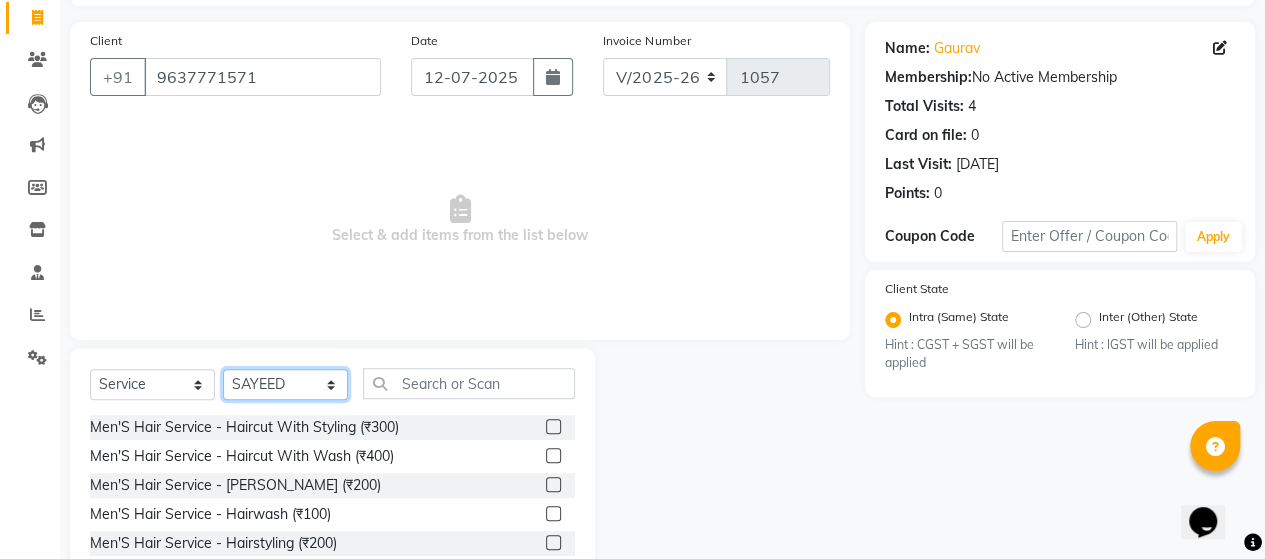 scroll, scrollTop: 241, scrollLeft: 0, axis: vertical 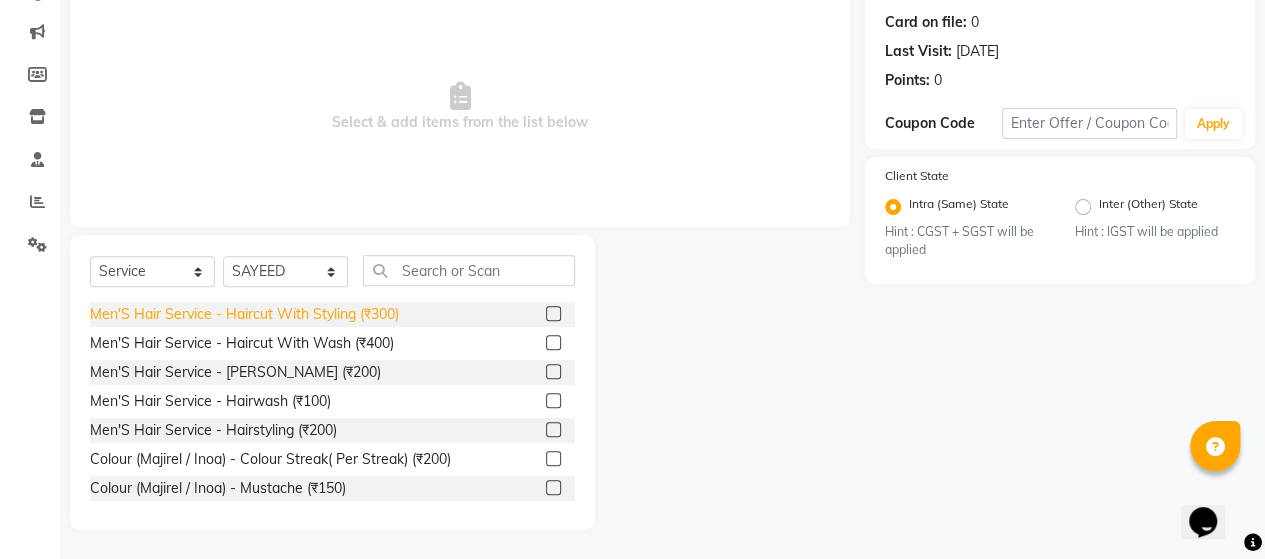 click on "Men'S Hair Service - Haircut With Styling (₹300)" 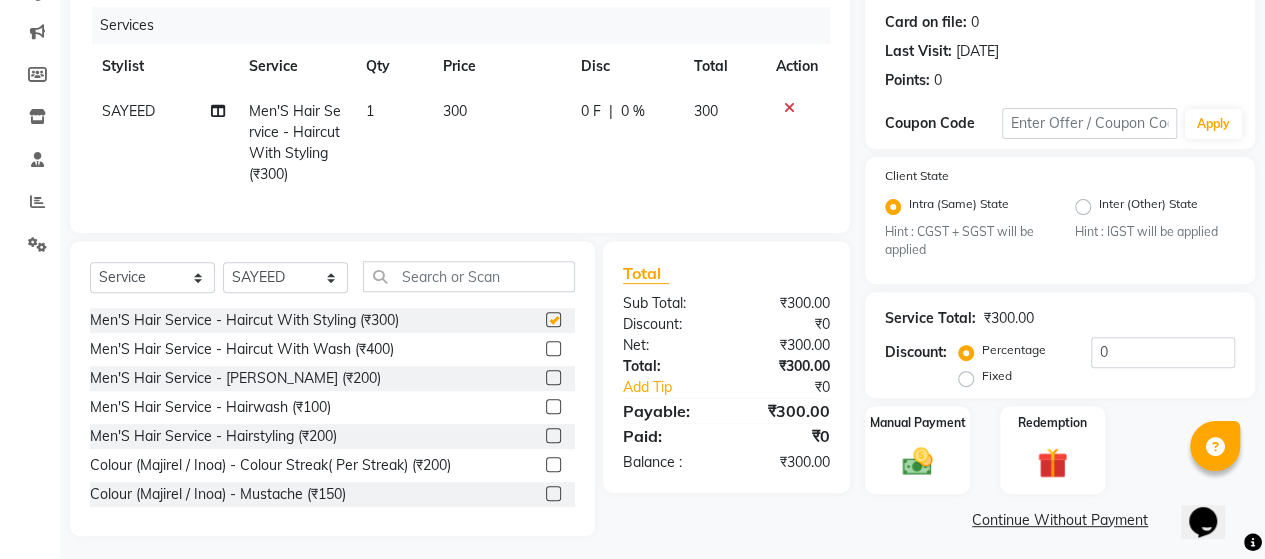 checkbox on "false" 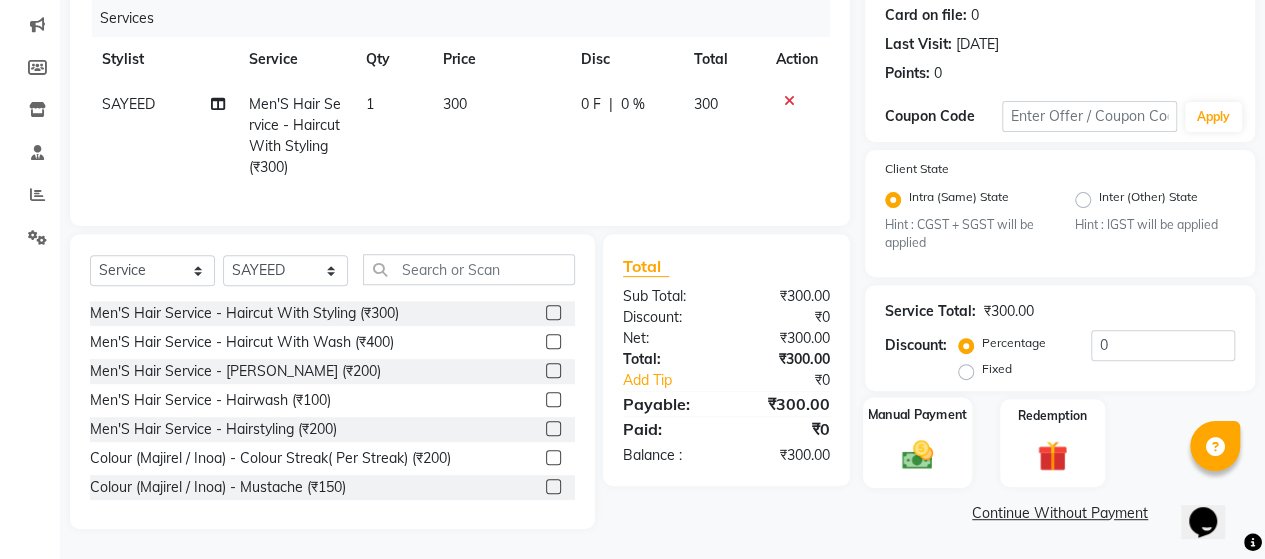click 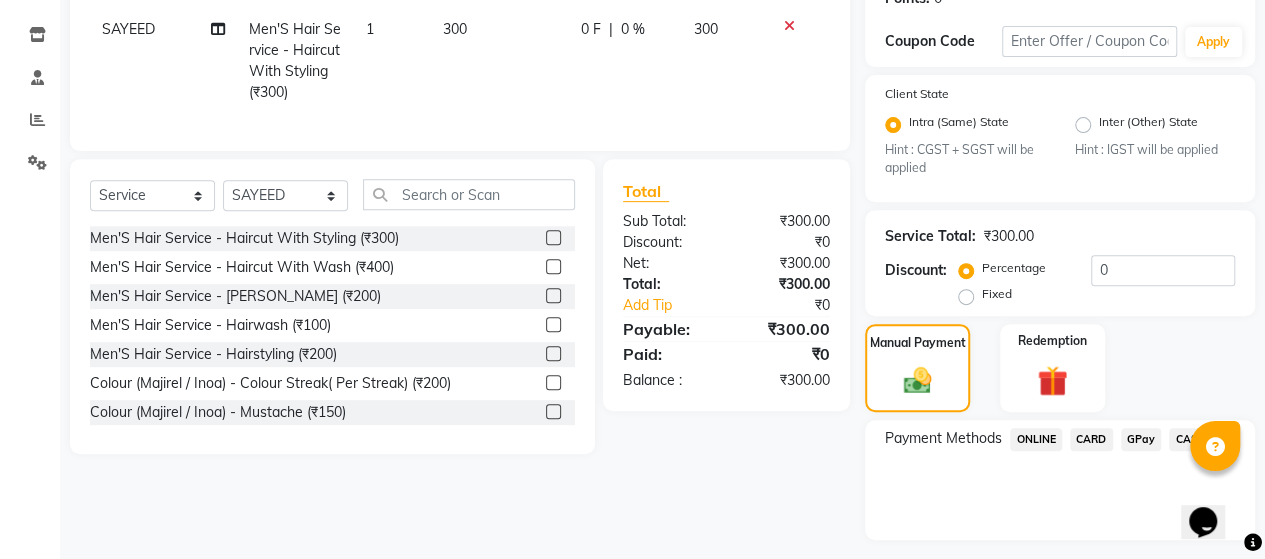 scroll, scrollTop: 374, scrollLeft: 0, axis: vertical 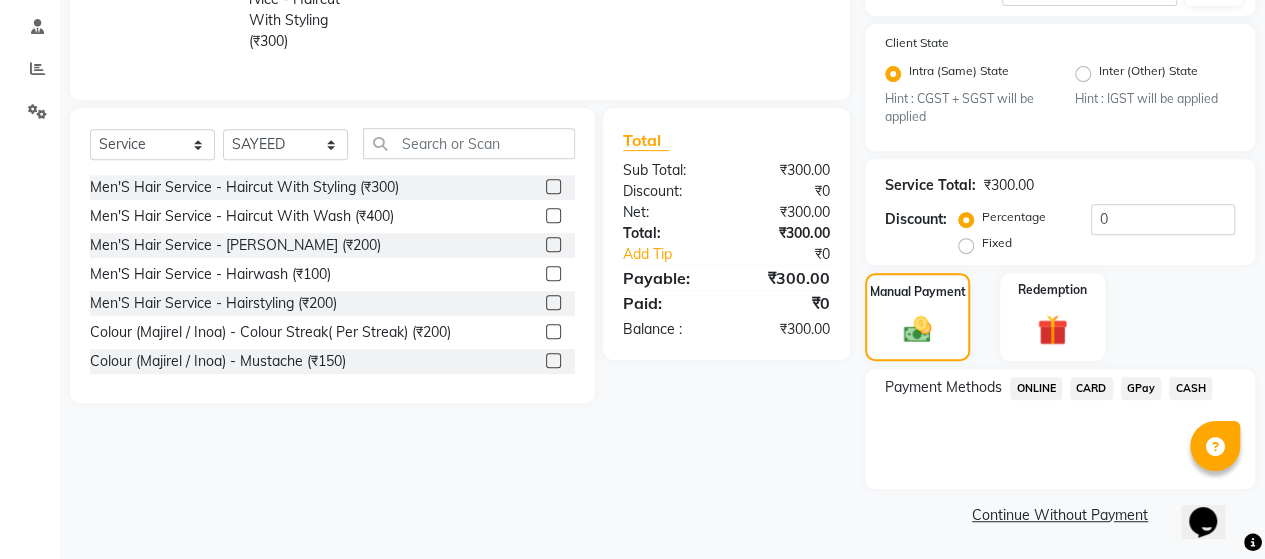 click on "GPay" 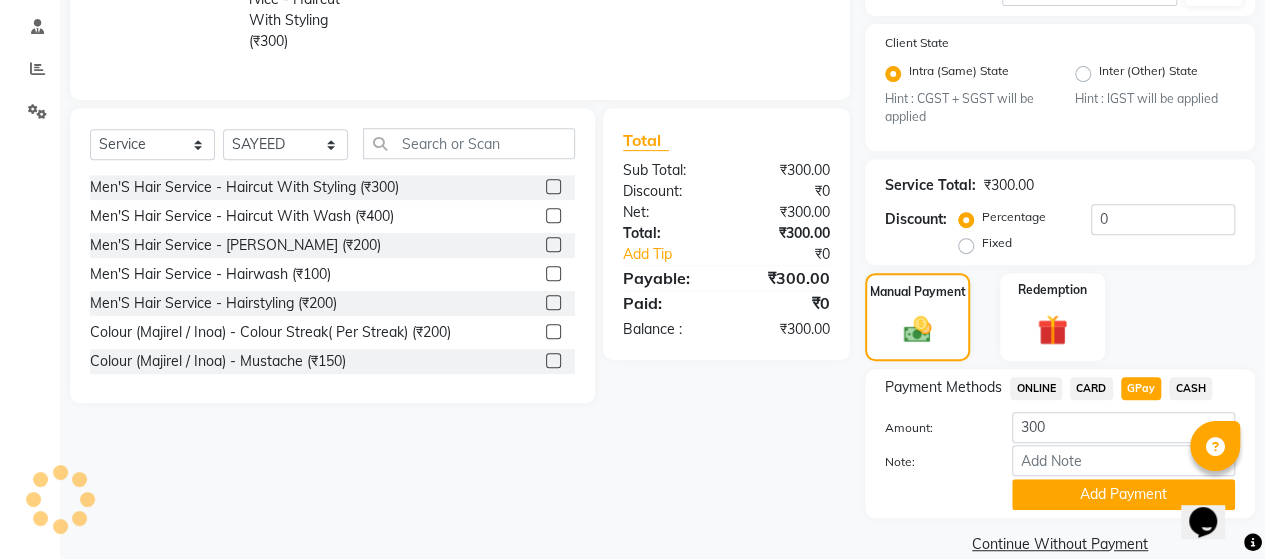 scroll, scrollTop: 402, scrollLeft: 0, axis: vertical 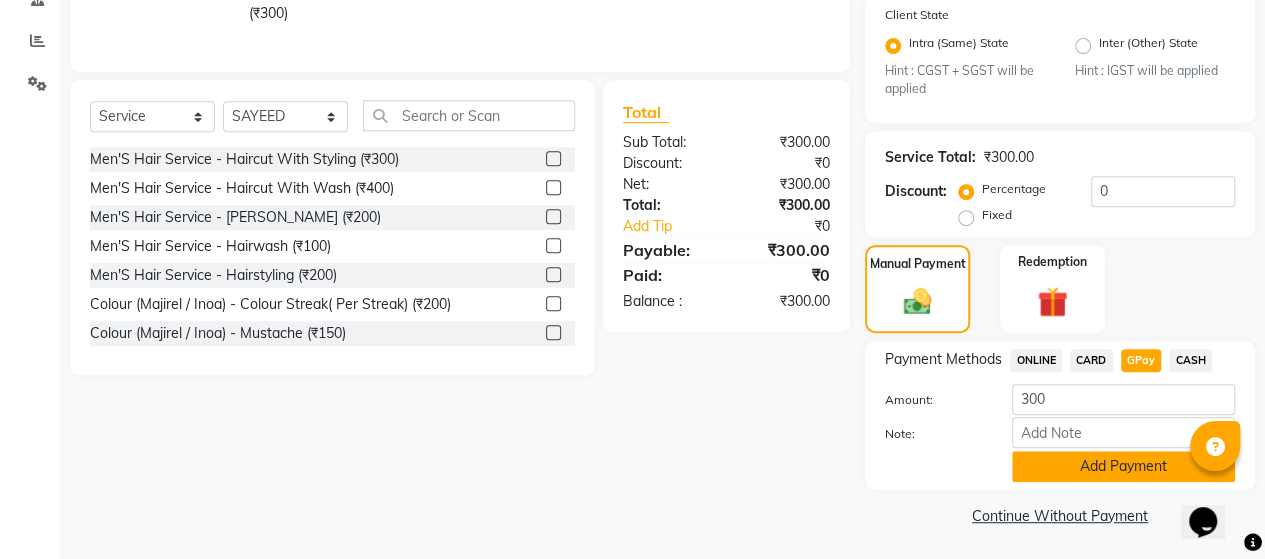 click on "Add Payment" 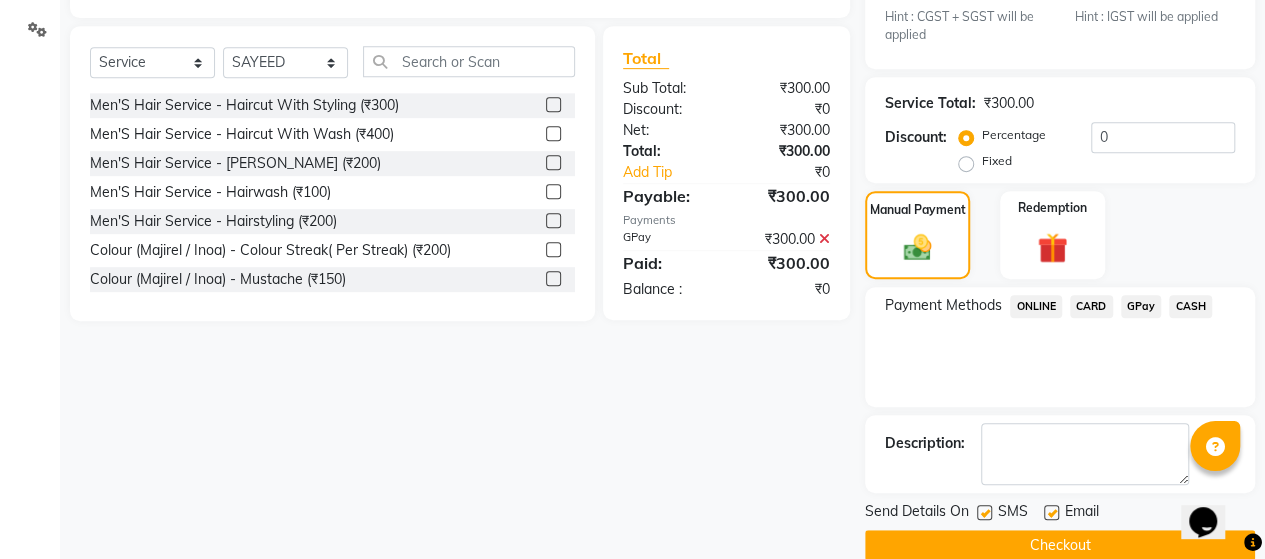 scroll, scrollTop: 485, scrollLeft: 0, axis: vertical 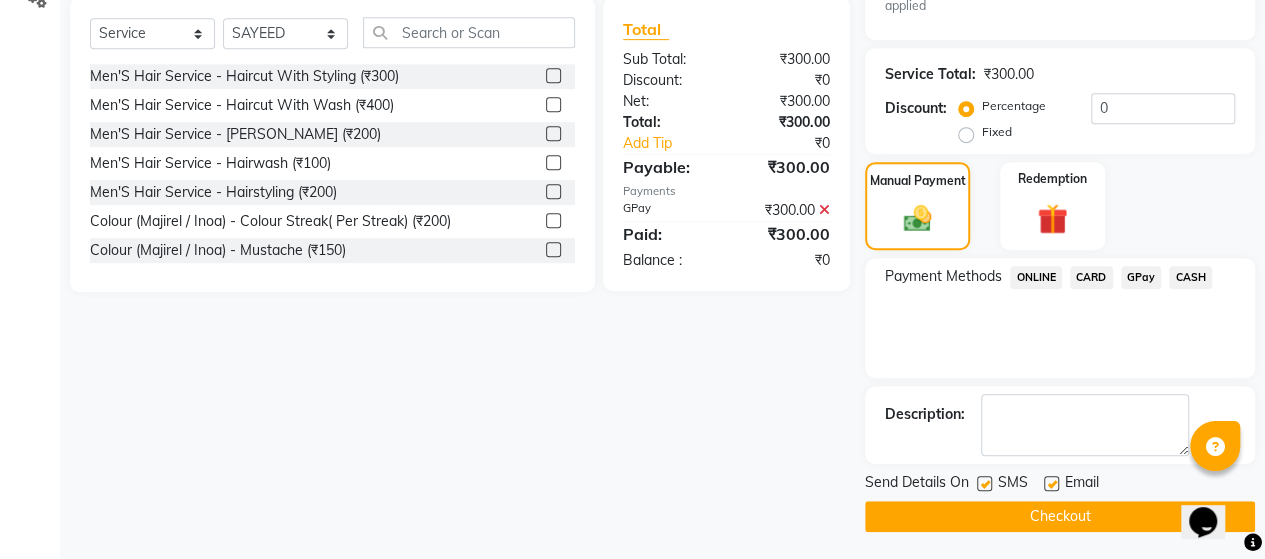 click on "Checkout" 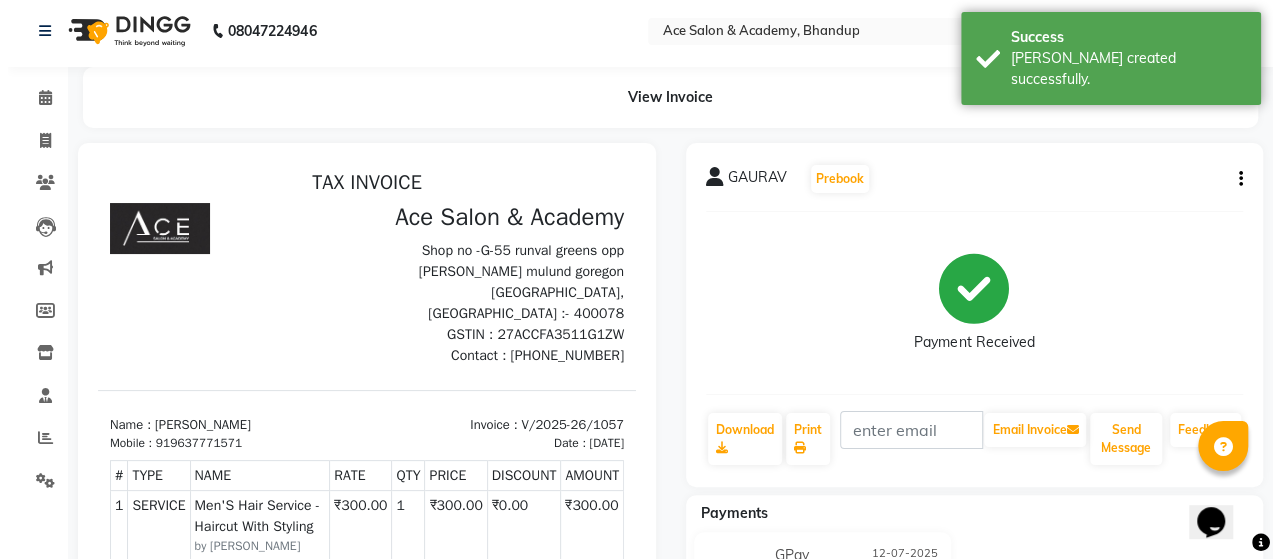 scroll, scrollTop: 0, scrollLeft: 0, axis: both 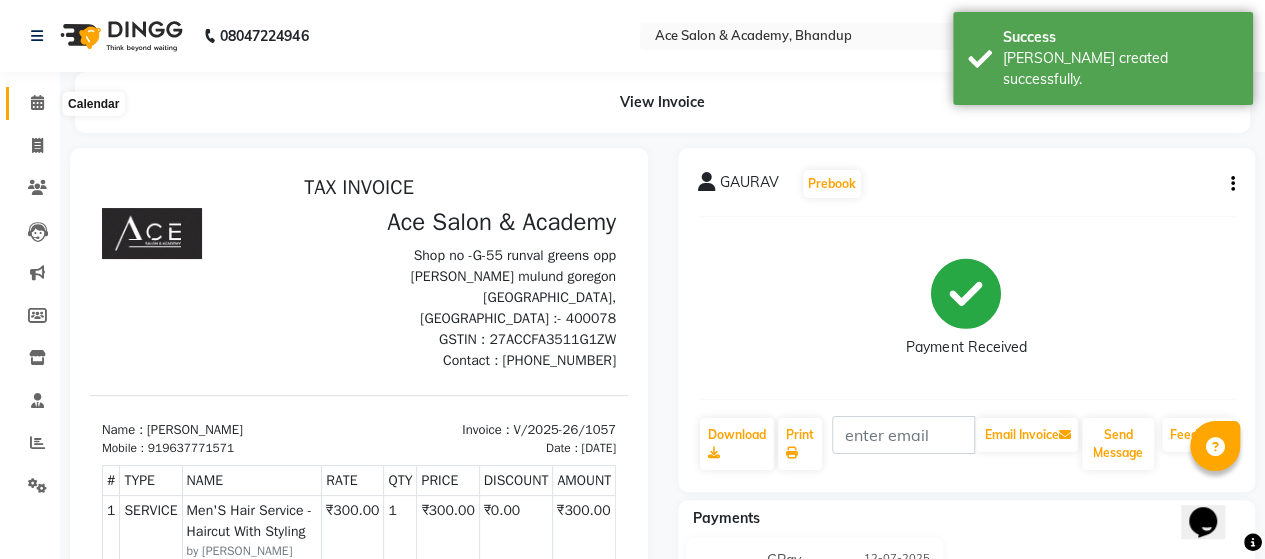 click 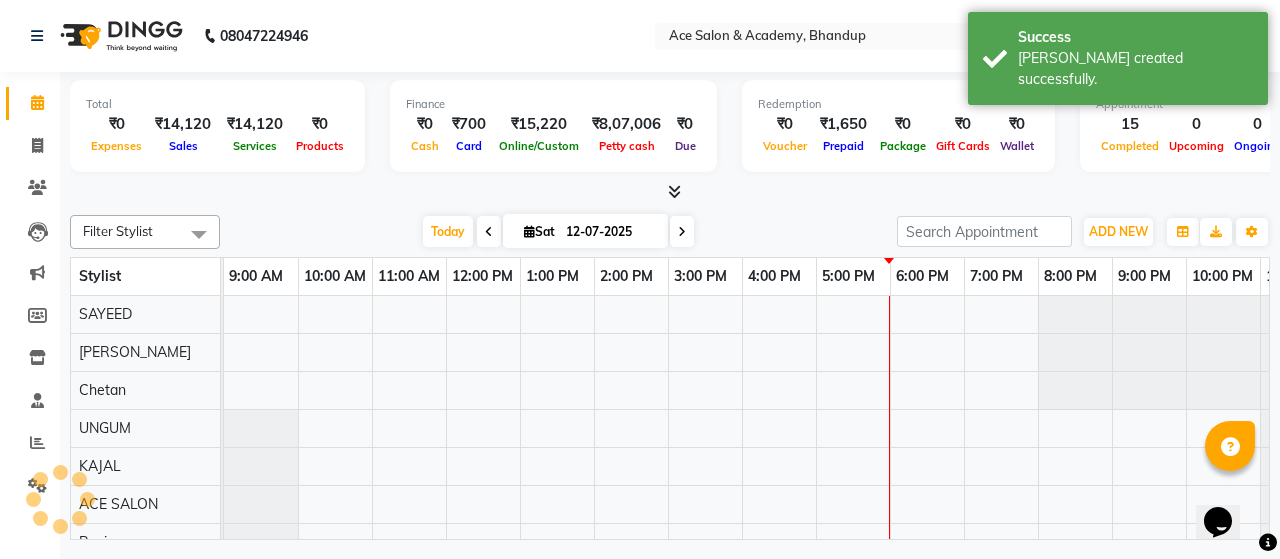 scroll, scrollTop: 0, scrollLeft: 0, axis: both 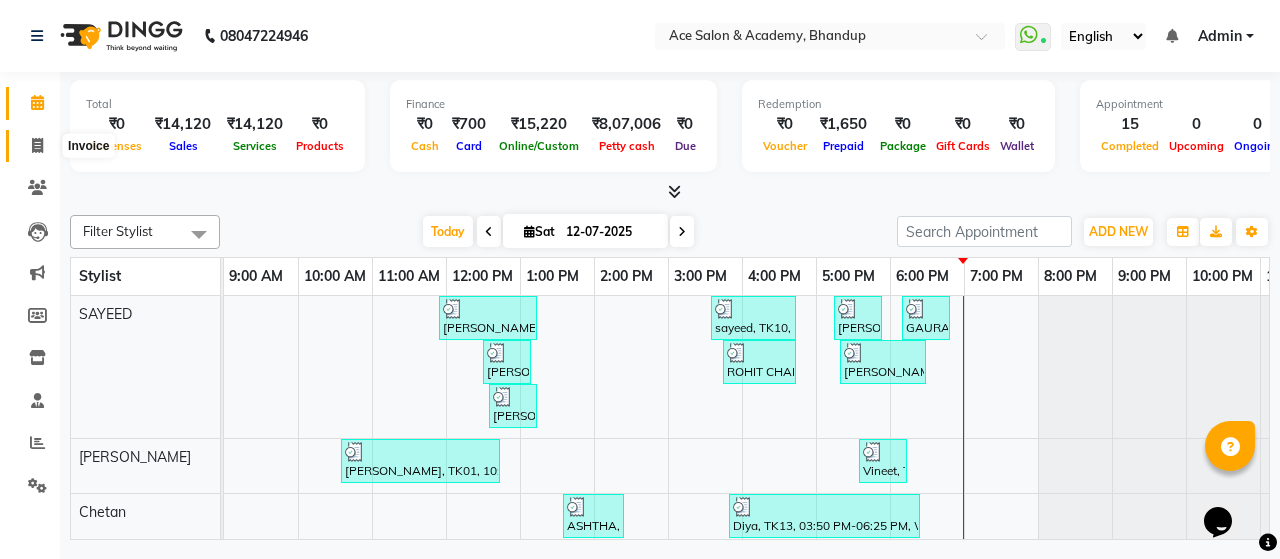 click 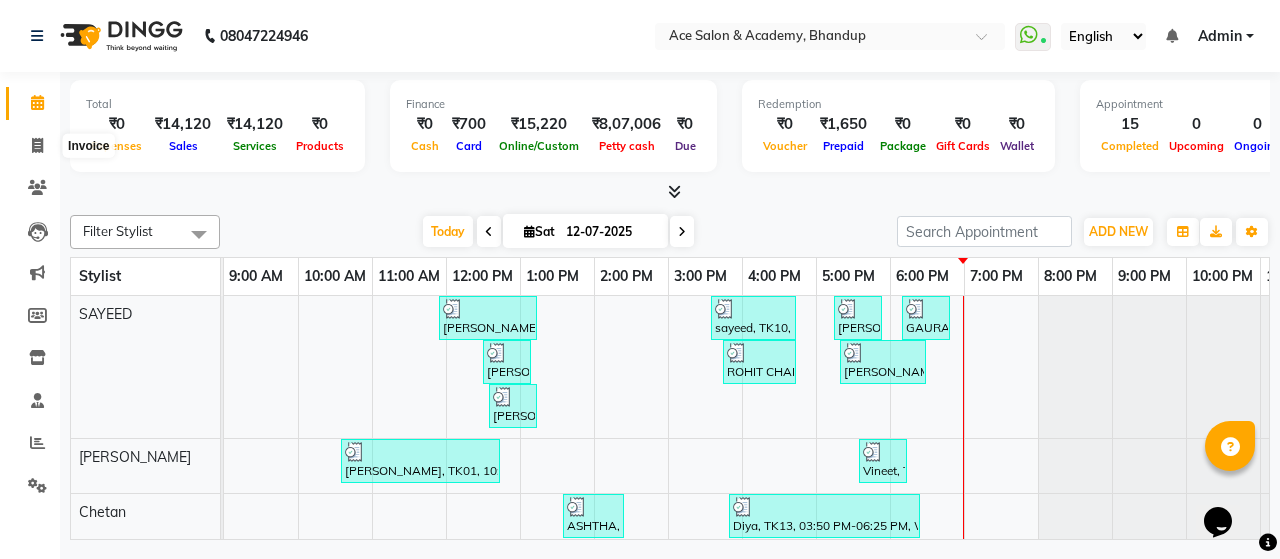 select on "5800" 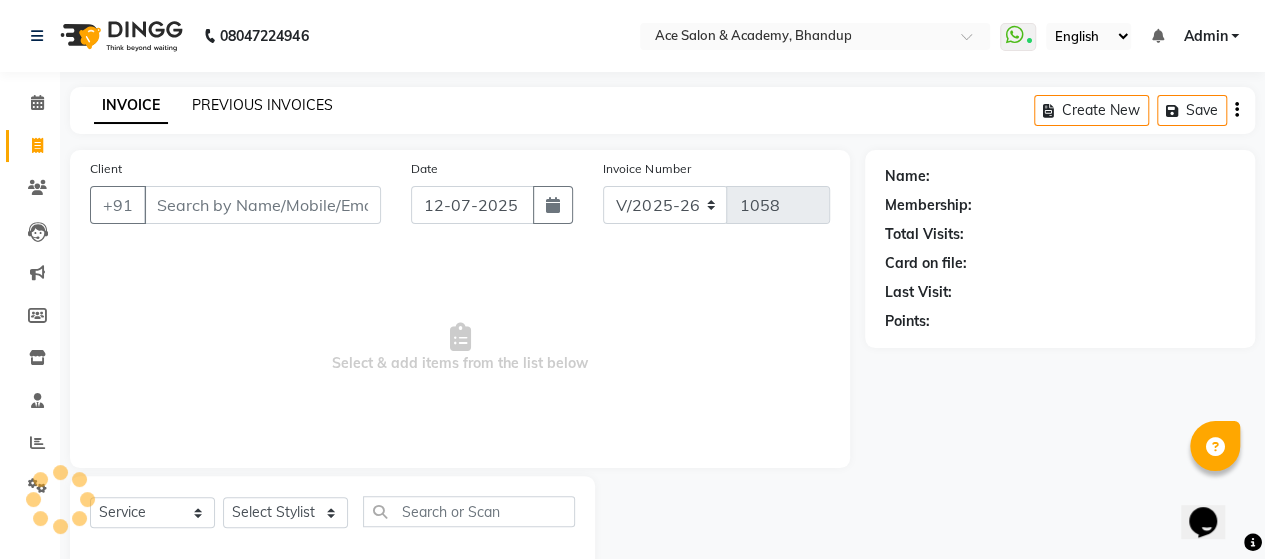 click on "PREVIOUS INVOICES" 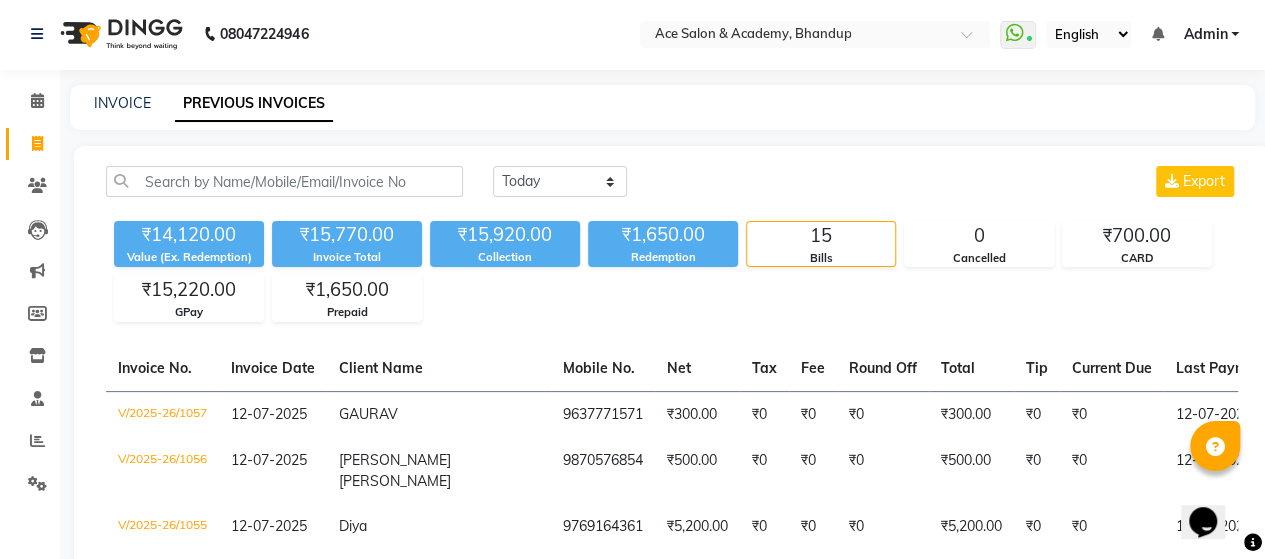 scroll, scrollTop: 0, scrollLeft: 0, axis: both 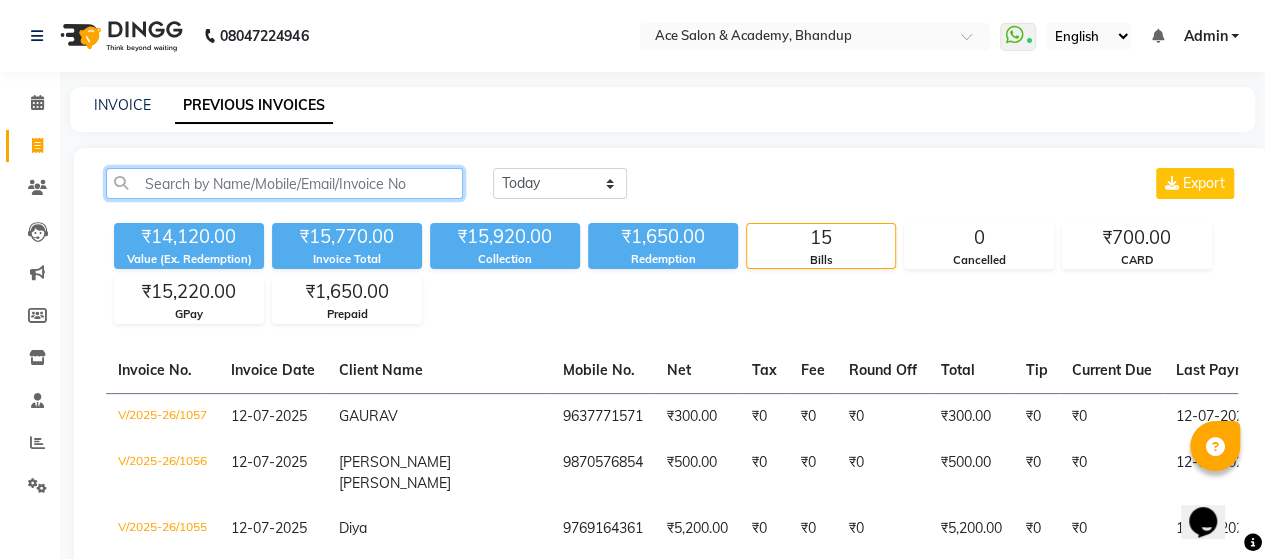 click 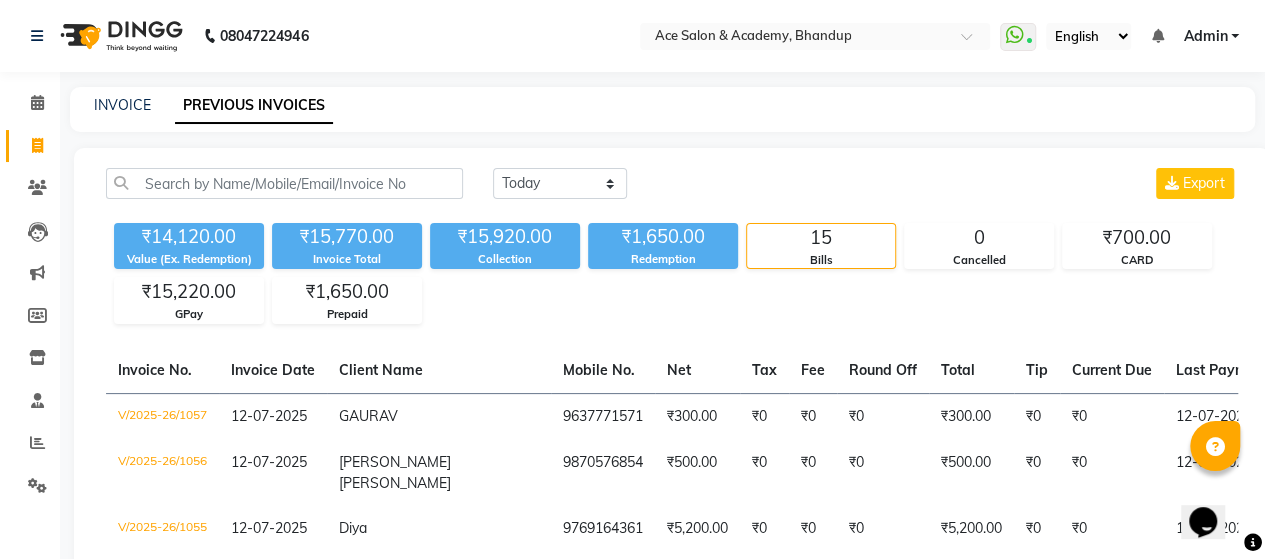 drag, startPoint x: 122, startPoint y: 94, endPoint x: 104, endPoint y: 111, distance: 24.758837 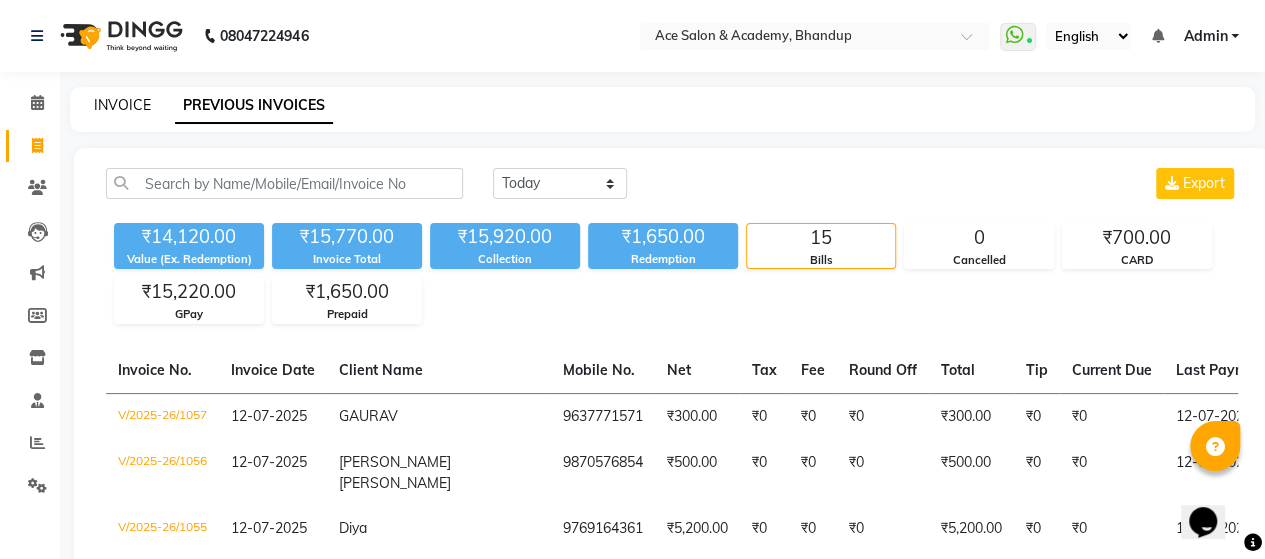 click on "INVOICE" 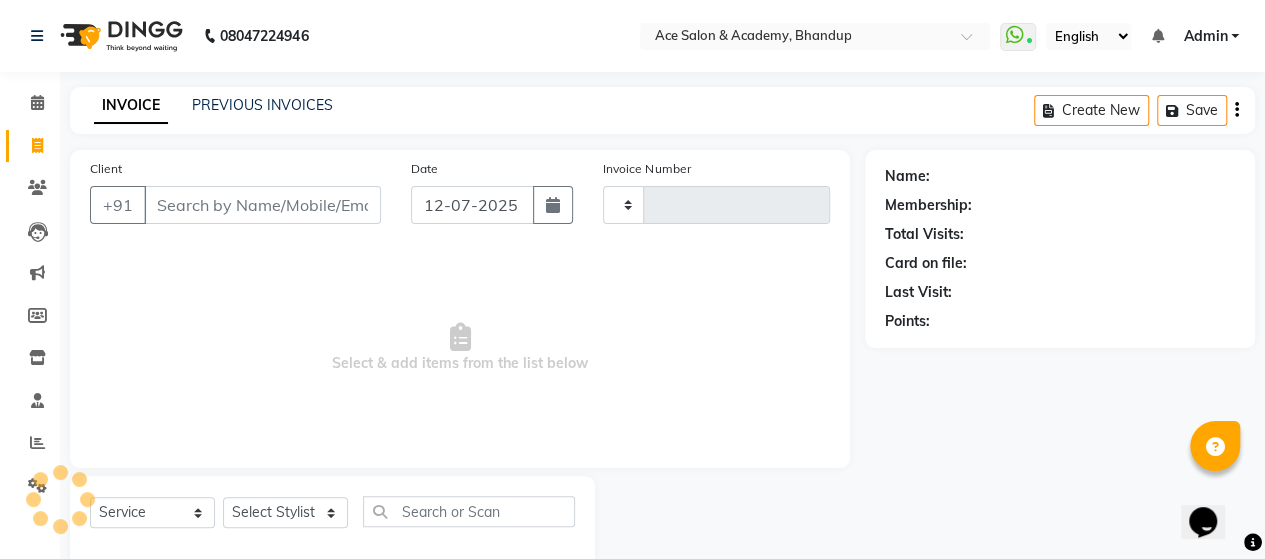 scroll, scrollTop: 41, scrollLeft: 0, axis: vertical 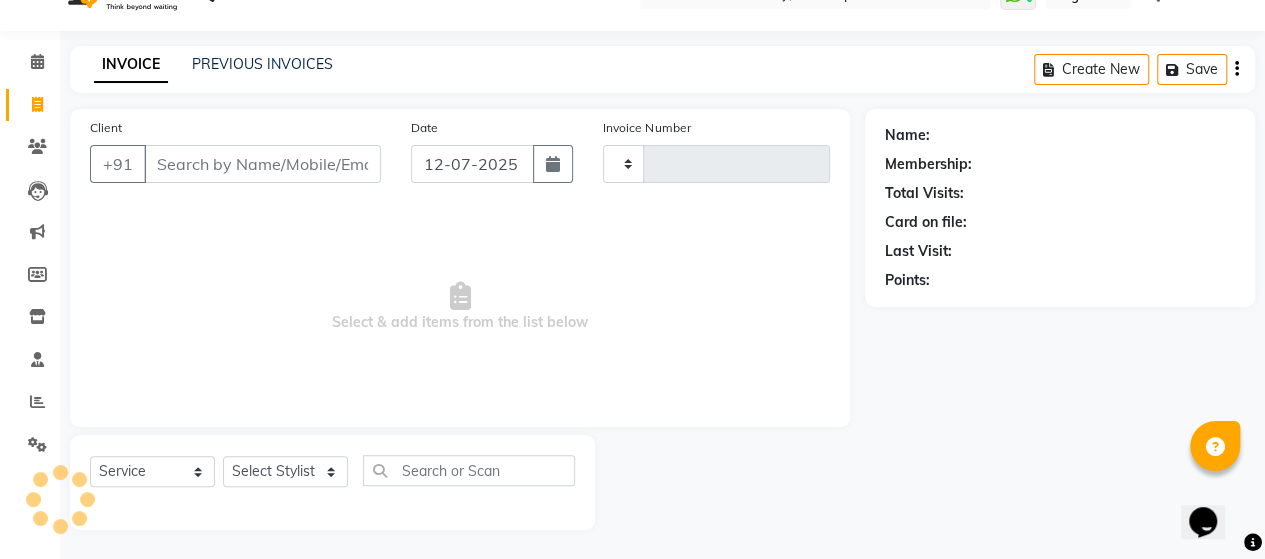 type on "1058" 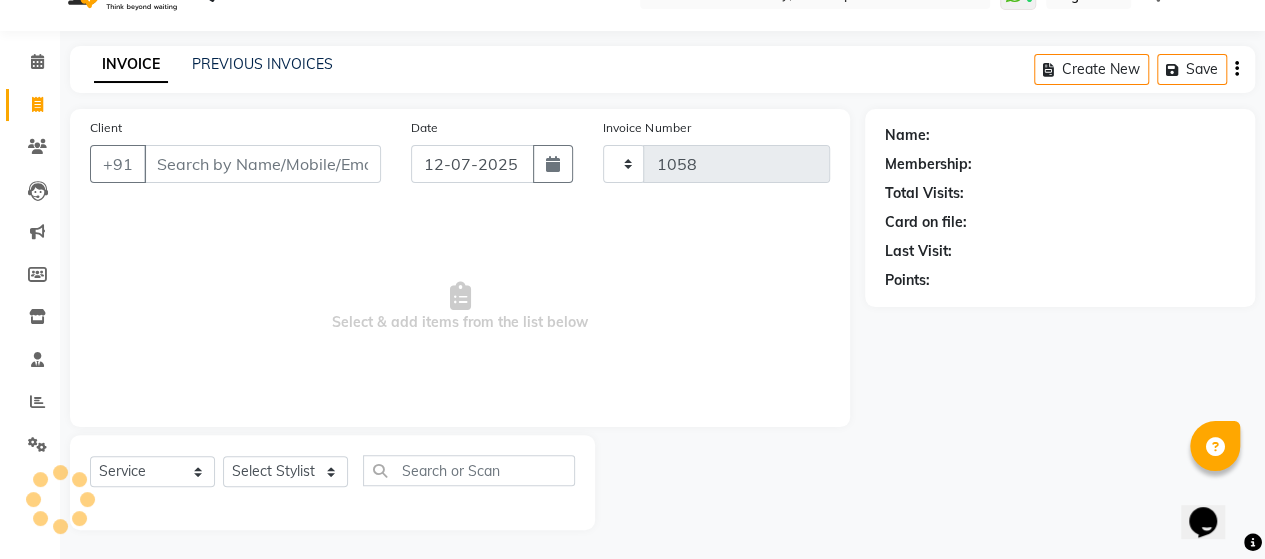 select on "5800" 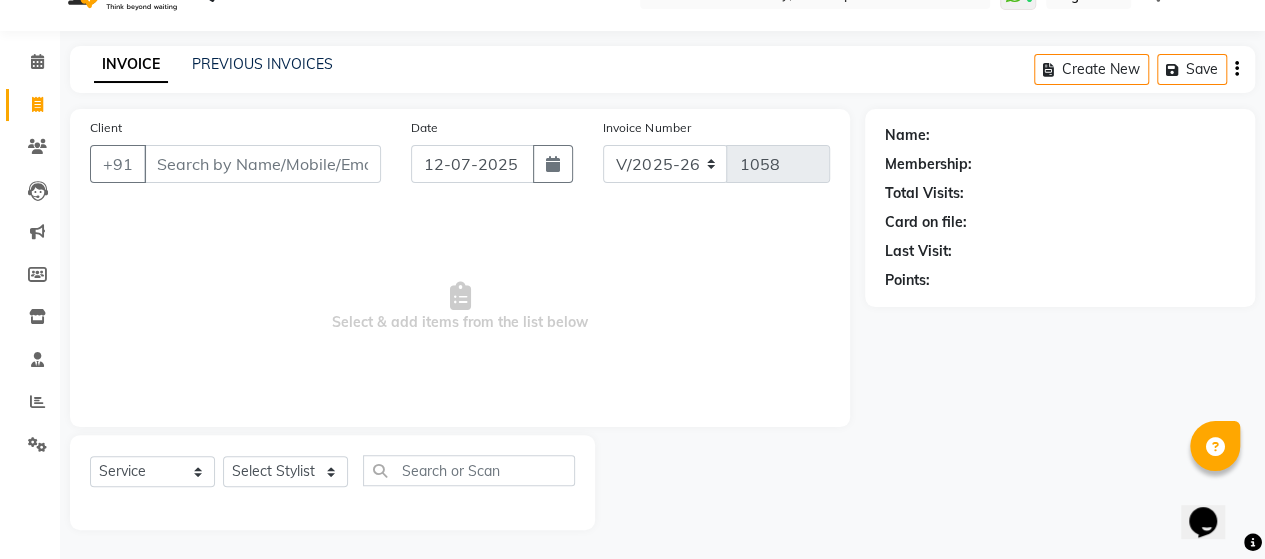 click on "Client" at bounding box center (262, 164) 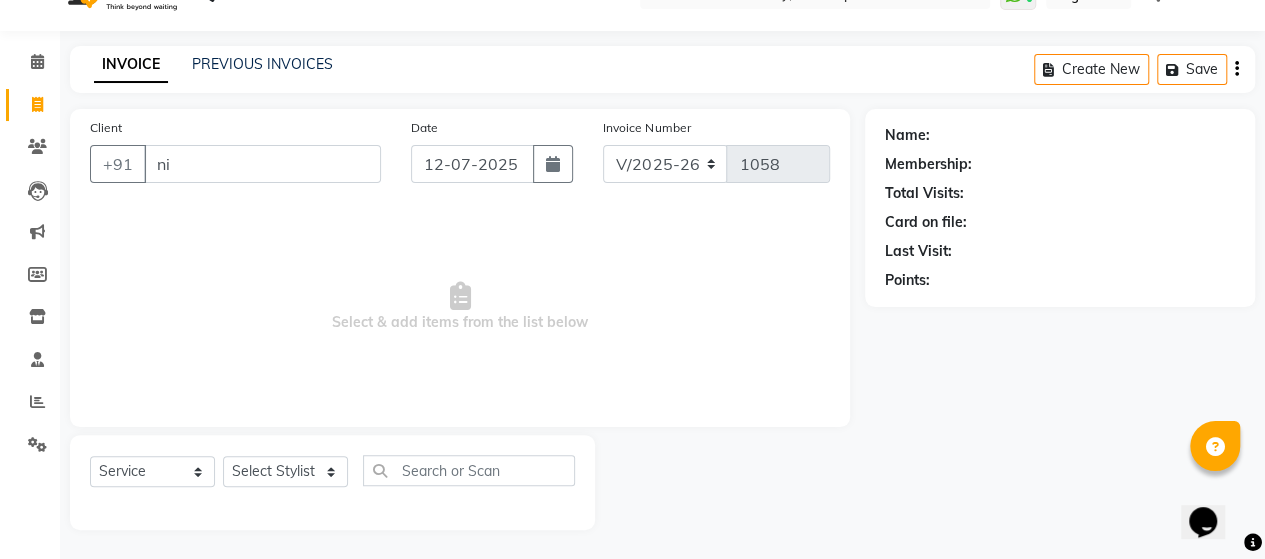 type on "n" 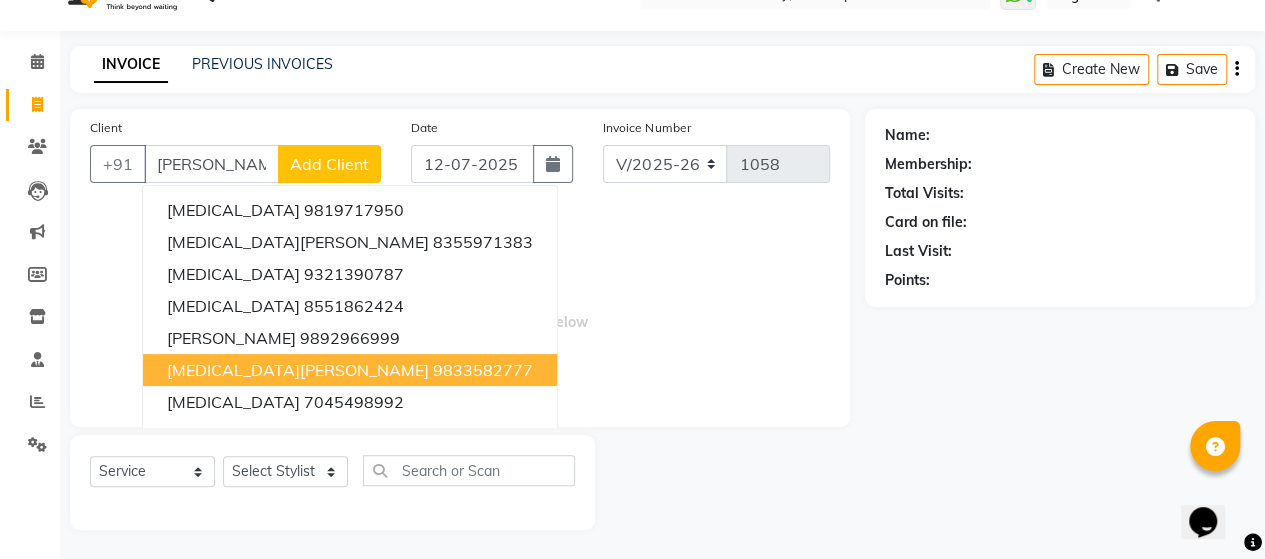 click on "[MEDICAL_DATA][PERSON_NAME]" at bounding box center [298, 370] 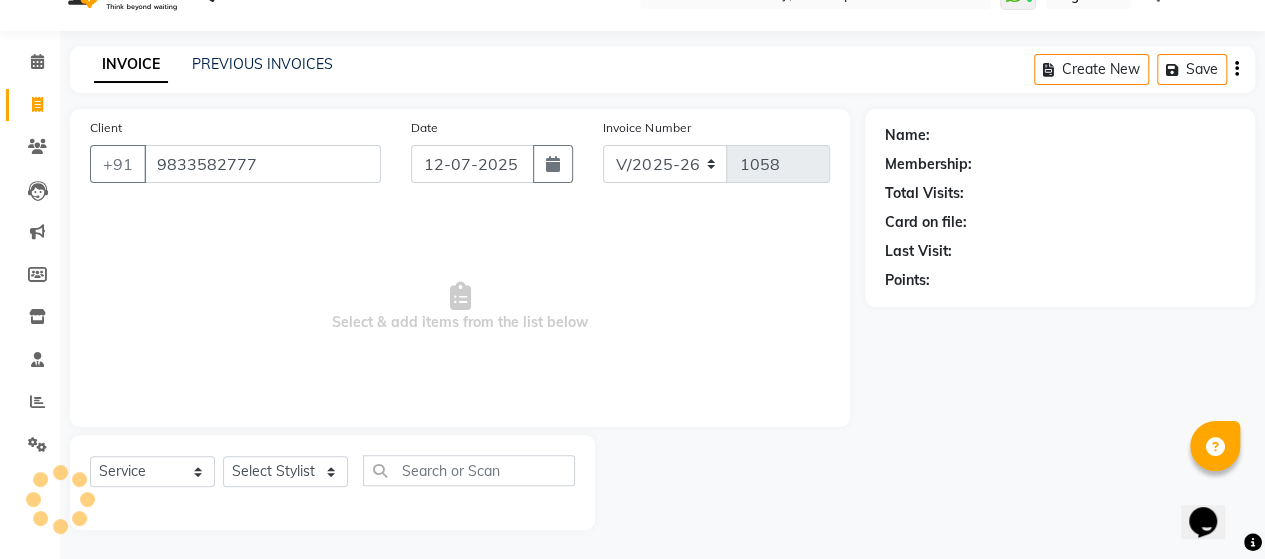type on "9833582777" 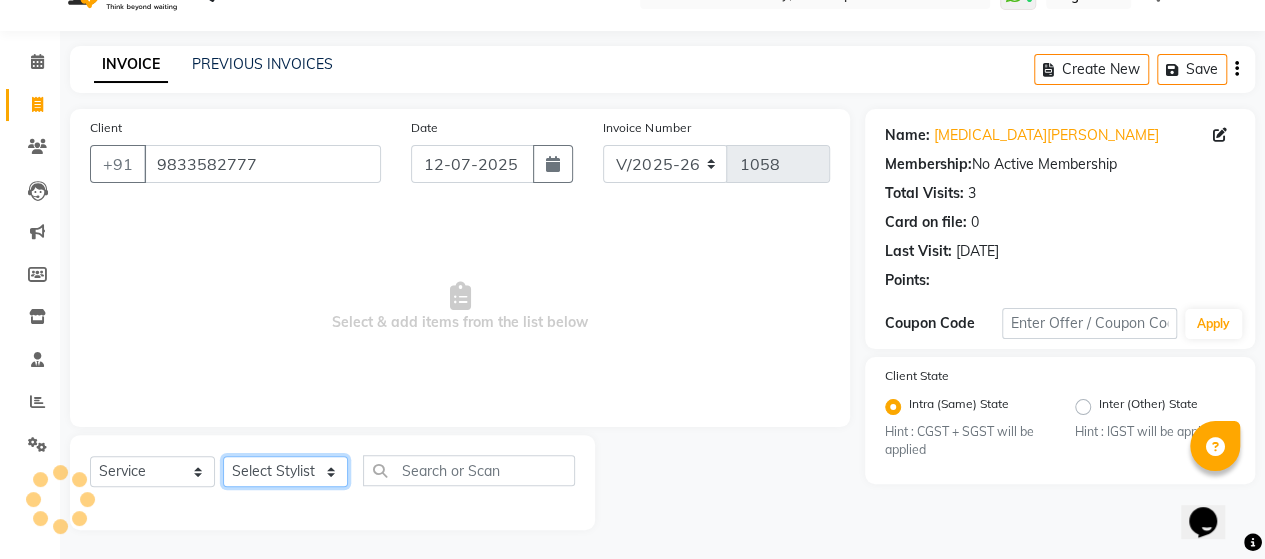 click on "Select Stylist ACE SALON Chetan  KAJAL Pooja  SAYEED  UNGUM [PERSON_NAME]" 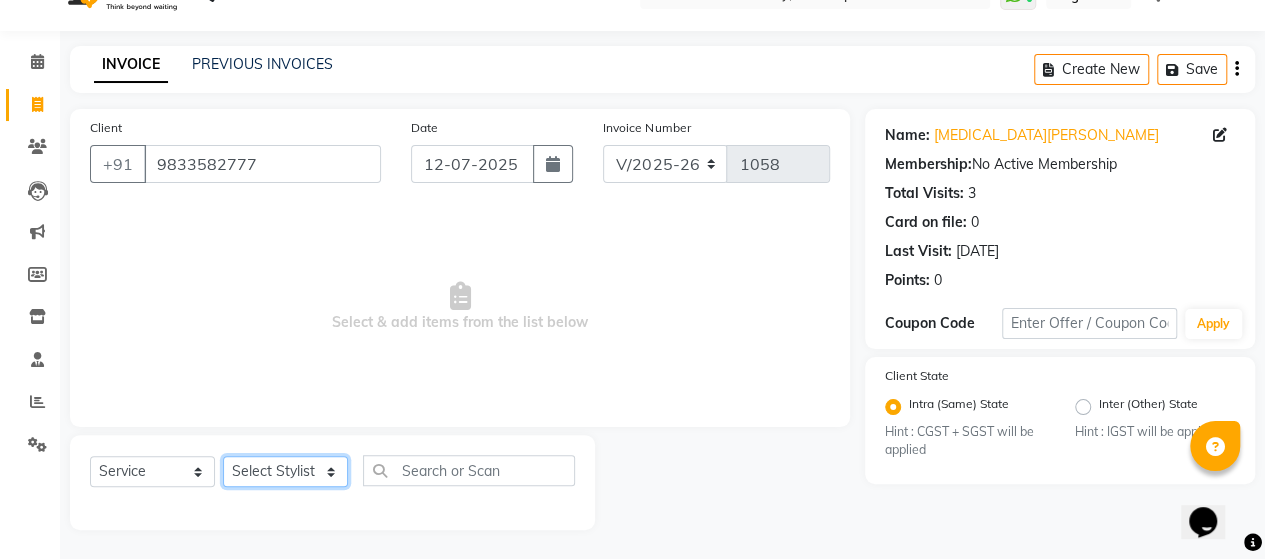 select on "40245" 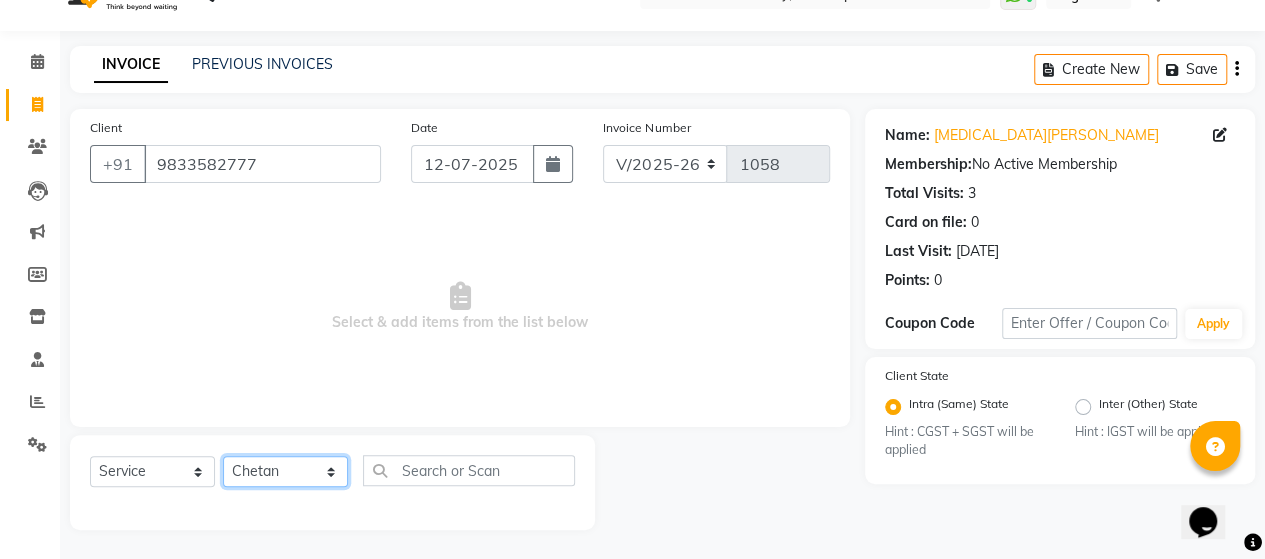 click on "Select Stylist ACE SALON Chetan  KAJAL Pooja  SAYEED  UNGUM [PERSON_NAME]" 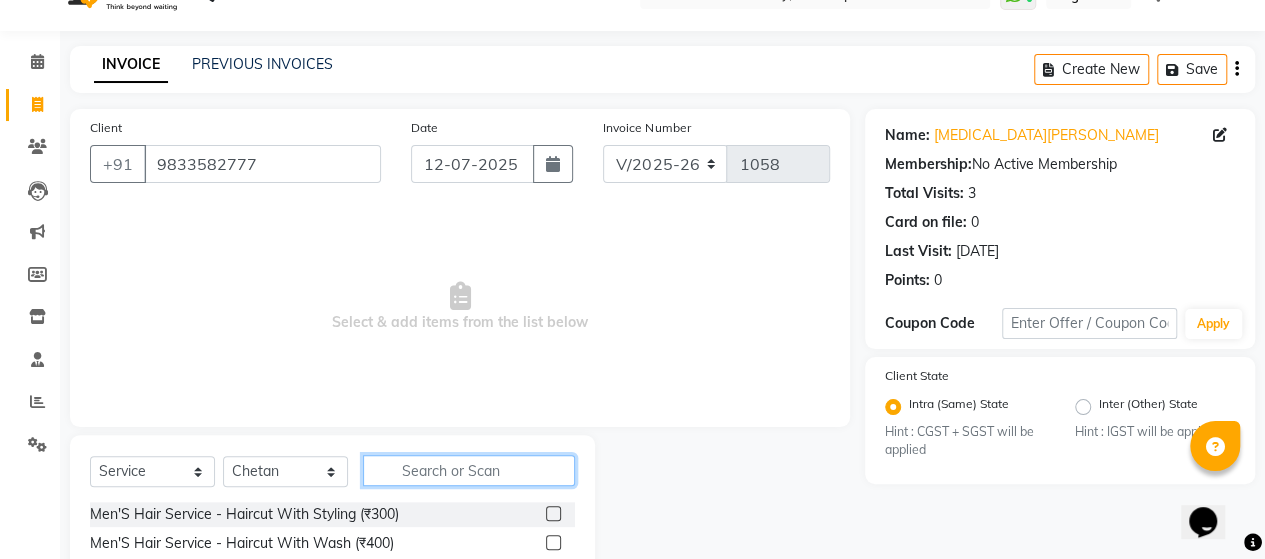 click 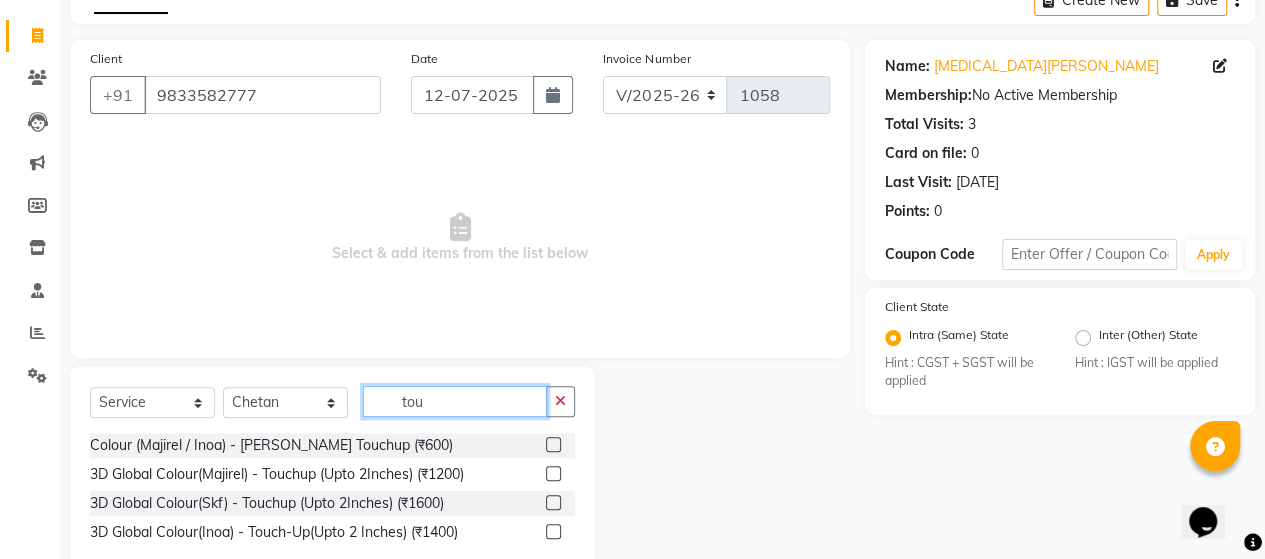 scroll, scrollTop: 141, scrollLeft: 0, axis: vertical 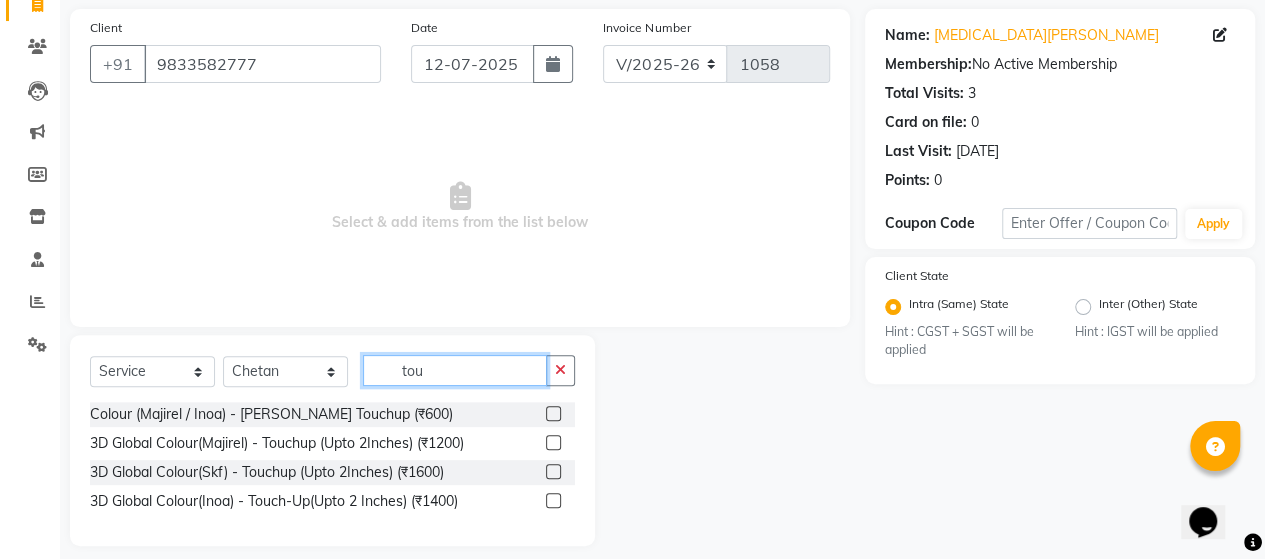 type on "tou" 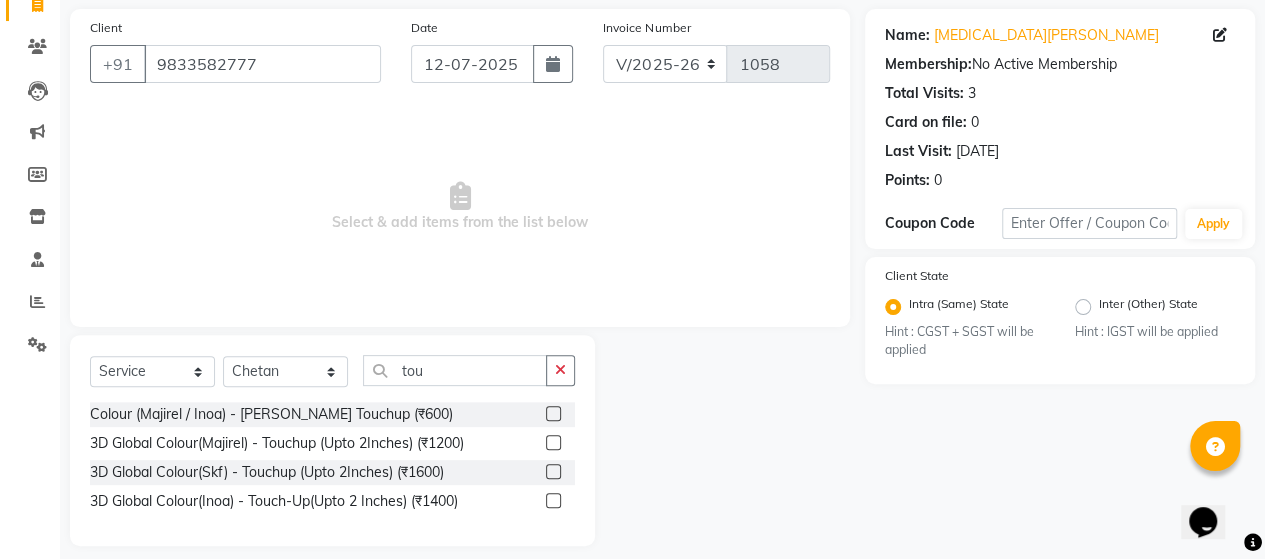 click 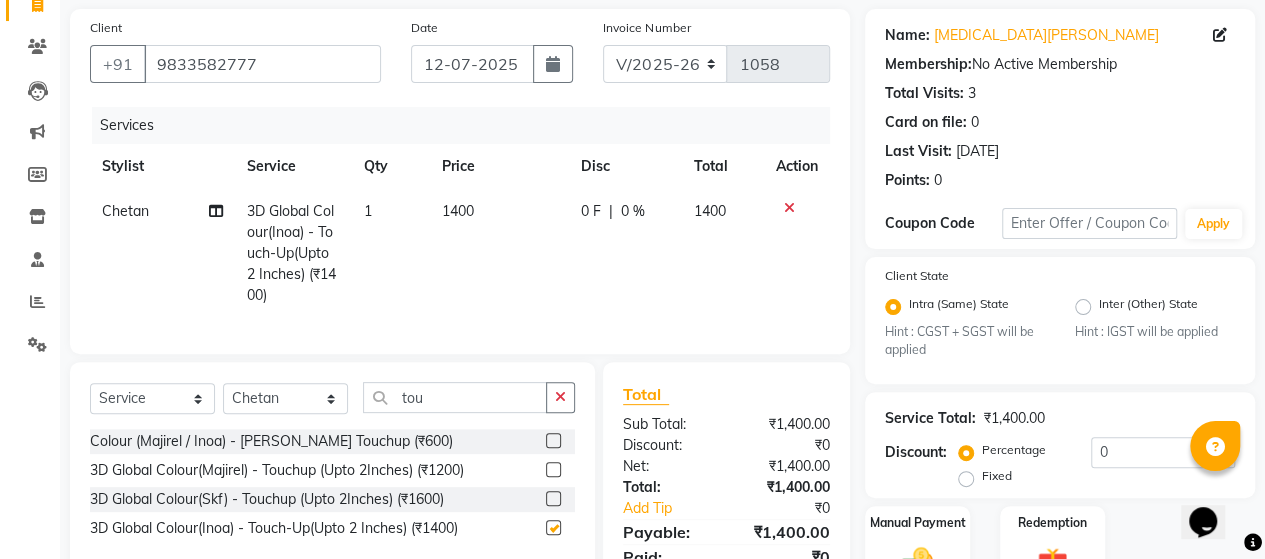 checkbox on "false" 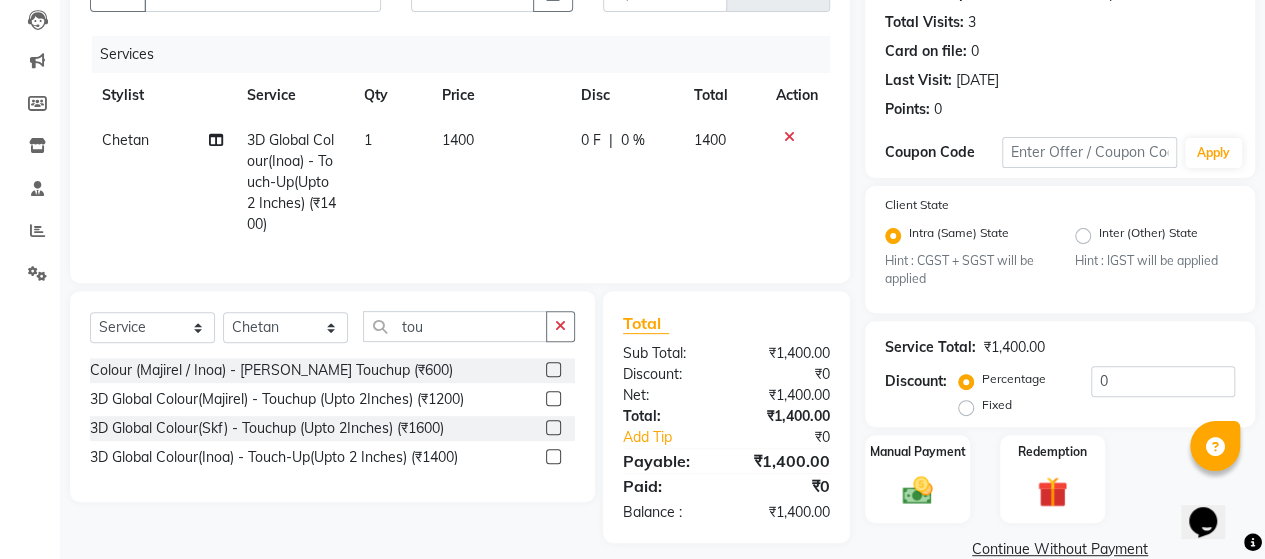 scroll, scrollTop: 241, scrollLeft: 0, axis: vertical 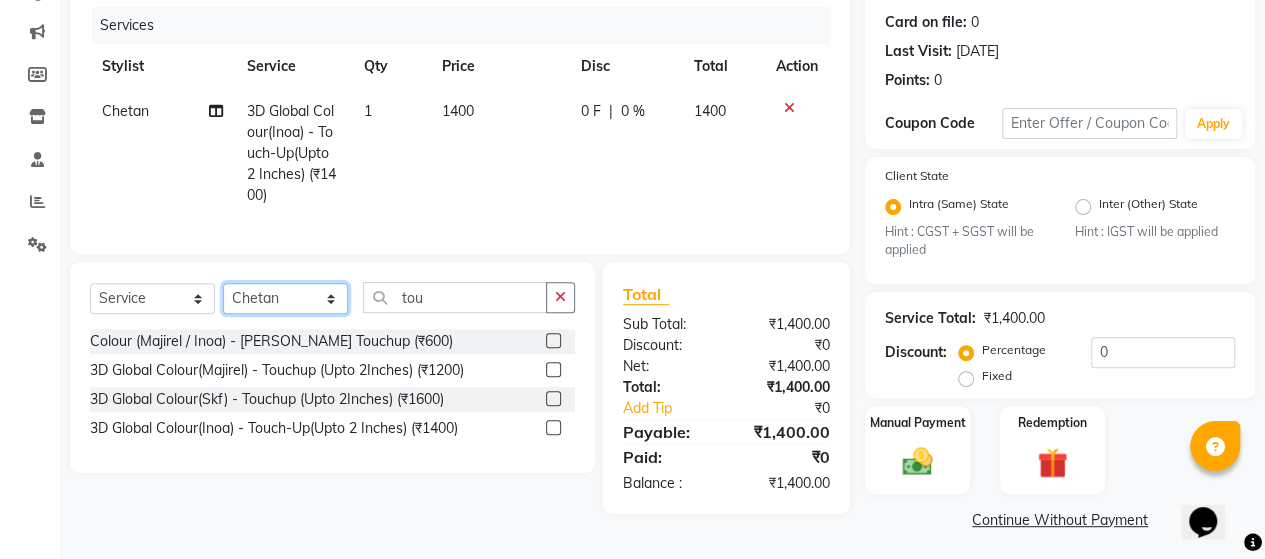 click on "Select Stylist ACE SALON Chetan  KAJAL Pooja  SAYEED  UNGUM [PERSON_NAME]" 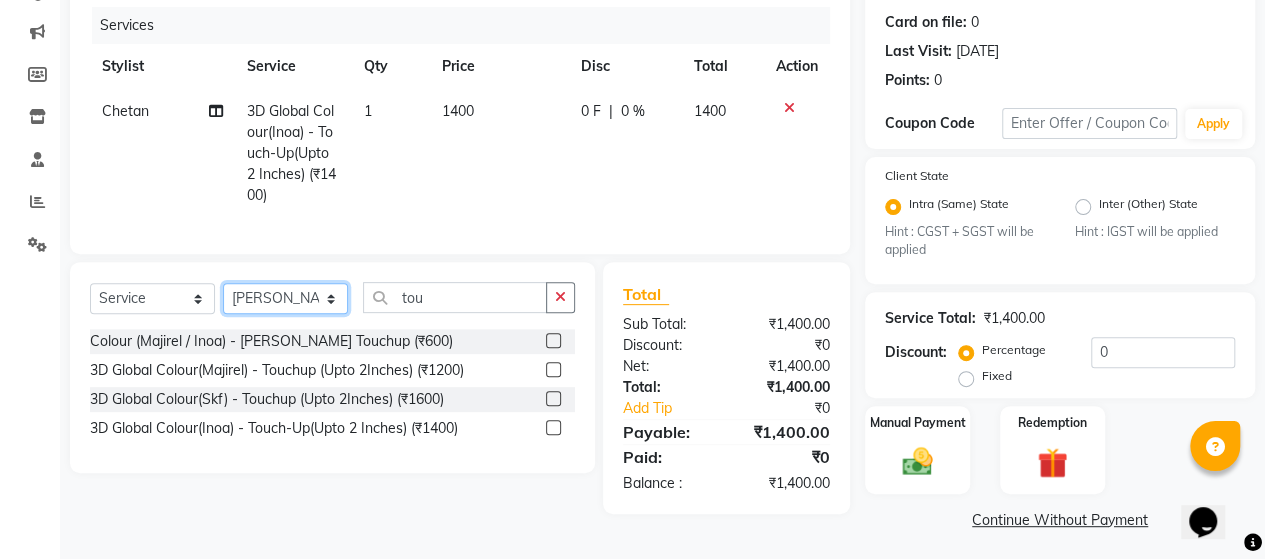 click on "Select Stylist ACE SALON Chetan  KAJAL Pooja  SAYEED  UNGUM [PERSON_NAME]" 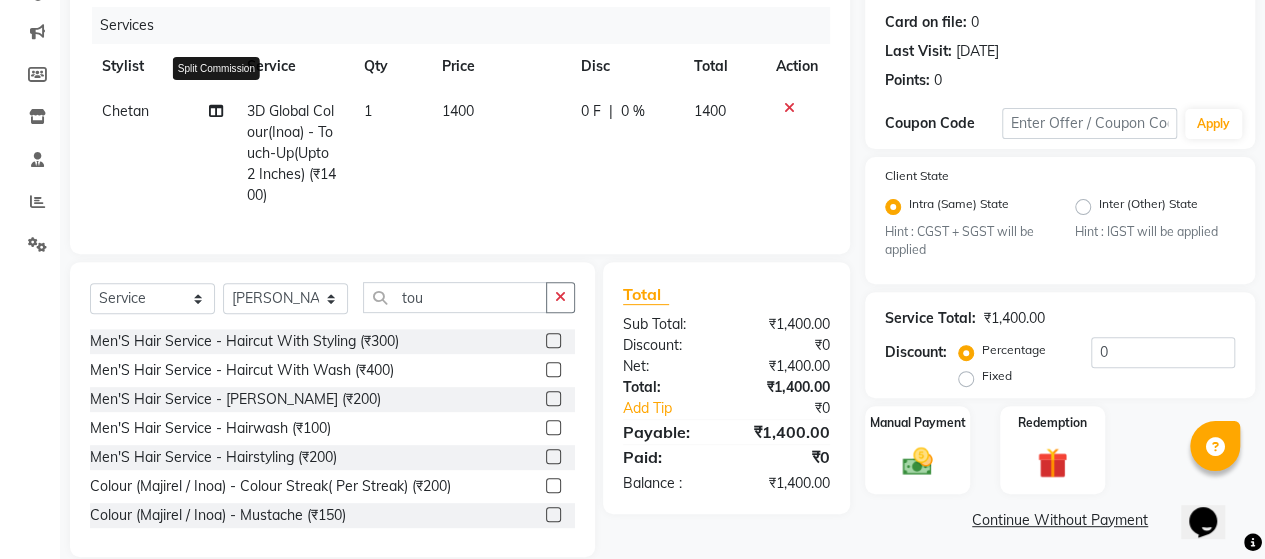 click 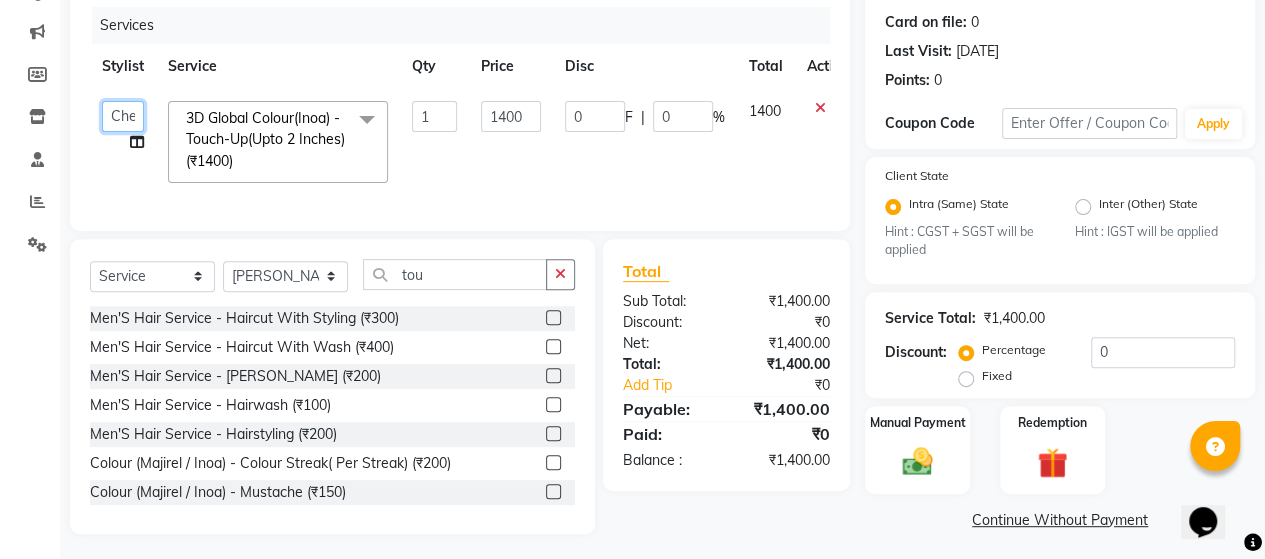 click on "ACE SALON   Chetan    KAJAL   Pooja    SAYEED    UNGUM   [PERSON_NAME]" 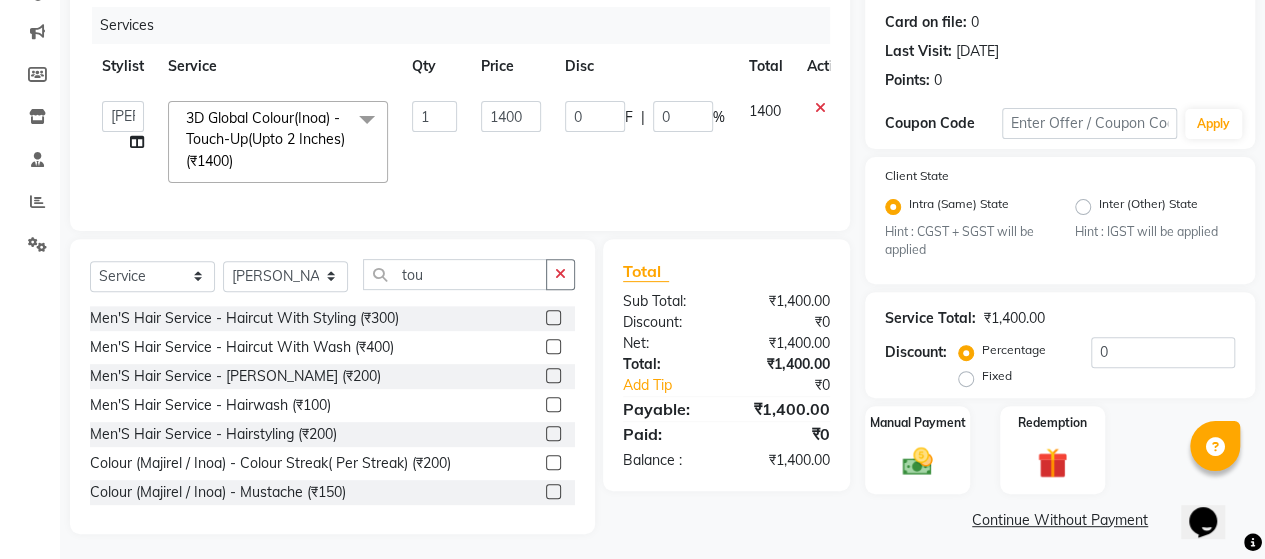 select on "40244" 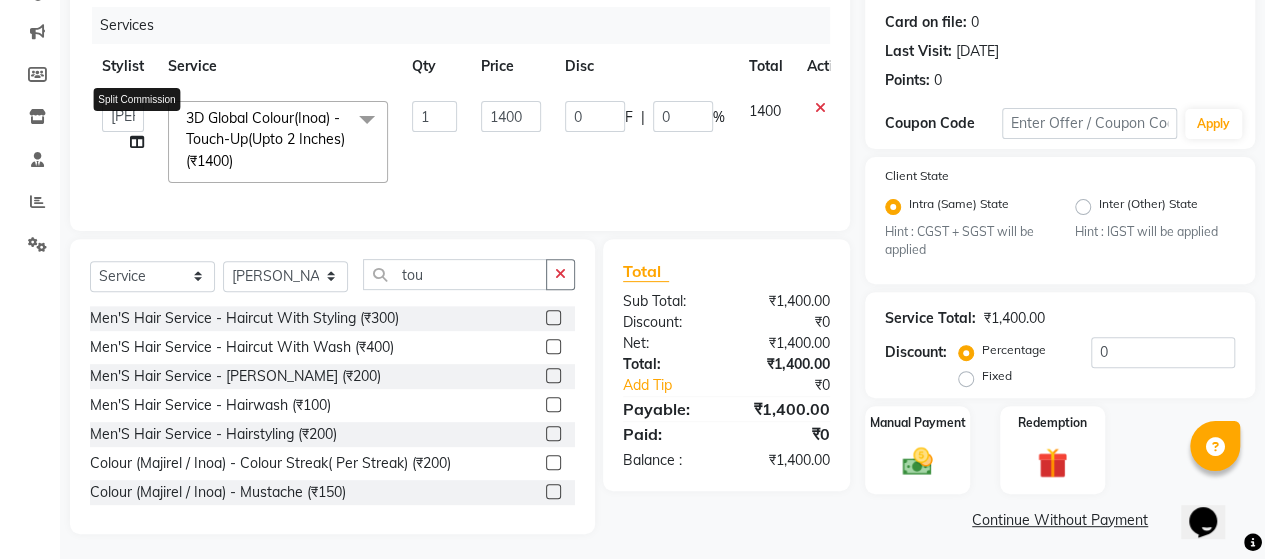 click 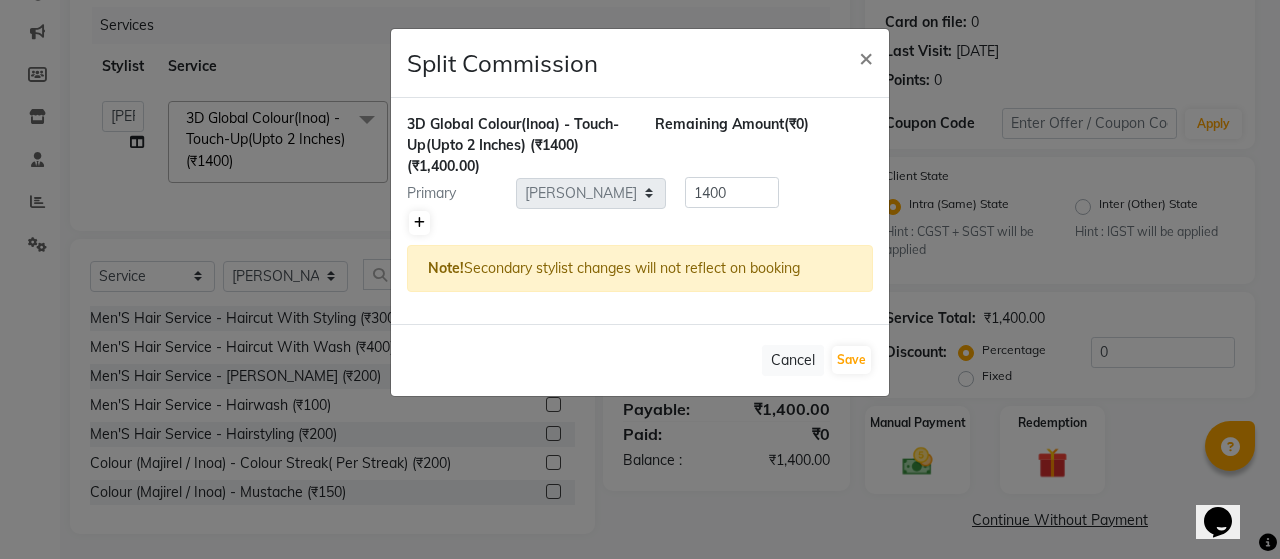 click 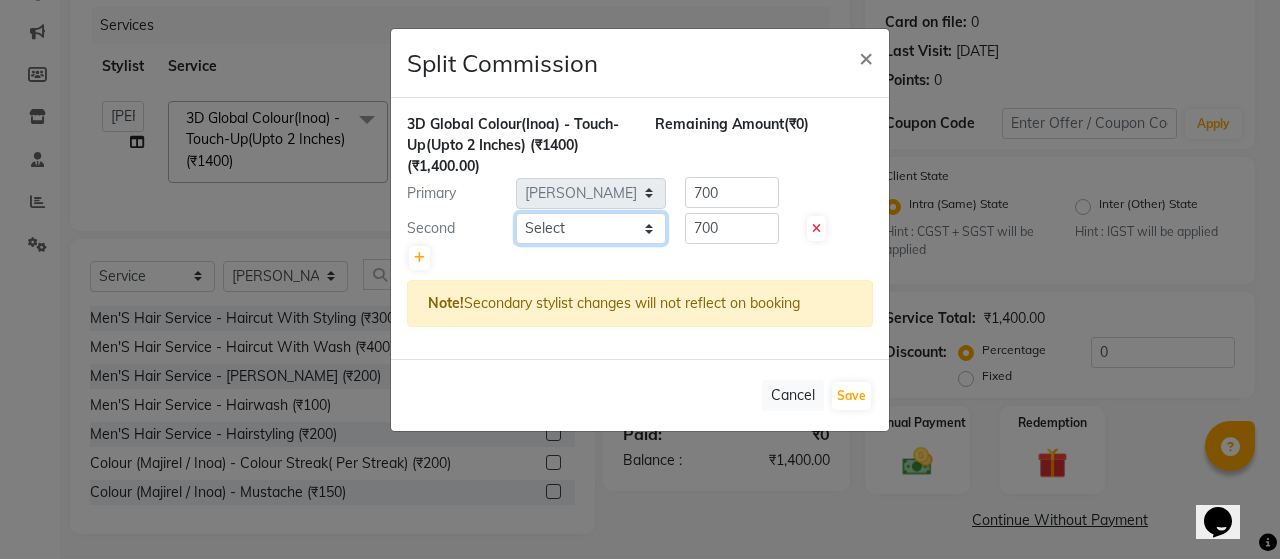 click on "Select  ACE SALON   Chetan    KAJAL   Pooja    SAYEED    UNGUM   [PERSON_NAME]" 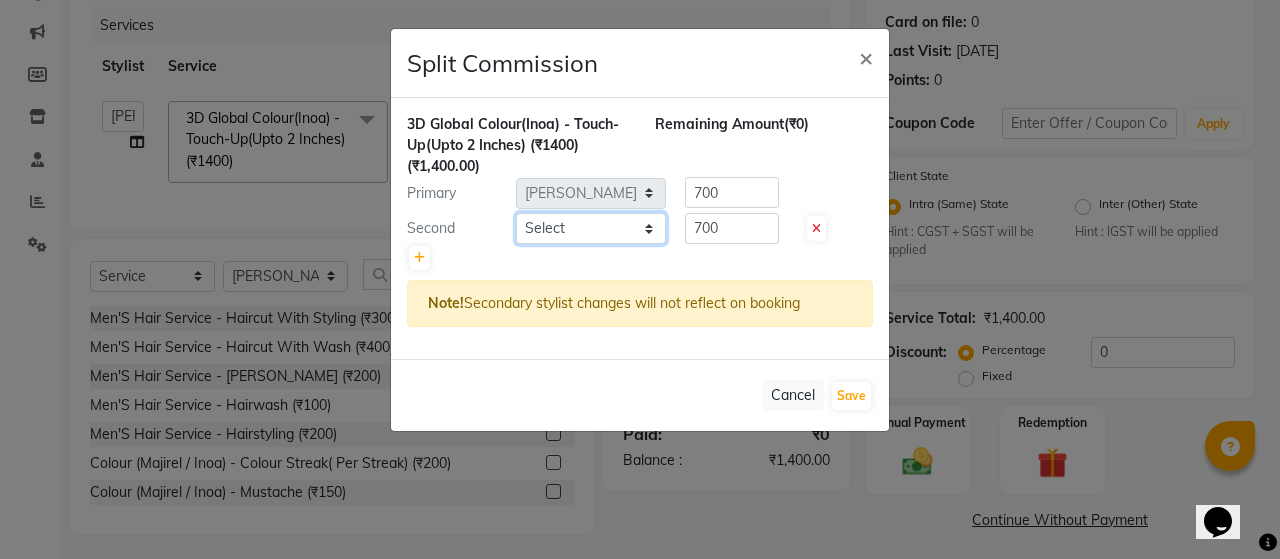 select on "70909" 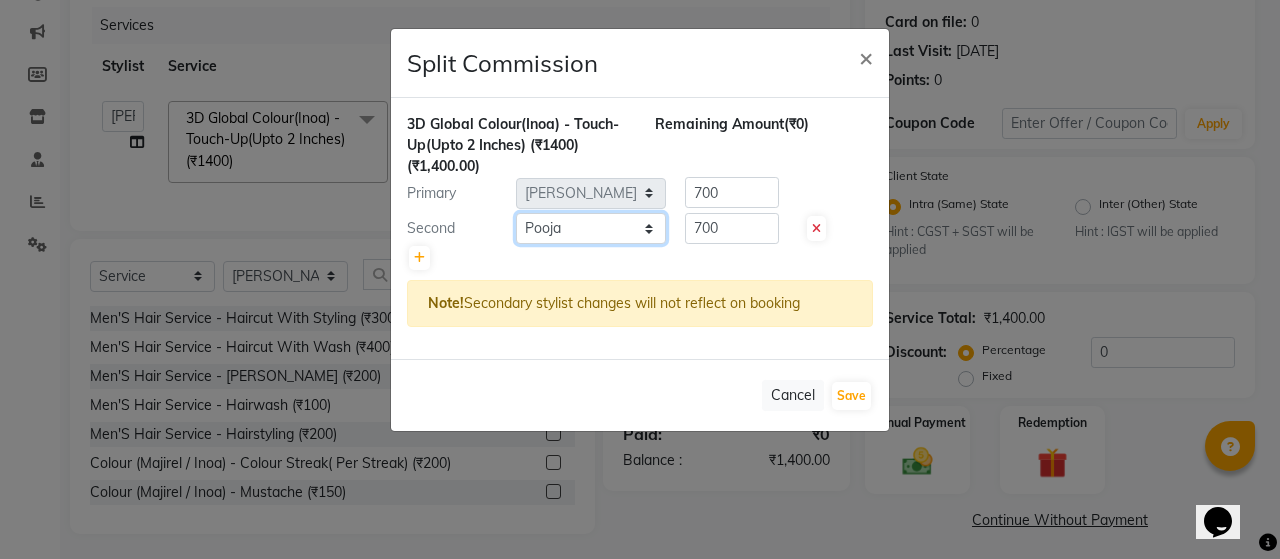 click on "Select  ACE SALON   Chetan    KAJAL   Pooja    SAYEED    UNGUM   [PERSON_NAME]" 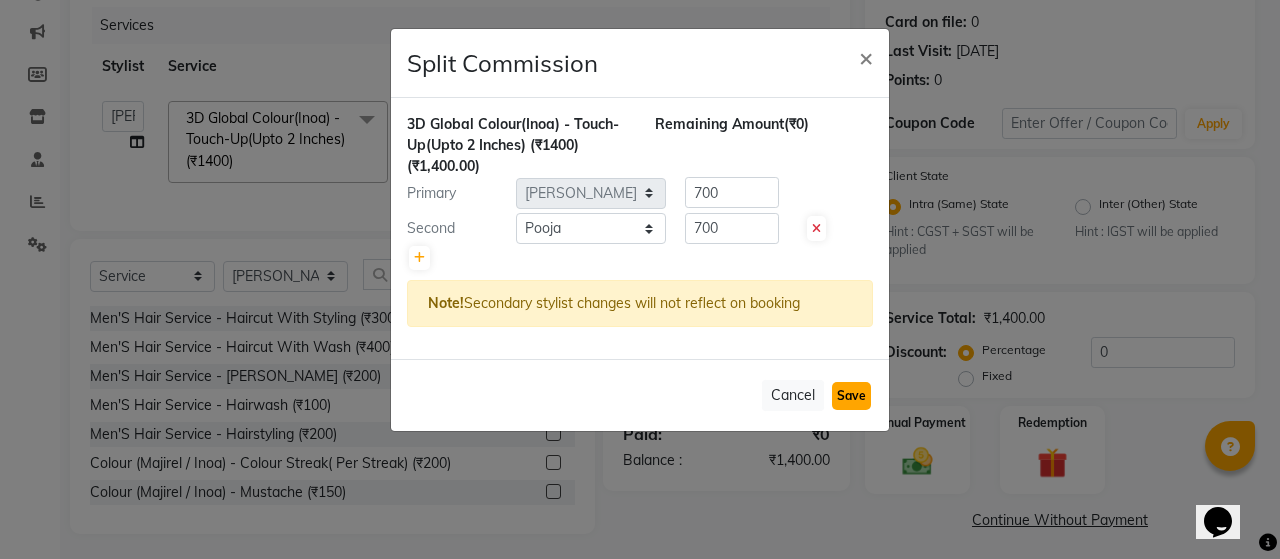 click on "Save" 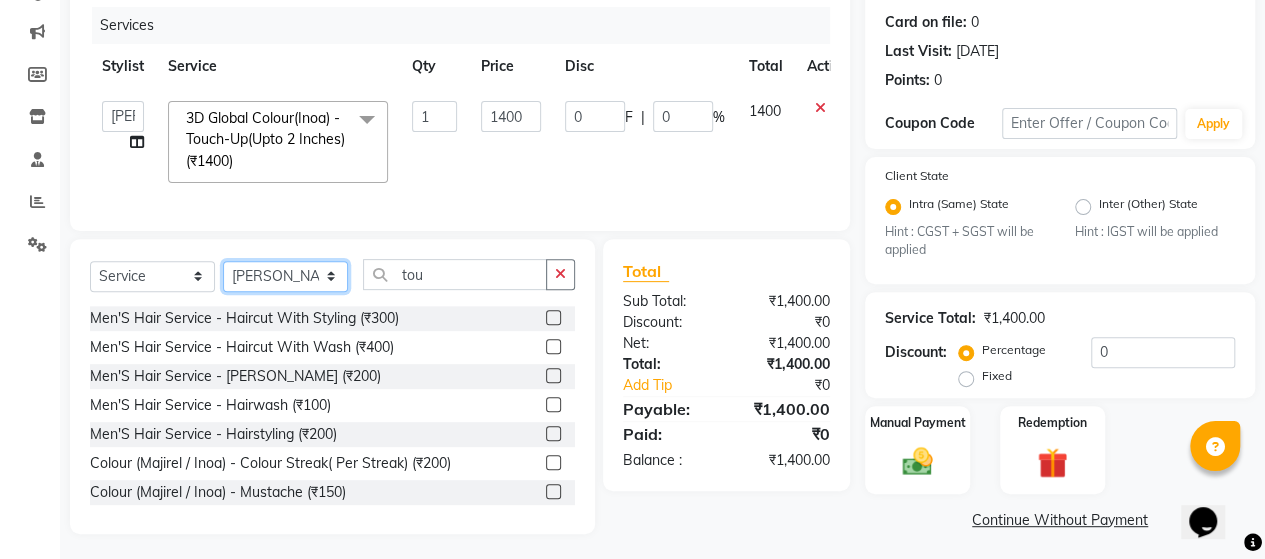 click on "Select Stylist ACE SALON Chetan  KAJAL Pooja  SAYEED  UNGUM [PERSON_NAME]" 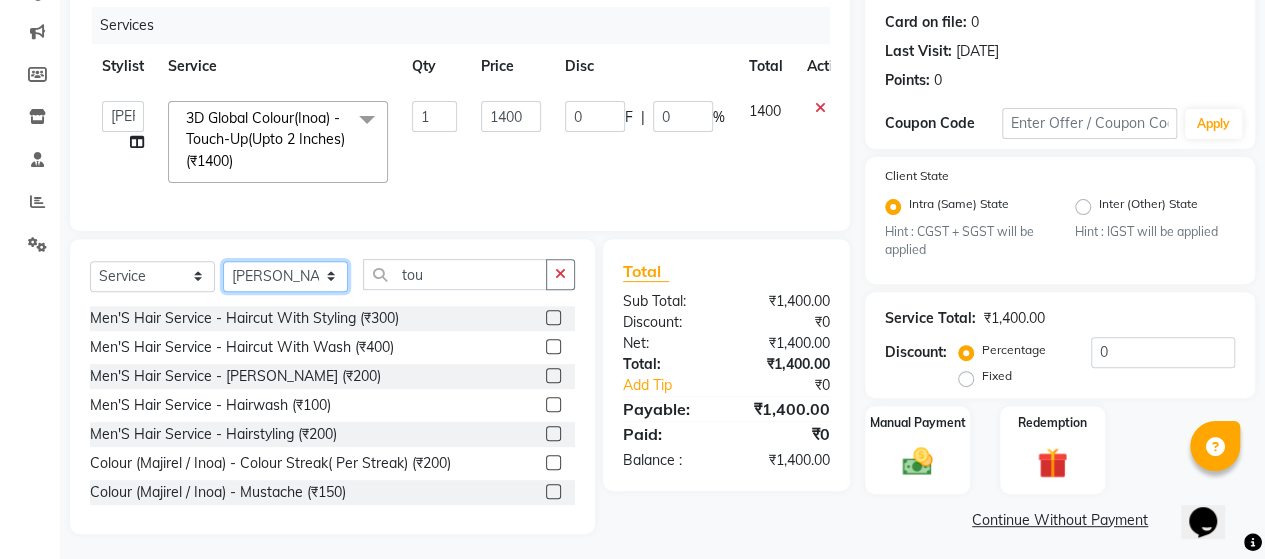 select on "40245" 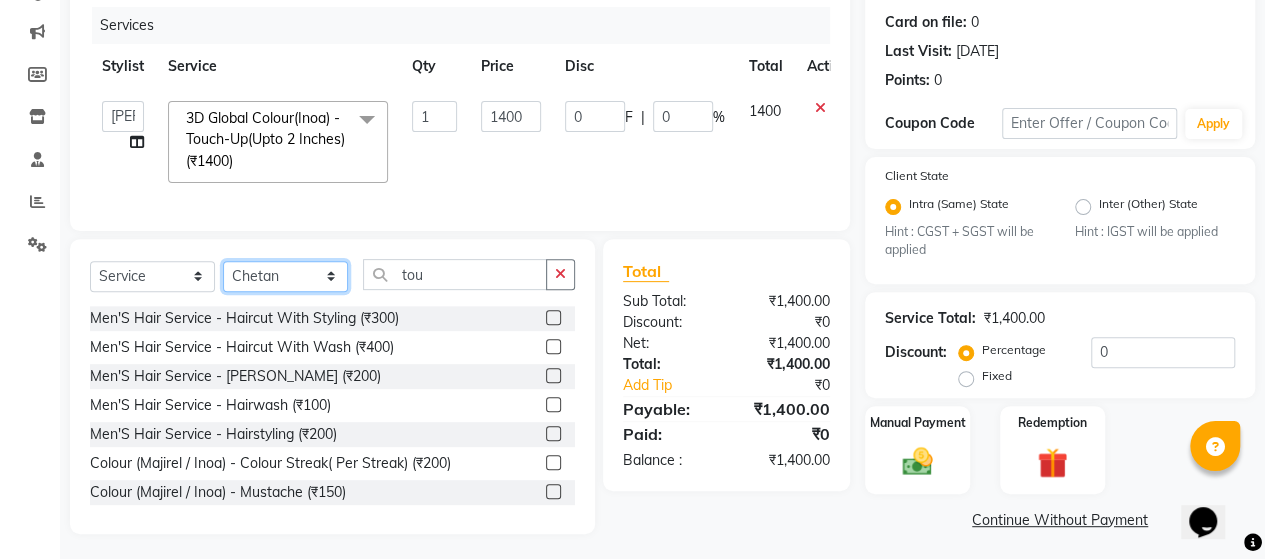 click on "Select Stylist ACE SALON Chetan  KAJAL Pooja  SAYEED  UNGUM [PERSON_NAME]" 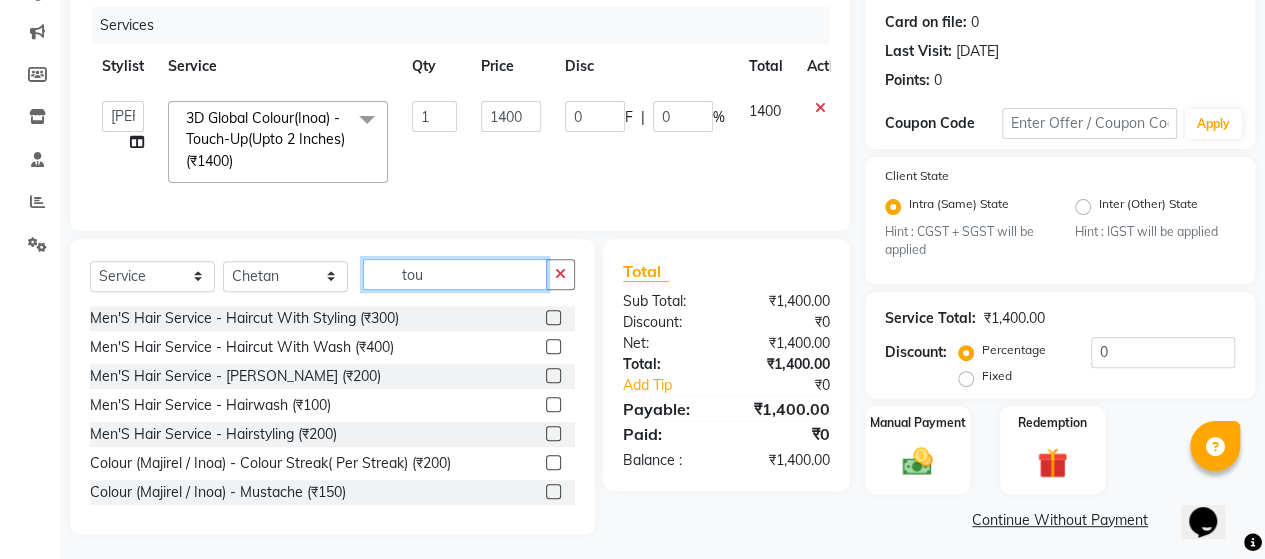 click on "tou" 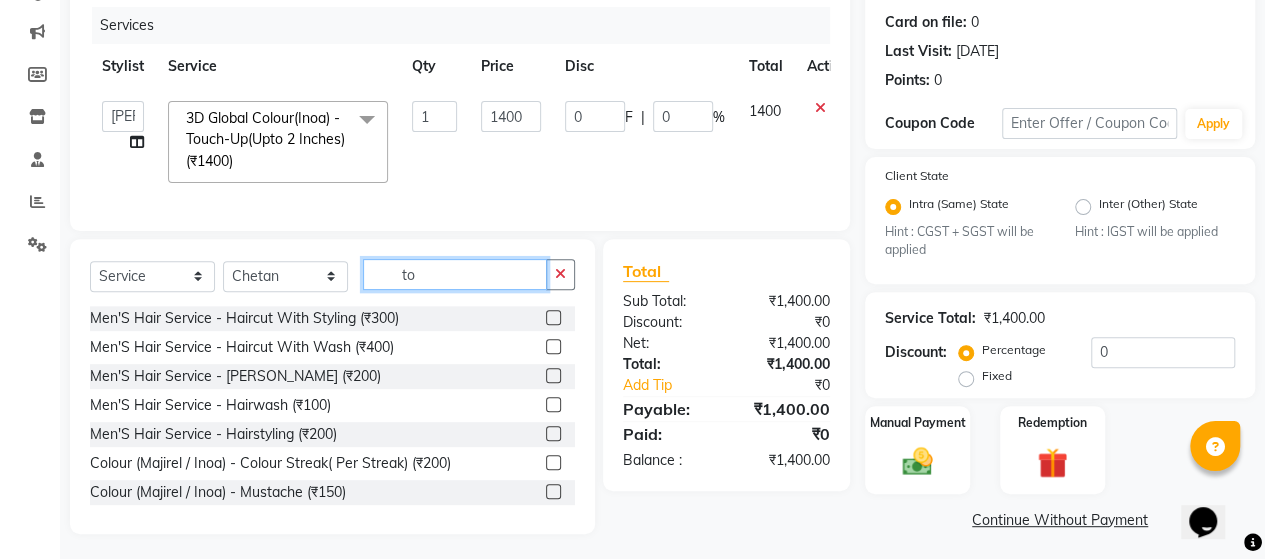 type on "t" 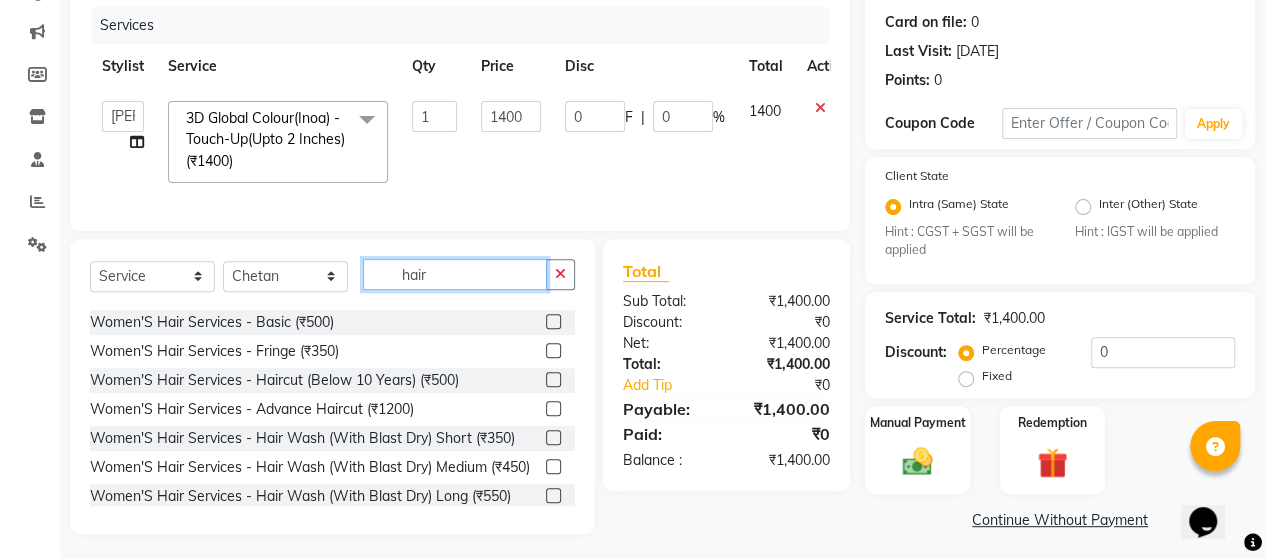scroll, scrollTop: 200, scrollLeft: 0, axis: vertical 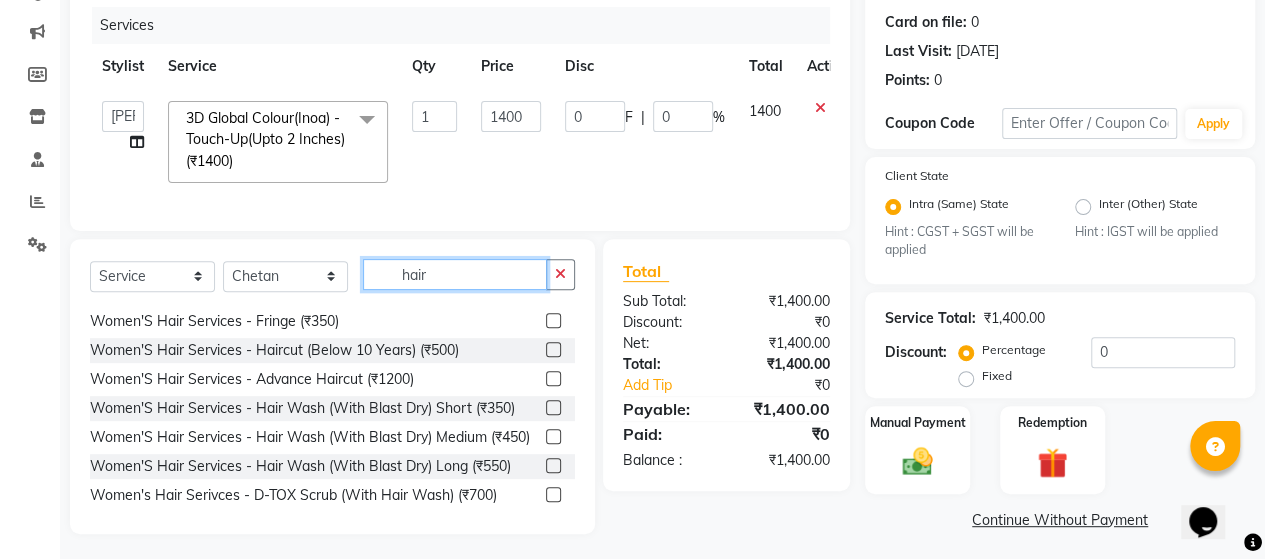type on "hair" 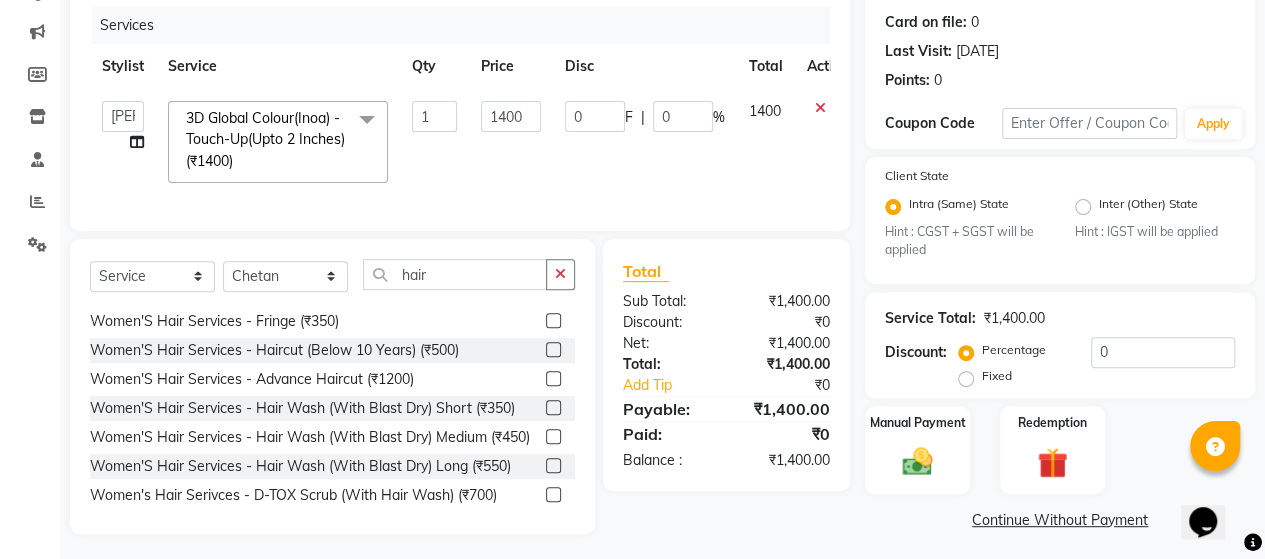click 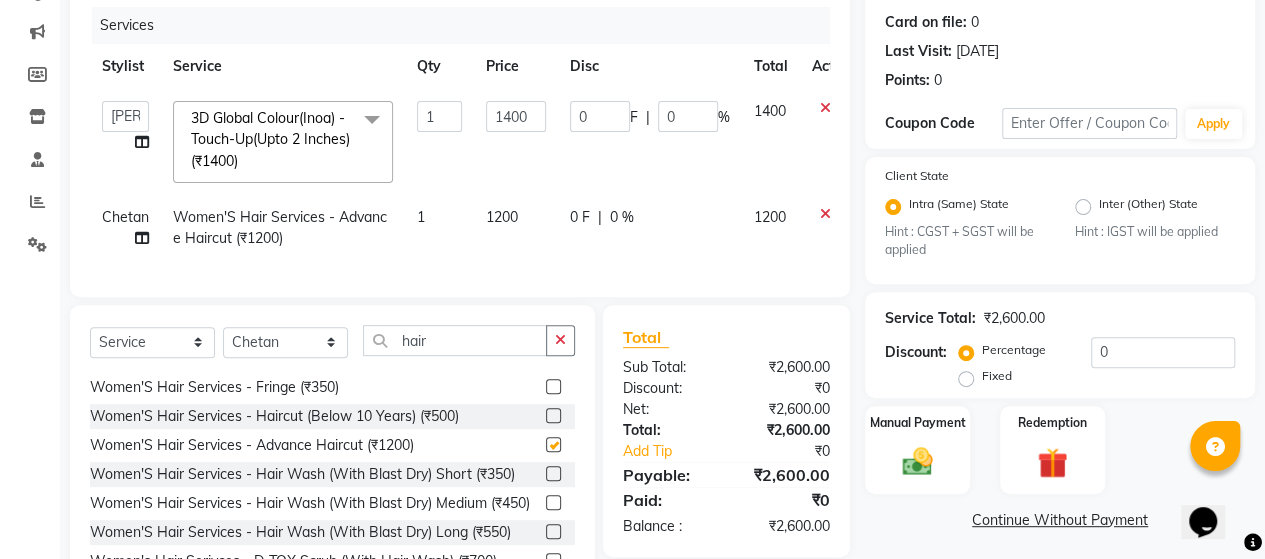 checkbox on "false" 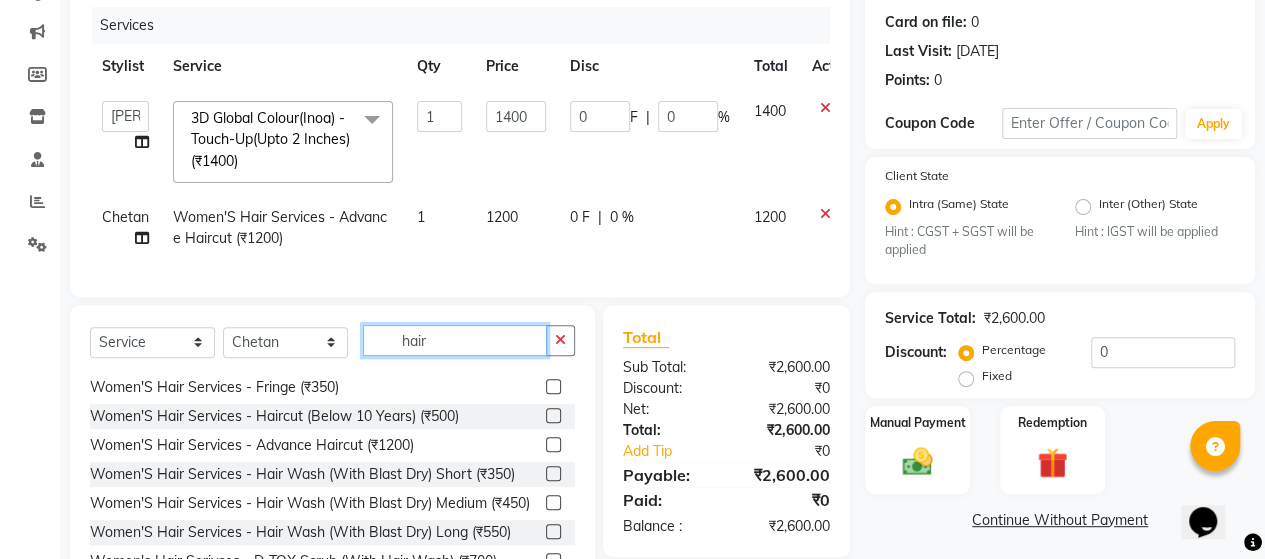 click on "hair" 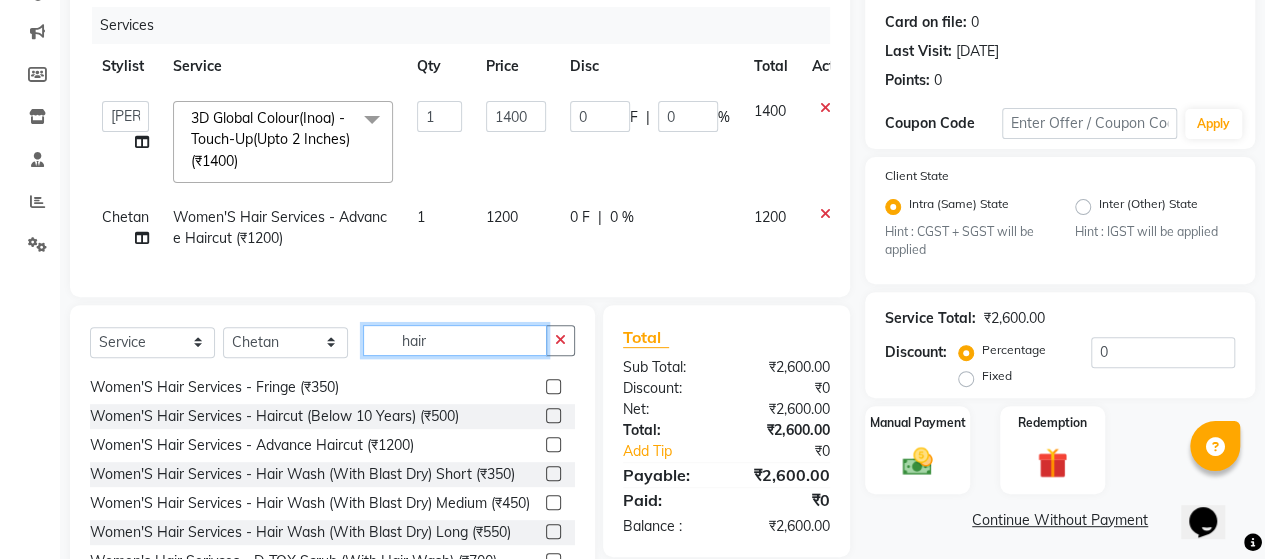 click on "hair" 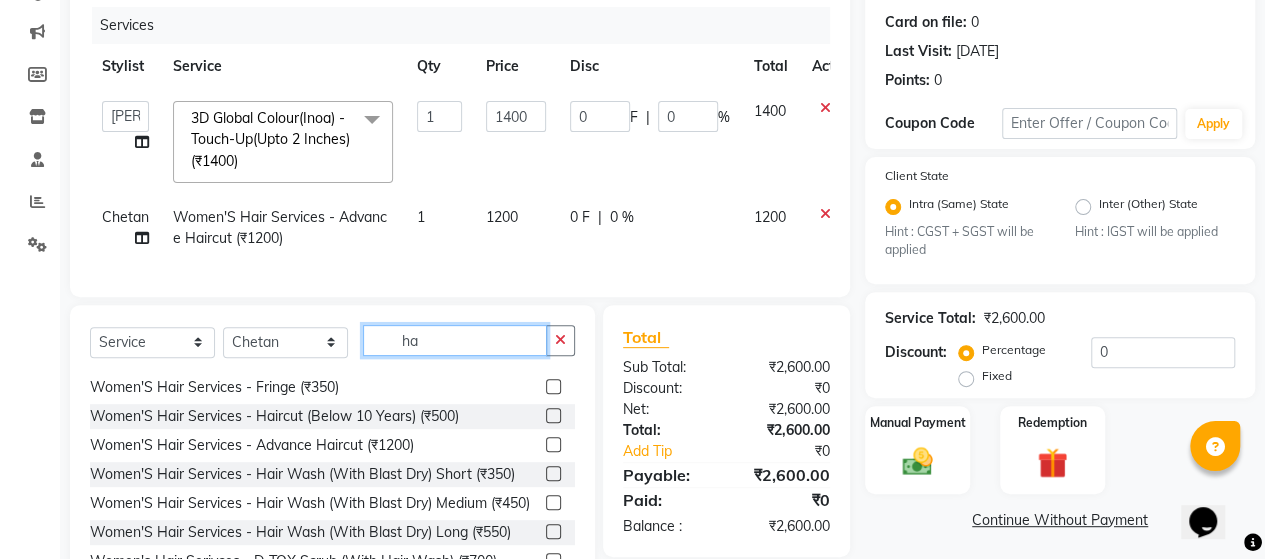 type on "h" 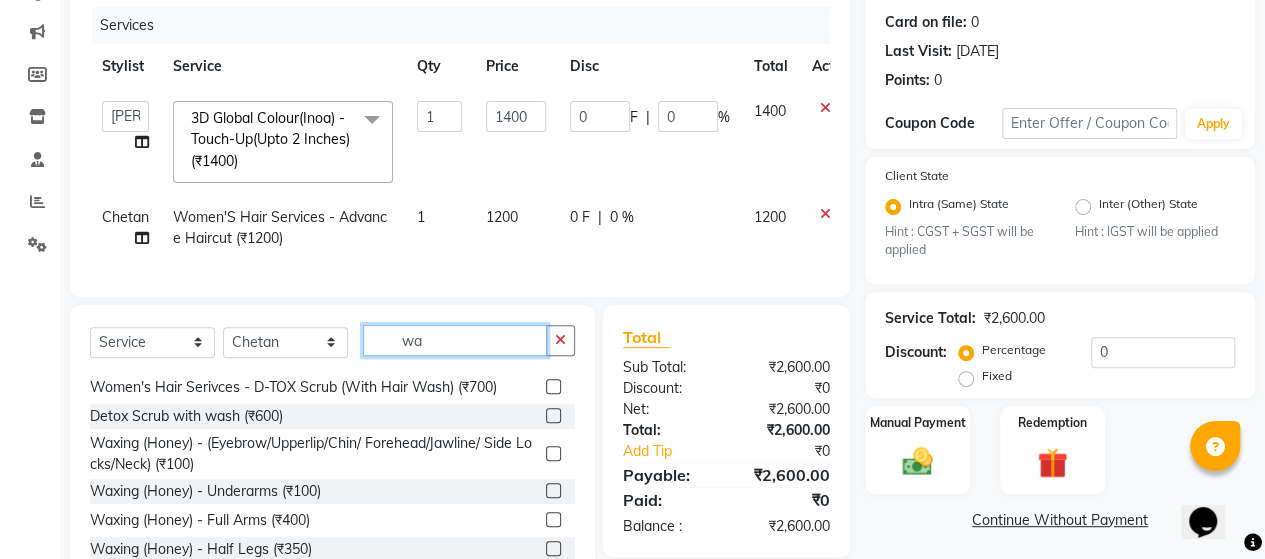 scroll, scrollTop: 0, scrollLeft: 0, axis: both 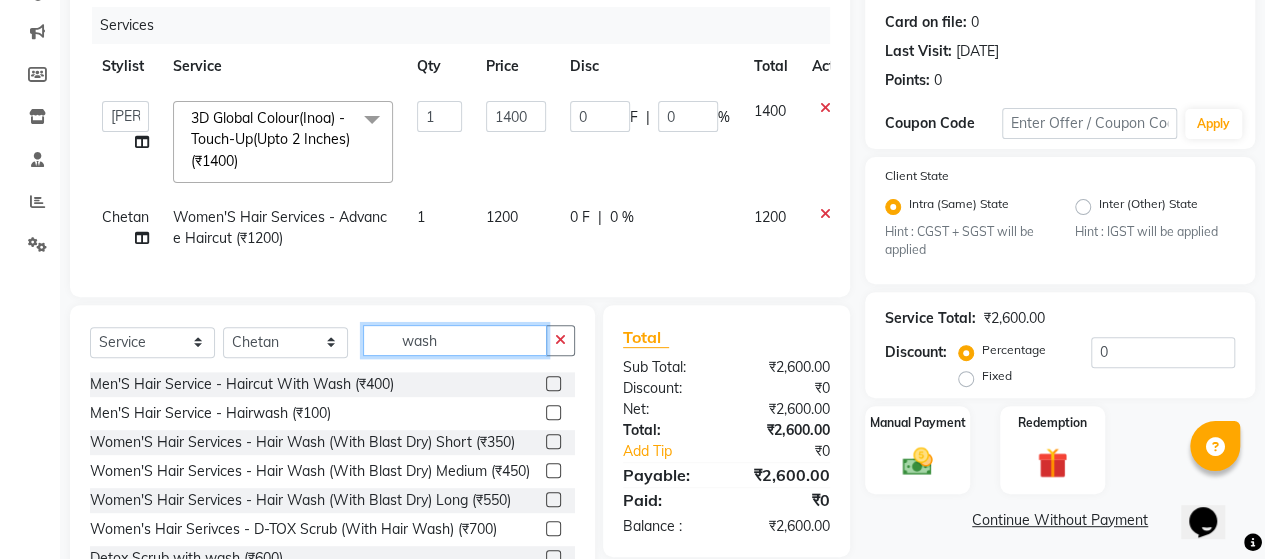 type on "wash" 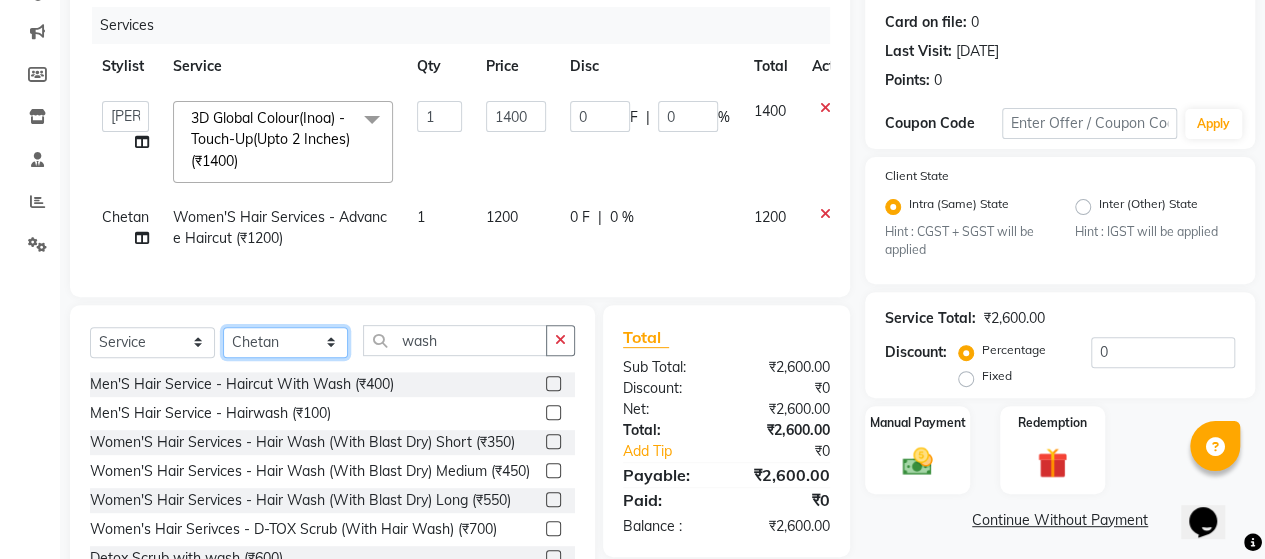 click on "Select Stylist ACE SALON Chetan  KAJAL Pooja  SAYEED  UNGUM [PERSON_NAME]" 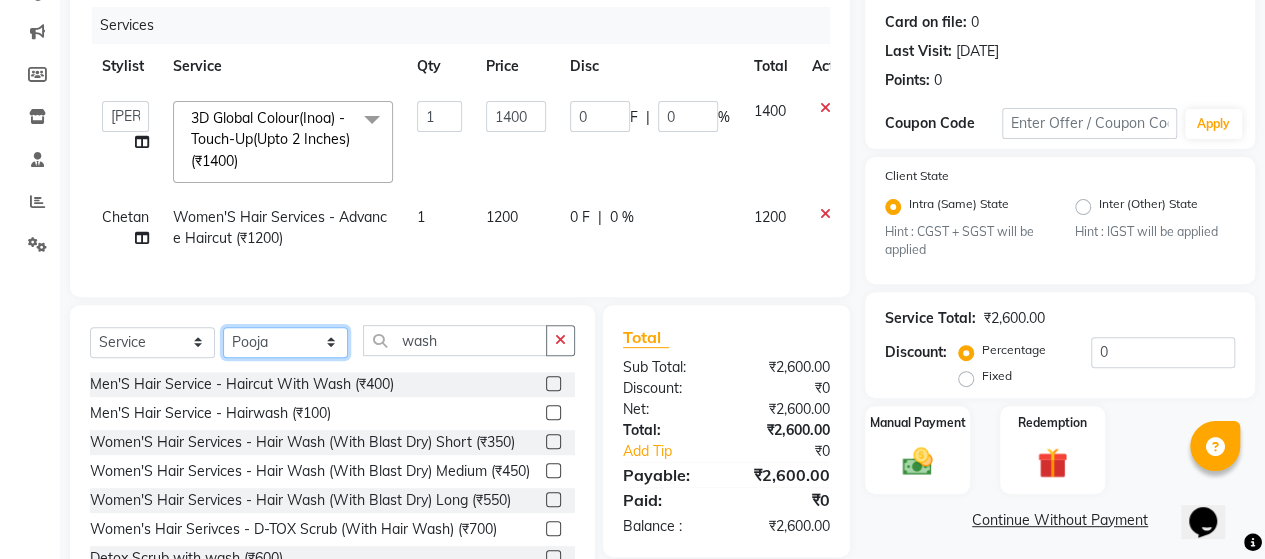 click on "Select Stylist ACE SALON Chetan  KAJAL Pooja  SAYEED  UNGUM [PERSON_NAME]" 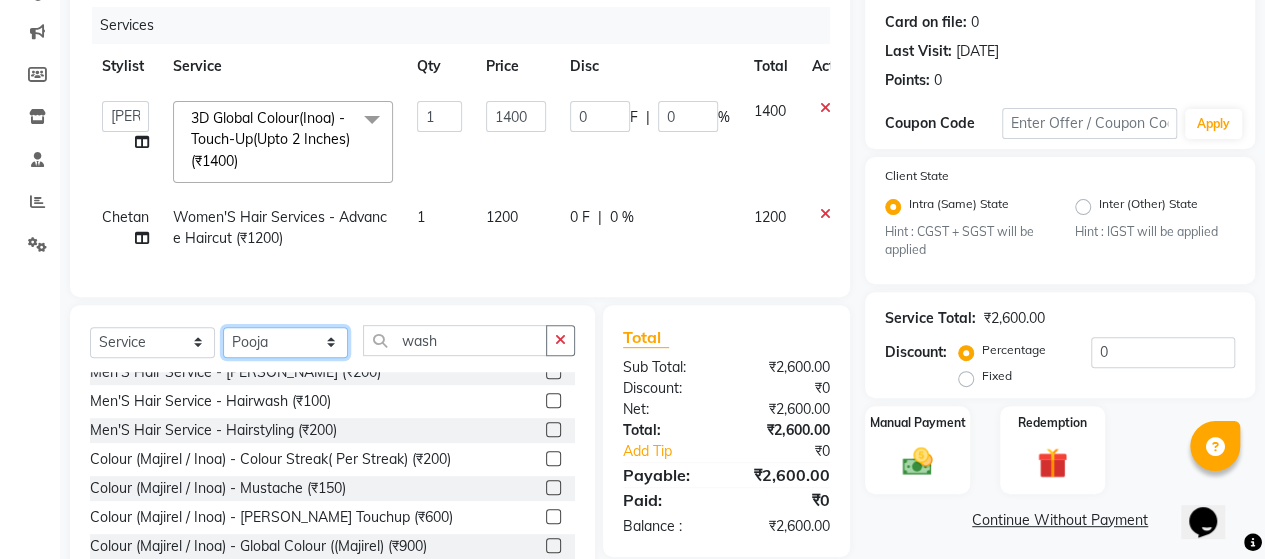 scroll, scrollTop: 100, scrollLeft: 0, axis: vertical 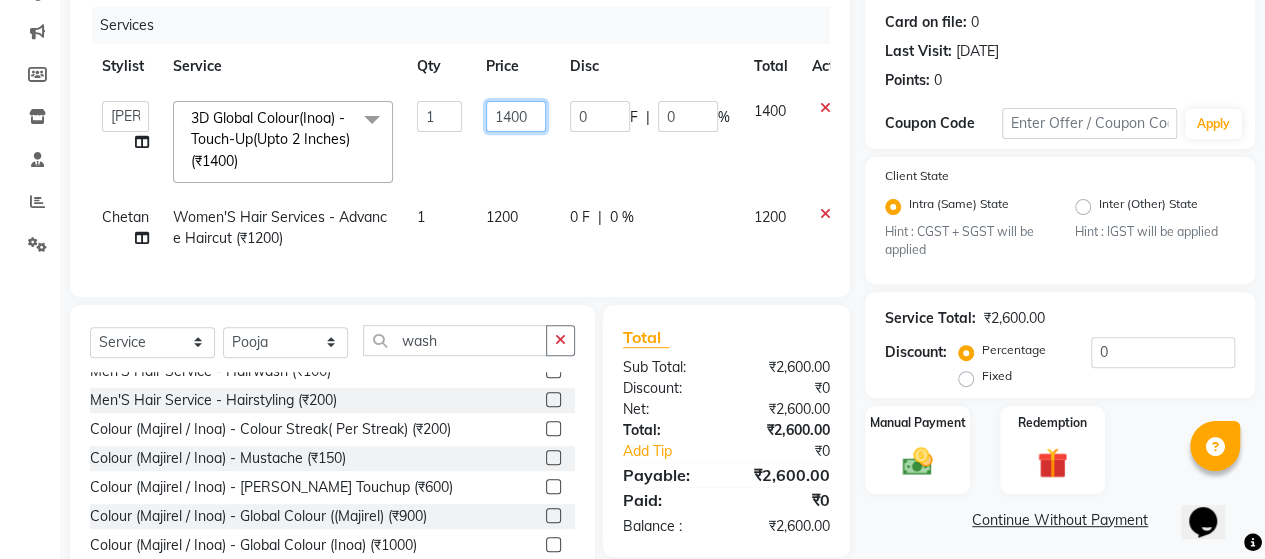 click on "1400" 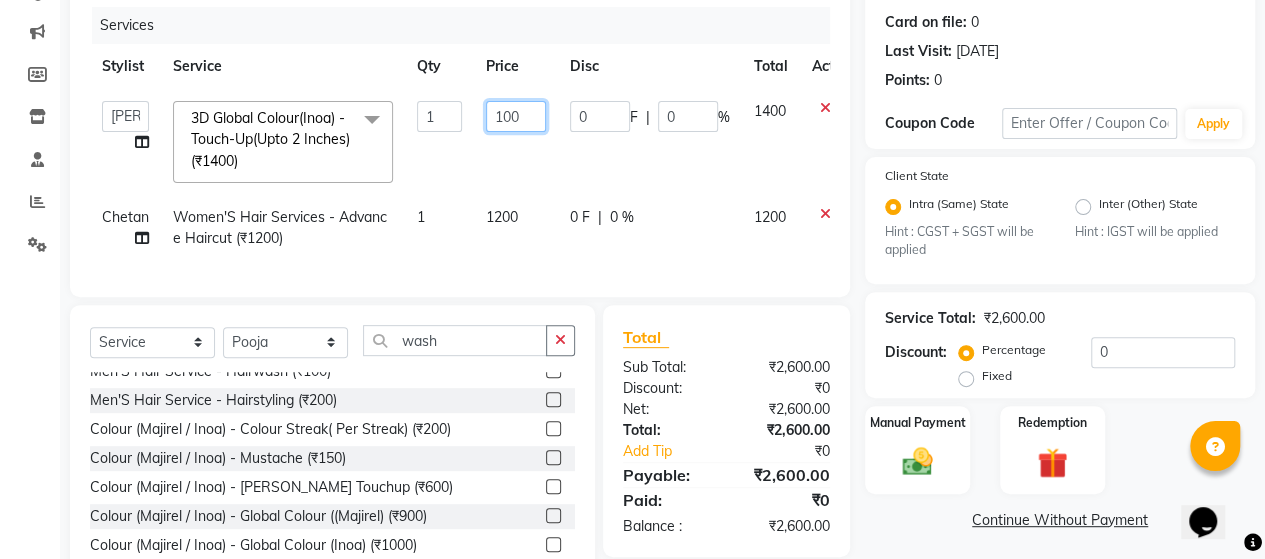 type on "1200" 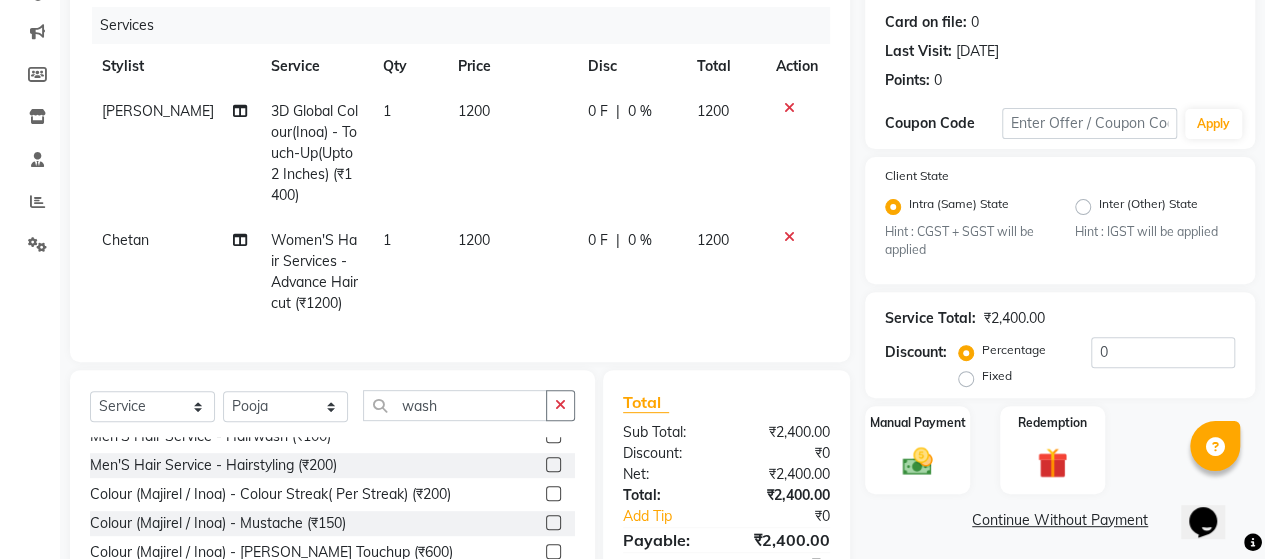 click on "[PERSON_NAME]  3D Global Colour(Inoa) - Touch-Up(Upto 2 Inches) (₹1400) 1 1200 0 F | 0 % 1200 Chetan  Women'S Hair Services - Advance Haircut (₹1200) 1 1200 0 F | 0 % 1200" 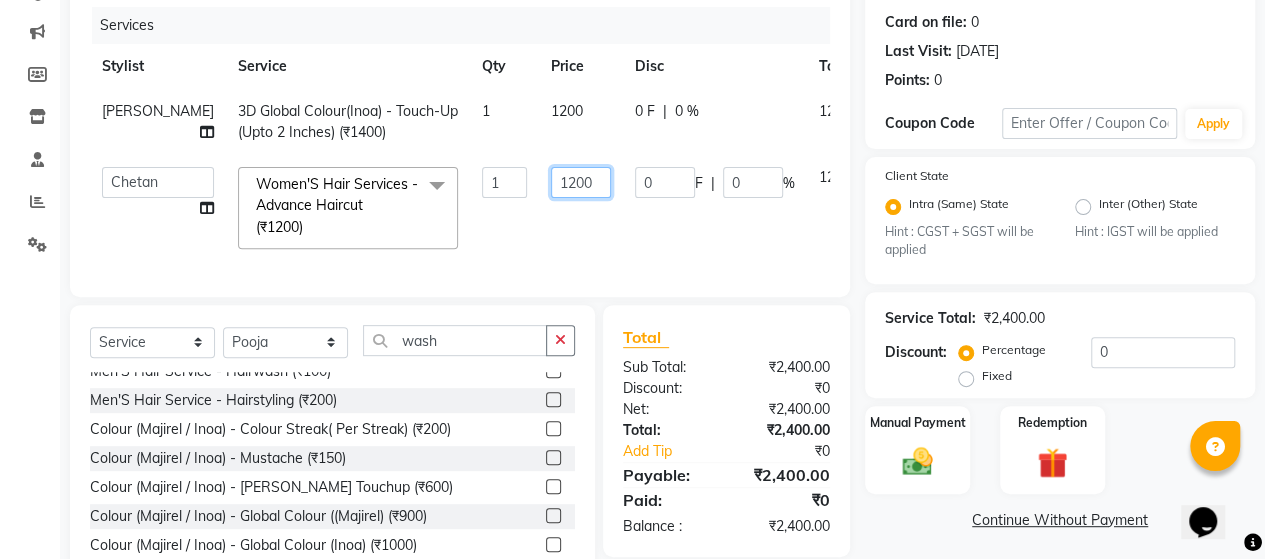 drag, startPoint x: 516, startPoint y: 177, endPoint x: 530, endPoint y: 187, distance: 17.20465 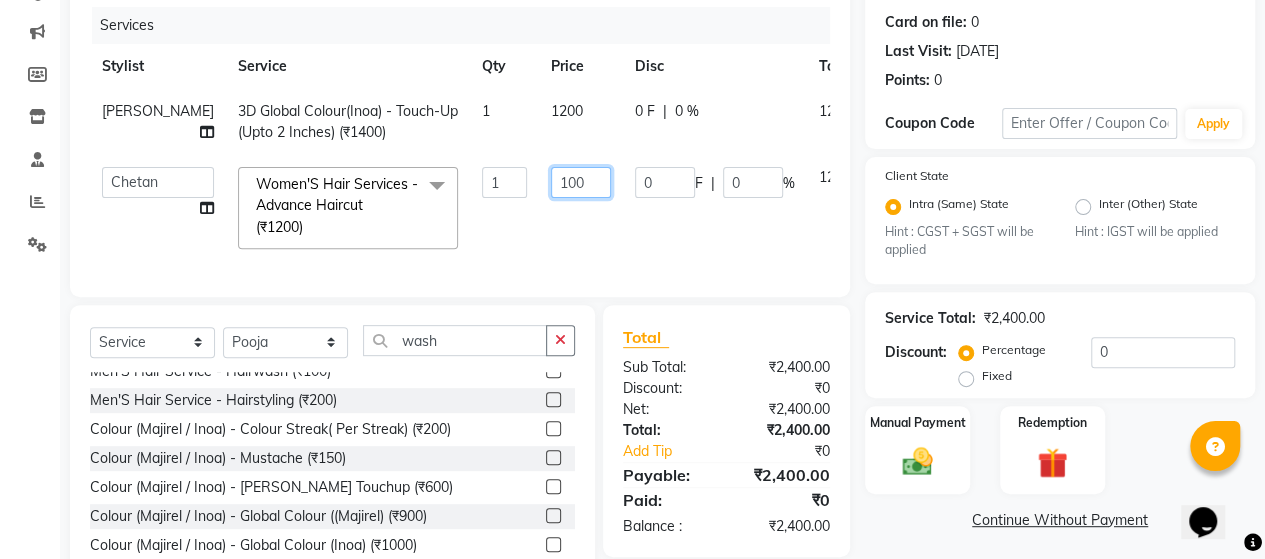 type on "1400" 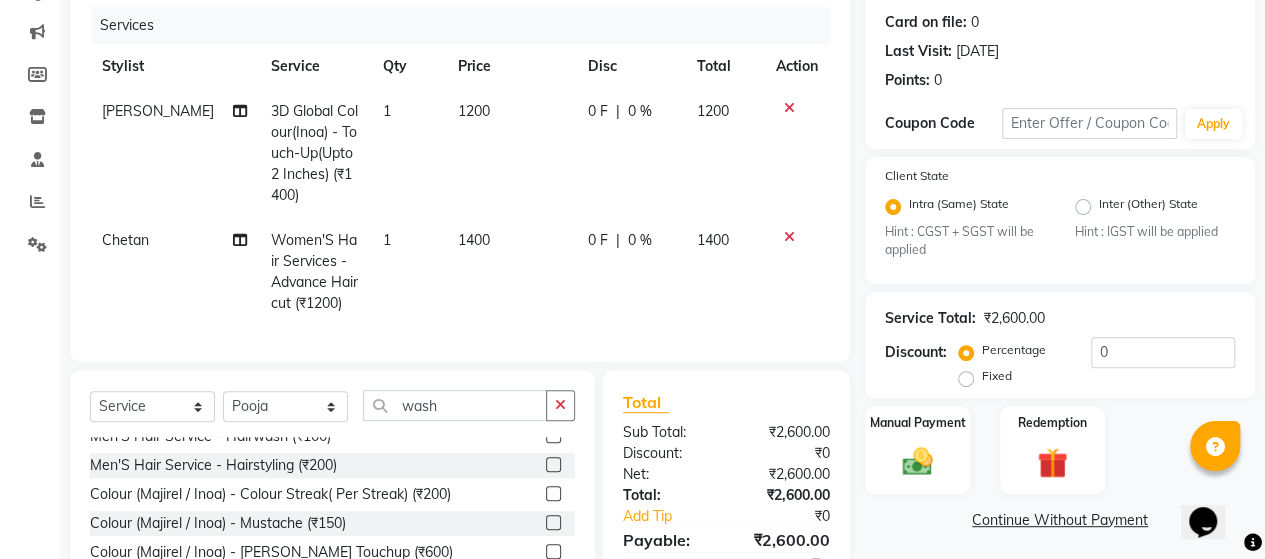click on "1400" 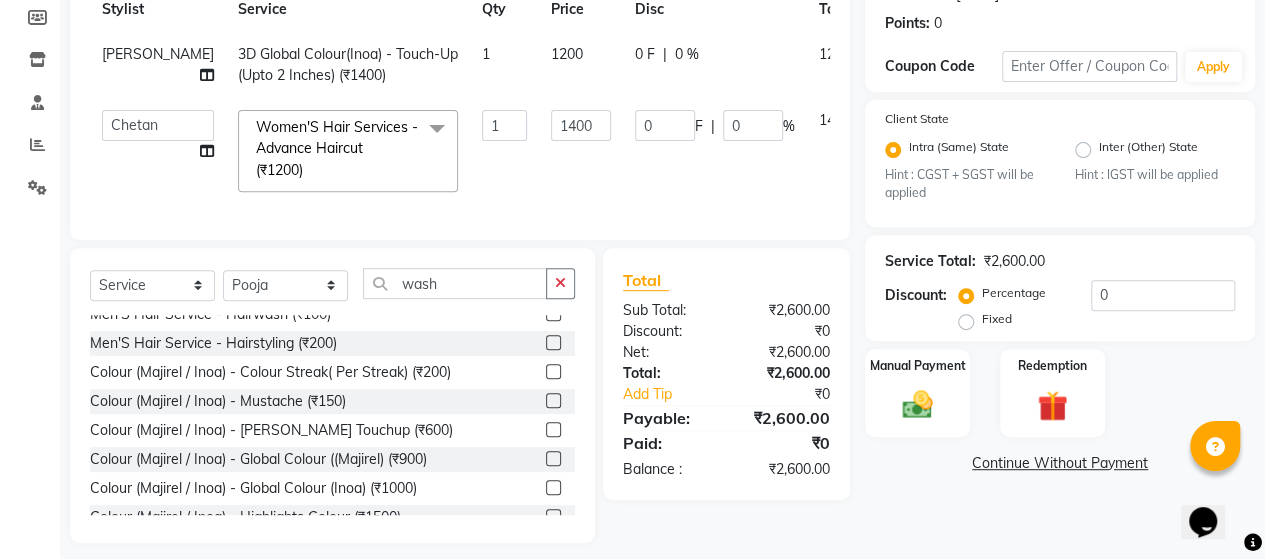 scroll, scrollTop: 326, scrollLeft: 0, axis: vertical 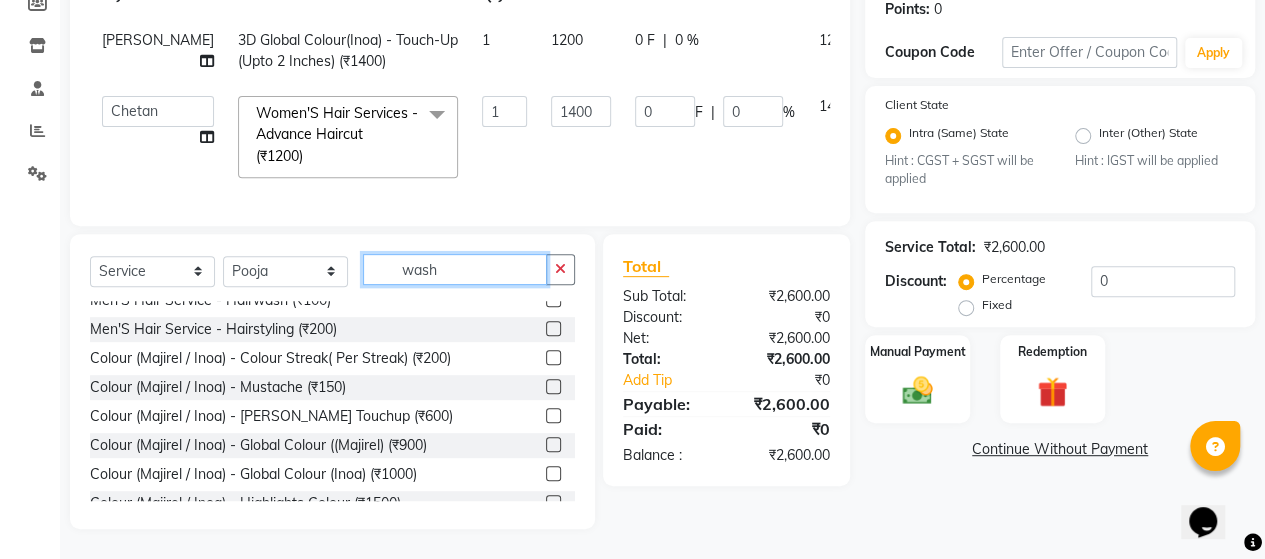 click on "wash" 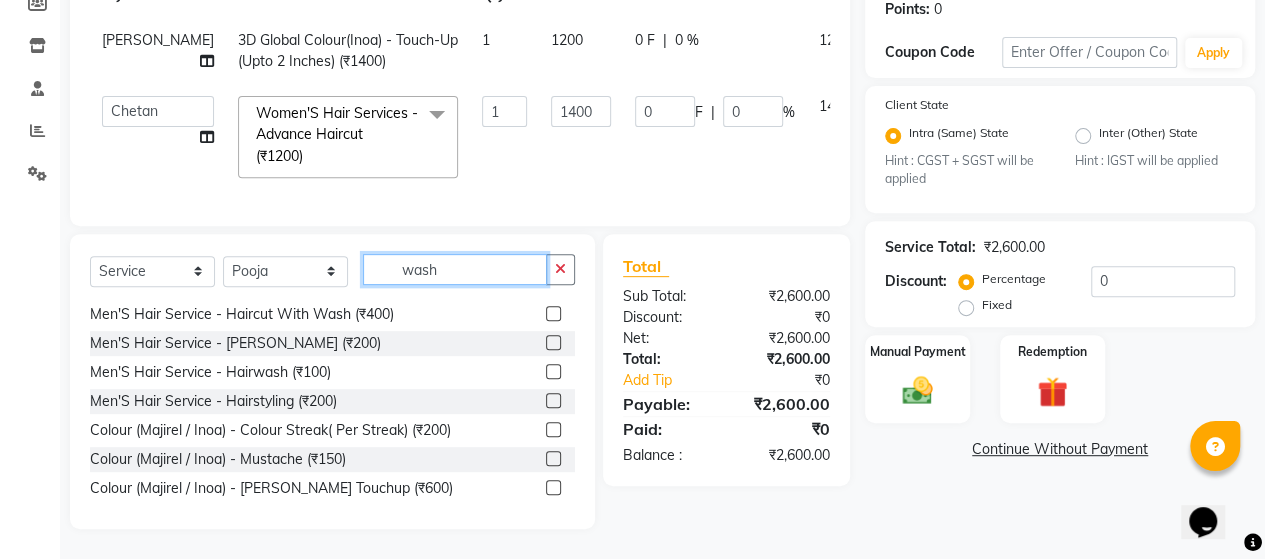 scroll, scrollTop: 0, scrollLeft: 0, axis: both 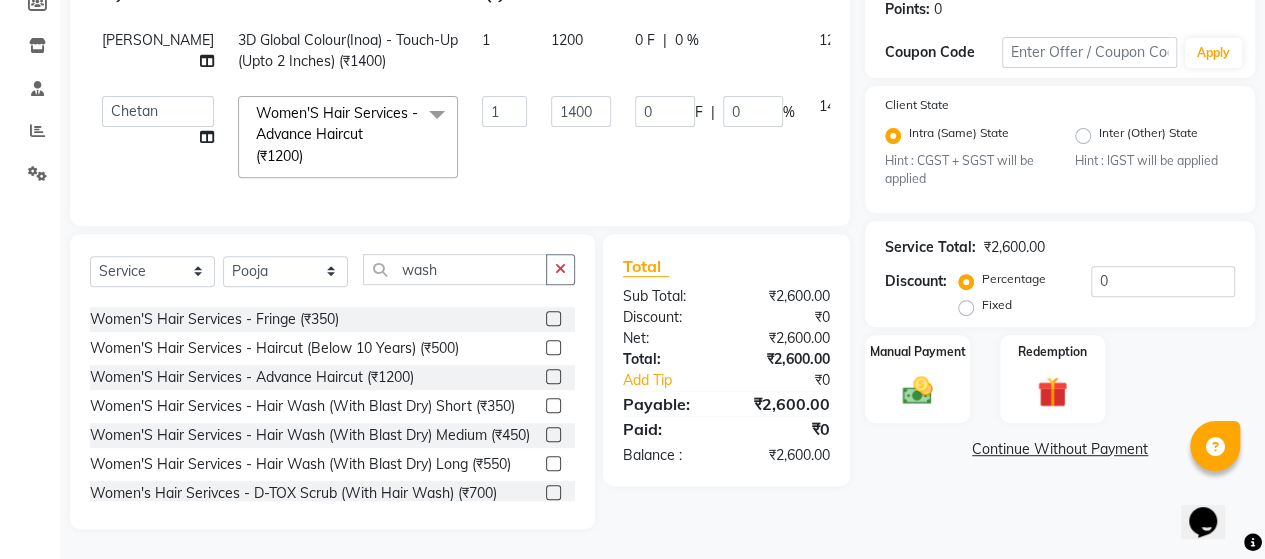 click 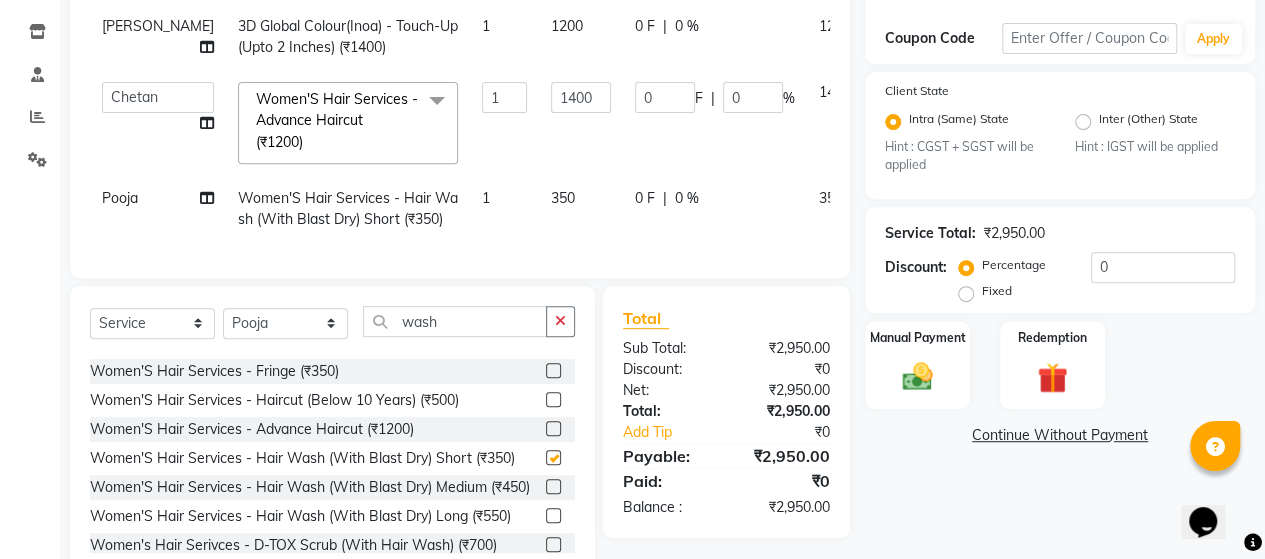 checkbox on "false" 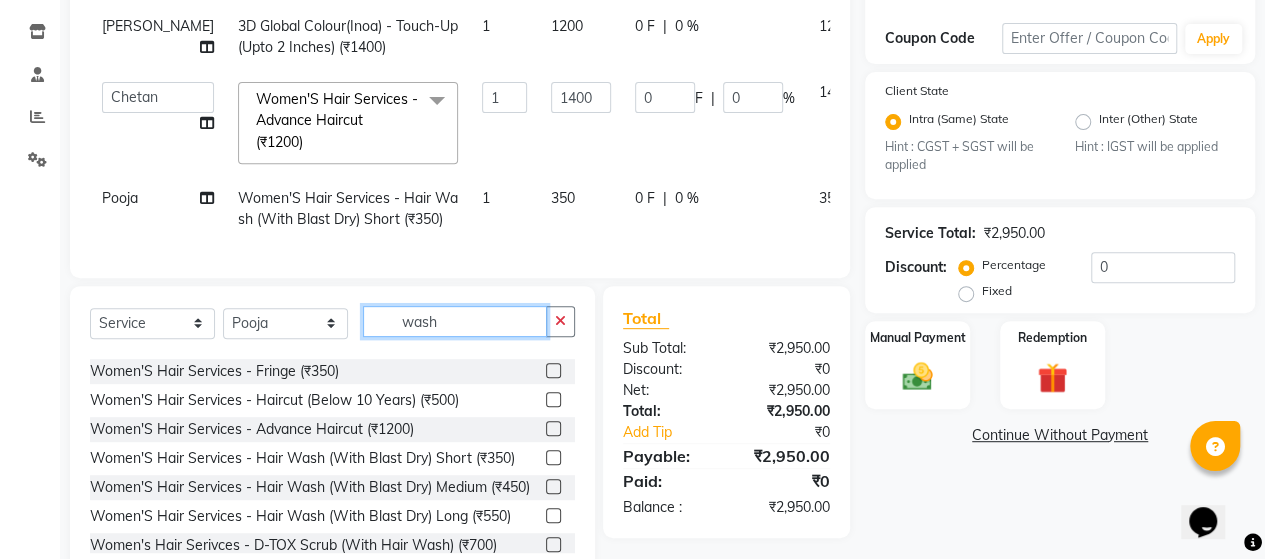 click on "wash" 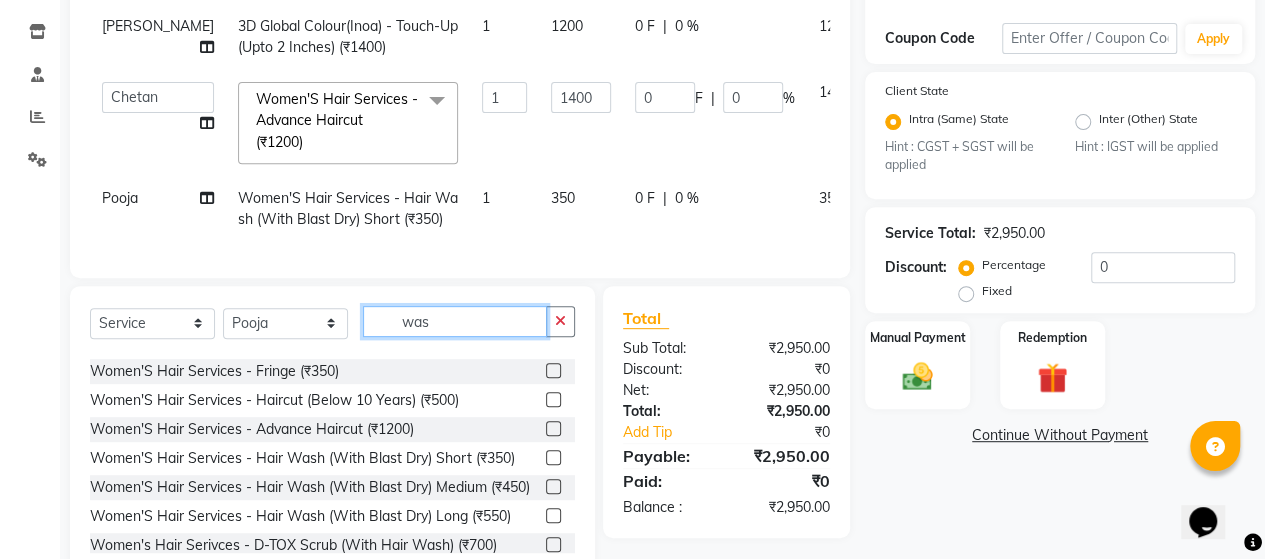 scroll, scrollTop: 0, scrollLeft: 0, axis: both 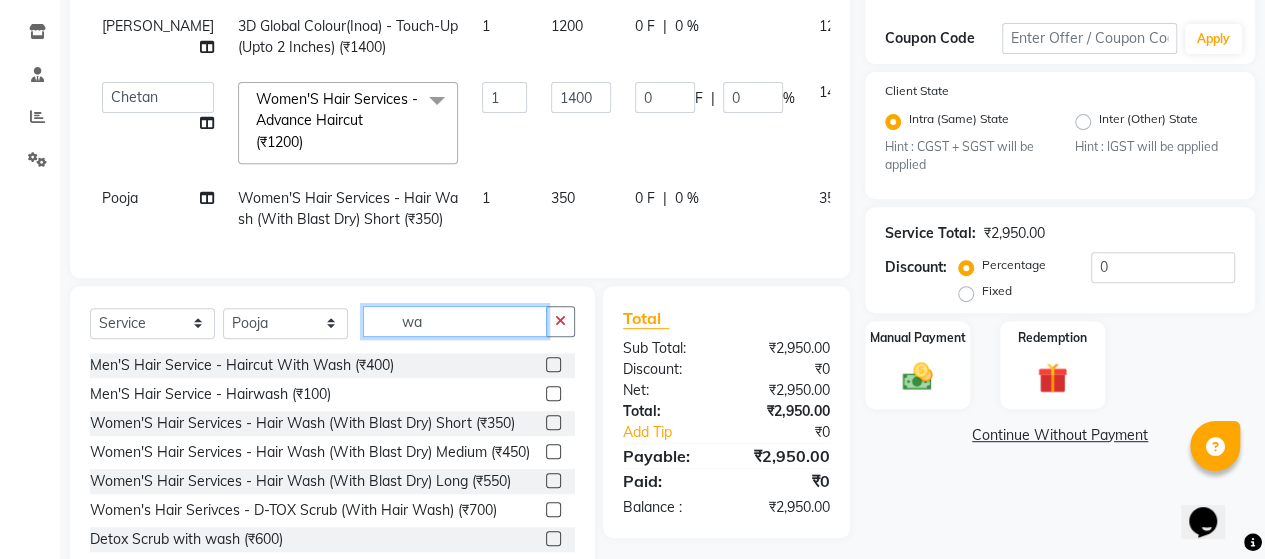 type on "w" 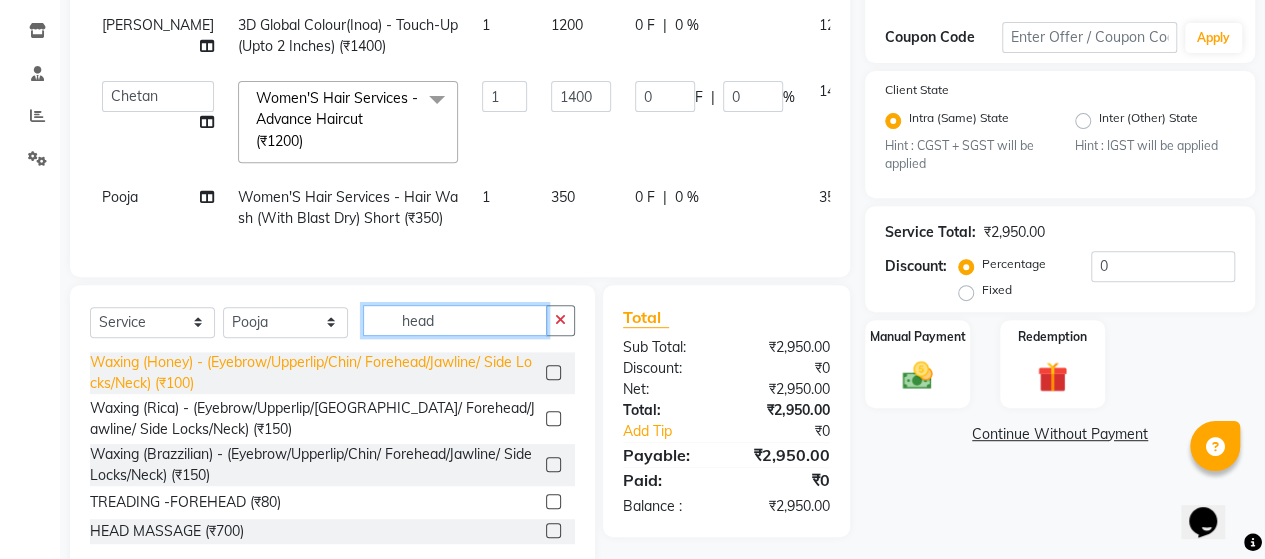 scroll, scrollTop: 388, scrollLeft: 0, axis: vertical 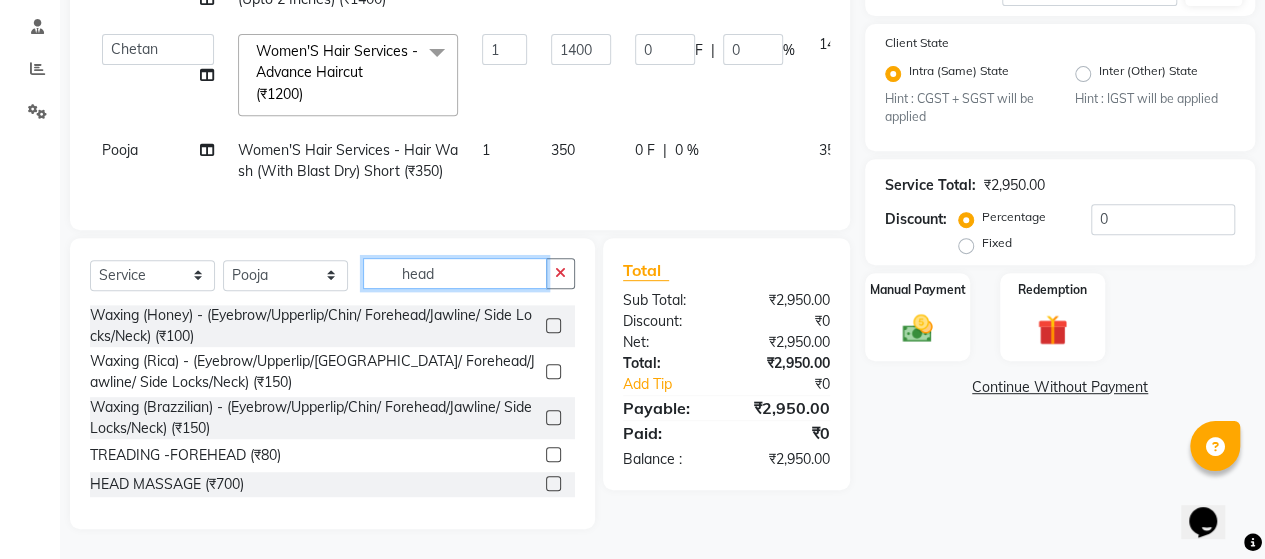 type on "head" 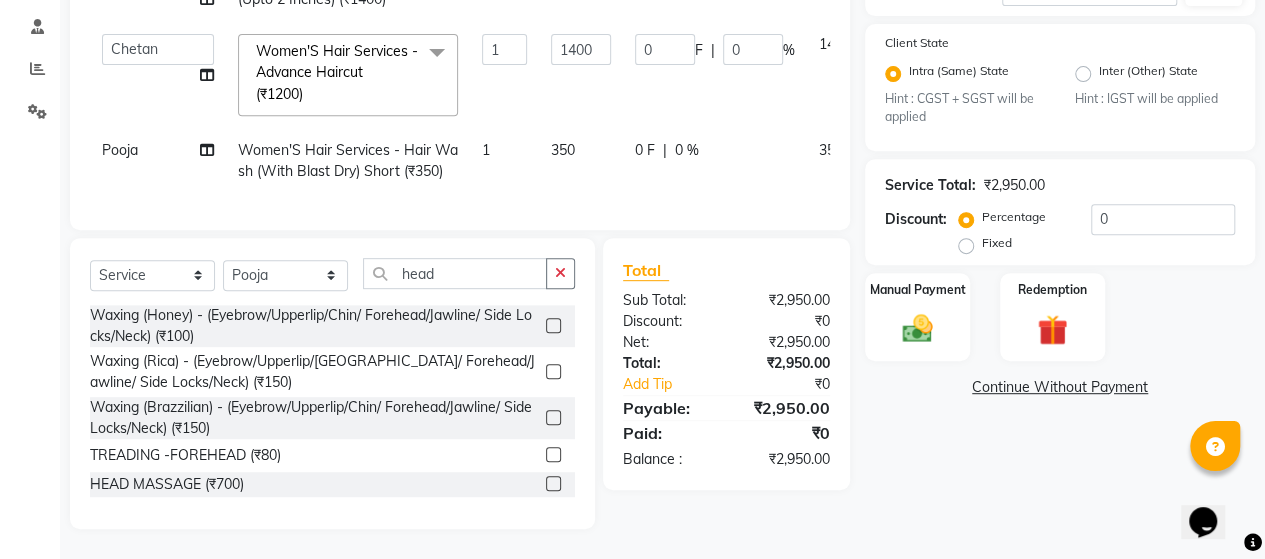 click 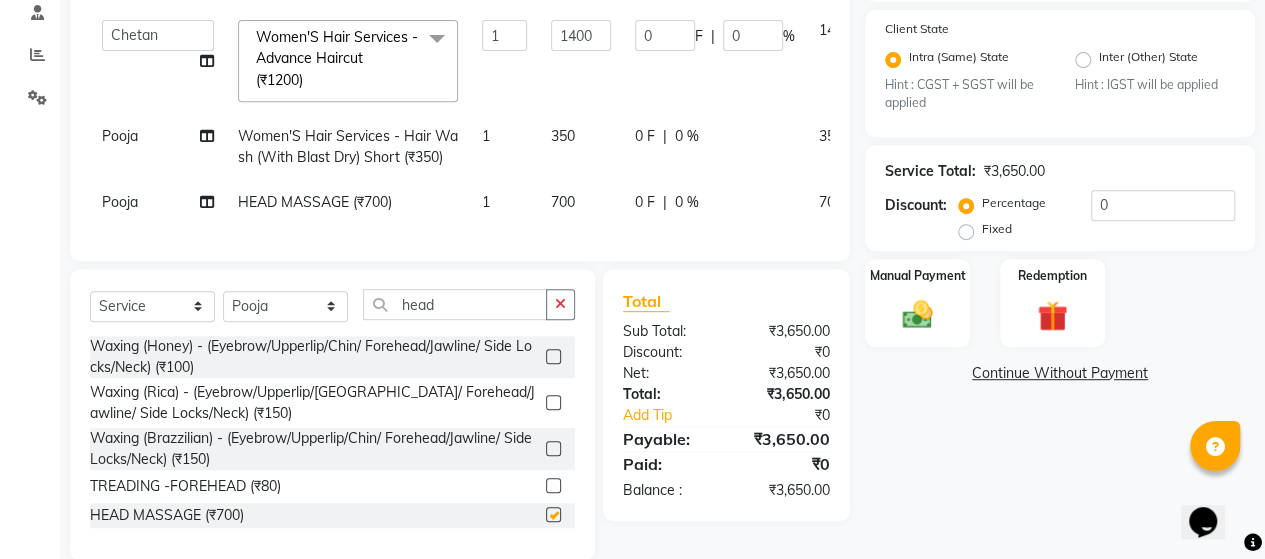 checkbox on "false" 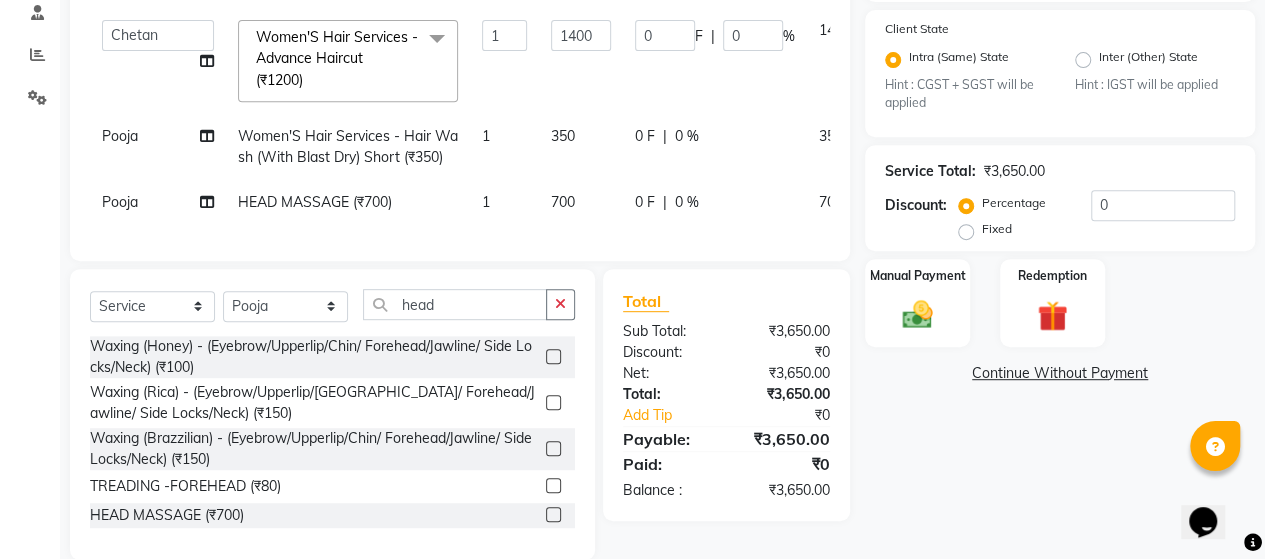 click on "350" 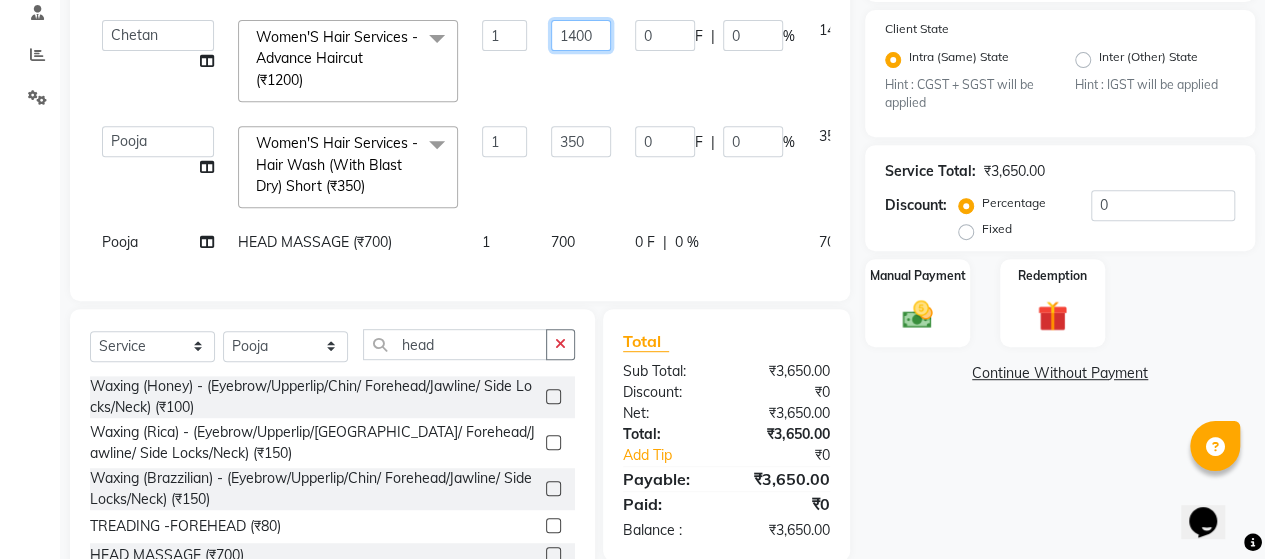 click on "1400" 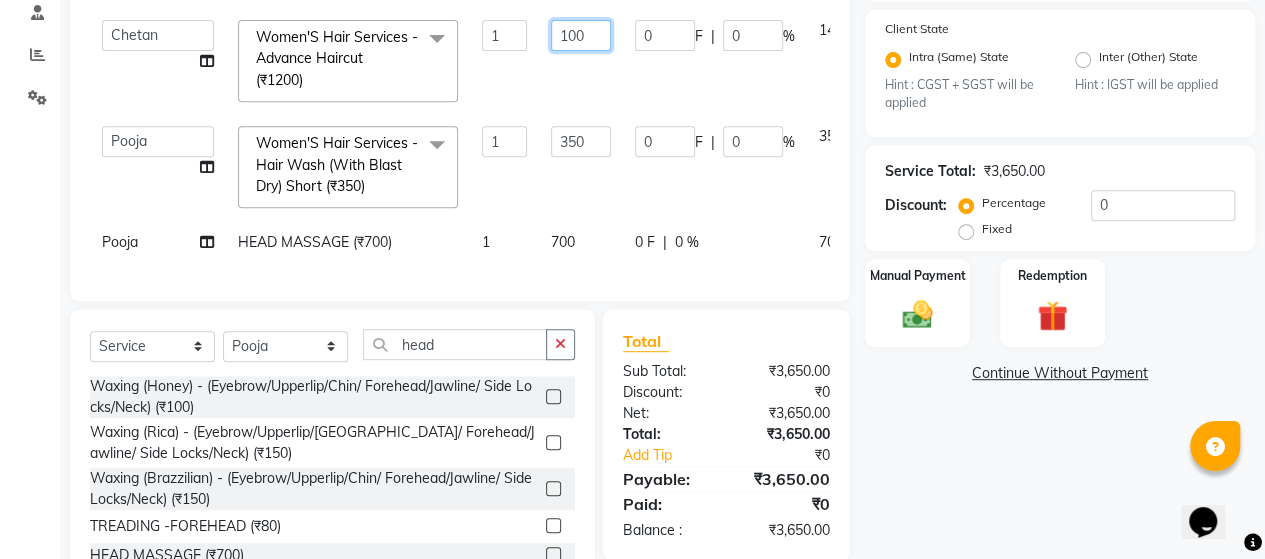 type on "1500" 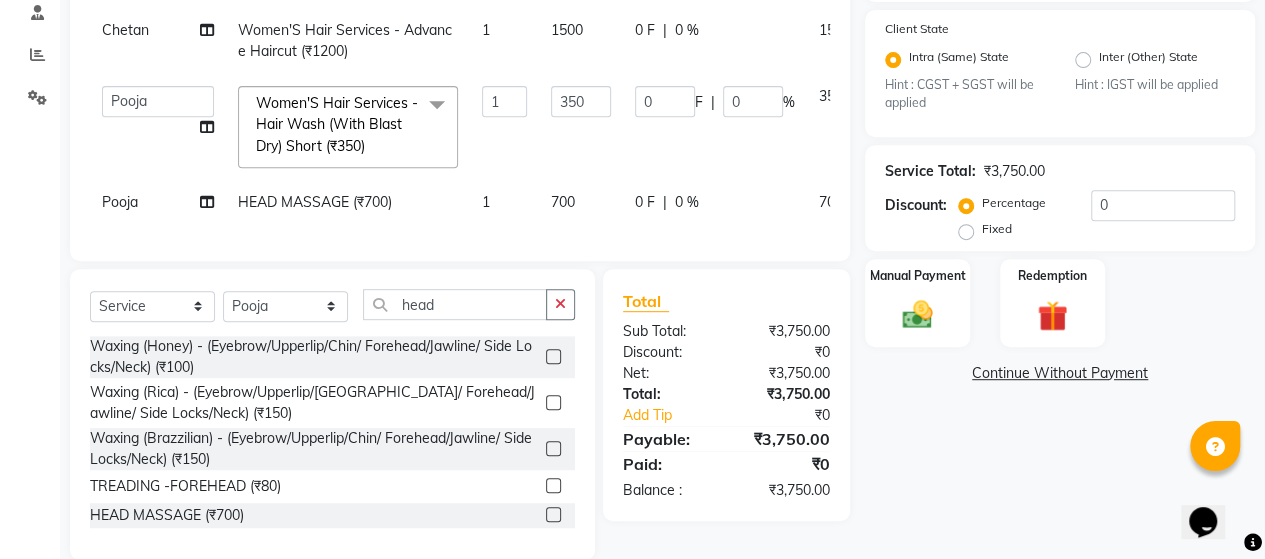 click on "[PERSON_NAME]  3D Global Colour(Inoa) - Touch-Up(Upto 2 Inches) (₹1400) 1 1200 0 F | 0 % 1200 Chetan  Women'S Hair Services - Advance Haircut (₹1200) 1 1500 0 F | 0 % 1500  ACE SALON   Chetan    KAJAL   Pooja    SAYEED    UNGUM   [PERSON_NAME]   Women'S Hair Services - Hair Wash (With Blast Dry) Short (₹350)  x Men'S Hair Service - Haircut With Styling (₹300) Men'S Hair Service - Haircut With Wash (₹400) Men'S Hair Service - [PERSON_NAME] (₹200) Men'S Hair Service - Hairwash (₹100) Men'S Hair Service - Hairstyling (₹200) Colour (Majirel / Inoa) - Colour Streak( Per Streak) (₹200) Colour (Majirel / Inoa) - Mustache (₹150) Colour (Majirel / Inoa) - [PERSON_NAME] Touchup (₹600) Colour (Majirel / Inoa) - Global Colour ((Majirel) (₹900) Colour (Majirel / Inoa) - Global Colour (Inoa) (₹1000) Colour (Majirel / Inoa) - Highlights Colour (₹1500) Colour GLOBAL (skf) (₹1200) Women'S Hair Services - Haircut (₹800) Women'S Hair Services - Basic (₹500) Women'S Hair Services - Fringe (₹350) HAIR DETOX (₹1600) 1 0" 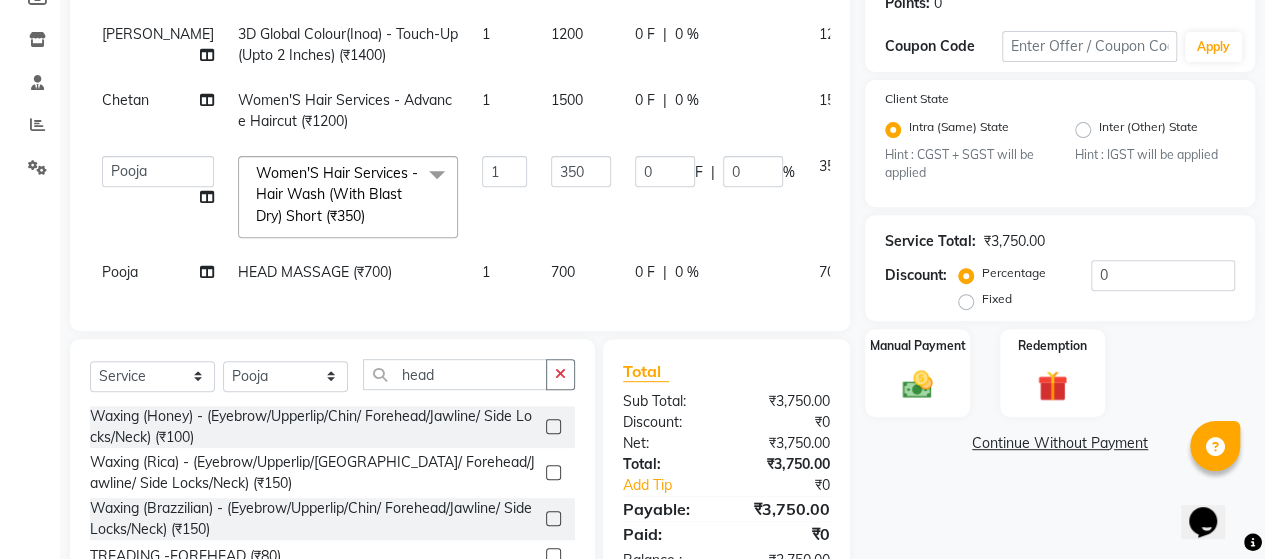 scroll, scrollTop: 288, scrollLeft: 0, axis: vertical 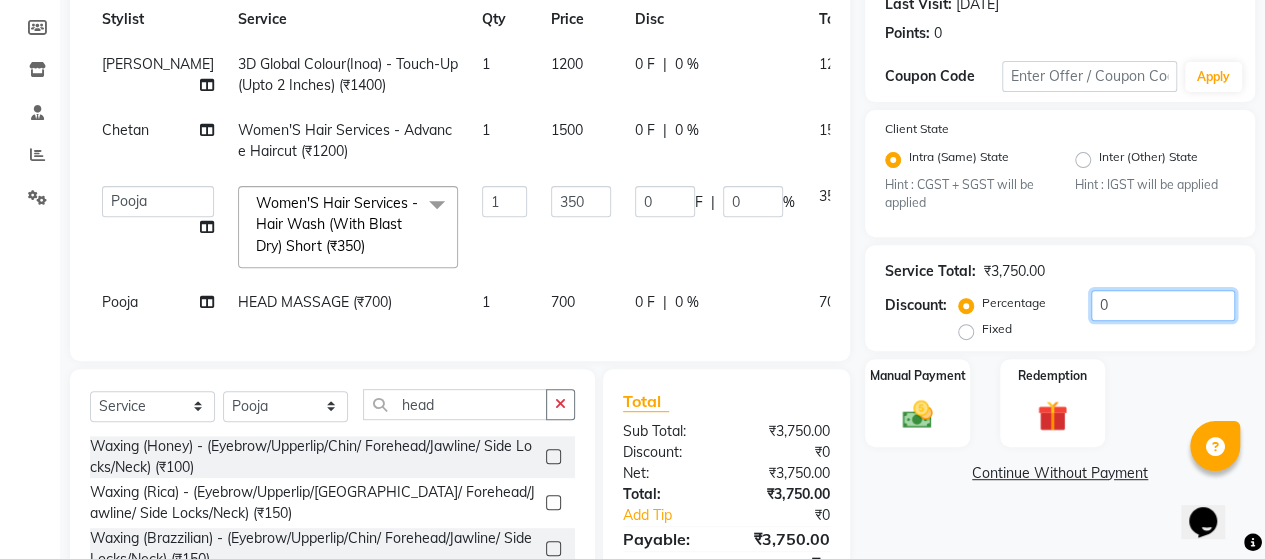 click on "0" 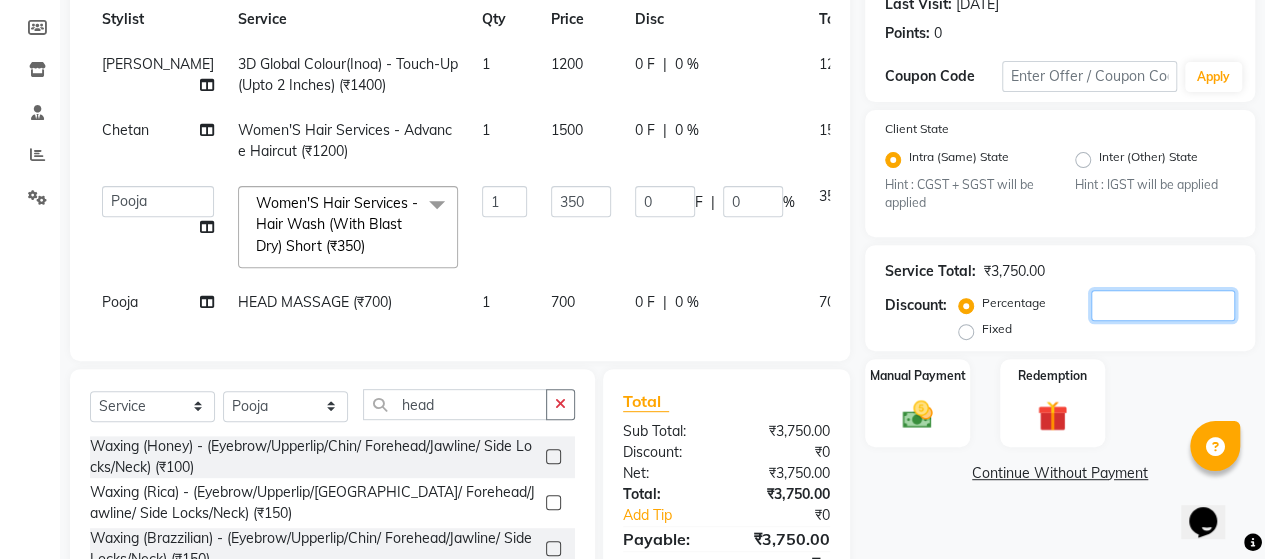 type on "5" 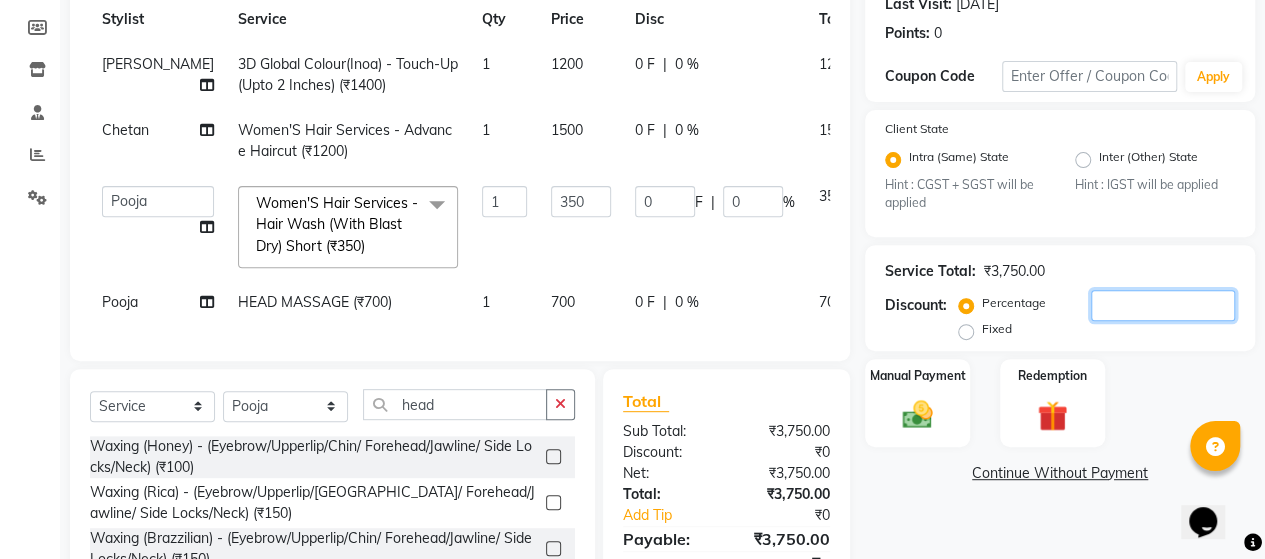 type on "17.5" 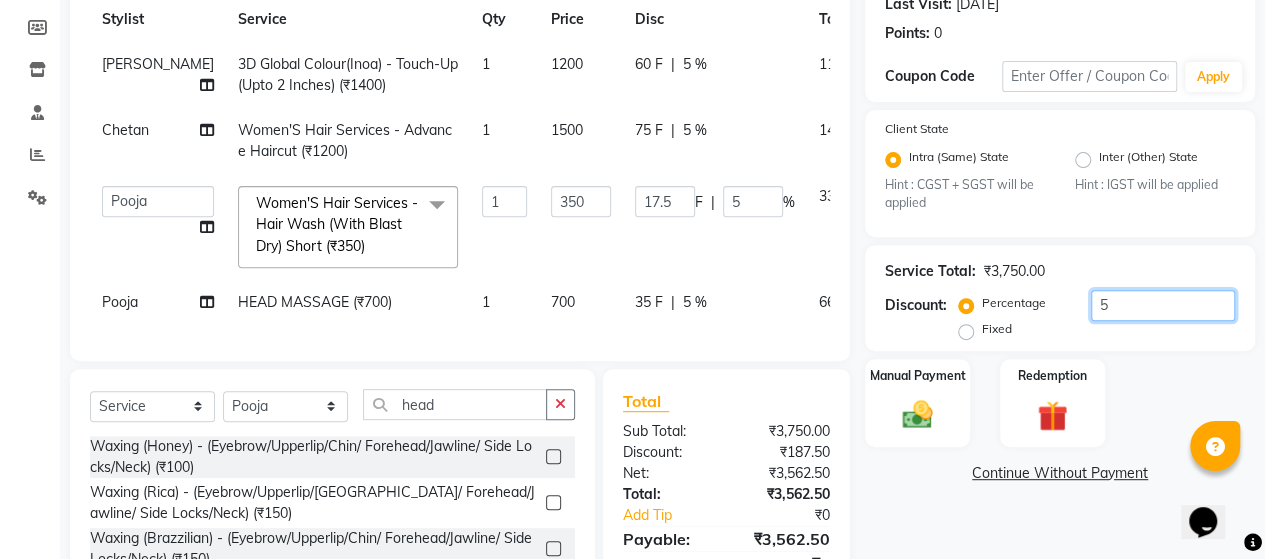 type on "50" 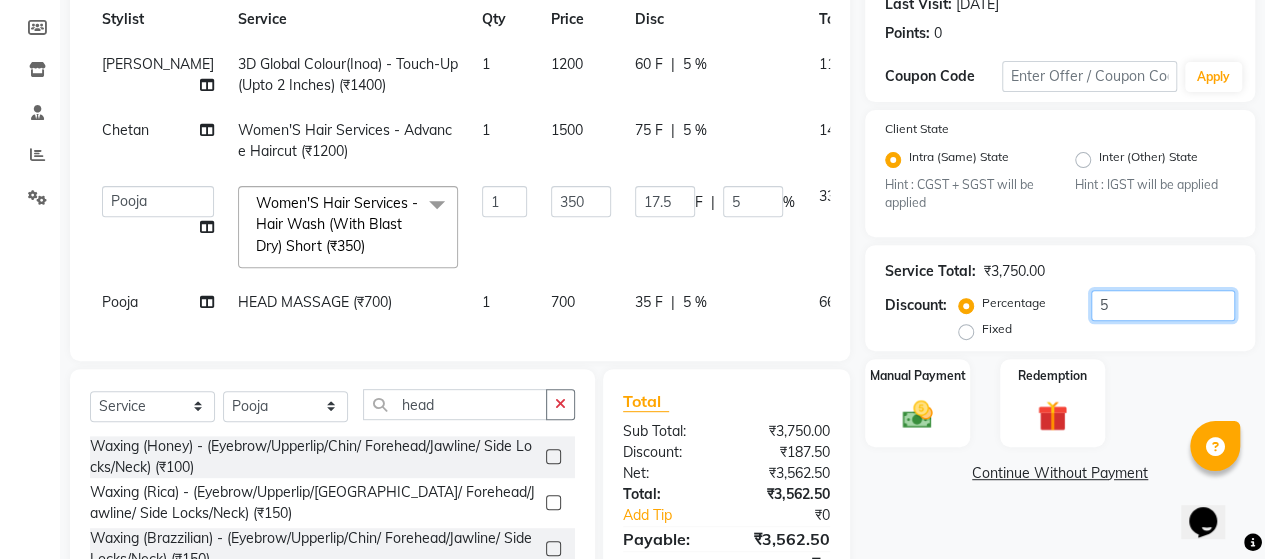 type on "175" 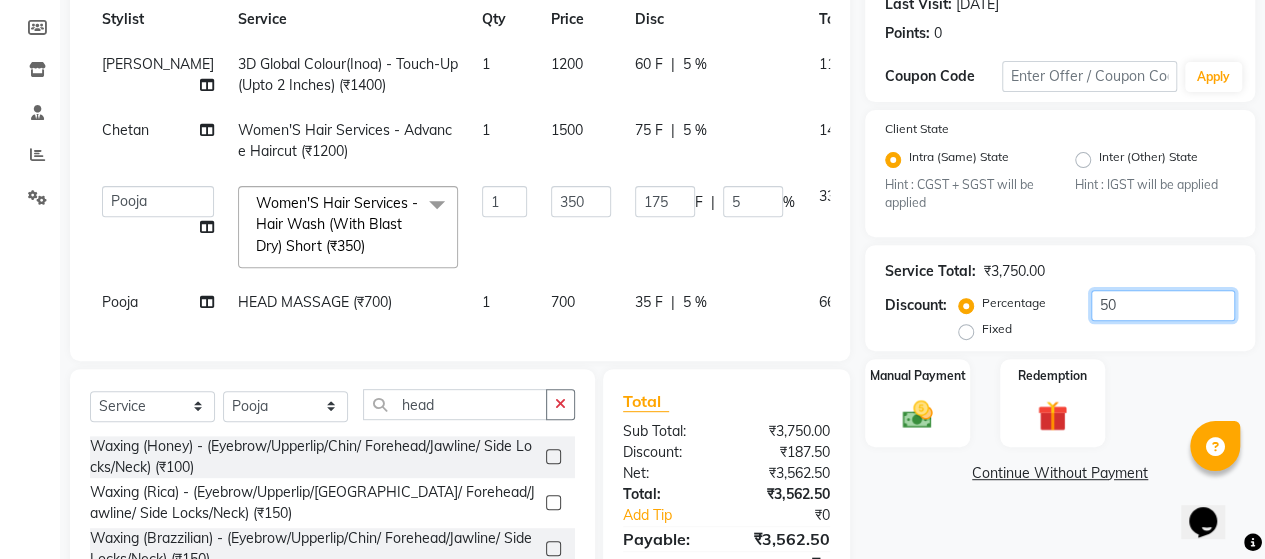 type on "50" 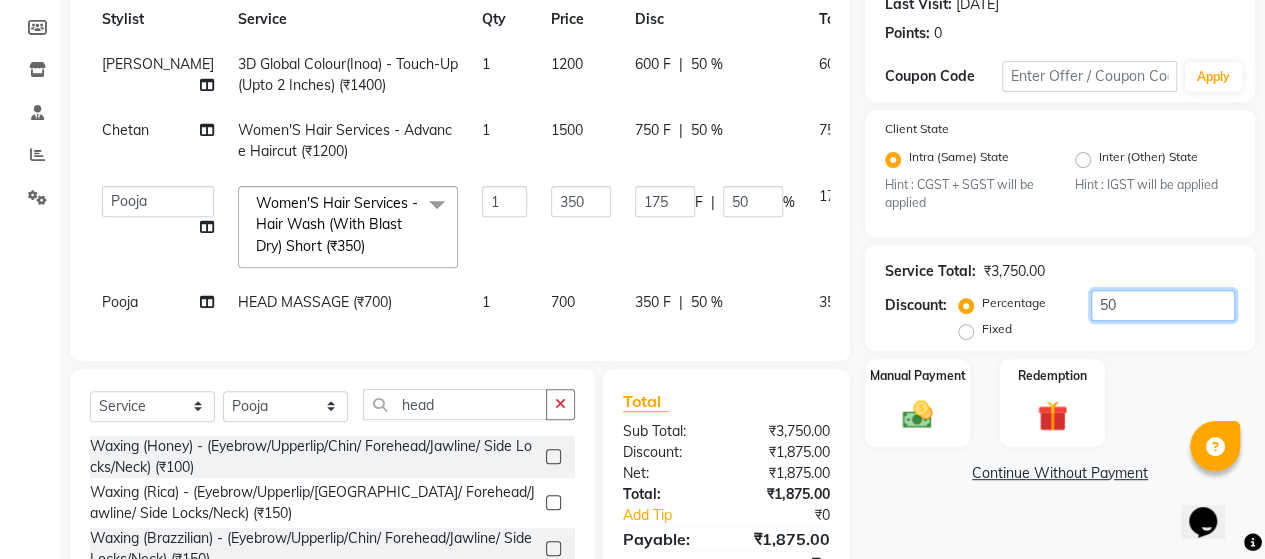 type on "50" 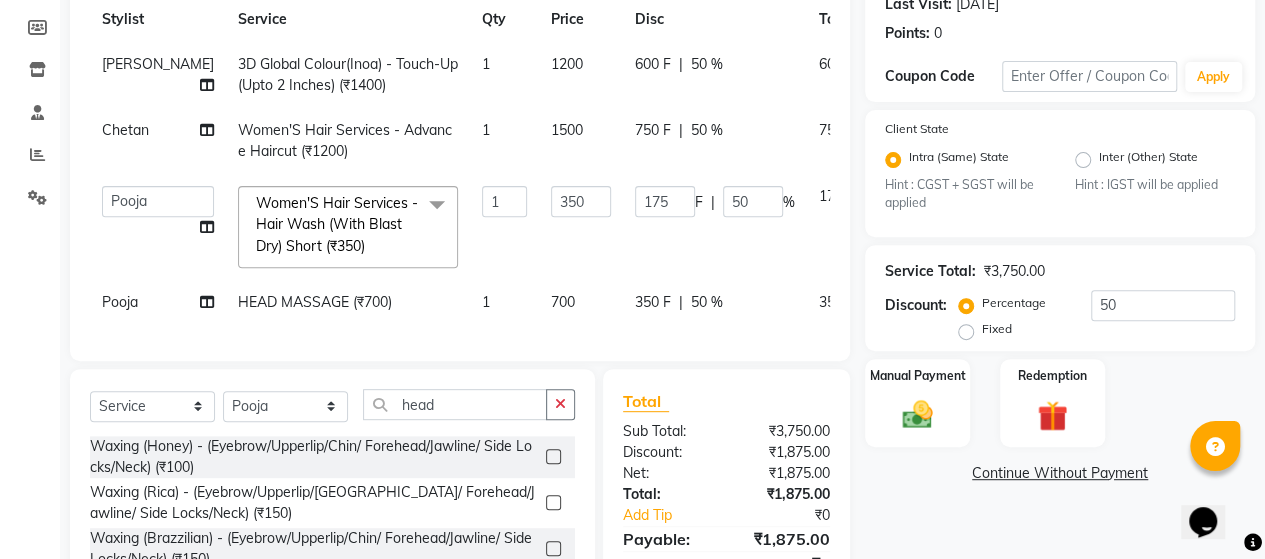 click on "1500" 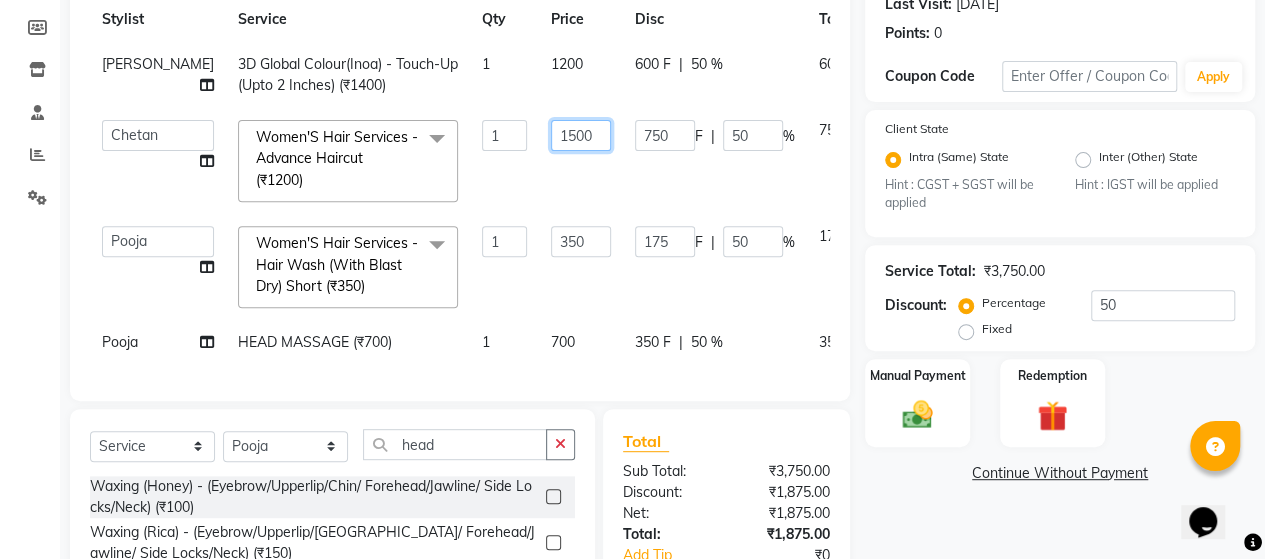 click on "1500" 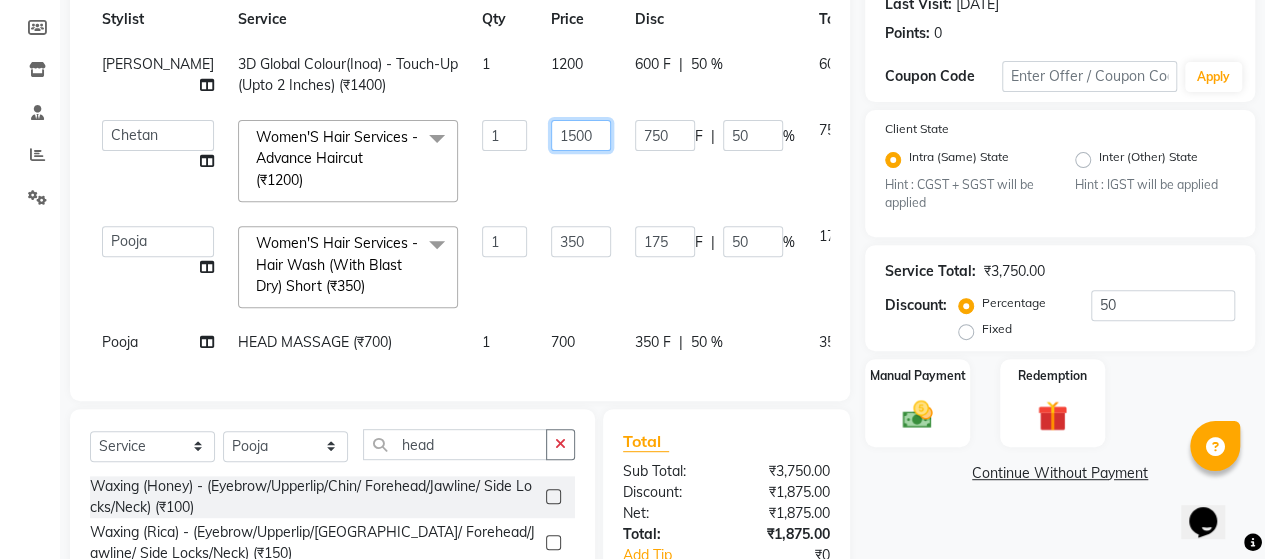 drag, startPoint x: 513, startPoint y: 137, endPoint x: 645, endPoint y: 218, distance: 154.87091 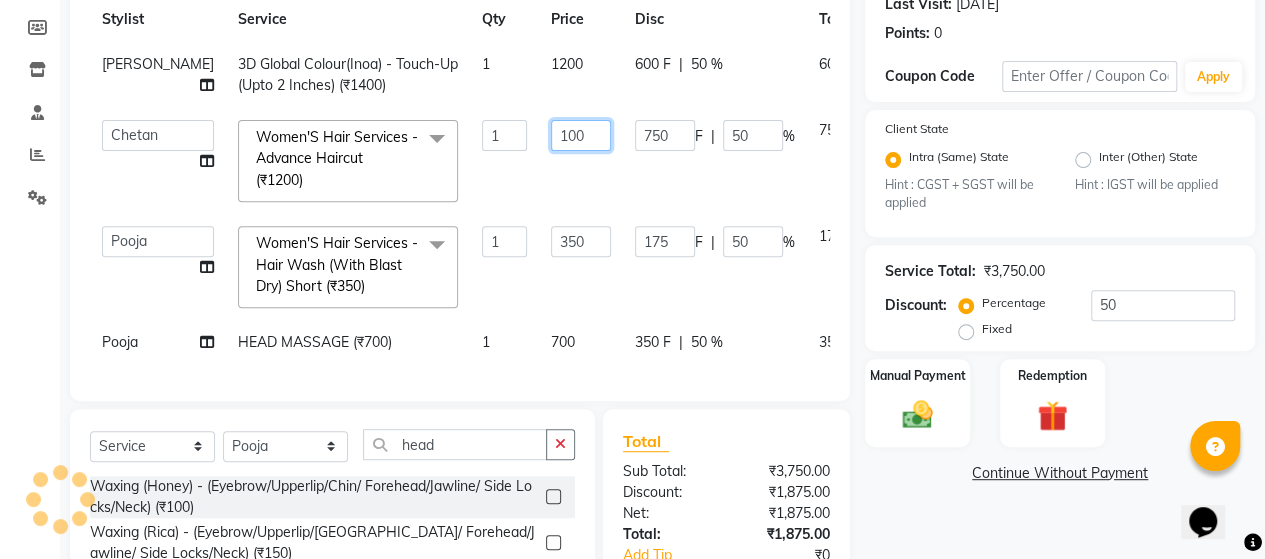 type on "1600" 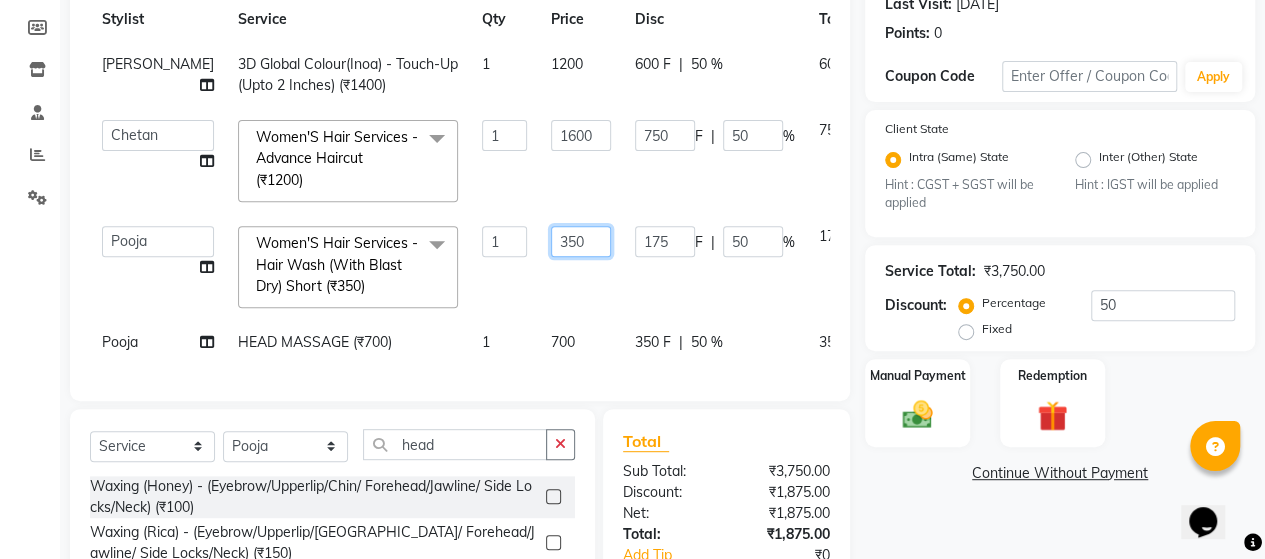 click on "[PERSON_NAME]  3D Global Colour(Inoa) - Touch-Up(Upto 2 Inches) (₹1400) 1 1200 600 F | 50 % 600  ACE SALON   Chetan    KAJAL   Pooja    SAYEED    UNGUM   [PERSON_NAME]   Women'S Hair Services - Advance Haircut (₹1200)  x Men'S Hair Service - Haircut With Styling (₹300) Men'S Hair Service - Haircut With Wash (₹400) Men'S Hair Service - [PERSON_NAME] (₹200) Men'S Hair Service - Hairwash (₹100) Men'S Hair Service - Hairstyling (₹200) Colour (Majirel / Inoa) - Colour Streak( Per Streak) (₹200) Colour (Majirel / Inoa) - Mustache (₹150) Colour (Majirel / Inoa) - [PERSON_NAME] Touchup (₹600) Colour (Majirel / Inoa) - Global Colour ((Majirel) (₹900) Colour (Majirel / Inoa) - Global Colour (Inoa) (₹1000) Colour (Majirel / Inoa) - Highlights Colour (₹1500) Colour GLOBAL (skf) (₹1200) Women'S Hair Services - Haircut (₹800) Women'S Hair Services - Basic (₹500) Women'S Hair Services - Fringe (₹350) Women'S Hair Services - Haircut (Below 10 Years) (₹500) Women'S Hair Services - Advance Haircut (₹1200) 1 1600 750" 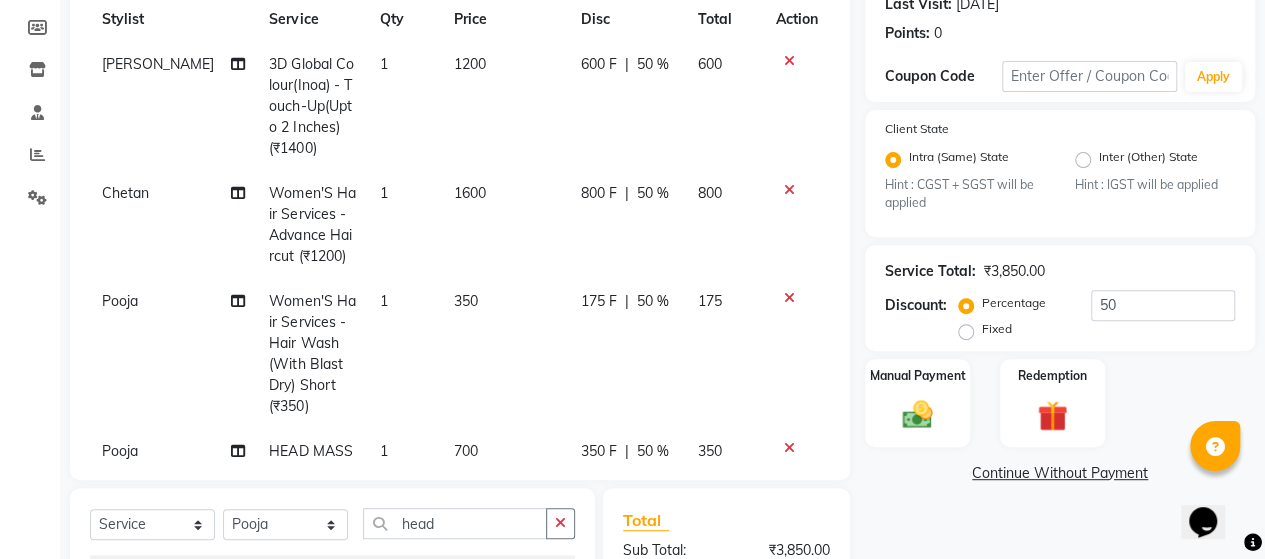 click on "[PERSON_NAME]  3D Global Colour(Inoa) - Touch-Up(Upto 2 Inches) (₹1400) 1 1200 600 F | 50 % 600 Chetan  Women'S Hair Services - Advance Haircut (₹1200) 1 1600 800 F | 50 % 800 Pooja  Women'S Hair Services - Hair Wash (With Blast Dry) Short (₹350) 1 350 175 F | 50 % 175 Pooja  HEAD MASSAGE (₹700) 1 700 350 F | 50 % 350" 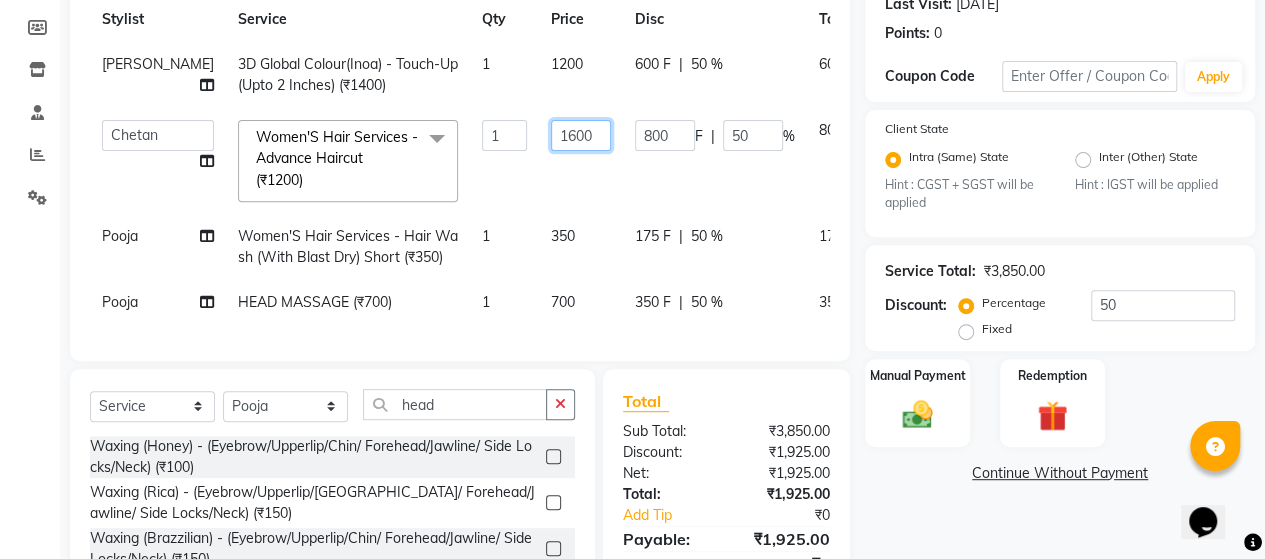 click on "1600" 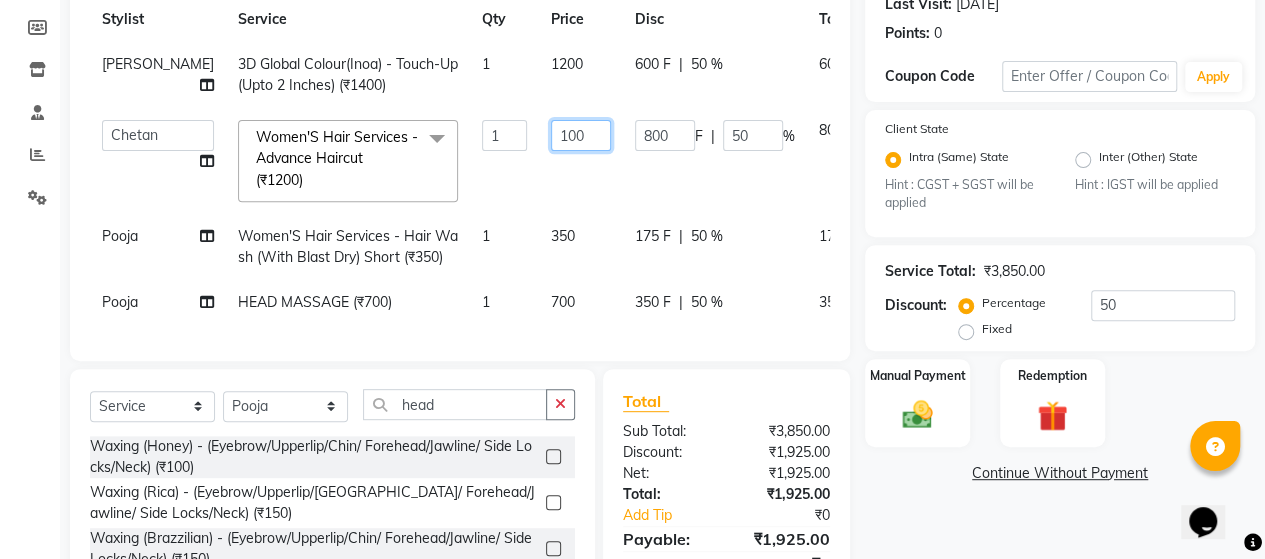 type on "1200" 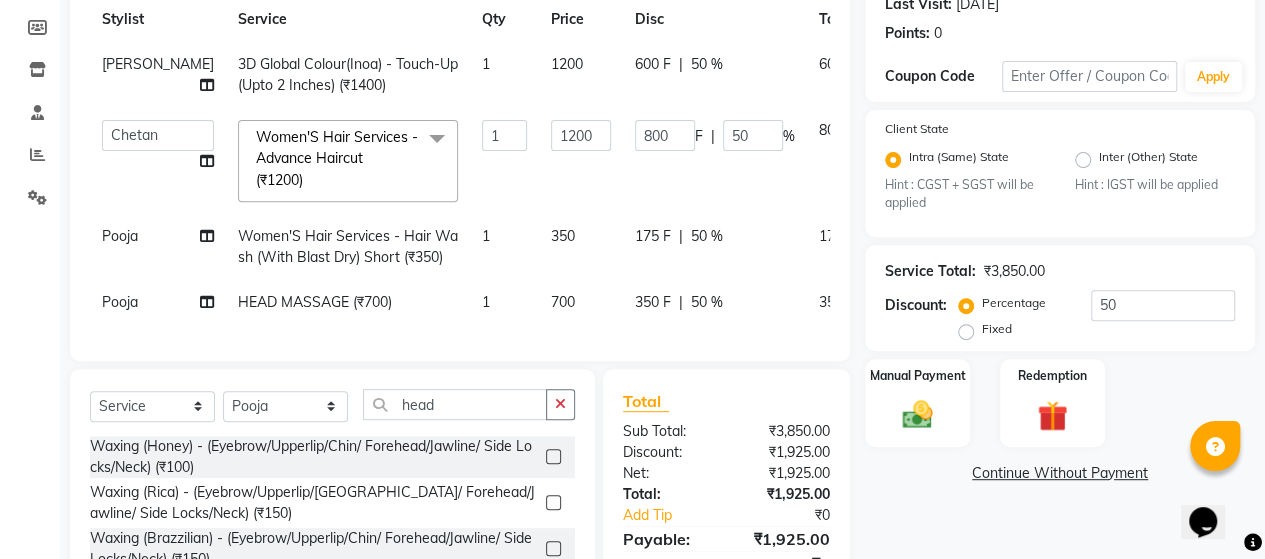 drag, startPoint x: 525, startPoint y: 167, endPoint x: 529, endPoint y: 144, distance: 23.345236 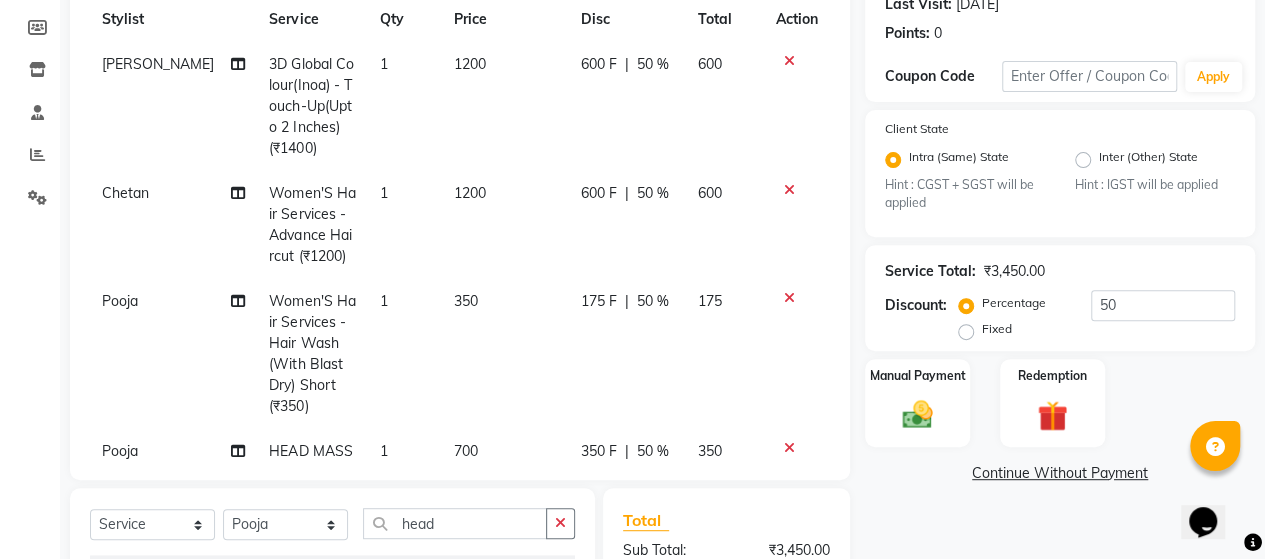 click on "1200" 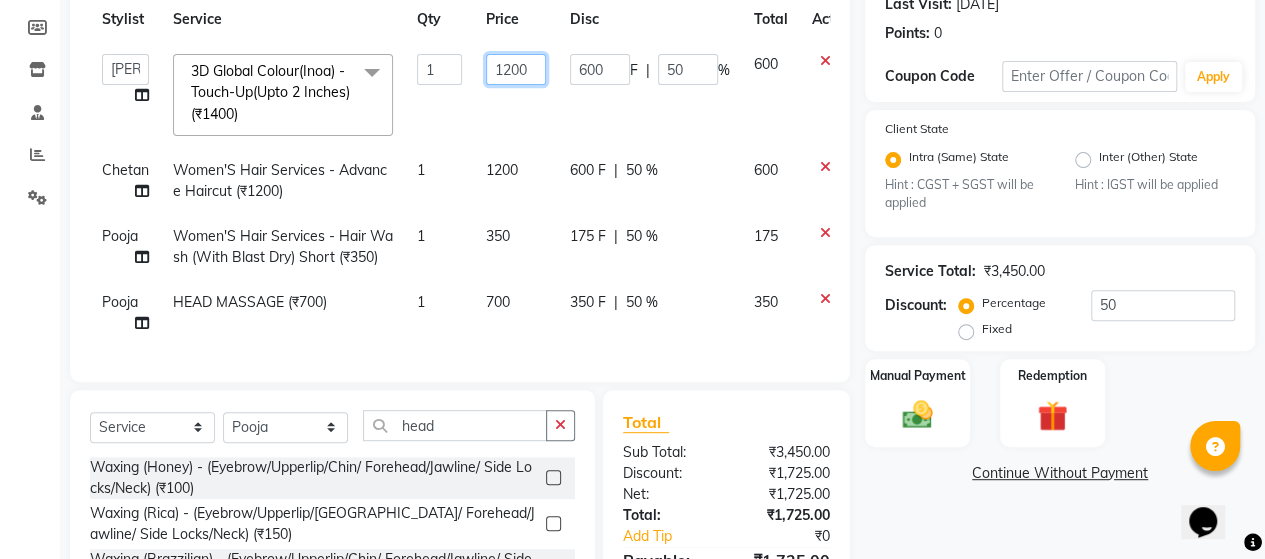 click on "1200" 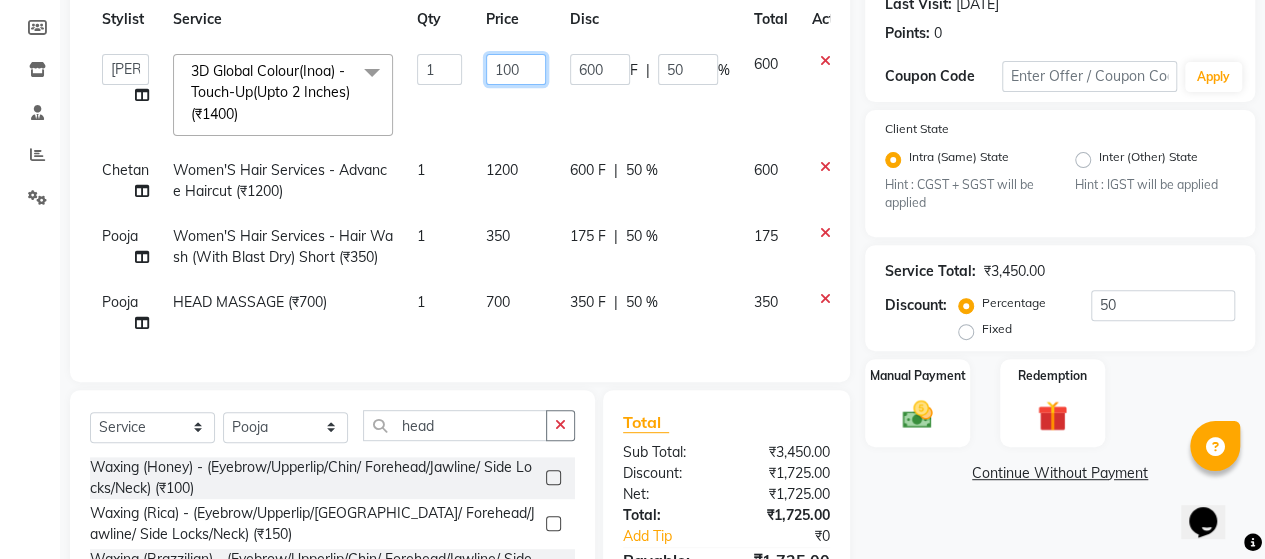 type on "1400" 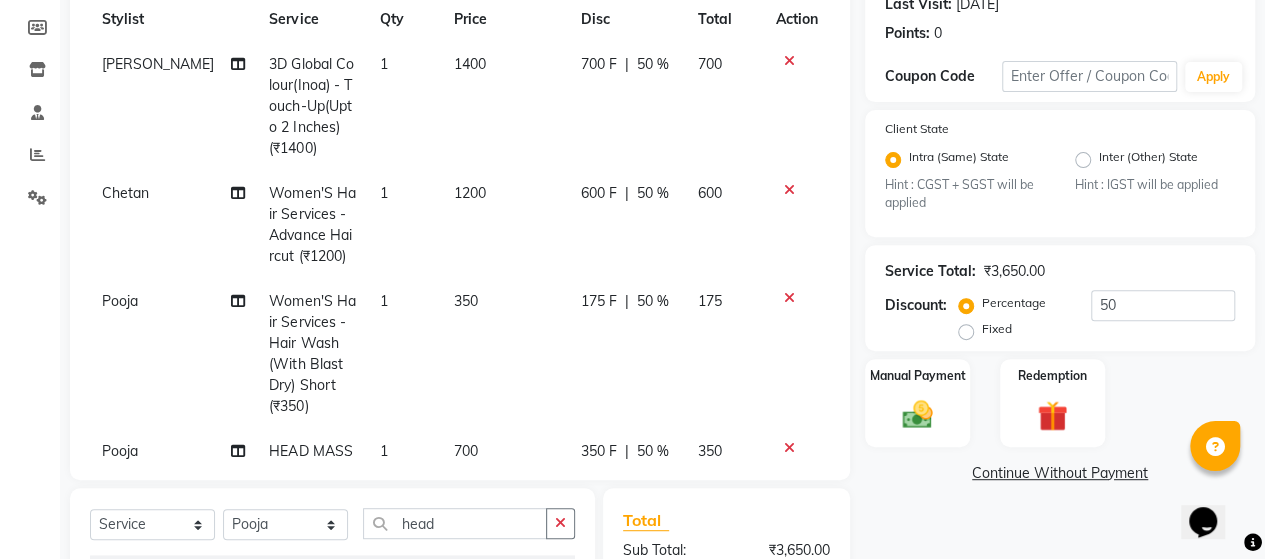 click on "1400" 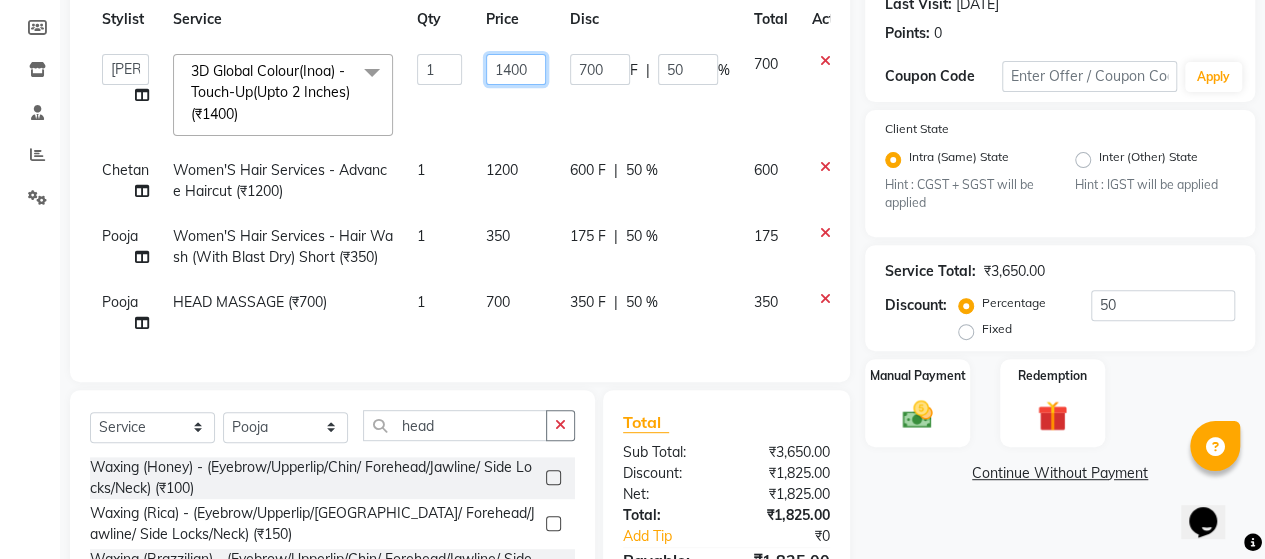 click on "1400" 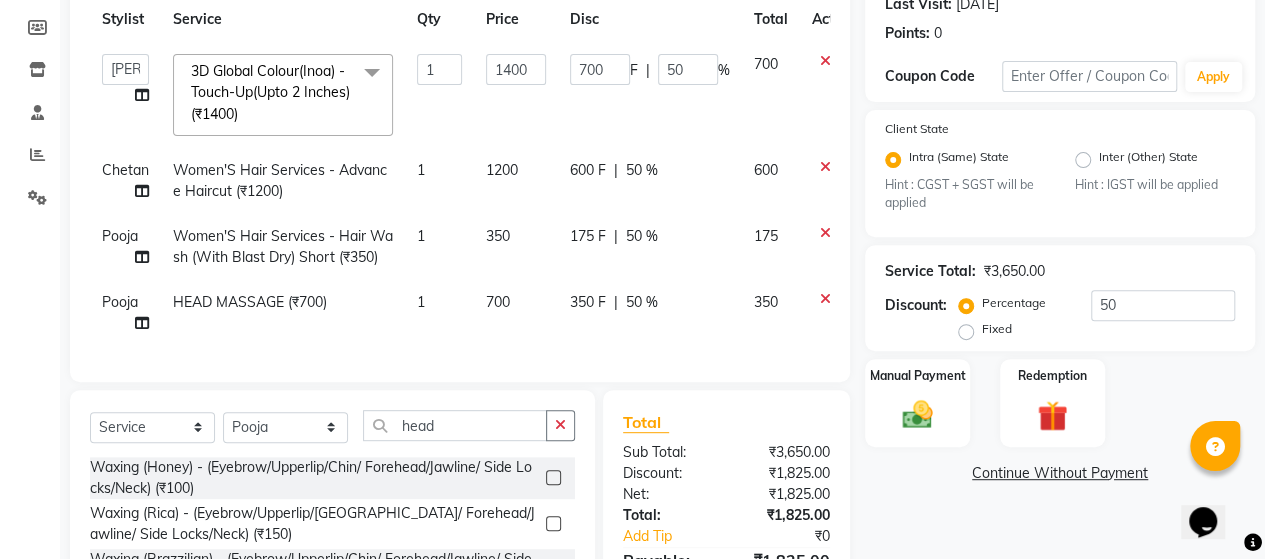 click on "ACE SALON   Chetan    KAJAL   Pooja    SAYEED    UNGUM   [PERSON_NAME]   3D Global Colour(Inoa) - Touch-Up(Upto 2 Inches) (₹1400)  x Men'S Hair Service - Haircut With Styling Men'S Hair Service - Haircut With Wash Men'S Hair Service - [PERSON_NAME] Men'S Hair Service - Hairwash Men'S Hair Service - Hairstyling Colour (Majirel / Inoa) - Colour Streak( Per Streak) Colour (Majirel / Inoa) - Mustache Colour (Majirel / Inoa) - [PERSON_NAME] Touchup Colour (Majirel / Inoa) - Global Colour ((Majirel) Colour (Majirel / Inoa) - Global Colour (Inoa) Colour (Majirel / Inoa) - Highlights Colour Colour GLOBAL (skf) Women'S Hair Services - Haircut Women'S Hair Services - Basic Women'S Hair Services - Fringe Women'S Hair Services - Haircut (Below 10 Years) Women'S Hair Services - Advance Haircut Women'S Hair Services - Hair Wash (With Blast Dry) Short Women'S Hair Services - Hair Wash (With Blast Dry) Medium Women'S Hair Services - Hair Wash (With Blast Dry) Long Women's Hair Serivces - D-TOX Scrub (With Hair Wash)  MILK SHAKE ARGAN RETUAL" 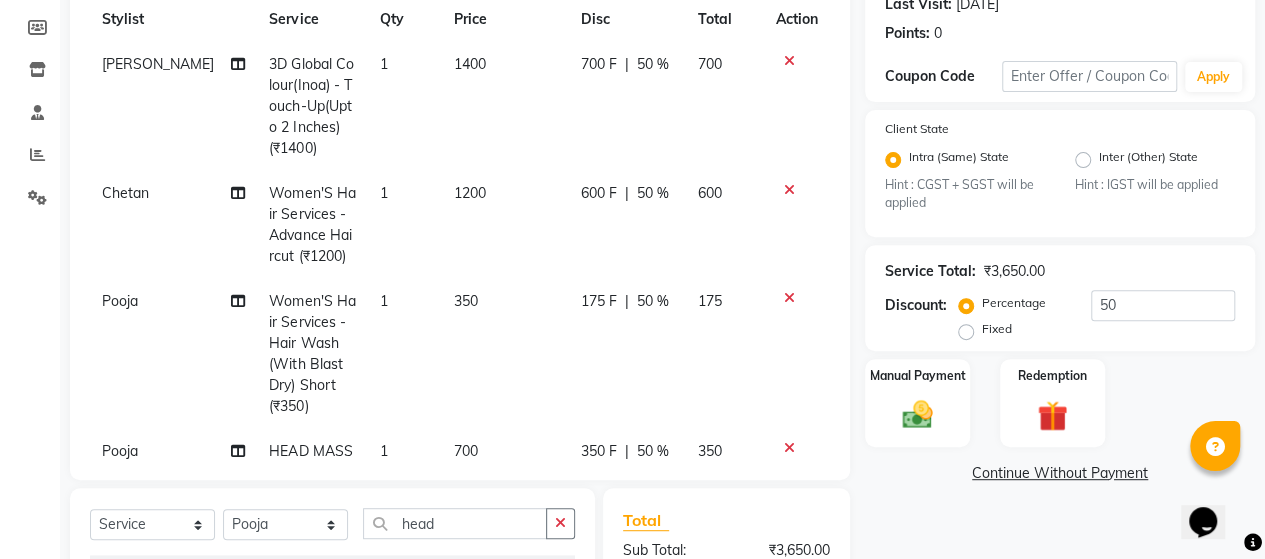 click on "1200" 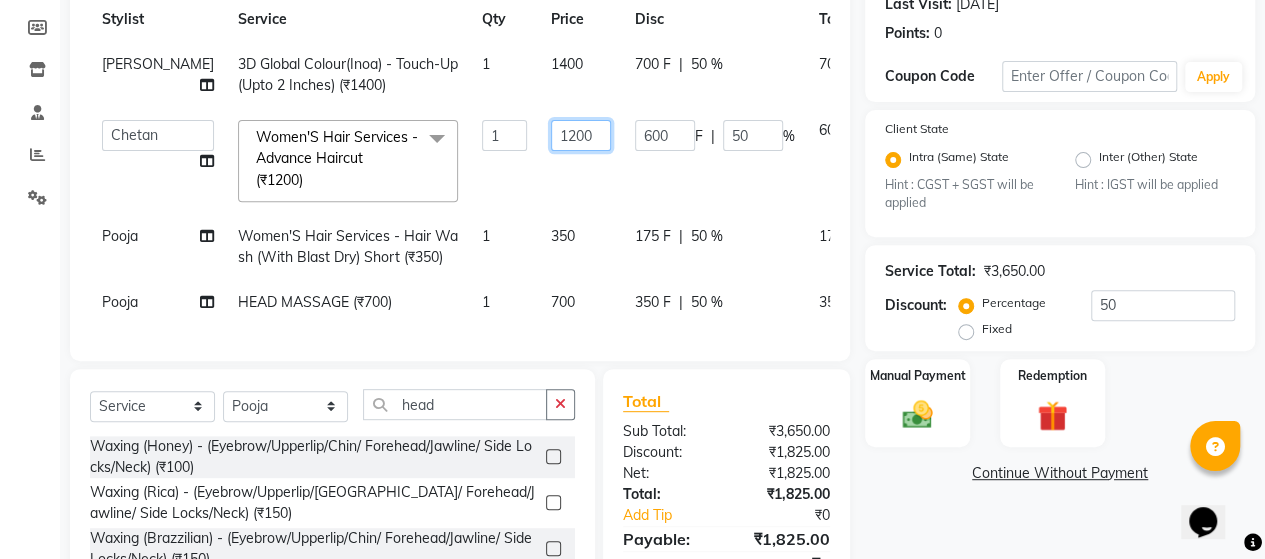 click on "1200" 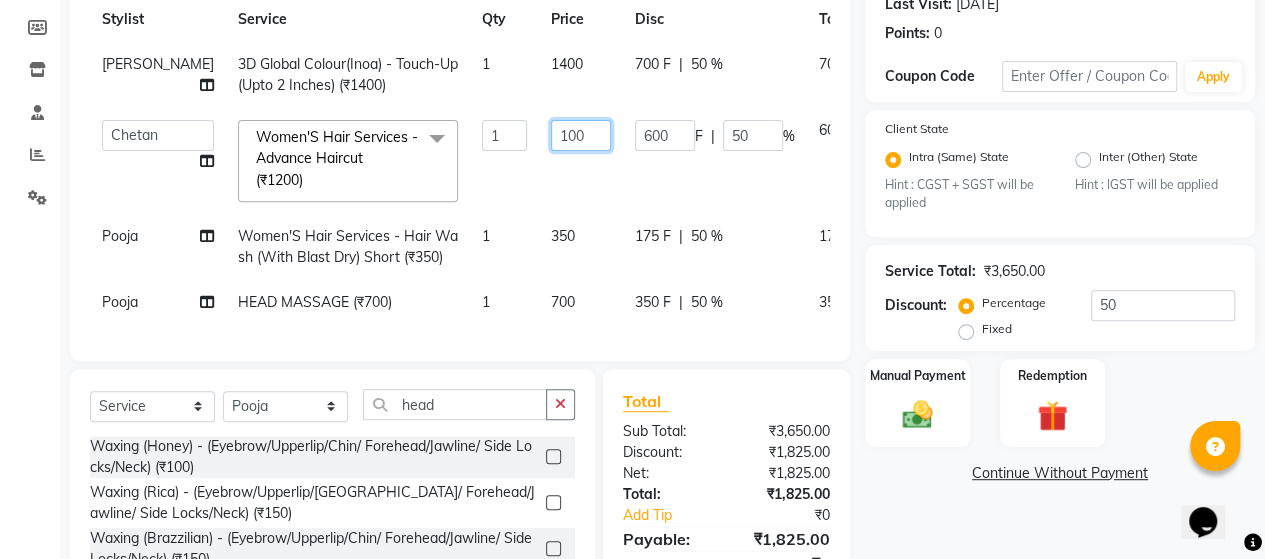 type on "1400" 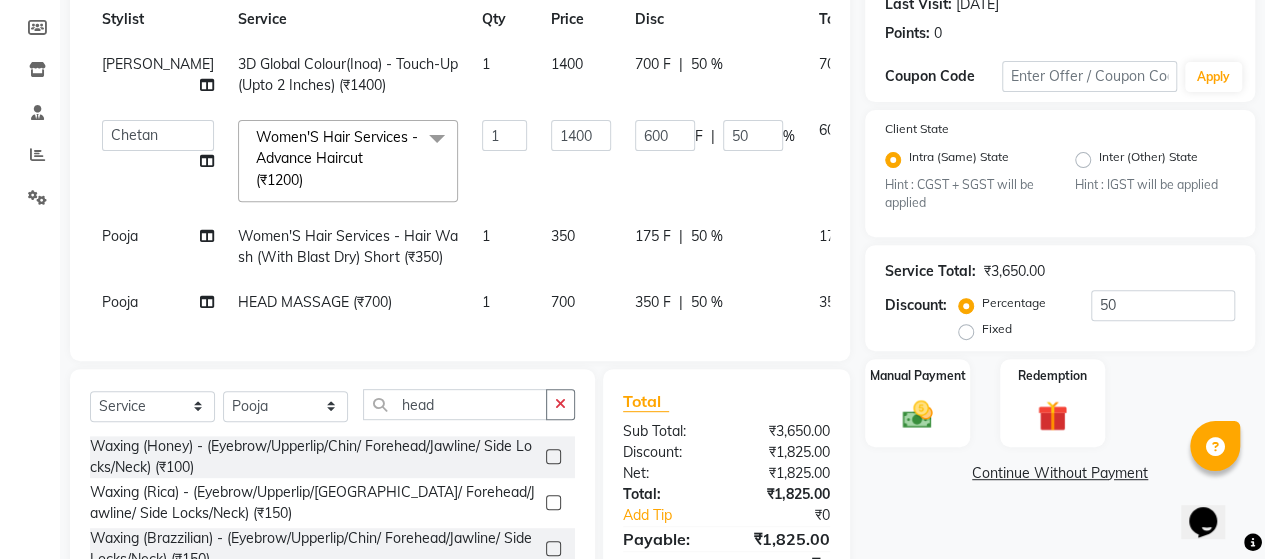 click on "[PERSON_NAME]  3D Global Colour(Inoa) - Touch-Up(Upto 2 Inches) (₹1400) 1 1400 700 F | 50 % 700  ACE SALON   Chetan    KAJAL   Pooja    SAYEED    UNGUM   [PERSON_NAME]   Women'S Hair Services - Advance Haircut (₹1200)  x Men'S Hair Service - Haircut With Styling (₹300) Men'S Hair Service - Haircut With Wash (₹400) Men'S Hair Service - [PERSON_NAME] (₹200) Men'S Hair Service - Hairwash (₹100) Men'S Hair Service - Hairstyling (₹200) Colour (Majirel / Inoa) - Colour Streak( Per Streak) (₹200) Colour (Majirel / Inoa) - Mustache (₹150) Colour (Majirel / Inoa) - [PERSON_NAME] Touchup (₹600) Colour (Majirel / Inoa) - Global Colour ((Majirel) (₹900) Colour (Majirel / Inoa) - Global Colour (Inoa) (₹1000) Colour (Majirel / Inoa) - Highlights Colour (₹1500) Colour GLOBAL (skf) (₹1200) Women'S Hair Services - Haircut (₹800) Women'S Hair Services - Basic (₹500) Women'S Hair Services - Fringe (₹350) Women'S Hair Services - Haircut (Below 10 Years) (₹500) Women'S Hair Services - Advance Haircut (₹1200) 1 1400 600" 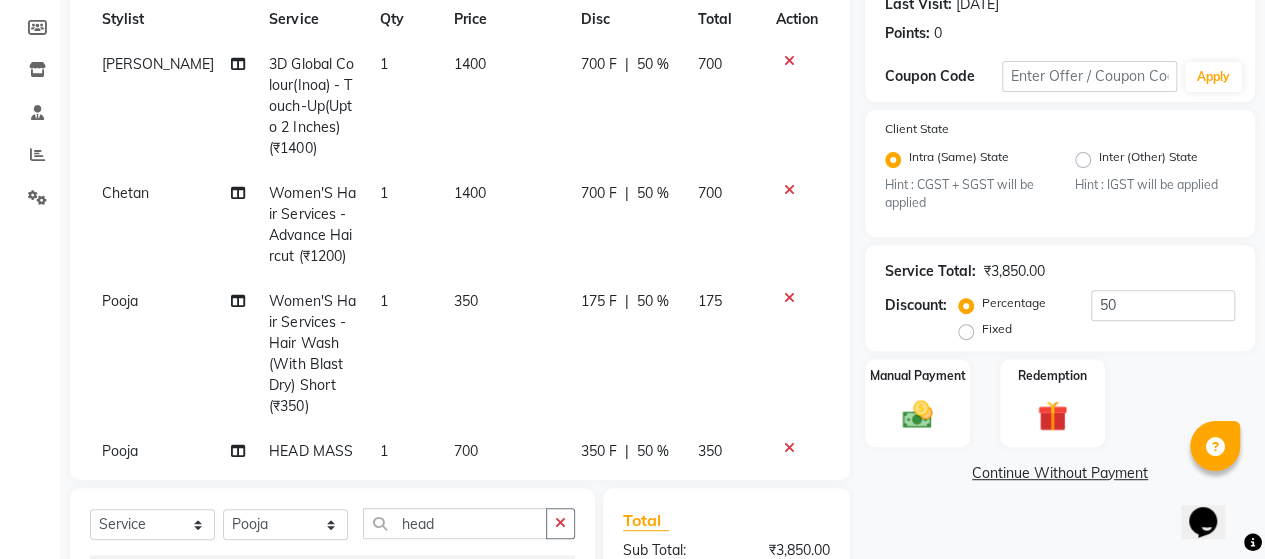 click on "350" 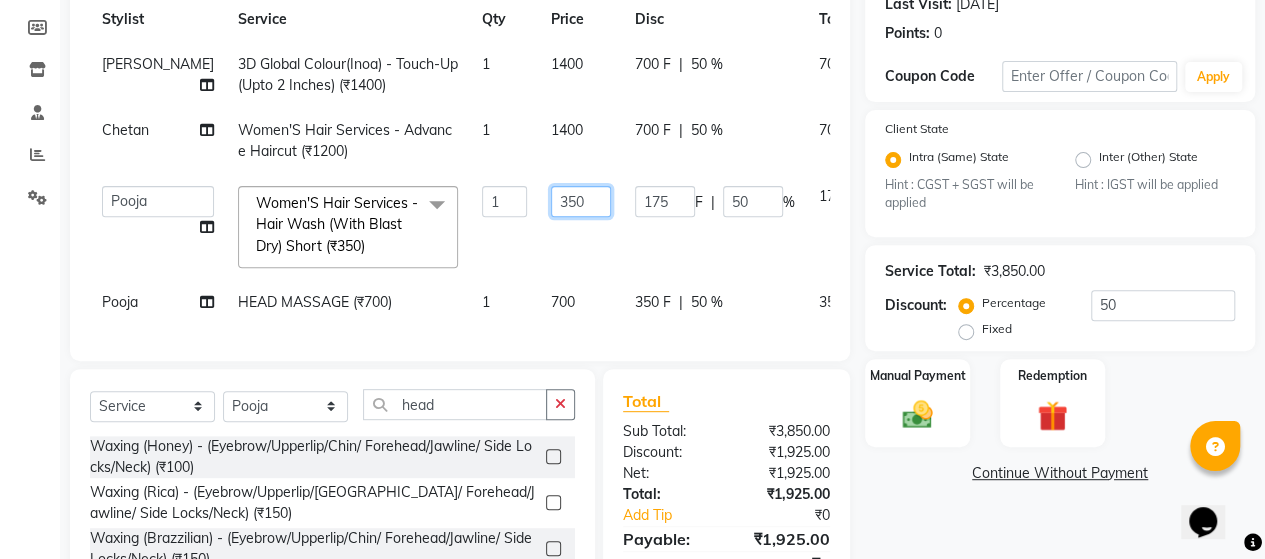 click on "350" 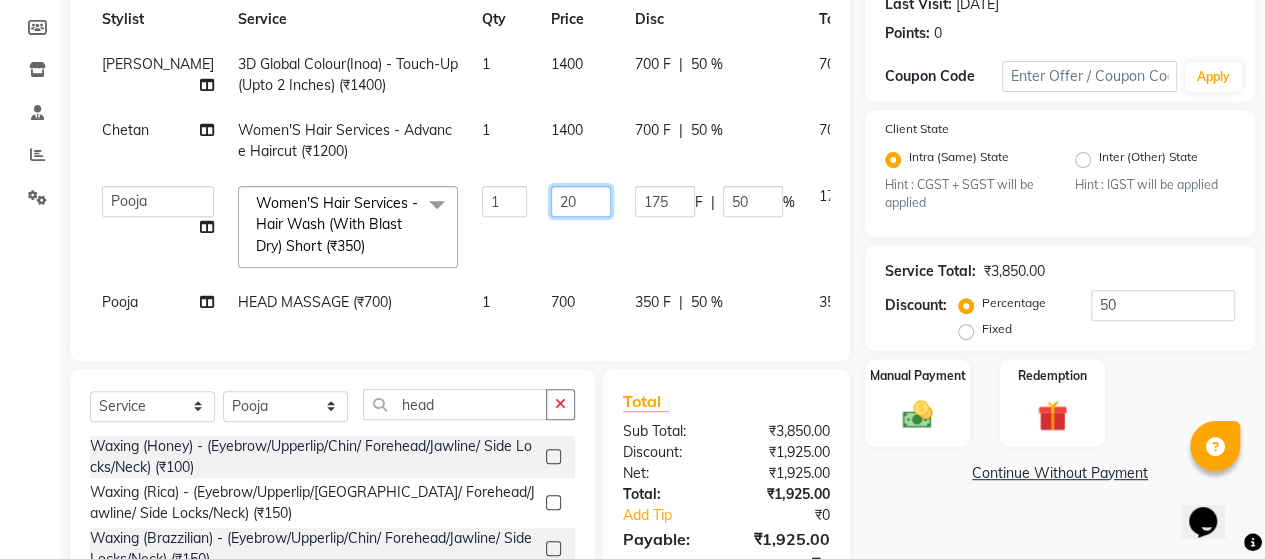type on "250" 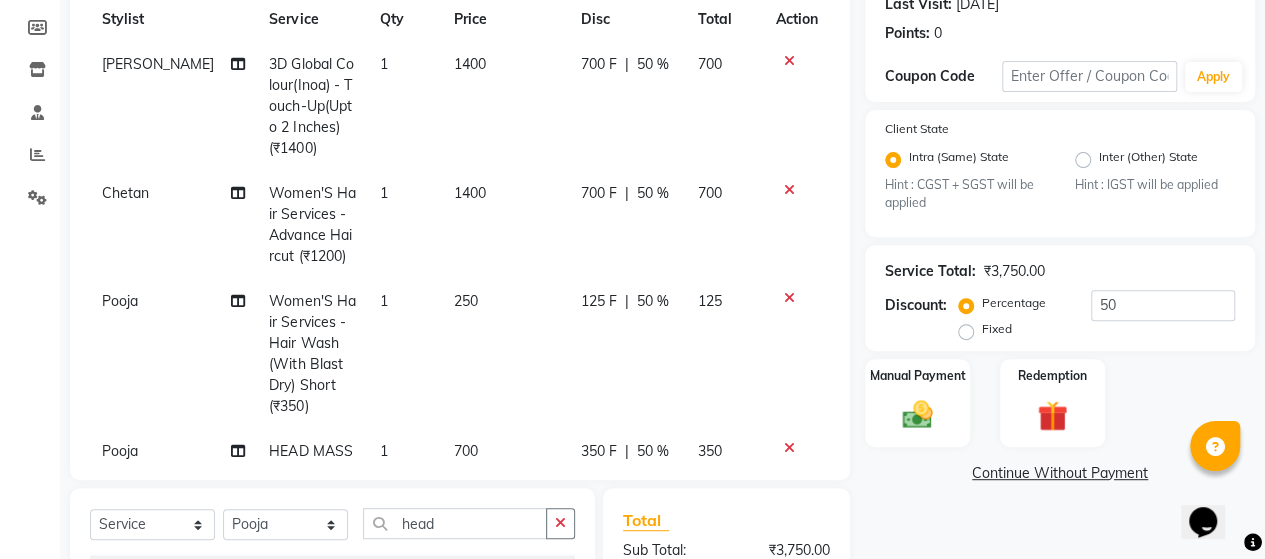 click on "[PERSON_NAME]  3D Global Colour(Inoa) - Touch-Up(Upto 2 Inches) (₹1400) 1 1400 700 F | 50 % 700 Chetan  Women'S Hair Services - Advance Haircut (₹1200) 1 1400 700 F | 50 % 700 Pooja  Women'S Hair Services - Hair Wash (With Blast Dry) Short (₹350) 1 250 125 F | 50 % 125 Pooja  HEAD MASSAGE (₹700) 1 700 350 F | 50 % 350" 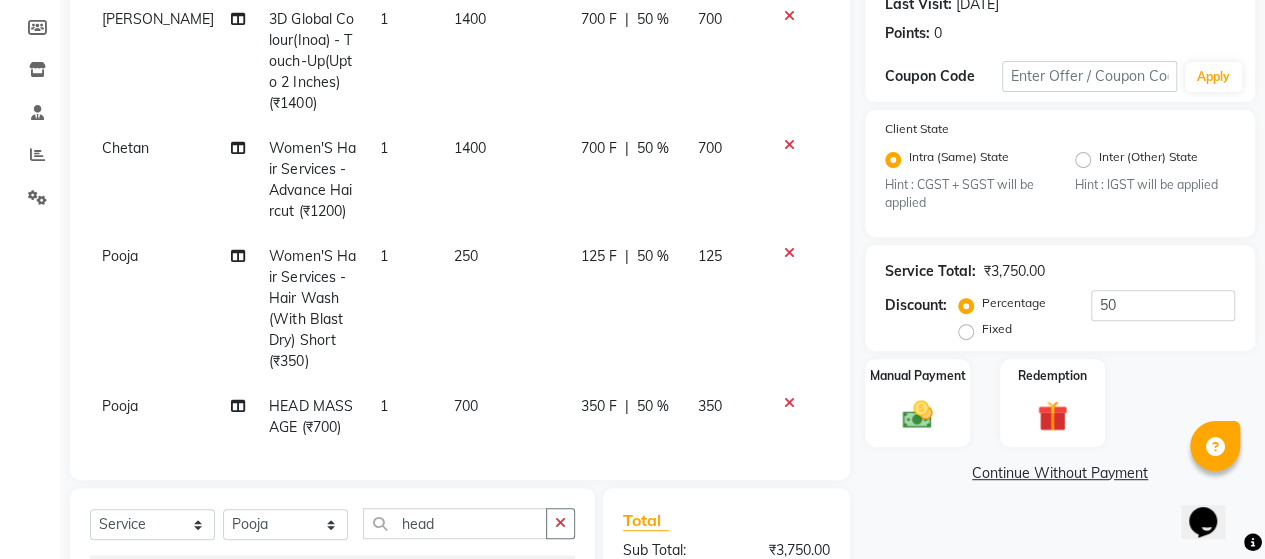 scroll, scrollTop: 66, scrollLeft: 0, axis: vertical 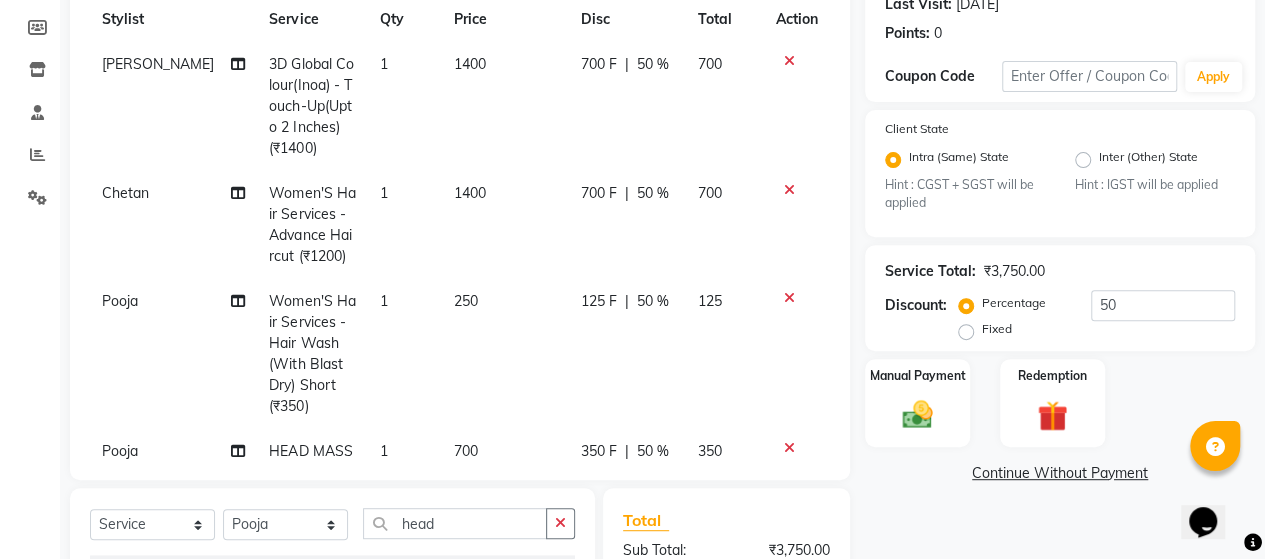 click on "250" 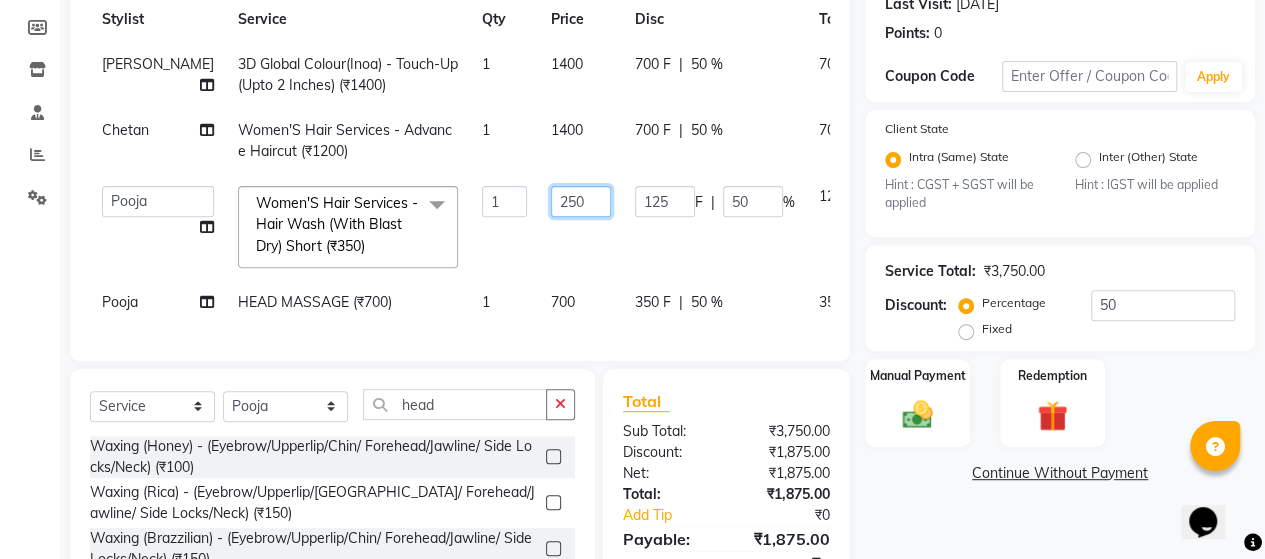 click on "250" 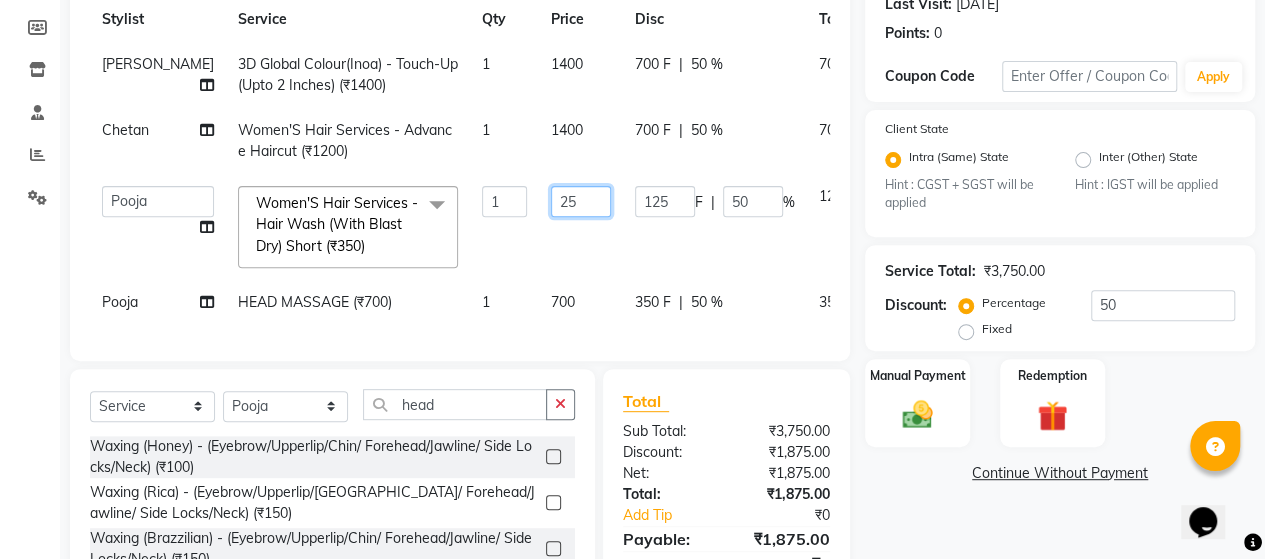 type on "2" 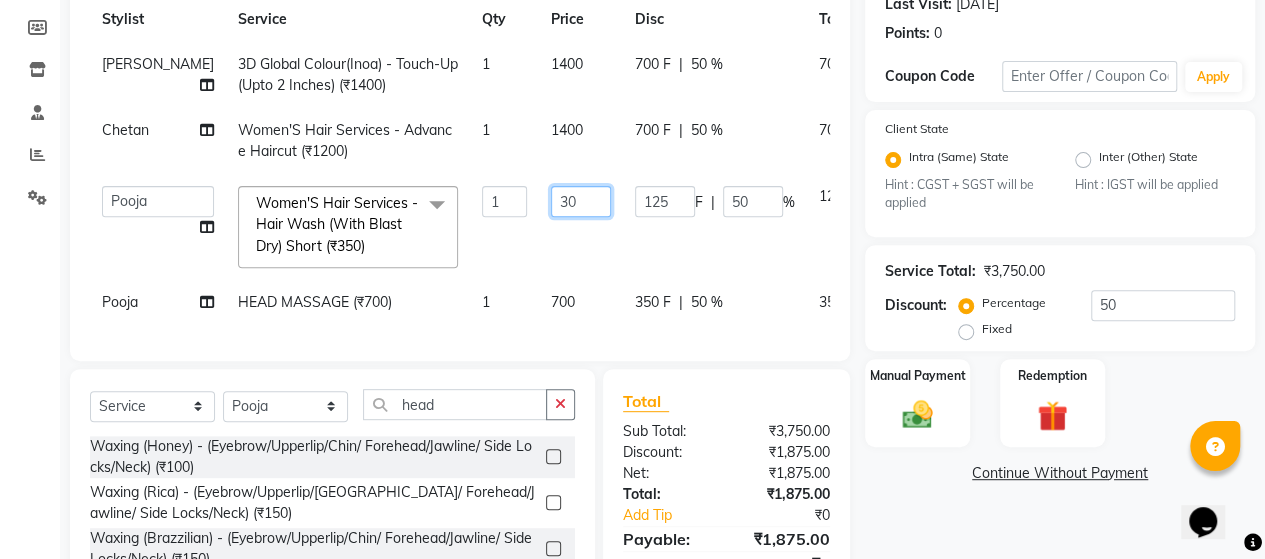 type on "300" 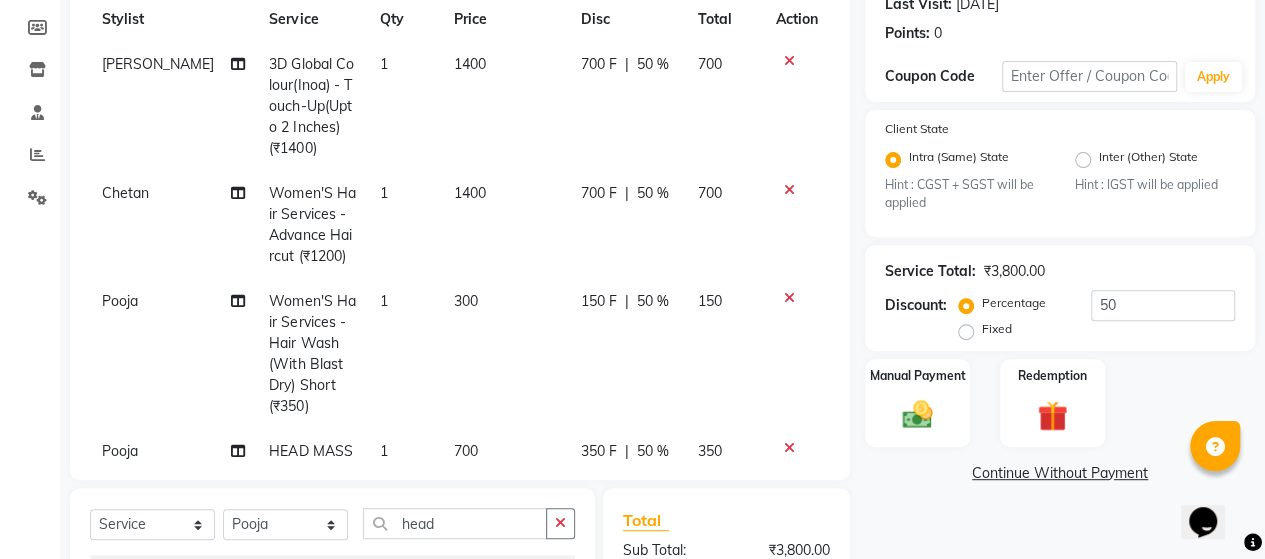 click on "[PERSON_NAME]  3D Global Colour(Inoa) - Touch-Up(Upto 2 Inches) (₹1400) 1 1400 700 F | 50 % 700 Chetan  Women'S Hair Services - Advance Haircut (₹1200) 1 1400 700 F | 50 % 700 Pooja  Women'S Hair Services - Hair Wash (With Blast Dry) Short (₹350) 1 300 150 F | 50 % 150 Pooja  HEAD MASSAGE (₹700) 1 700 350 F | 50 % 350" 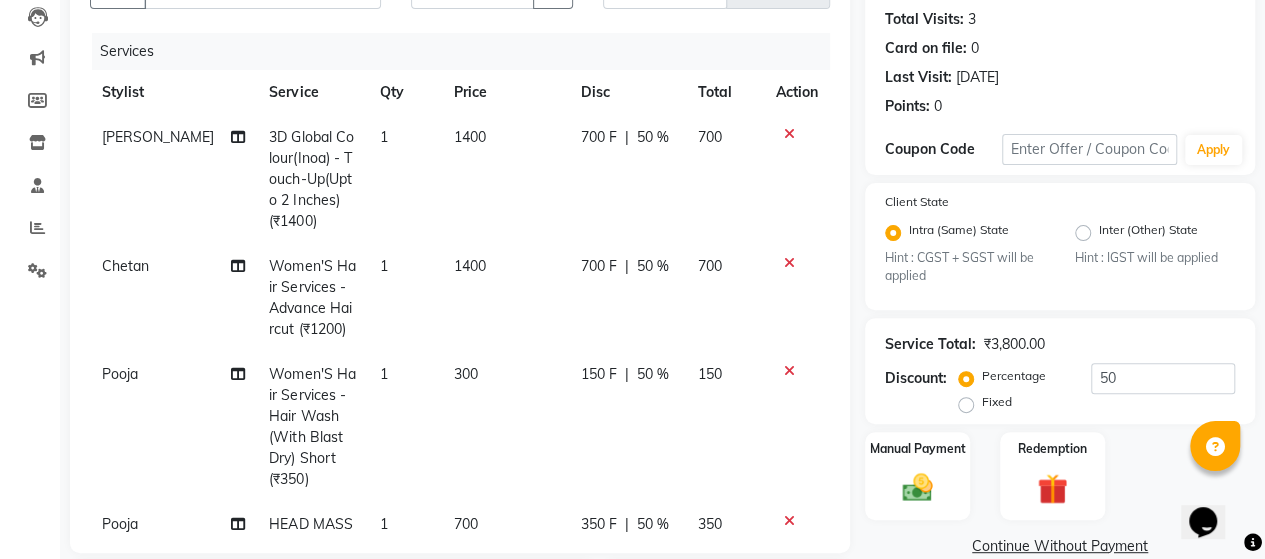scroll, scrollTop: 188, scrollLeft: 0, axis: vertical 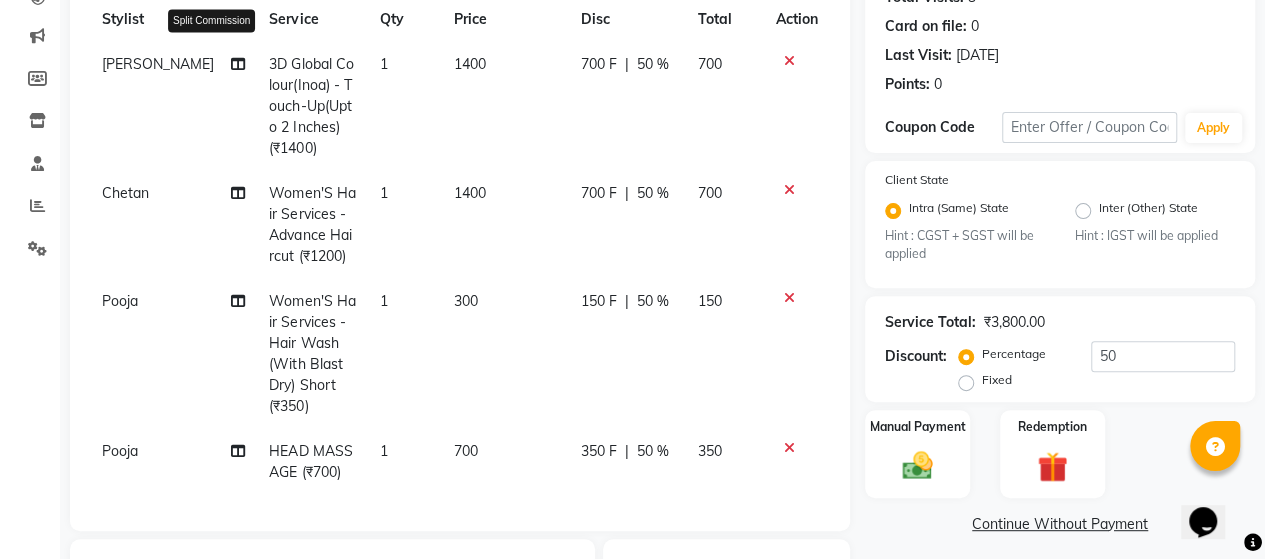 click 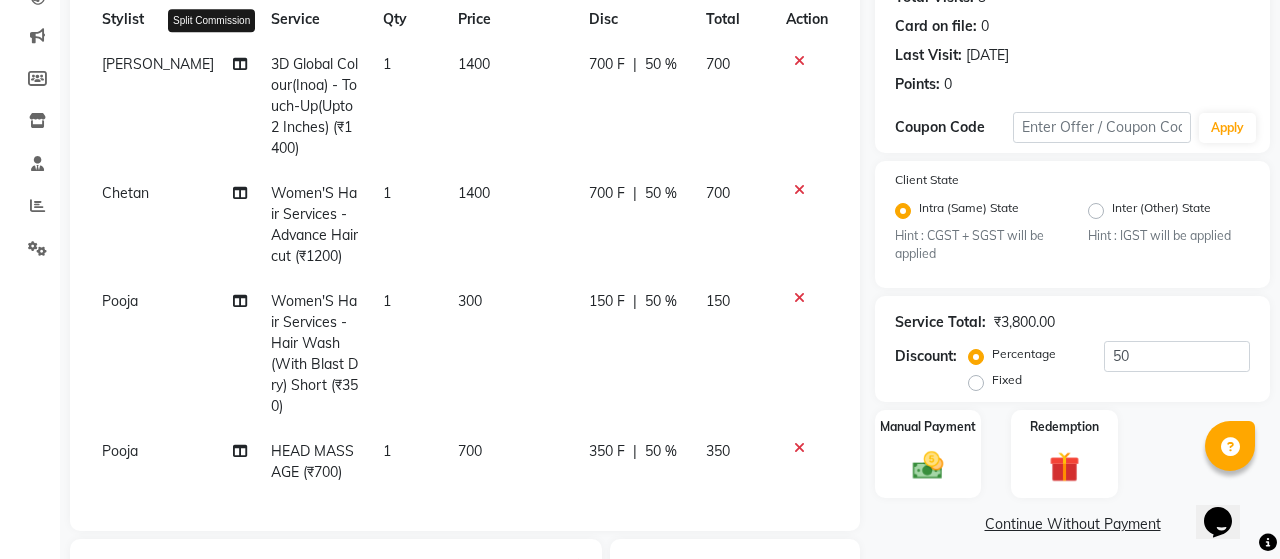 select on "40244" 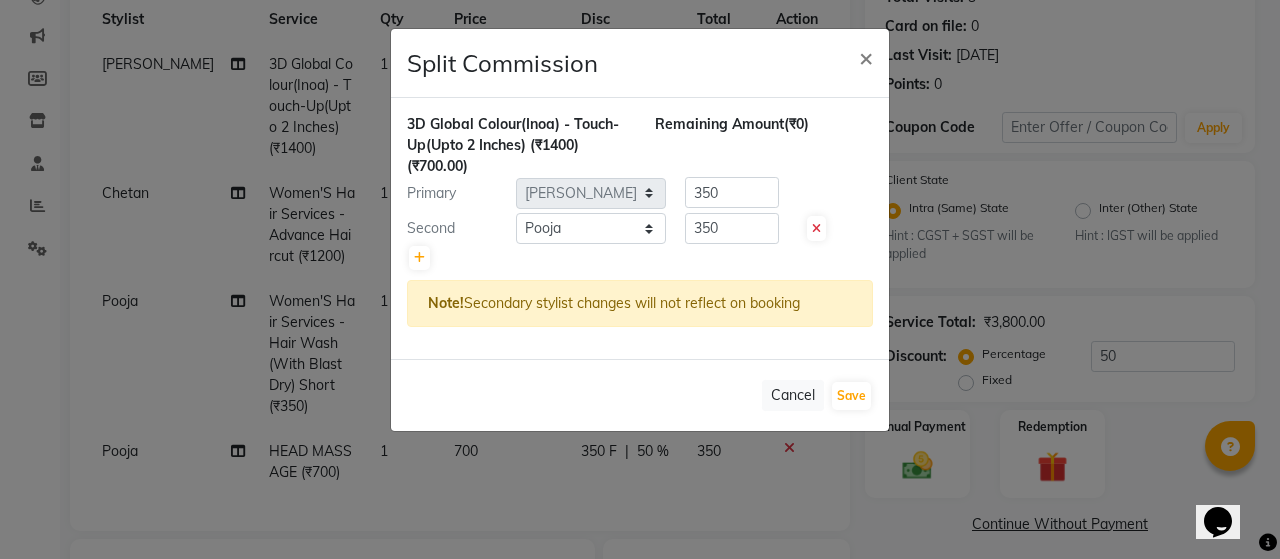 click on "Split Commission × 3D Global Colour(Inoa) - Touch-Up(Upto 2 Inches) (₹1400)  (₹700.00) Remaining Amount  (₹0) Primary Select  ACE SALON   Chetan    KAJAL   Pooja    SAYEED    UNGUM   [PERSON_NAME]   350 Second Select  ACE SALON   Chetan    KAJAL   Pooja    SAYEED    UNGUM   [PERSON_NAME]   350 Note!  Secondary stylist changes will not reflect on booking   Cancel   Save" 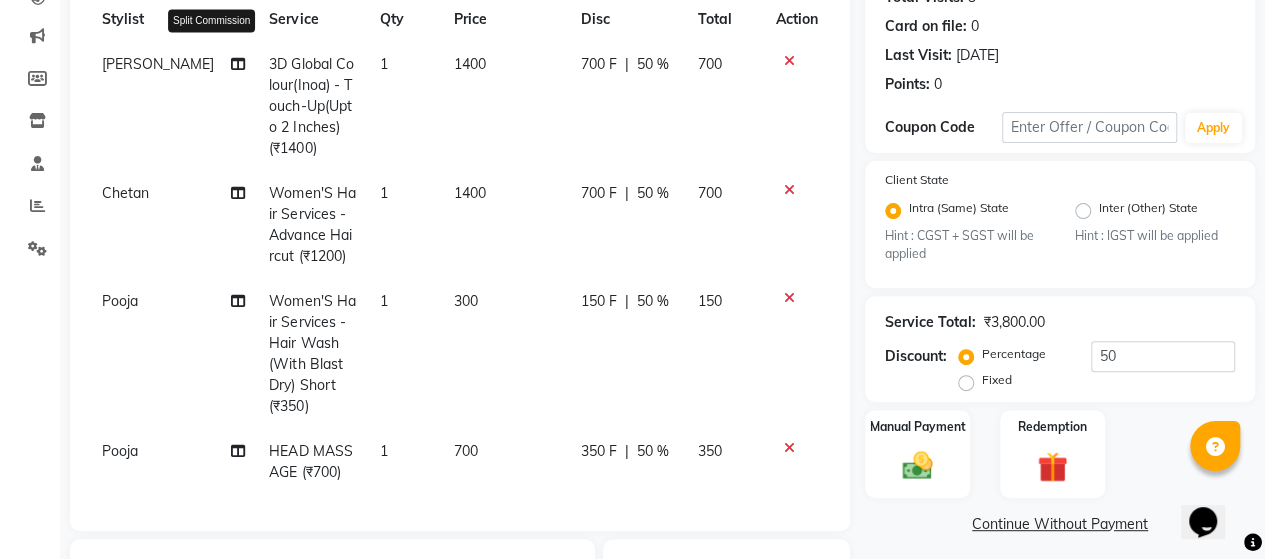 click 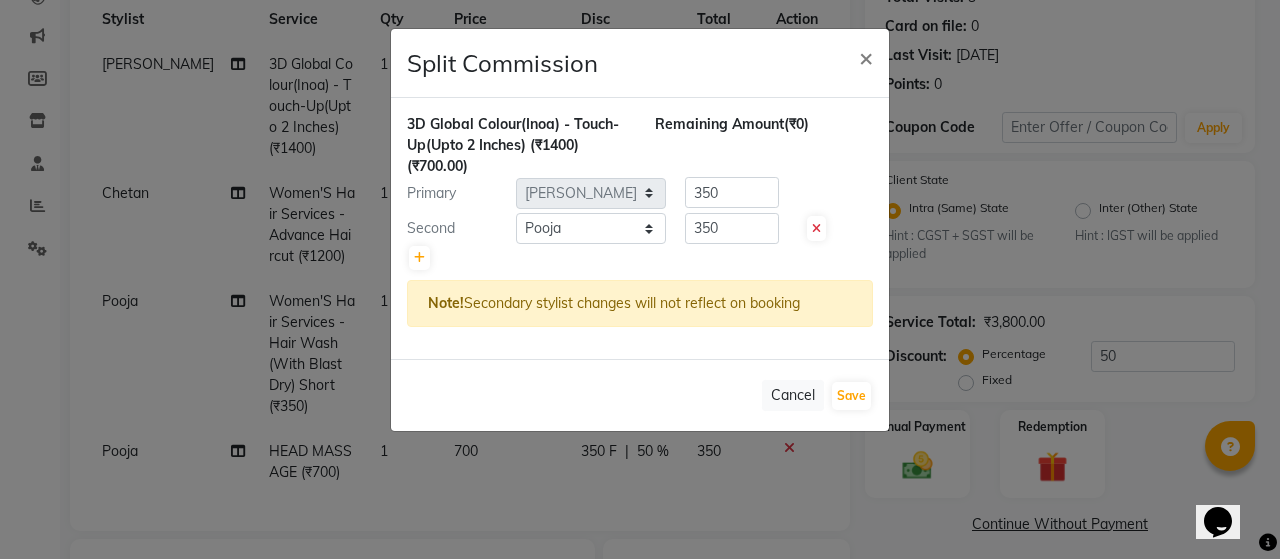 click on "Split Commission × 3D Global Colour(Inoa) - Touch-Up(Upto 2 Inches) (₹1400)  (₹700.00) Remaining Amount  (₹0) Primary Select  ACE SALON   Chetan    KAJAL   Pooja    SAYEED    UNGUM   [PERSON_NAME]   350 Second Select  ACE SALON   Chetan    KAJAL   Pooja    SAYEED    UNGUM   [PERSON_NAME]   350 Note!  Secondary stylist changes will not reflect on booking   Cancel   Save" 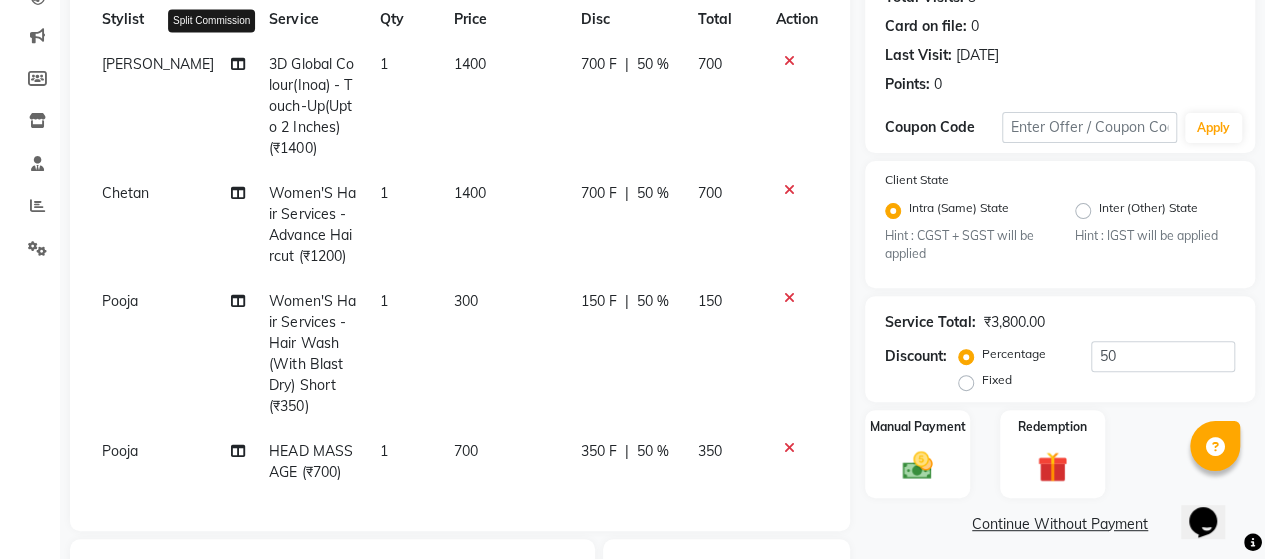 click 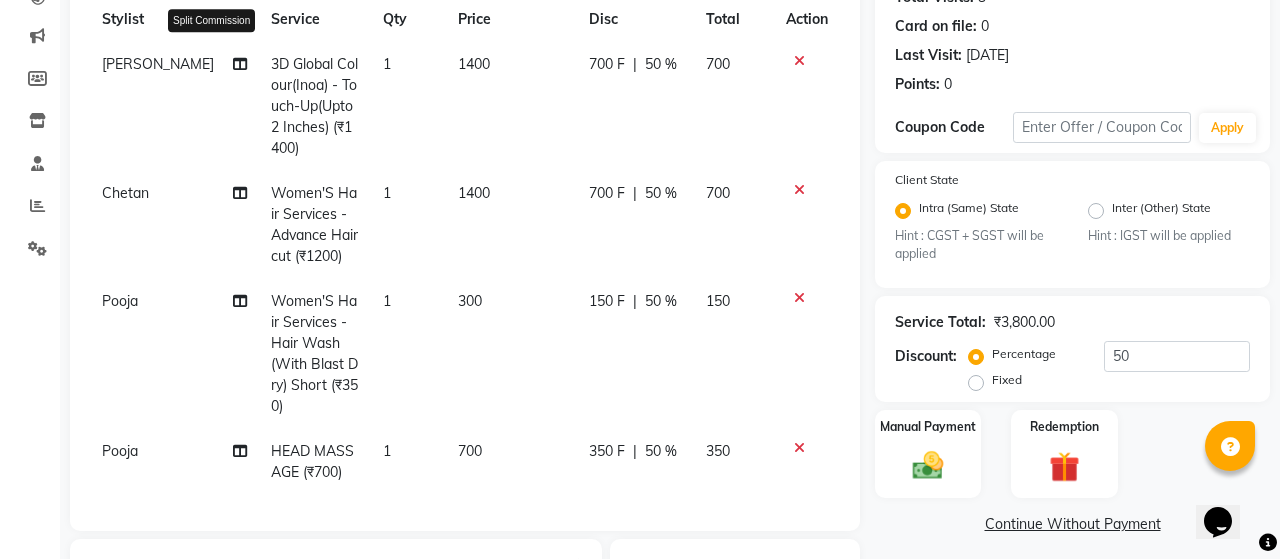 select on "40244" 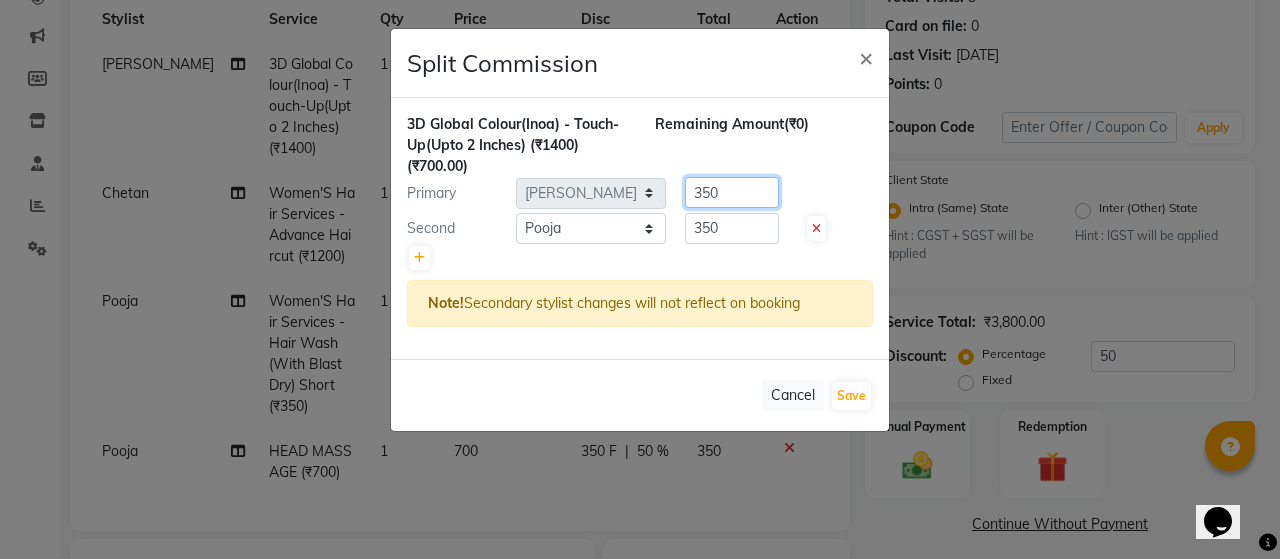 drag, startPoint x: 718, startPoint y: 193, endPoint x: 738, endPoint y: 195, distance: 20.09975 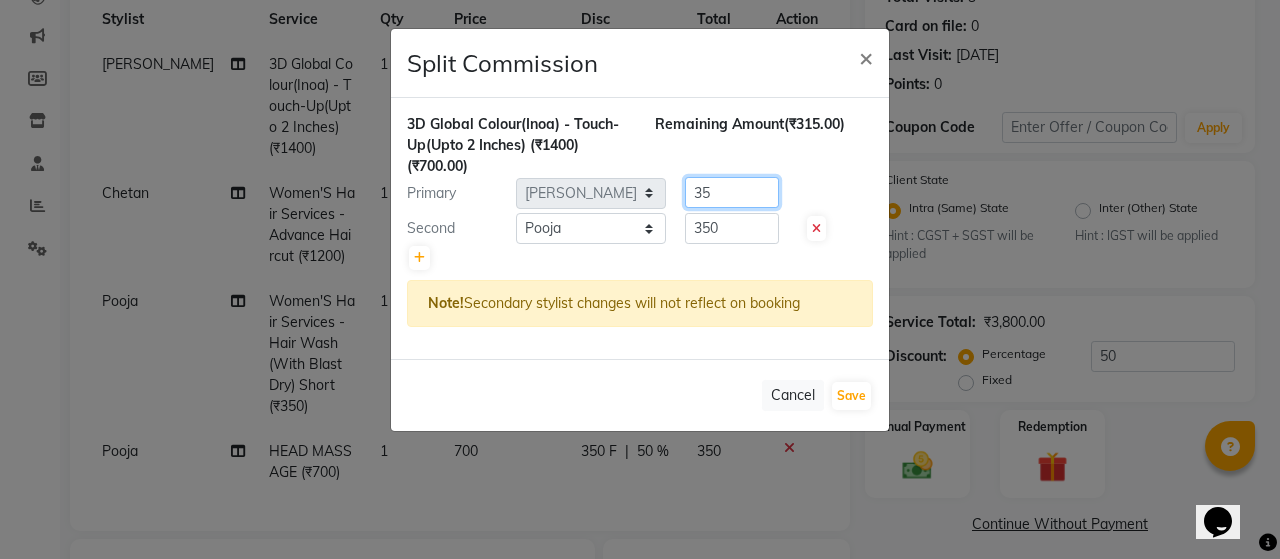 type on "3" 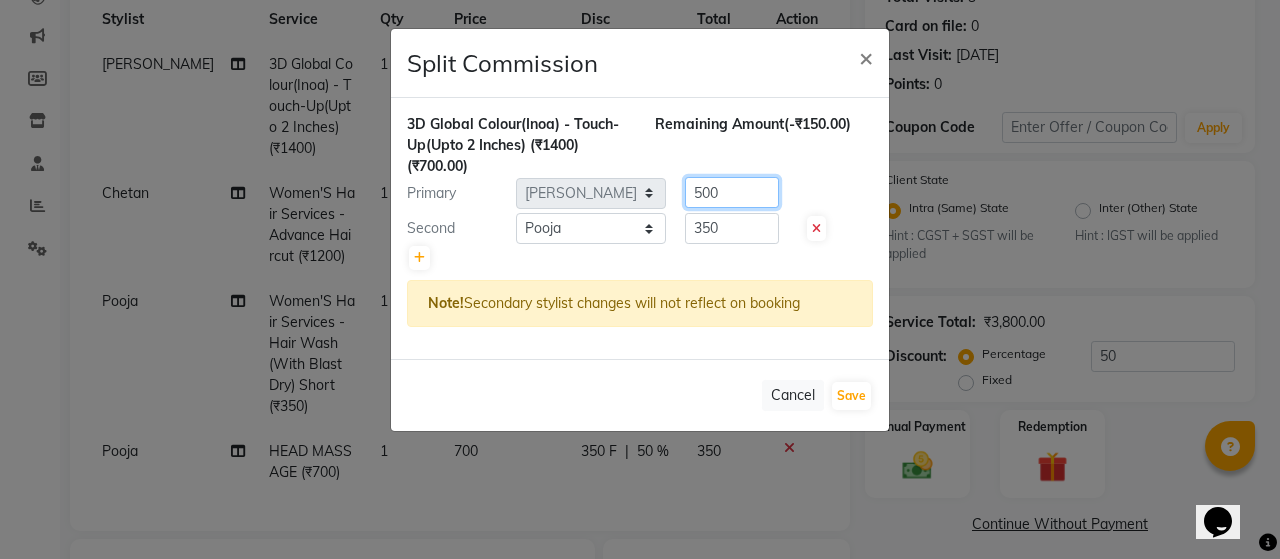 type on "500" 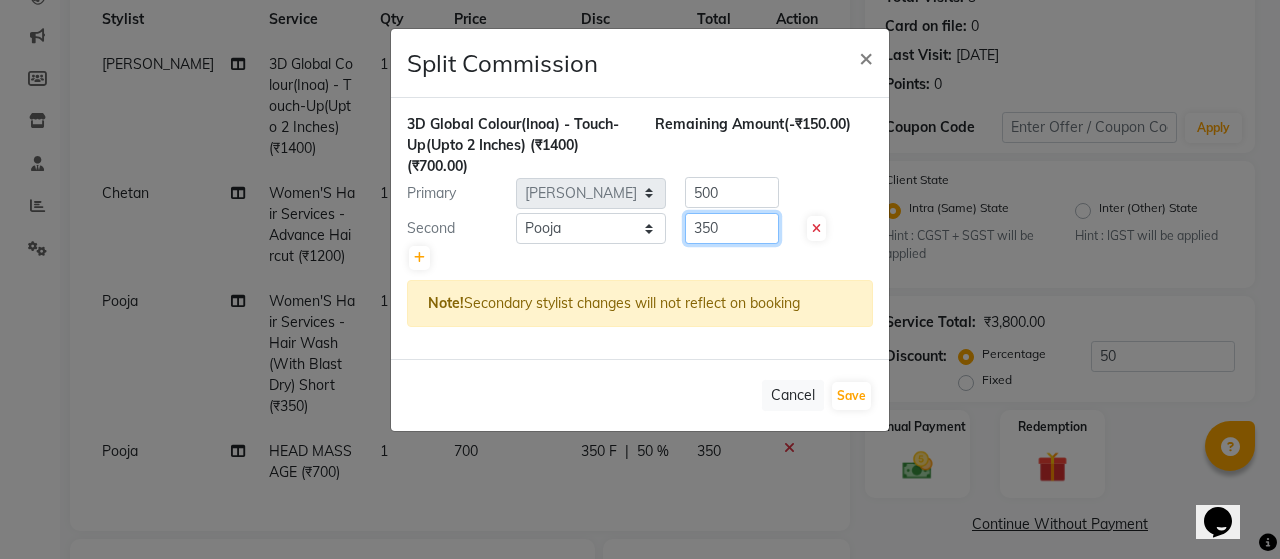 click on "350" 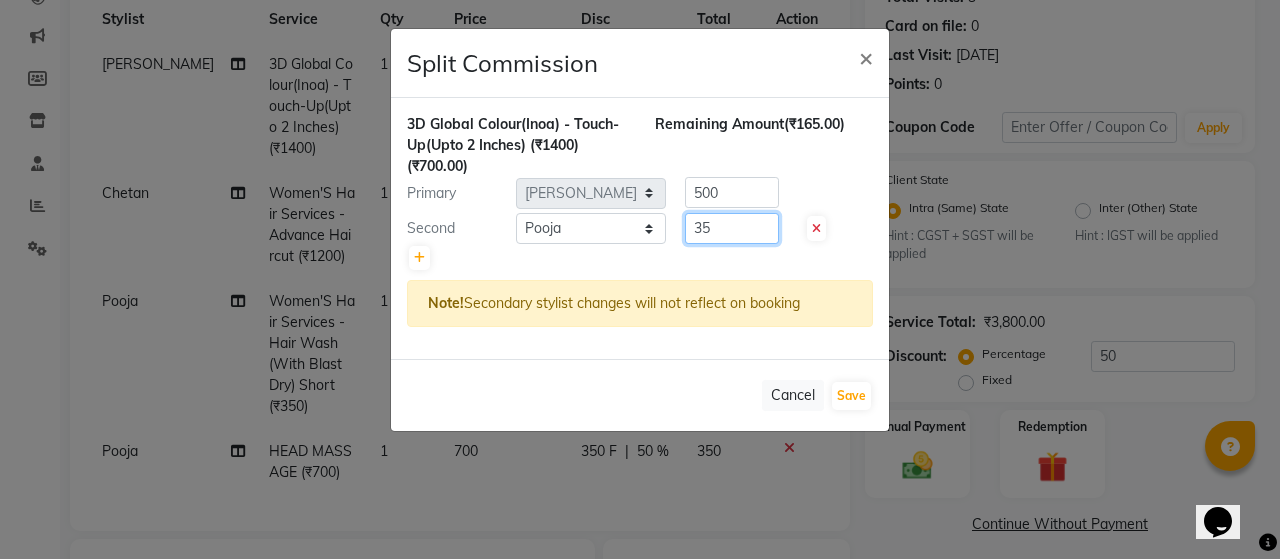 type on "3" 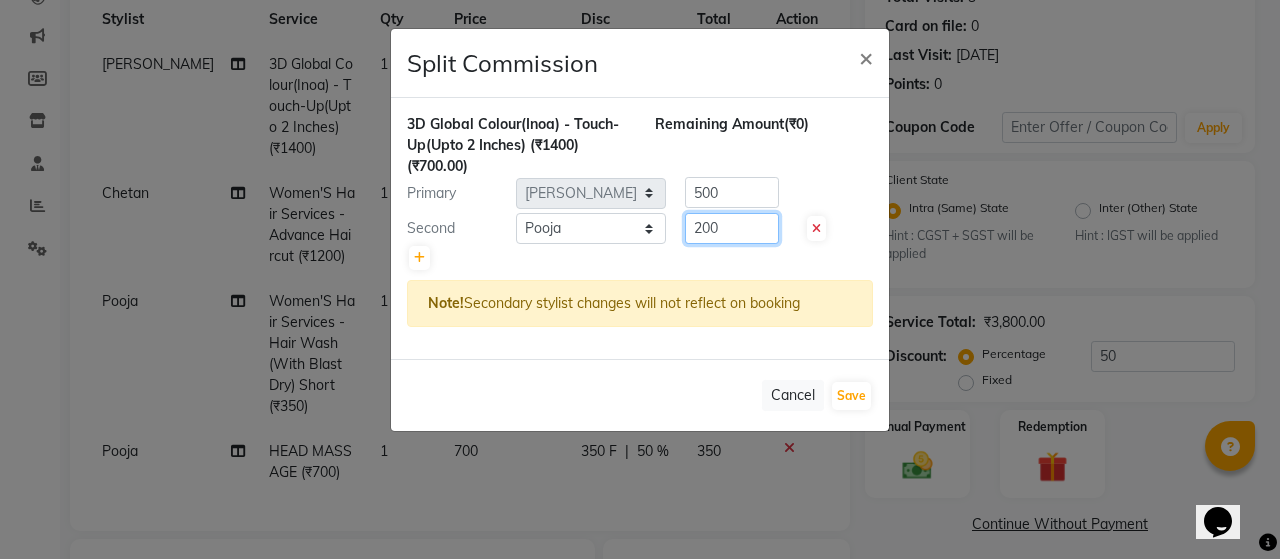 type on "200" 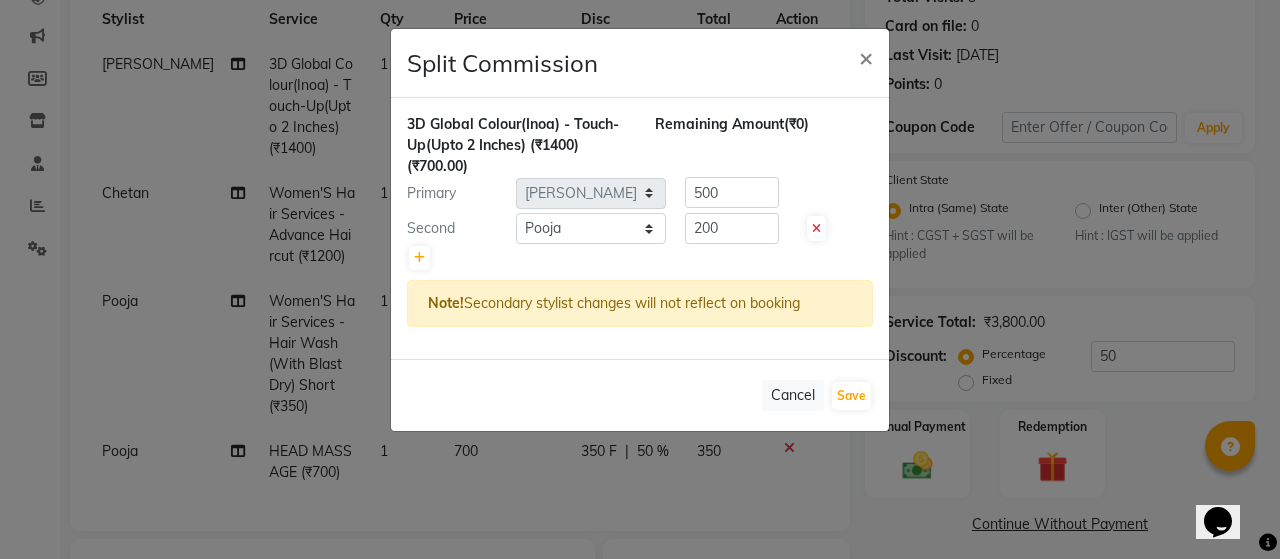 click 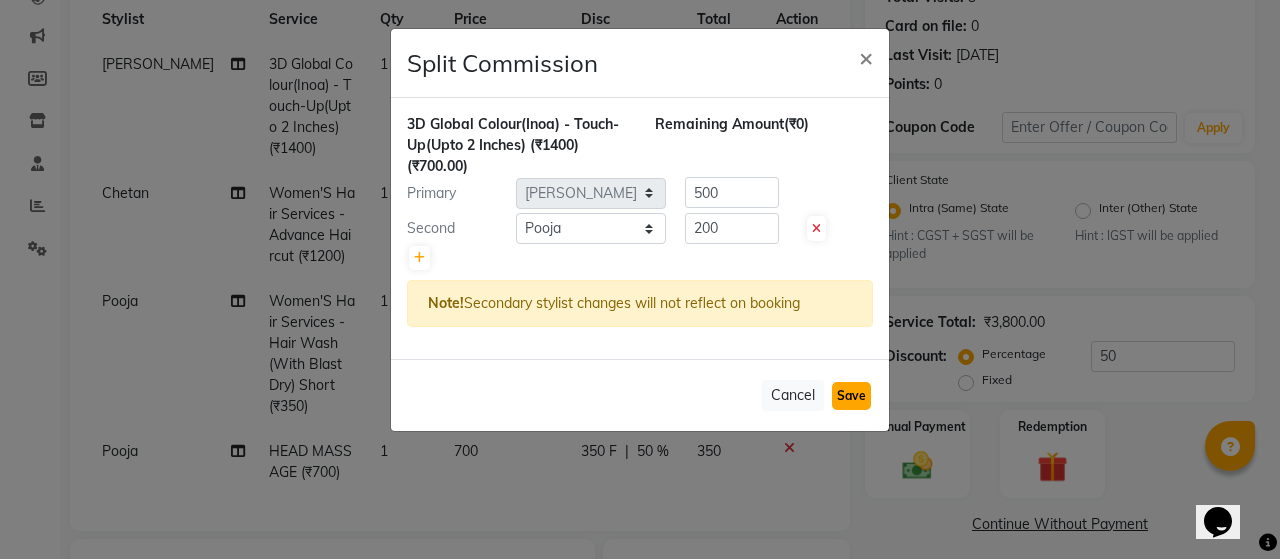 click on "Save" 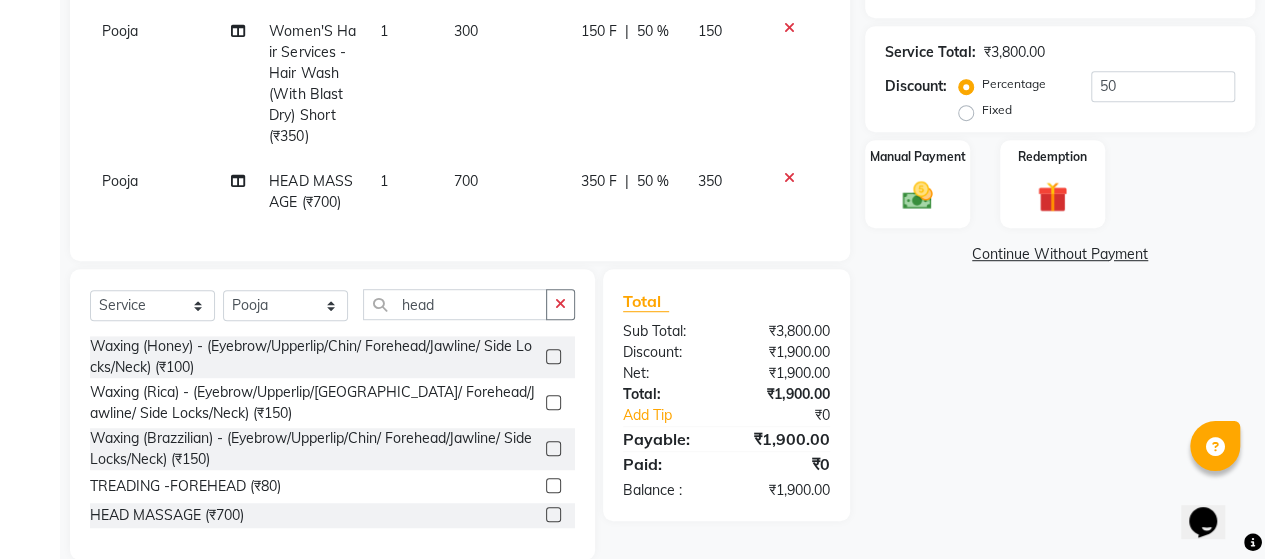 scroll, scrollTop: 537, scrollLeft: 0, axis: vertical 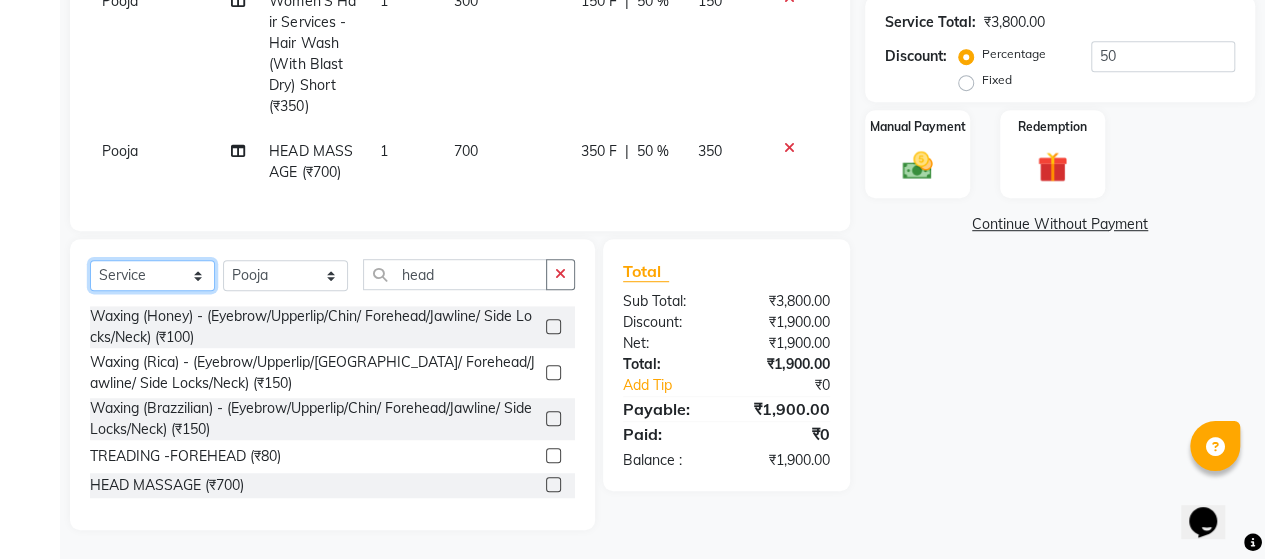 click on "Select  Service  Product  Membership  Package Voucher Prepaid Gift Card" 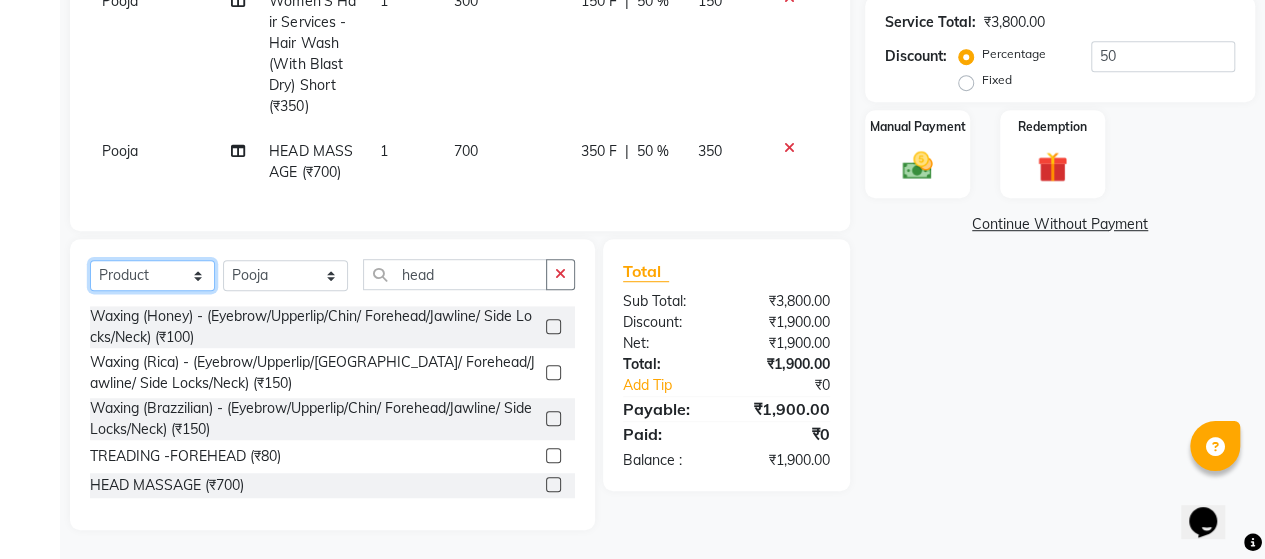 click on "Select  Service  Product  Membership  Package Voucher Prepaid Gift Card" 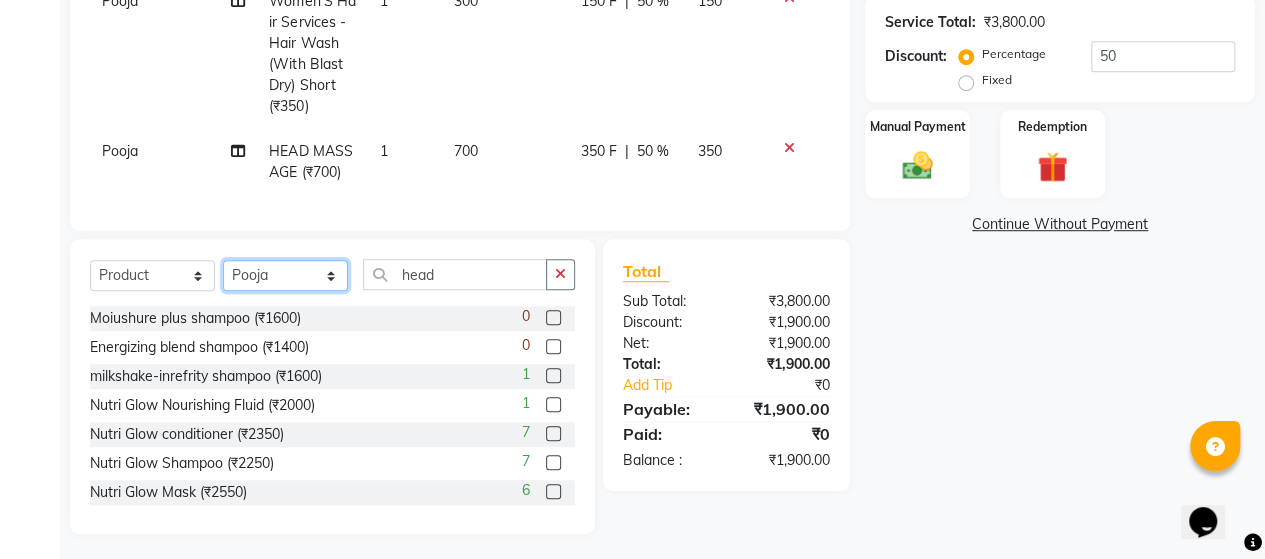 click on "Select Stylist ACE SALON Chetan  KAJAL Pooja  SAYEED  UNGUM [PERSON_NAME]" 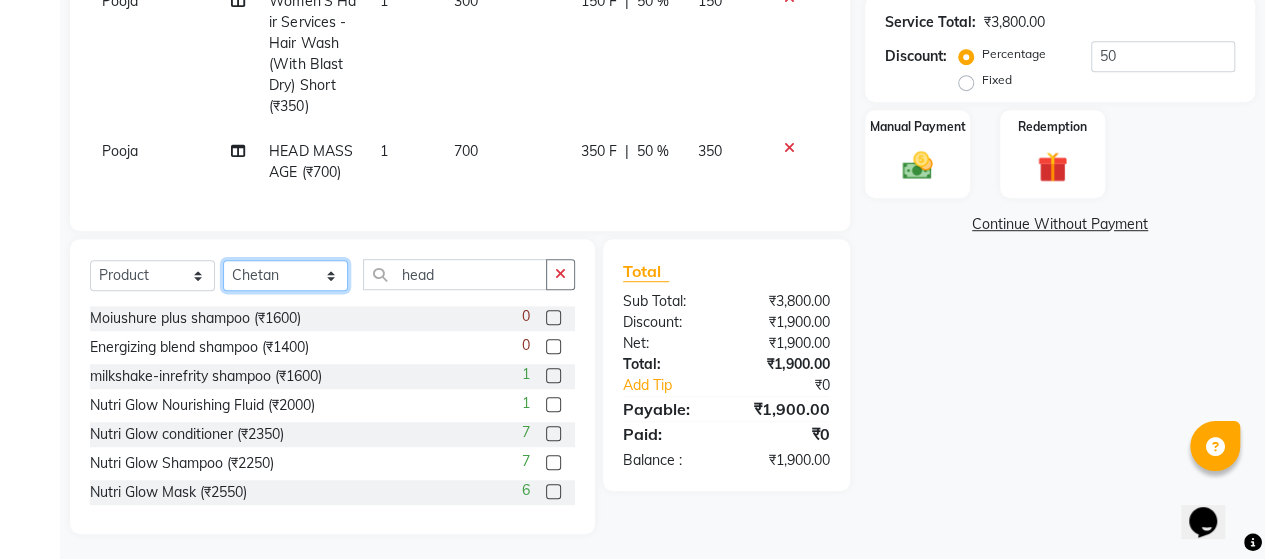 click on "Select Stylist ACE SALON Chetan  KAJAL Pooja  SAYEED  UNGUM [PERSON_NAME]" 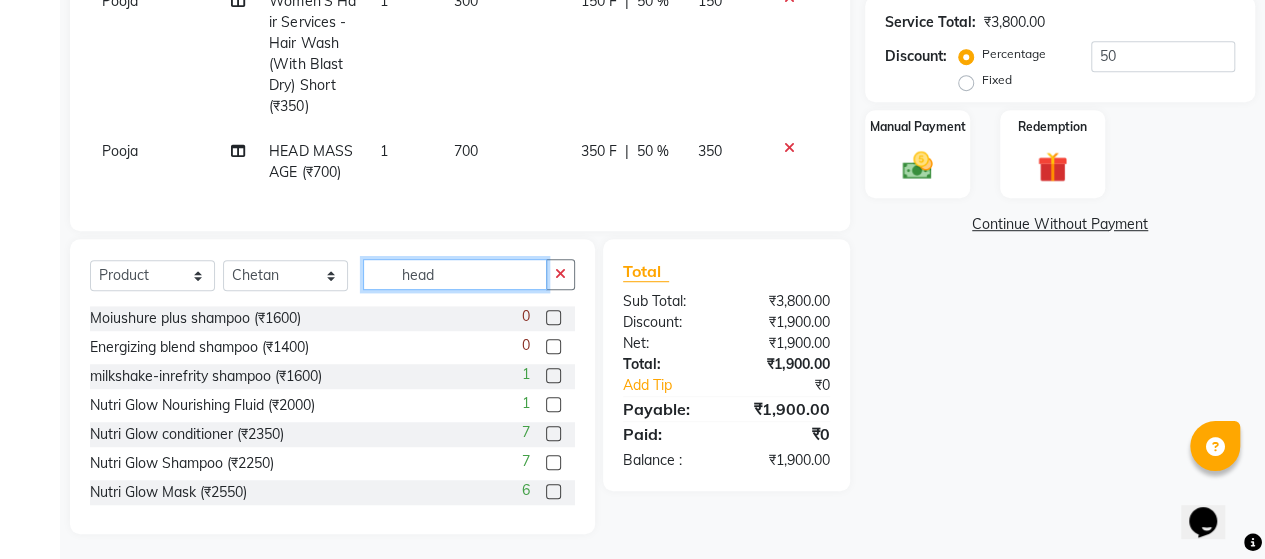 click on "head" 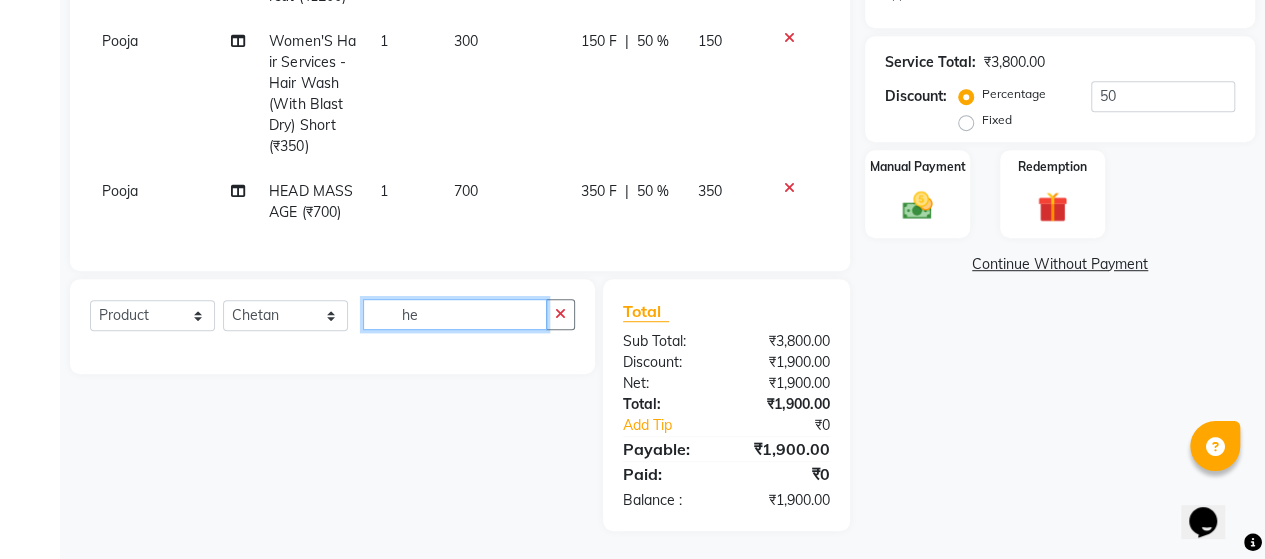 type on "h" 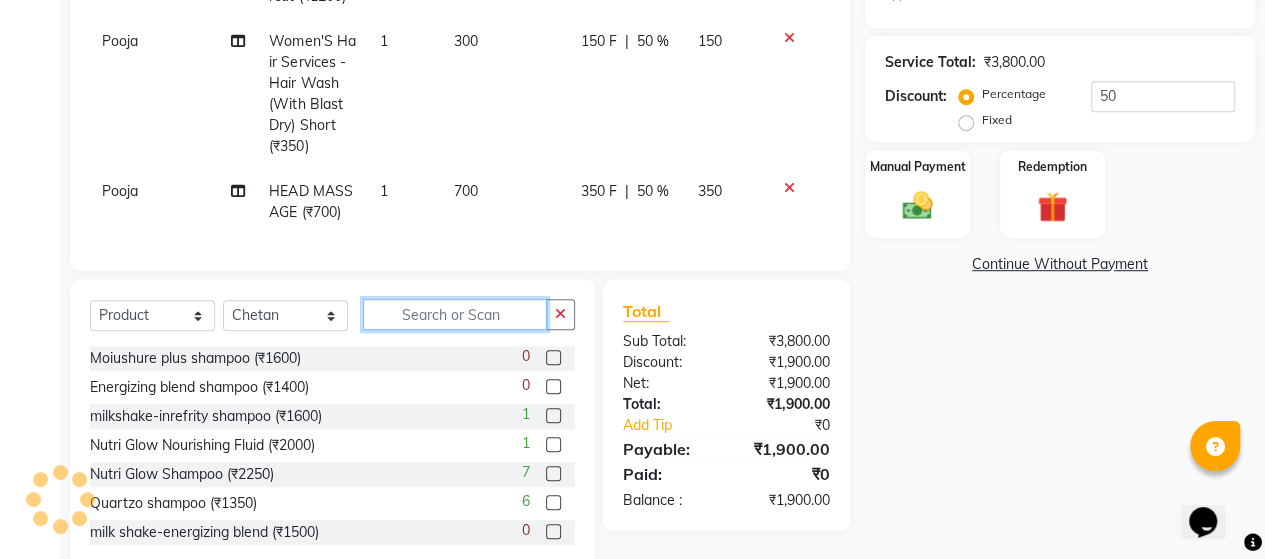 scroll, scrollTop: 537, scrollLeft: 0, axis: vertical 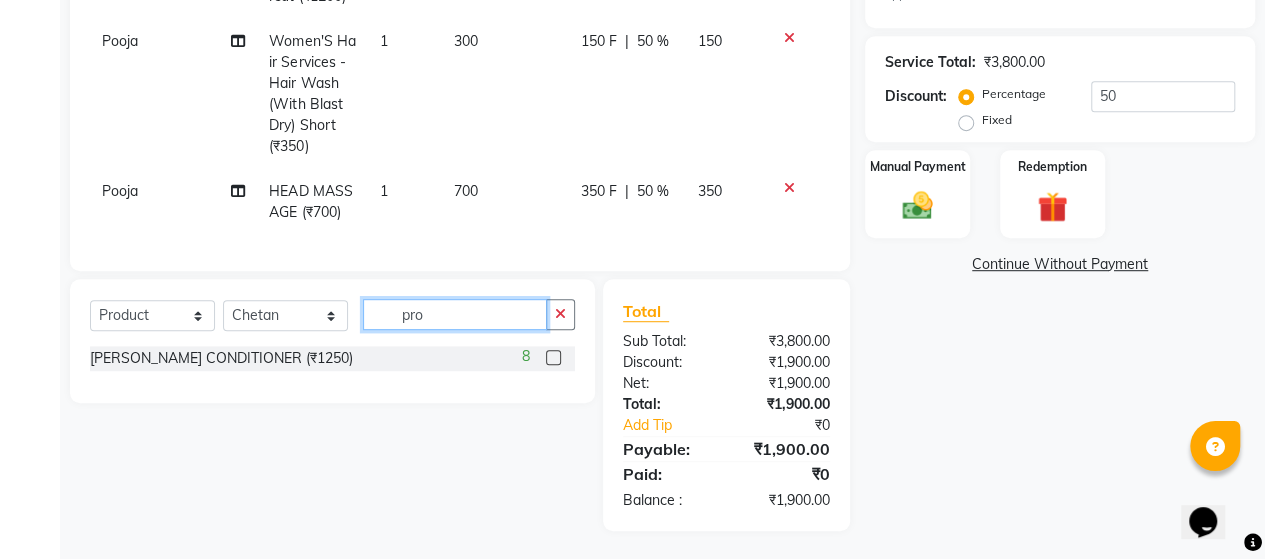 type on "pro" 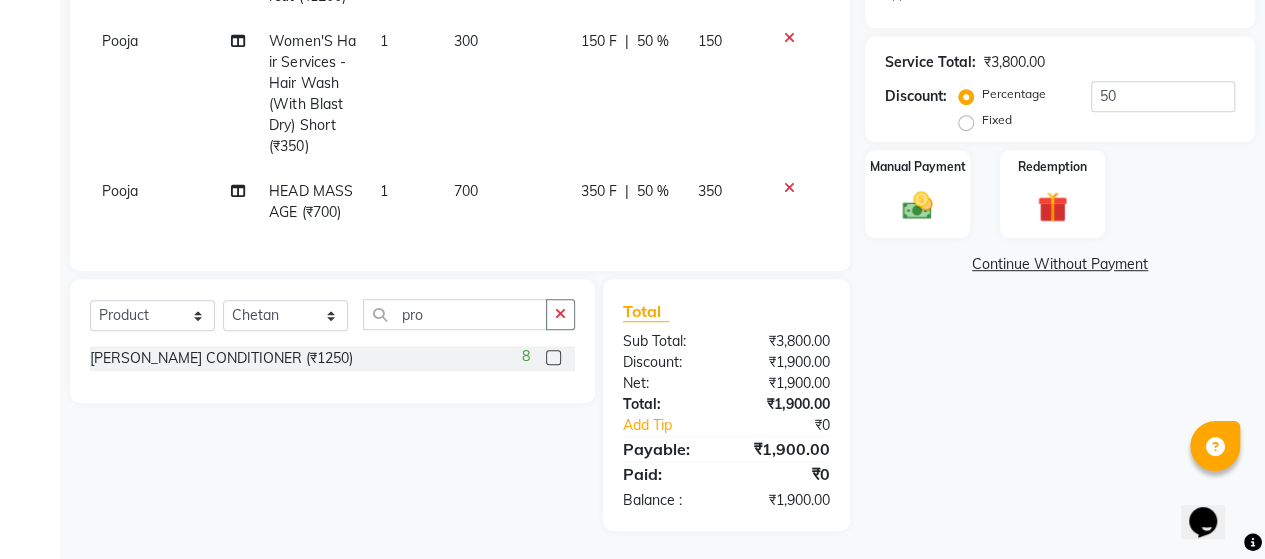 click 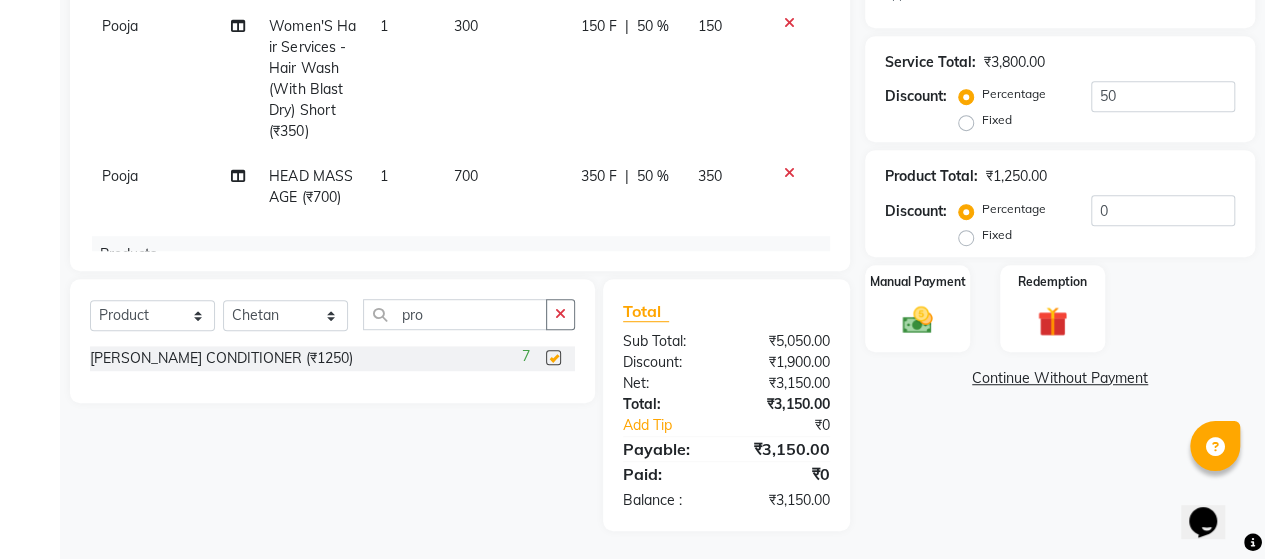checkbox on "false" 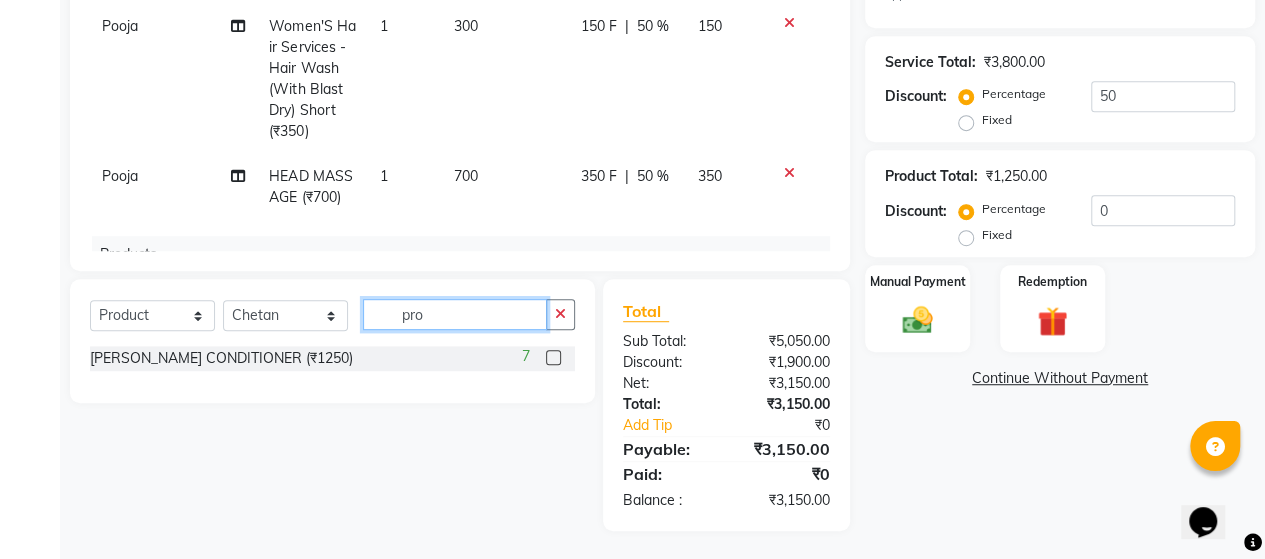 click on "pro" 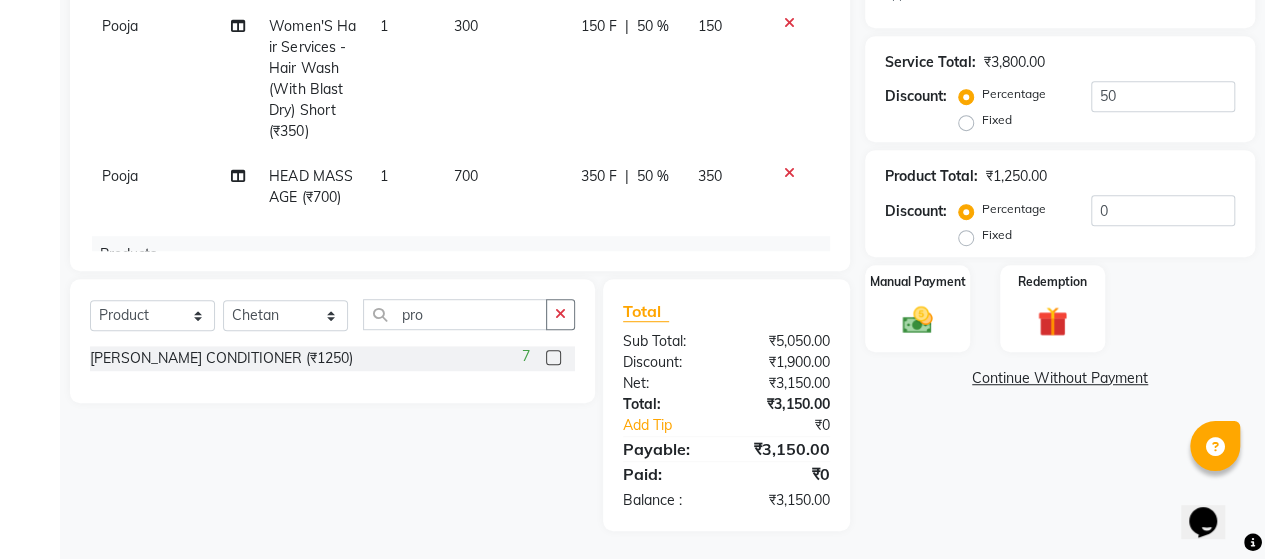 click on "700" 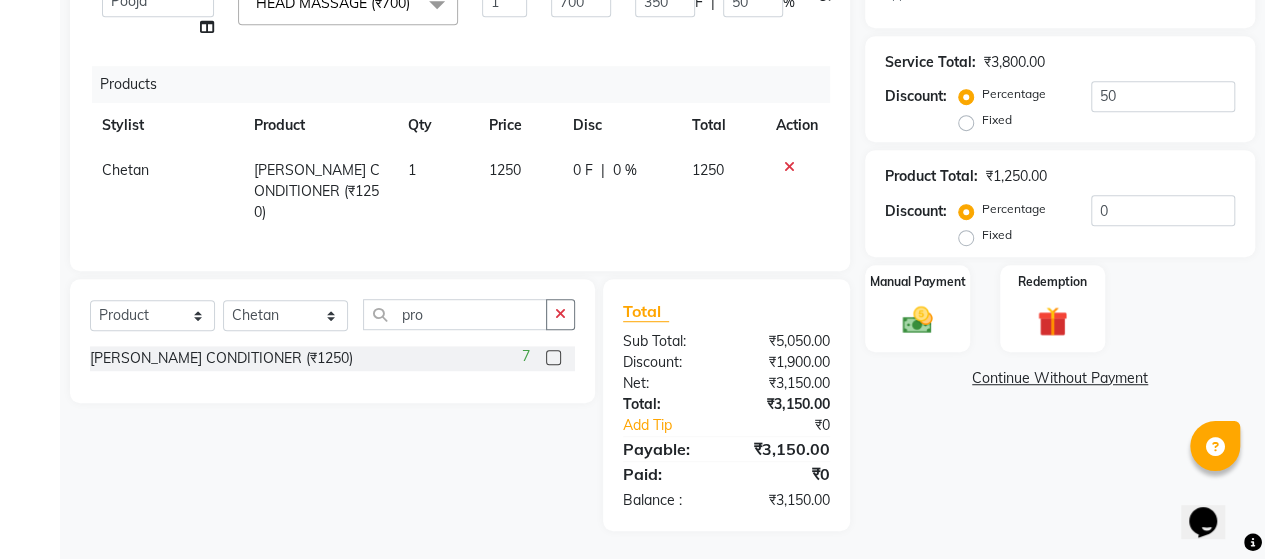 click on "1250" 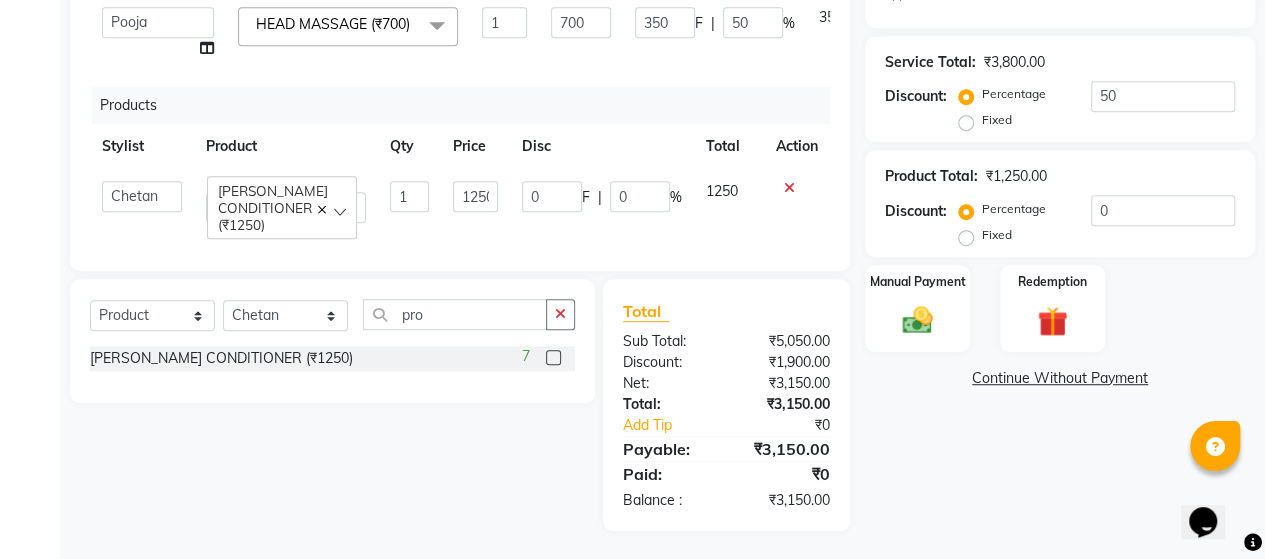 scroll, scrollTop: 60, scrollLeft: 0, axis: vertical 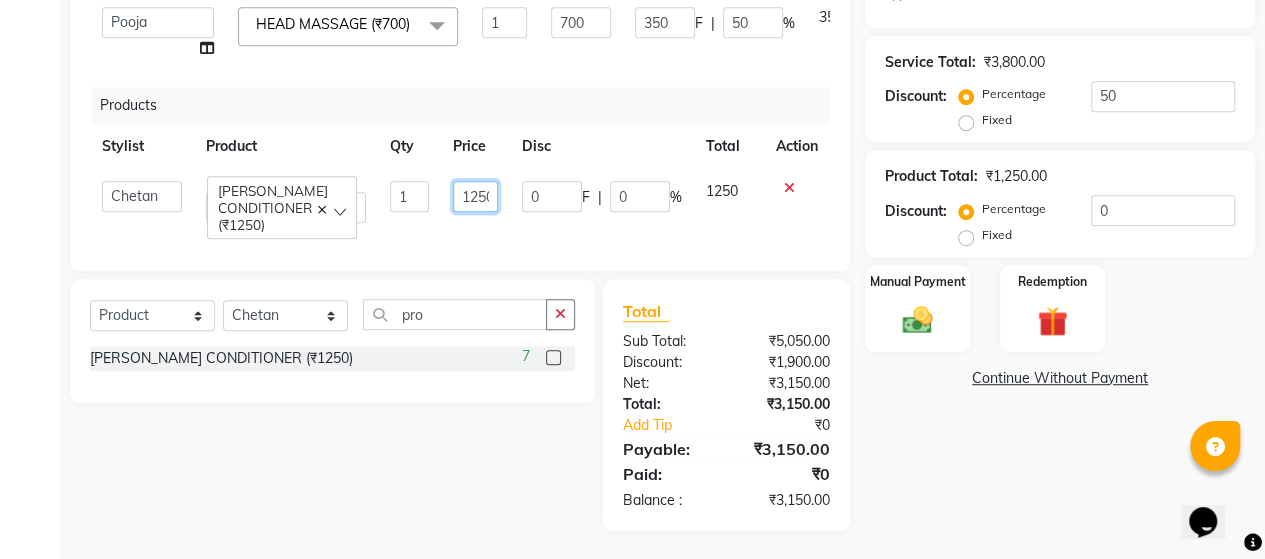 click on "1250" 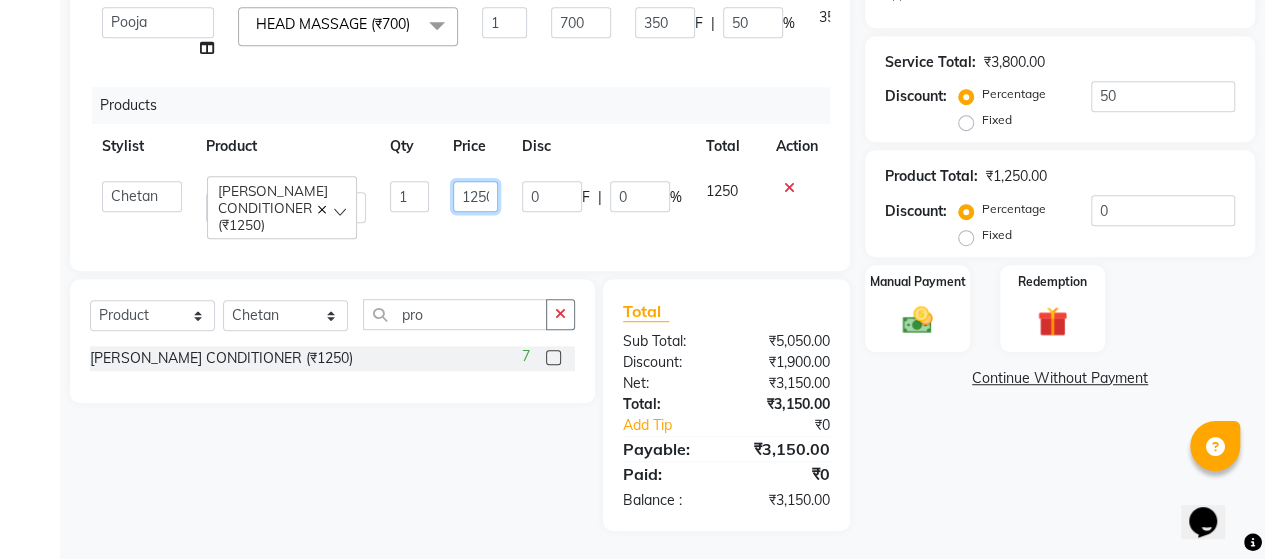 click on "1250" 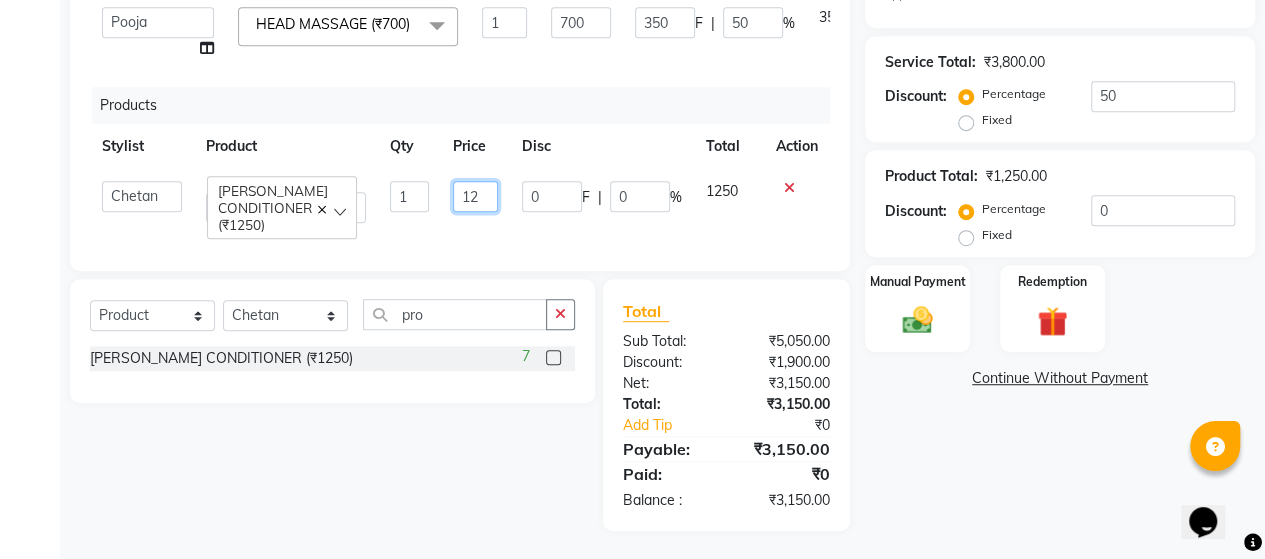 scroll, scrollTop: 0, scrollLeft: 0, axis: both 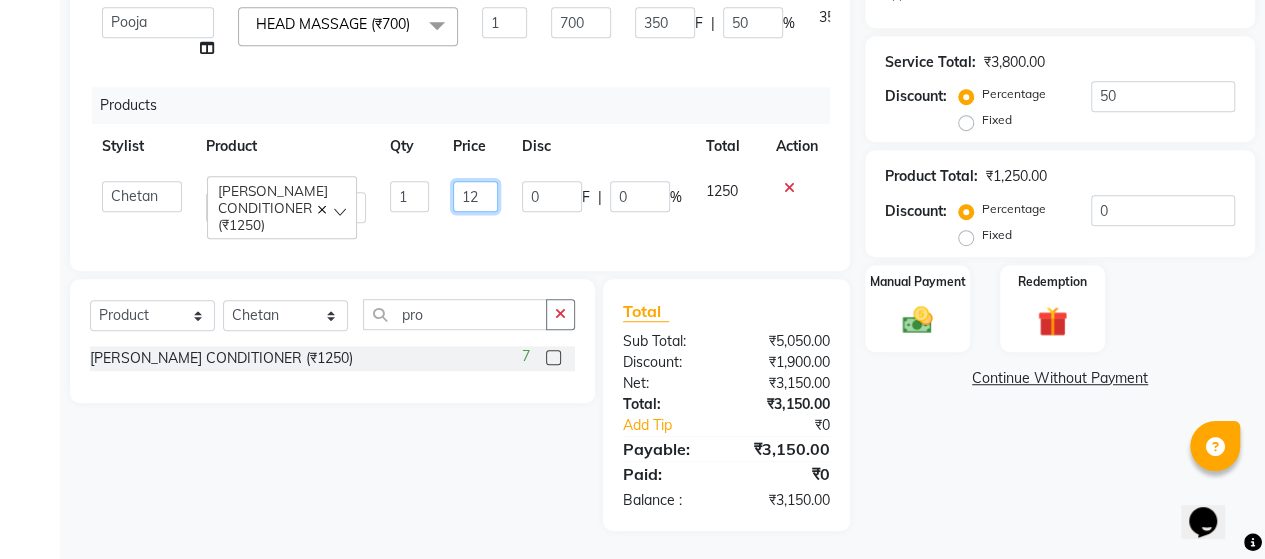 type on "1" 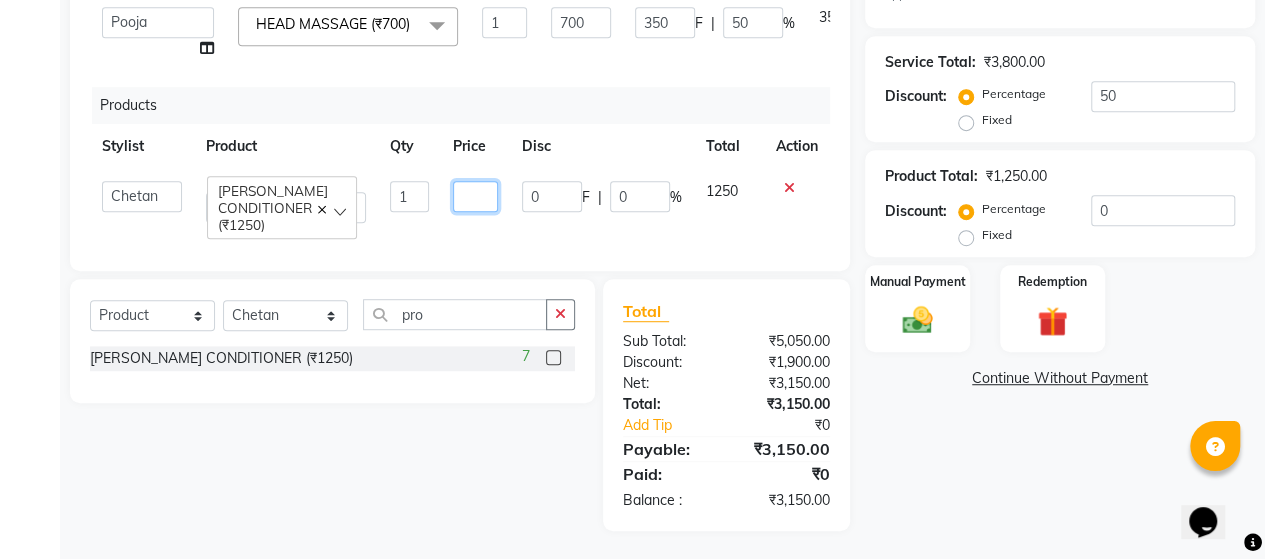 type on "5" 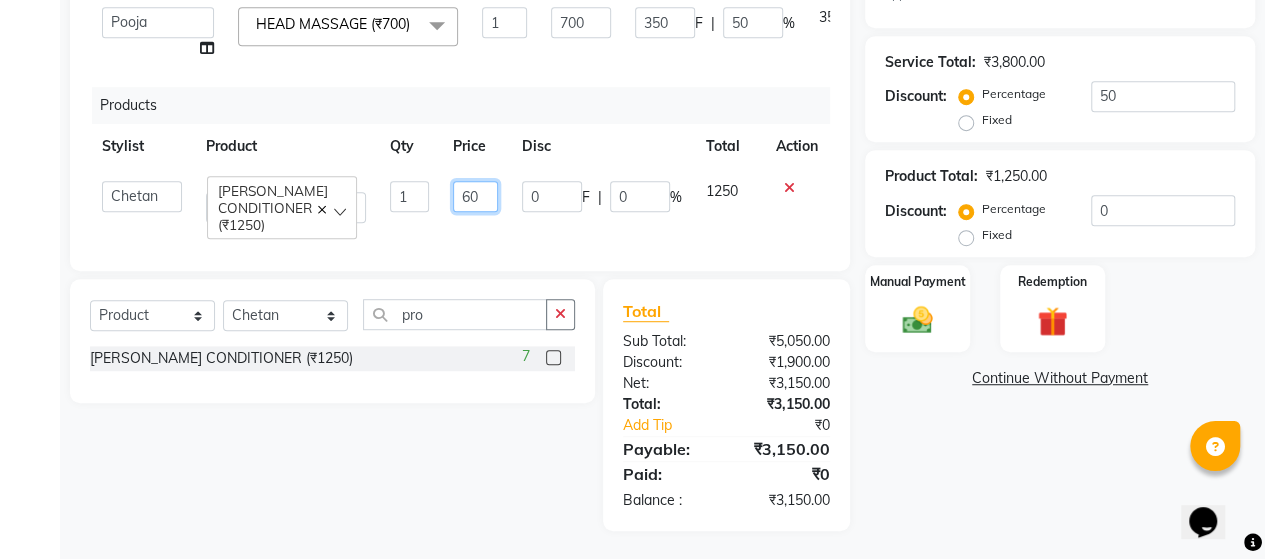 type on "600" 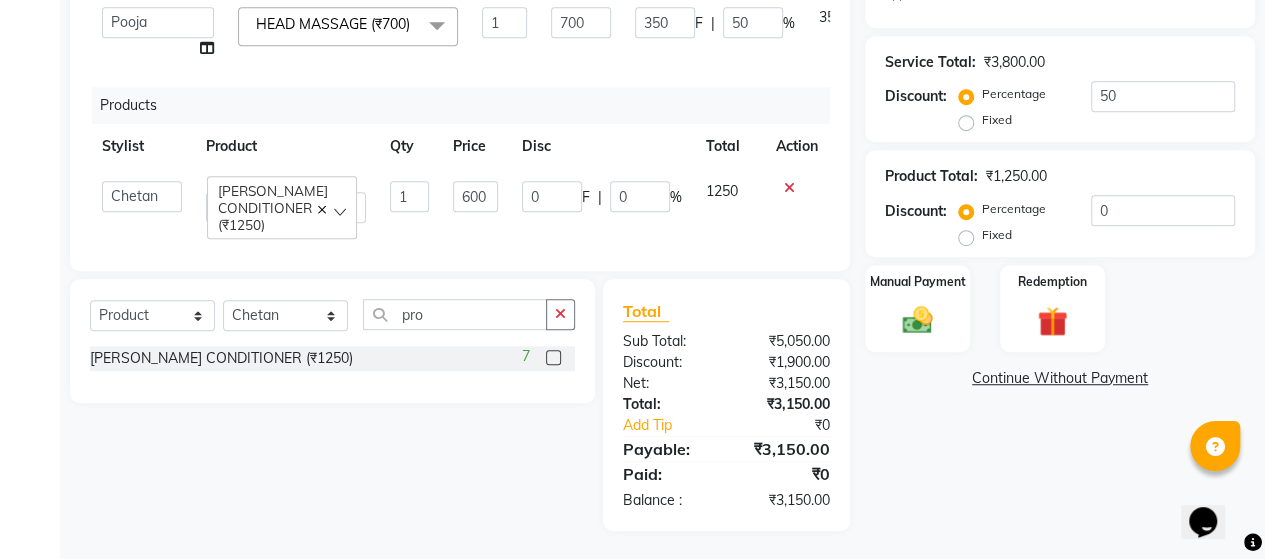 click on "600" 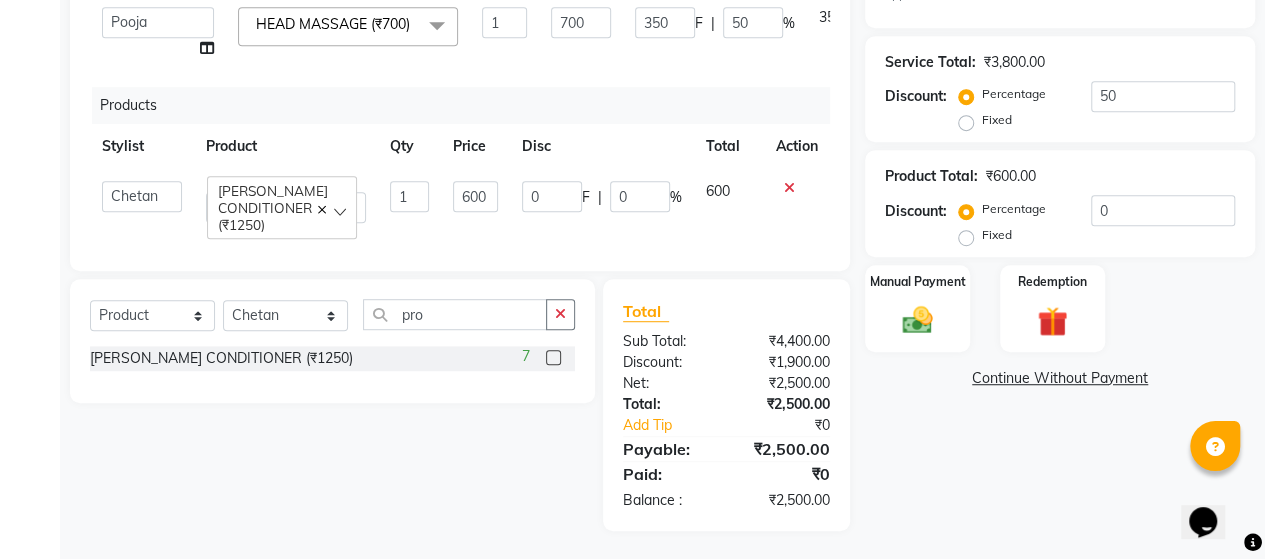 click on "[PERSON_NAME] CONDITIONER (₹1250)" 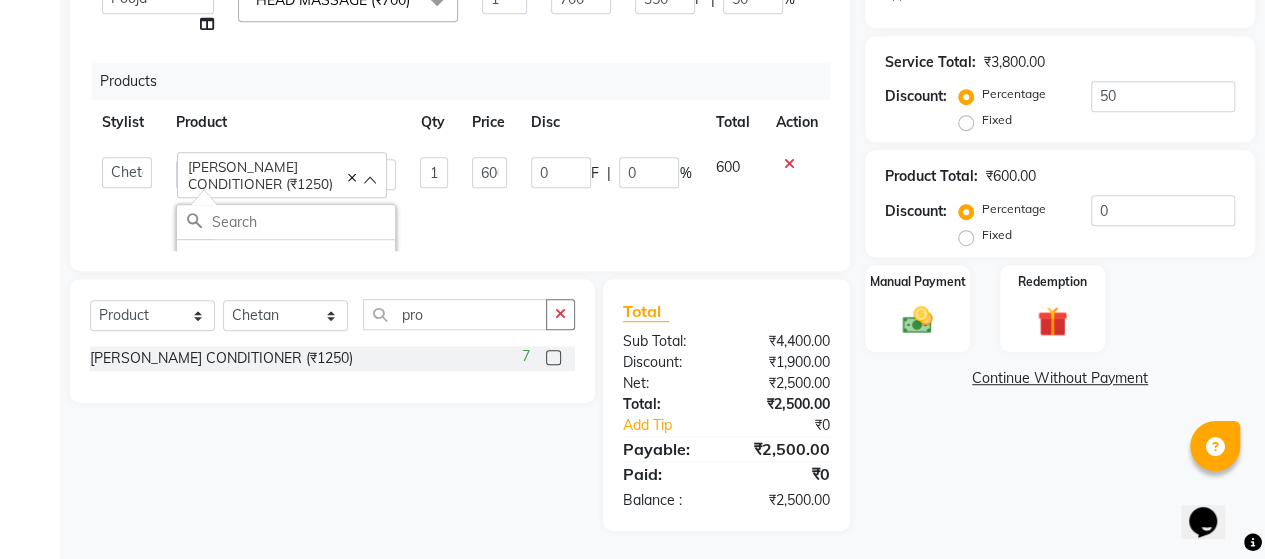 scroll, scrollTop: 72, scrollLeft: 0, axis: vertical 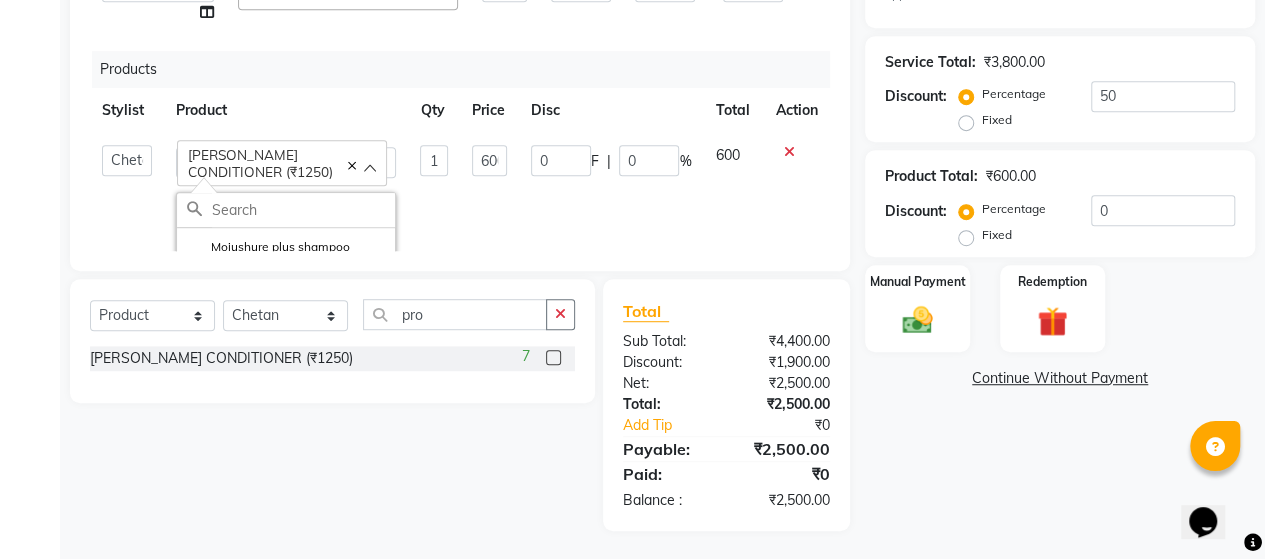 click on "[PERSON_NAME] CONDITIONER (₹1250)" 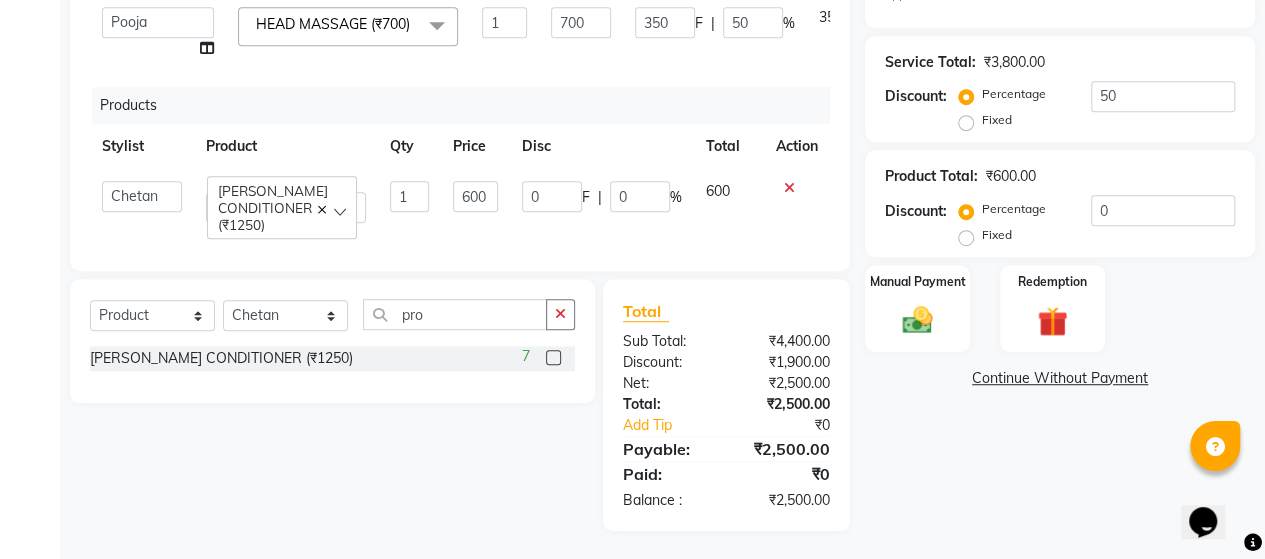 scroll, scrollTop: 60, scrollLeft: 0, axis: vertical 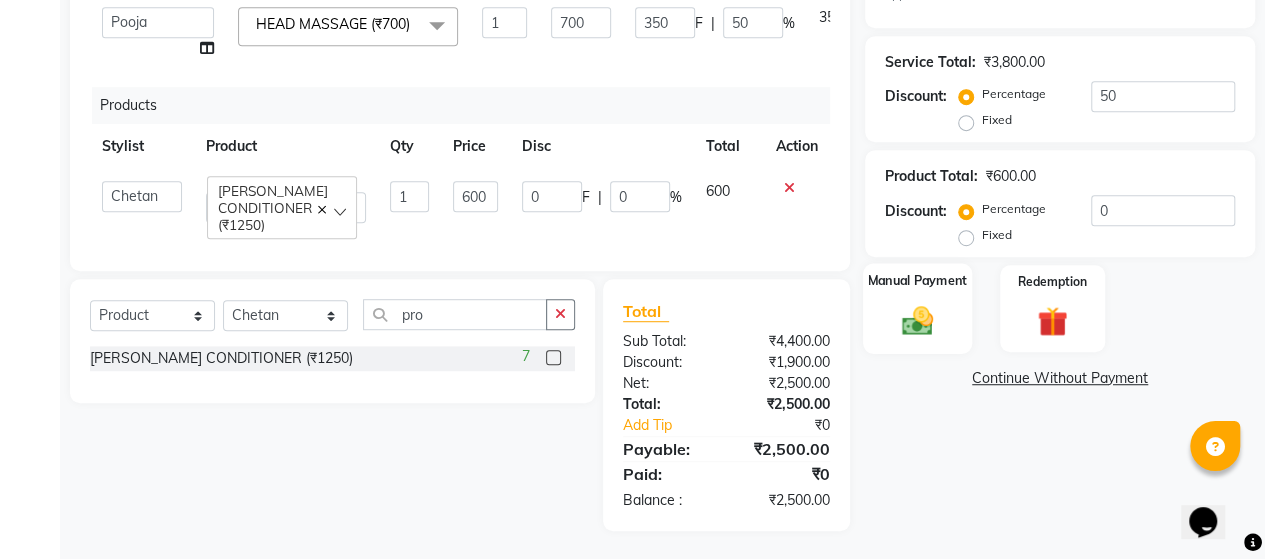 click 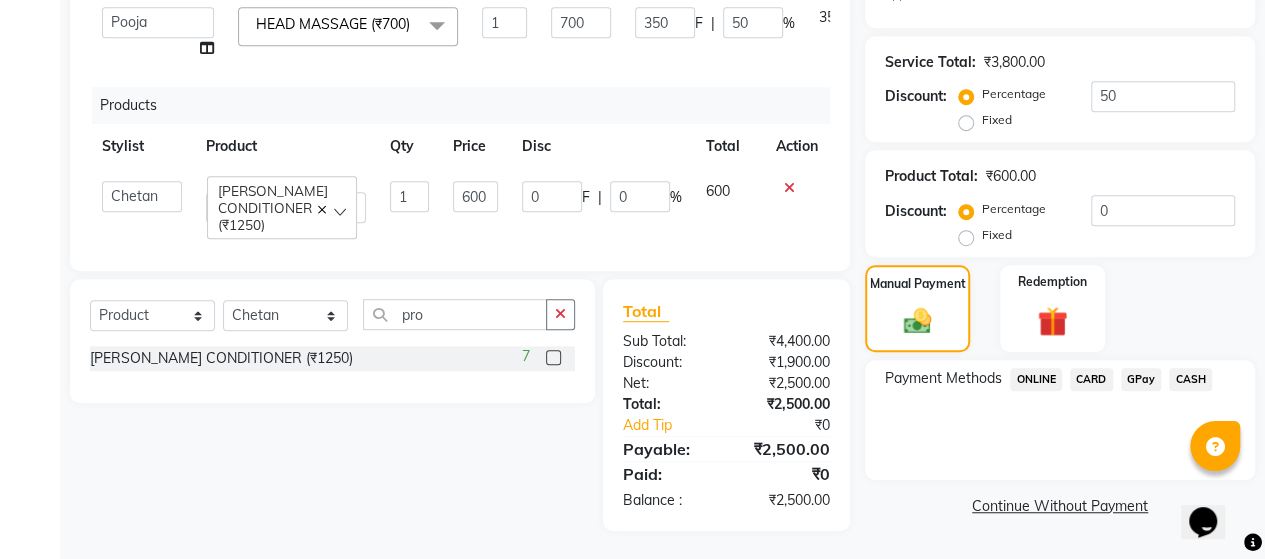 click on "GPay" 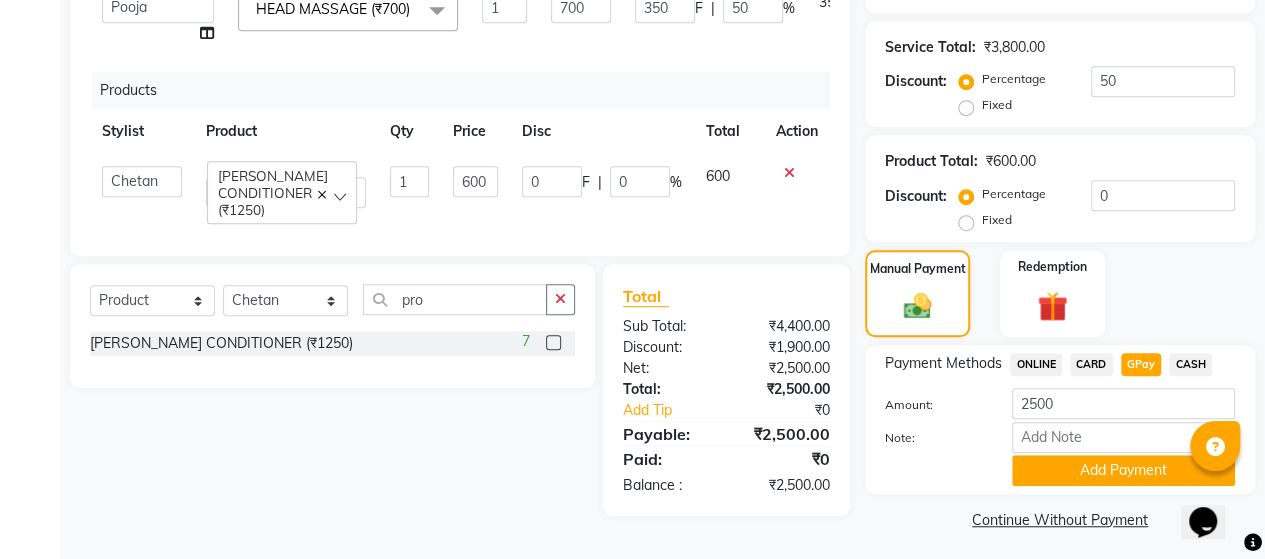 scroll, scrollTop: 517, scrollLeft: 0, axis: vertical 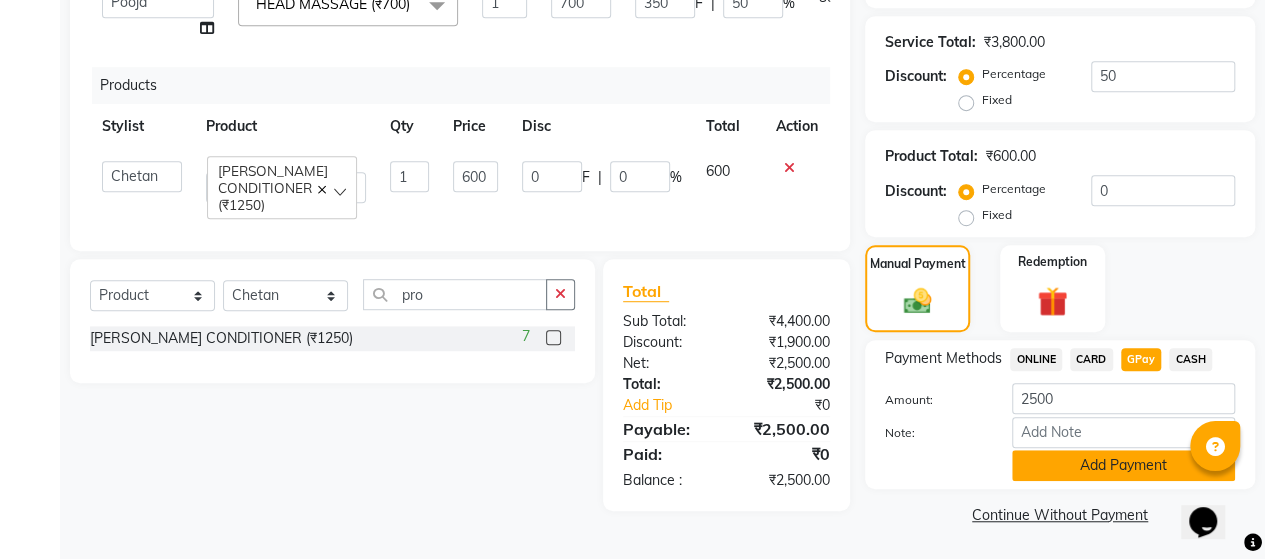 click on "Add Payment" 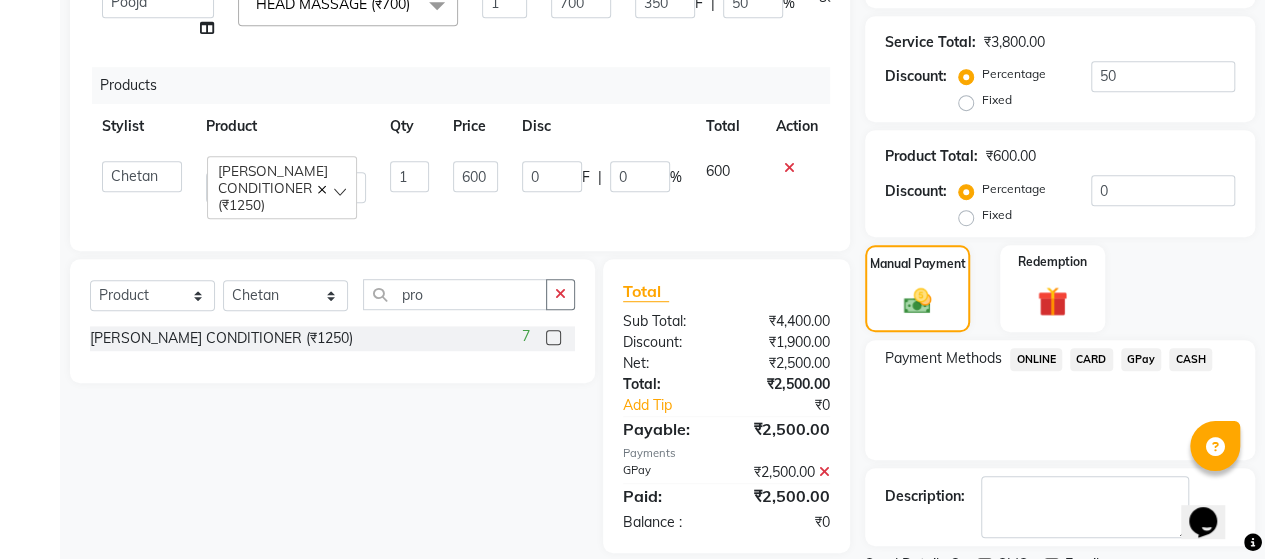 scroll, scrollTop: 600, scrollLeft: 0, axis: vertical 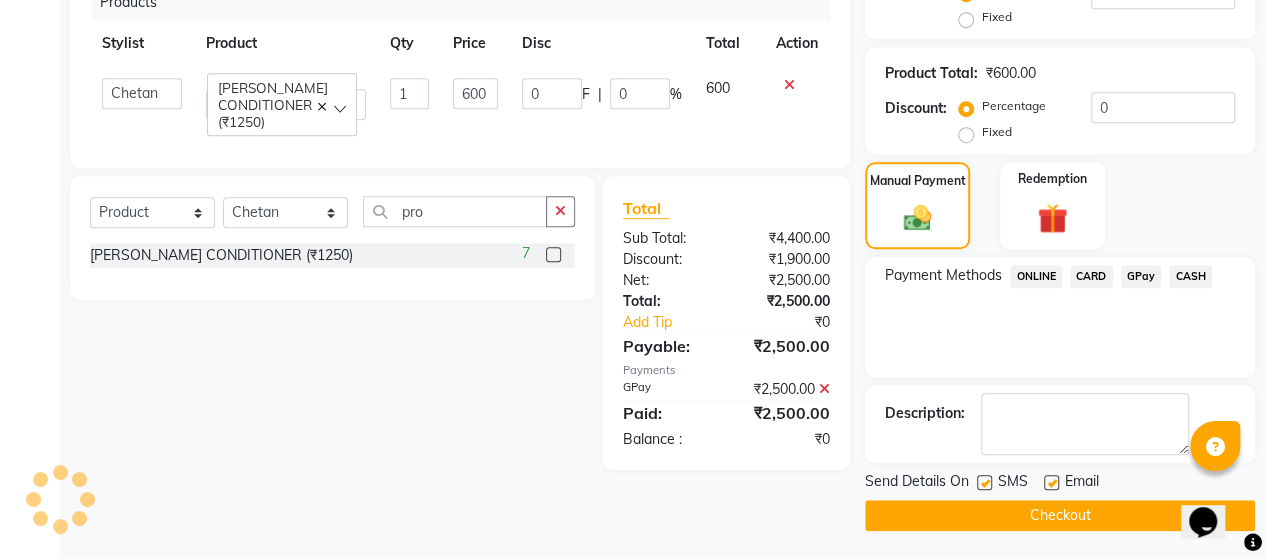 click on "Checkout" 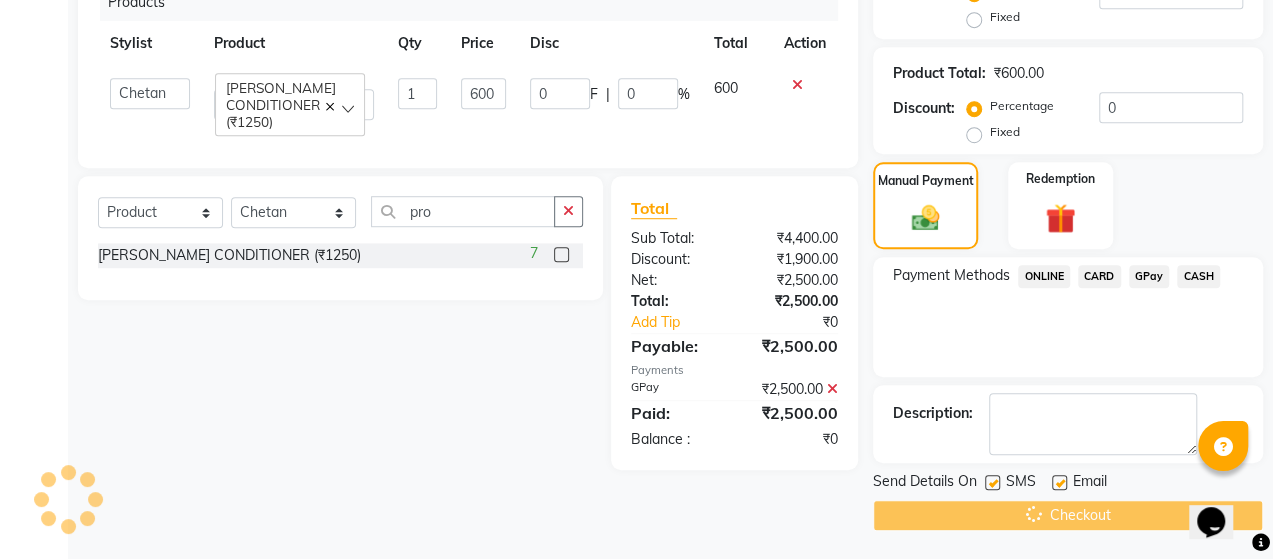 scroll, scrollTop: 0, scrollLeft: 0, axis: both 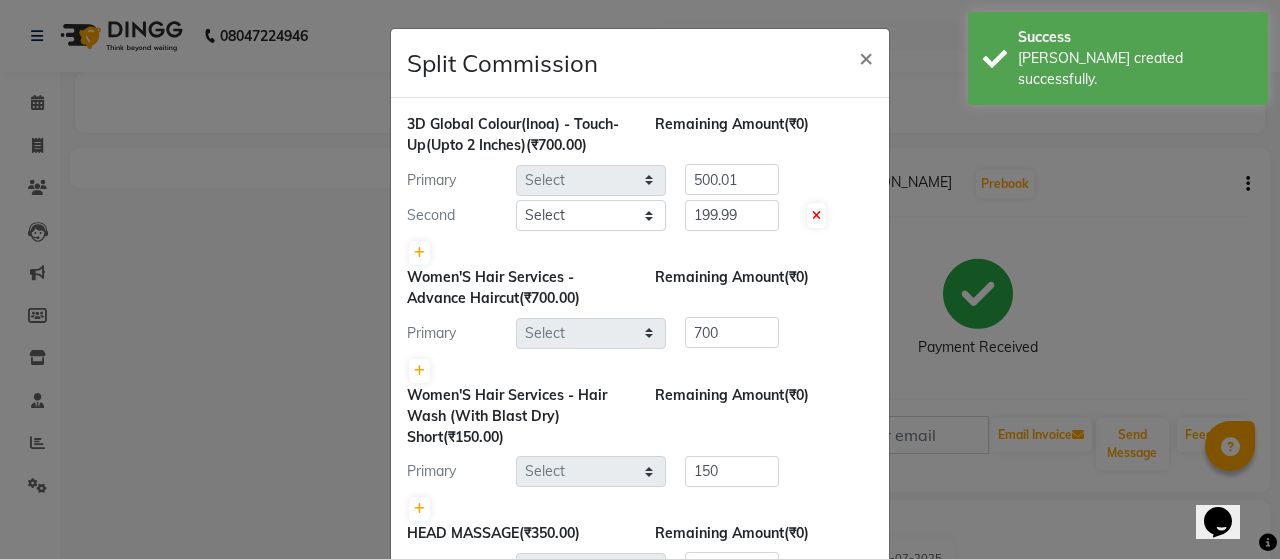 select on "40244" 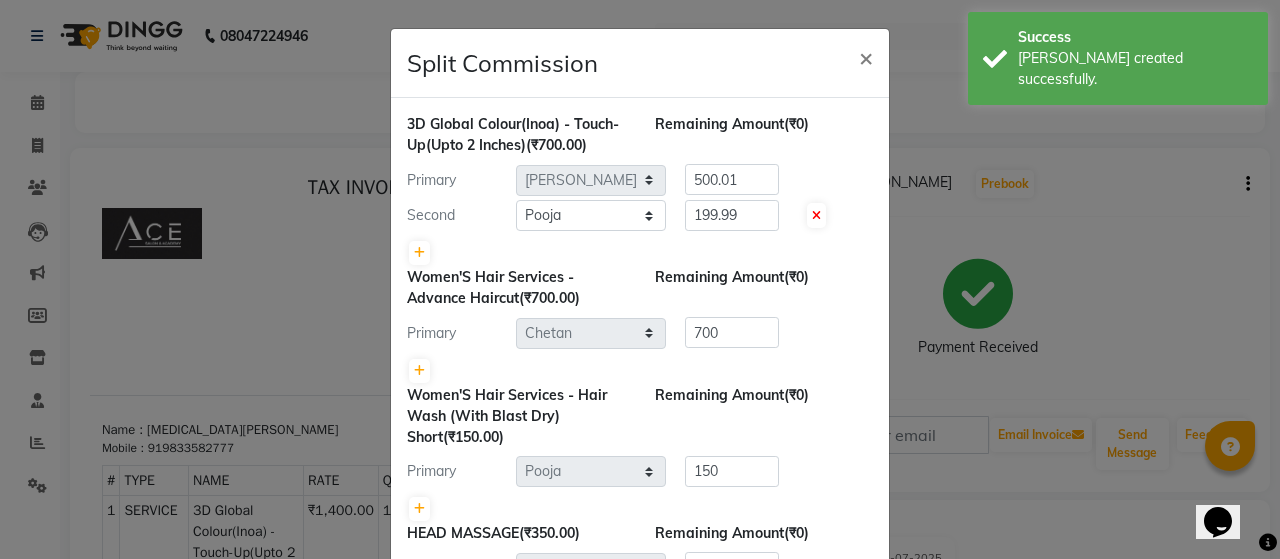scroll, scrollTop: 0, scrollLeft: 0, axis: both 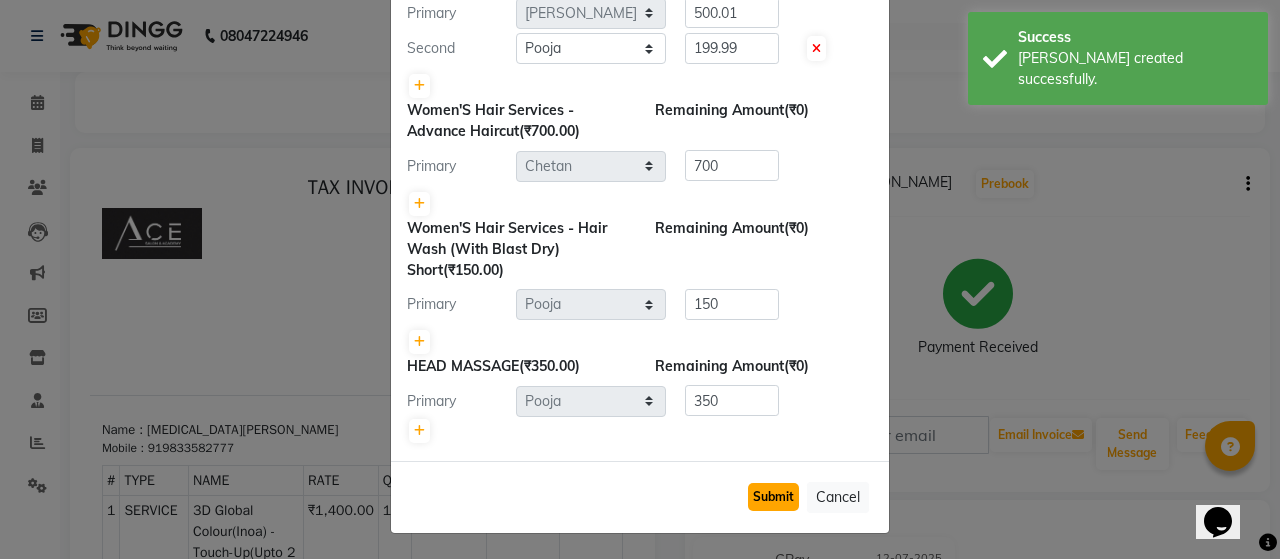 click on "Submit" 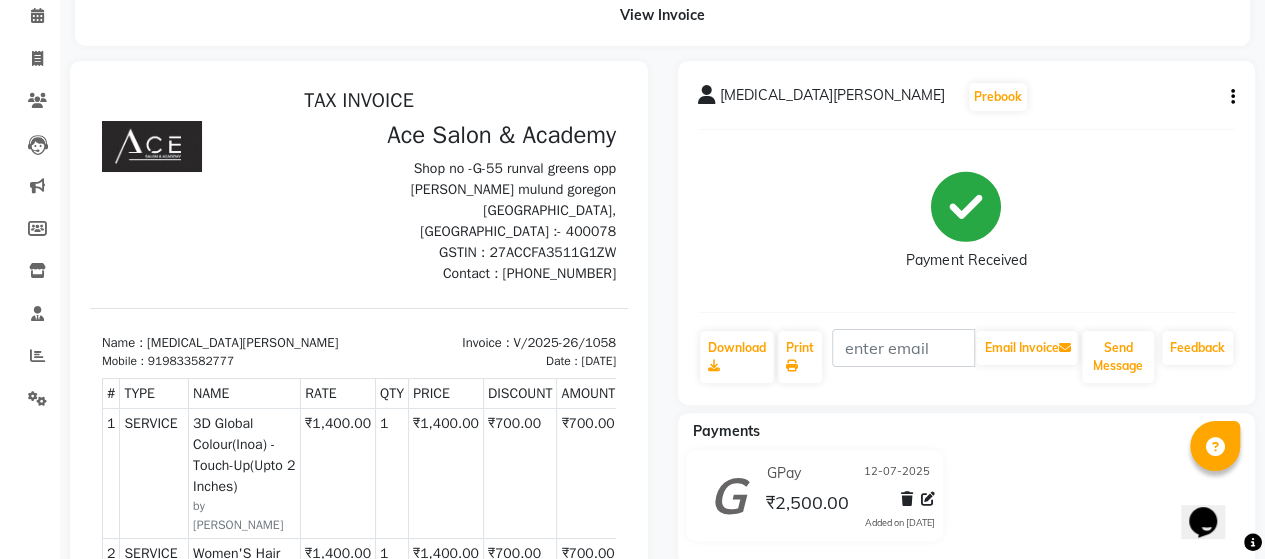 scroll, scrollTop: 0, scrollLeft: 0, axis: both 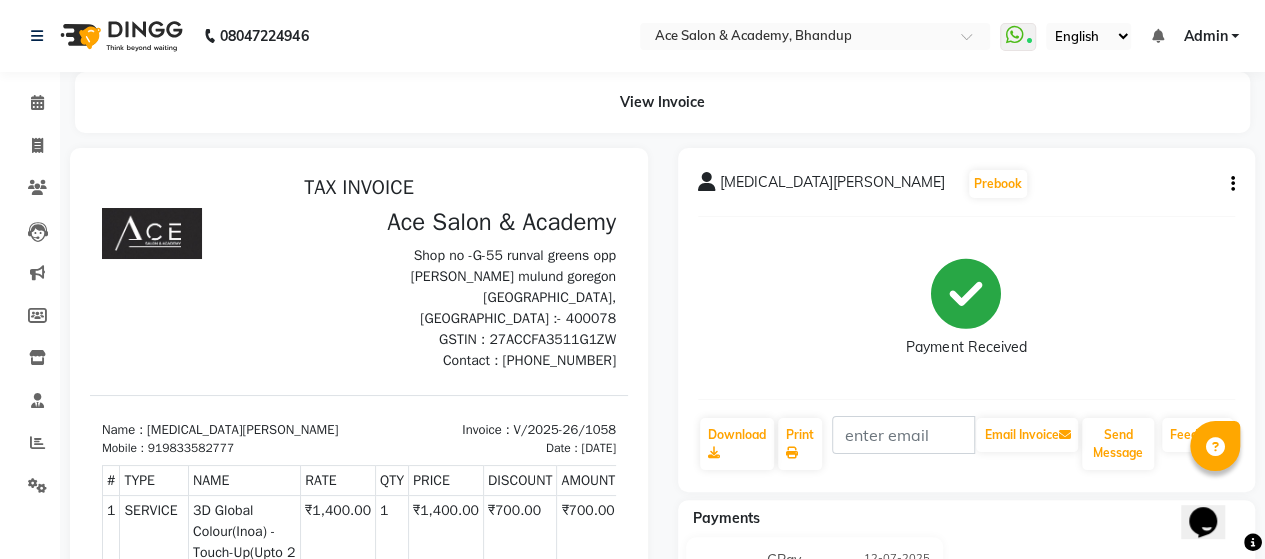 click on "[MEDICAL_DATA][PERSON_NAME]" 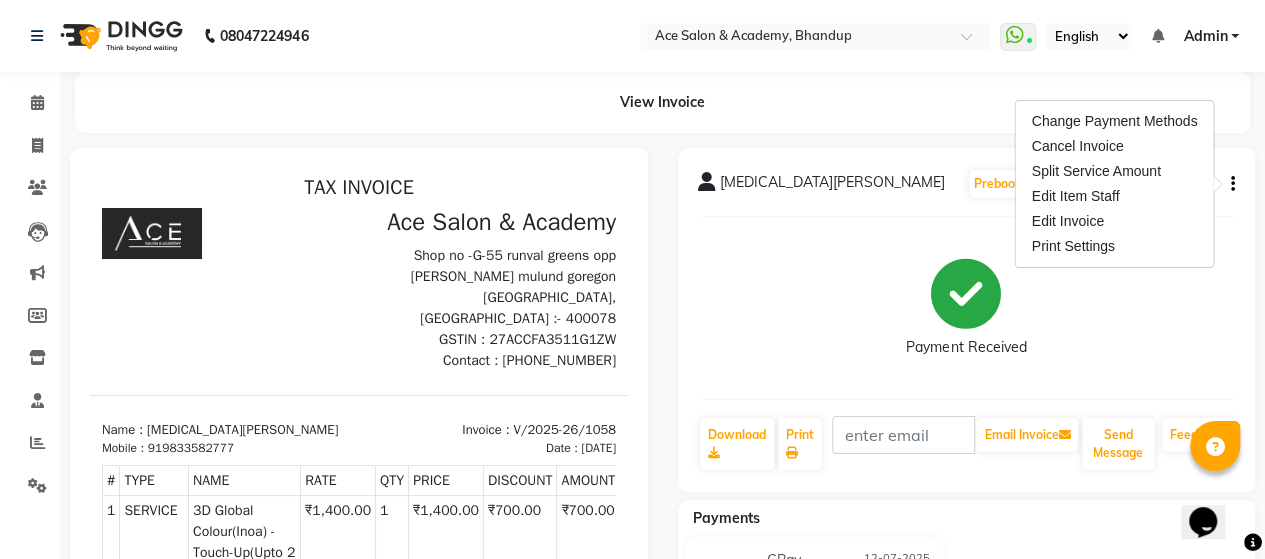 click at bounding box center [359, 720] 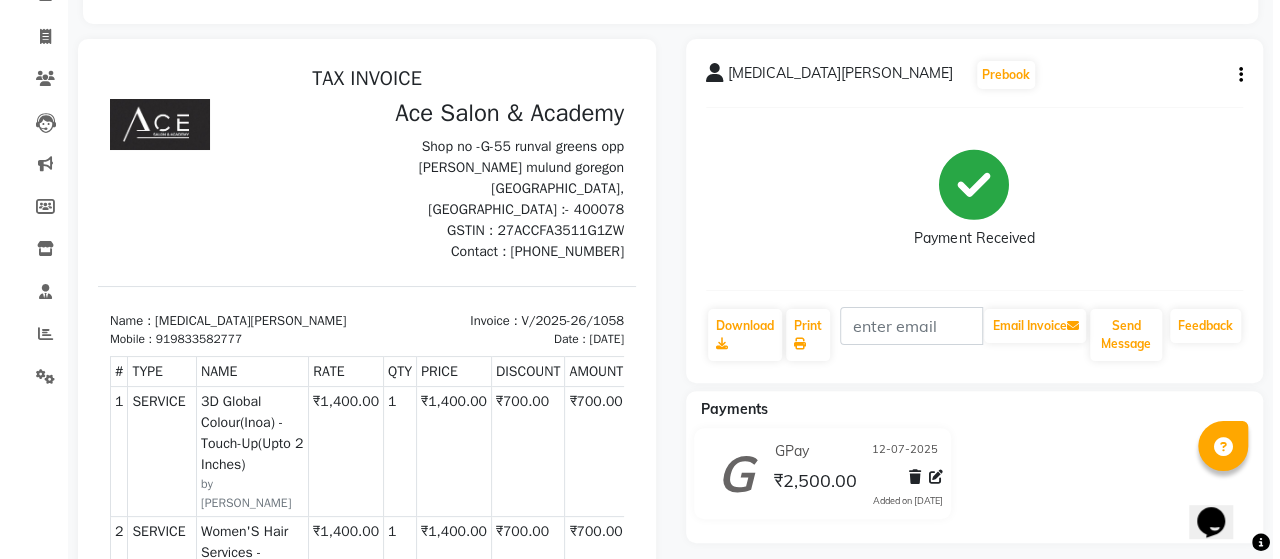 scroll, scrollTop: 0, scrollLeft: 0, axis: both 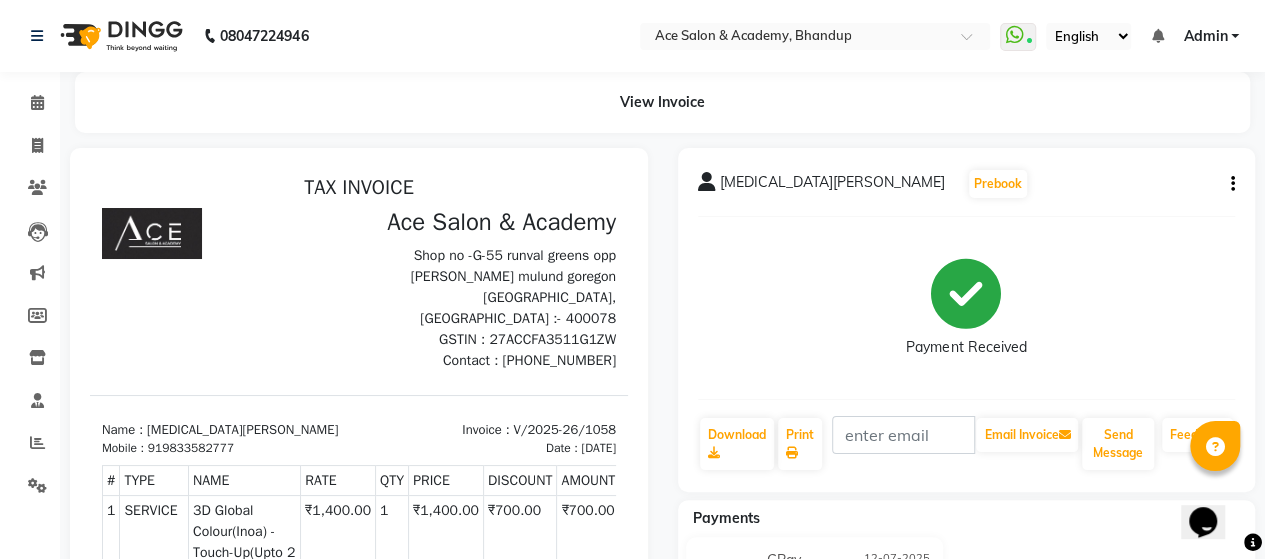 drag, startPoint x: 782, startPoint y: 166, endPoint x: 744, endPoint y: 185, distance: 42.48529 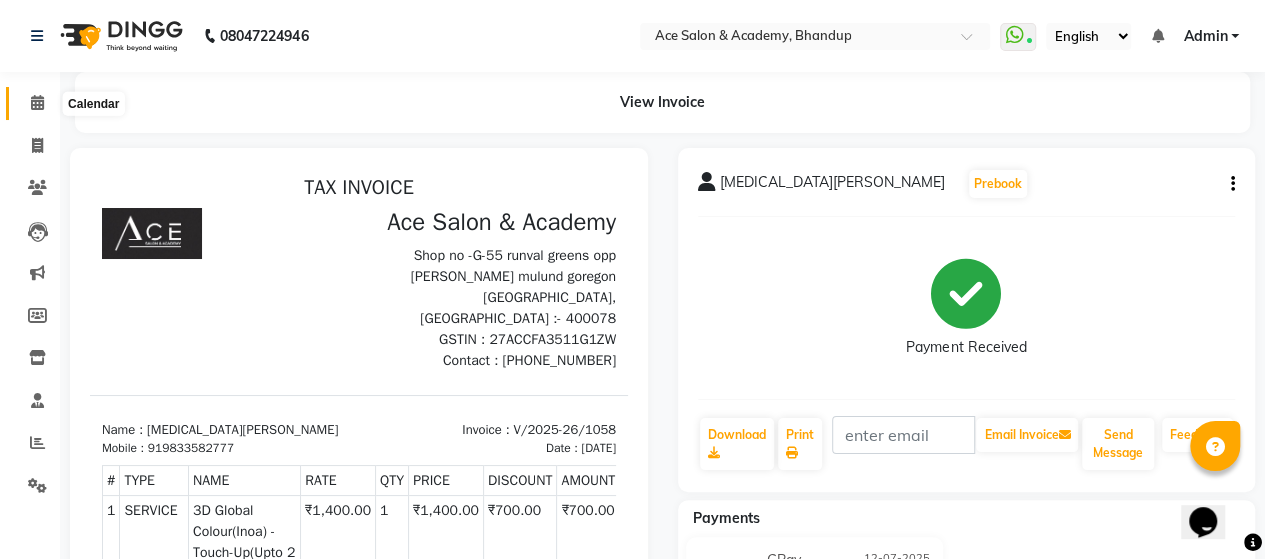 click 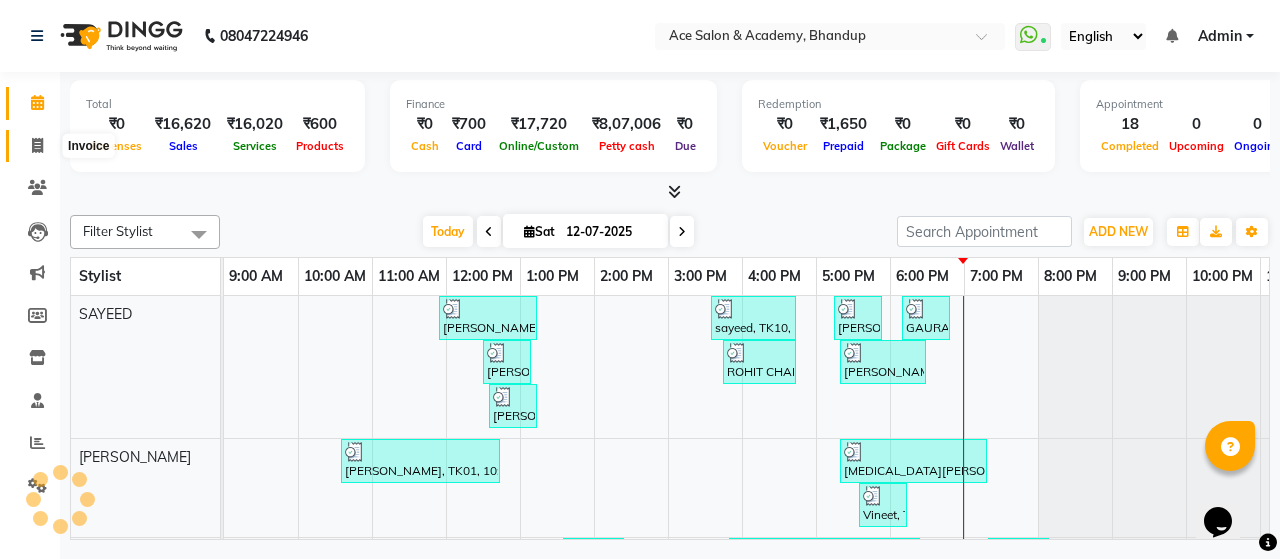 scroll, scrollTop: 0, scrollLeft: 0, axis: both 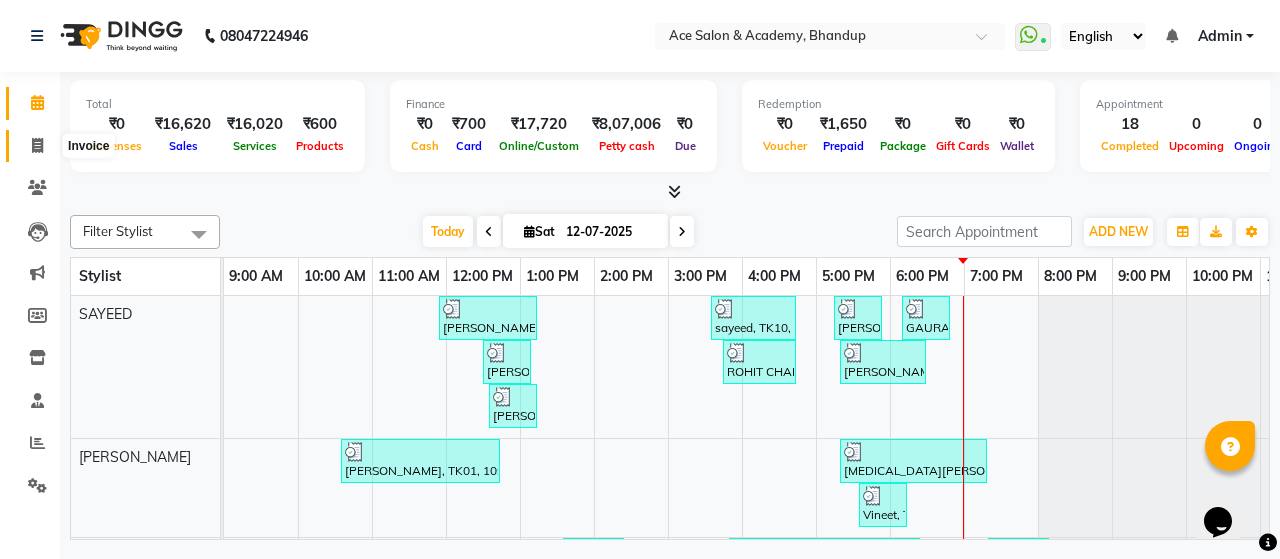 click 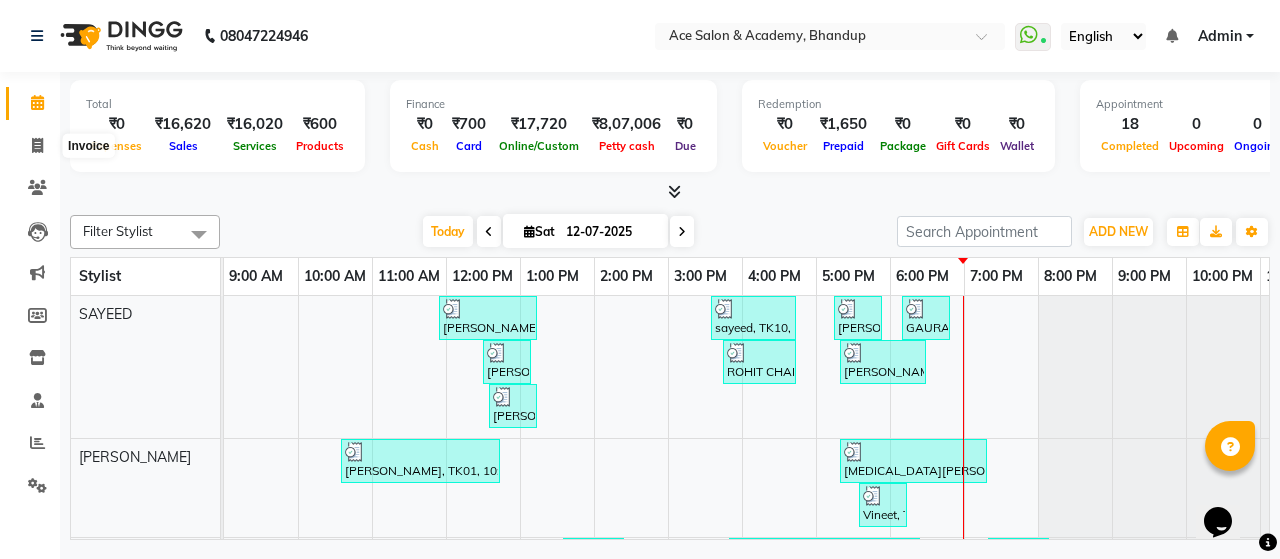 select on "5800" 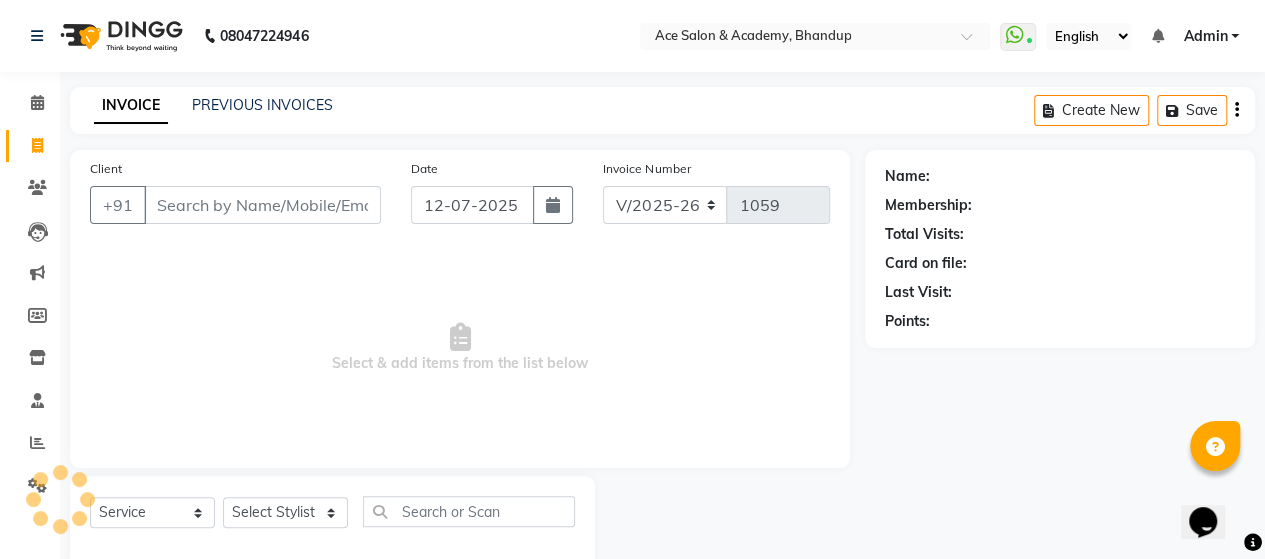 click on "Client" at bounding box center [262, 205] 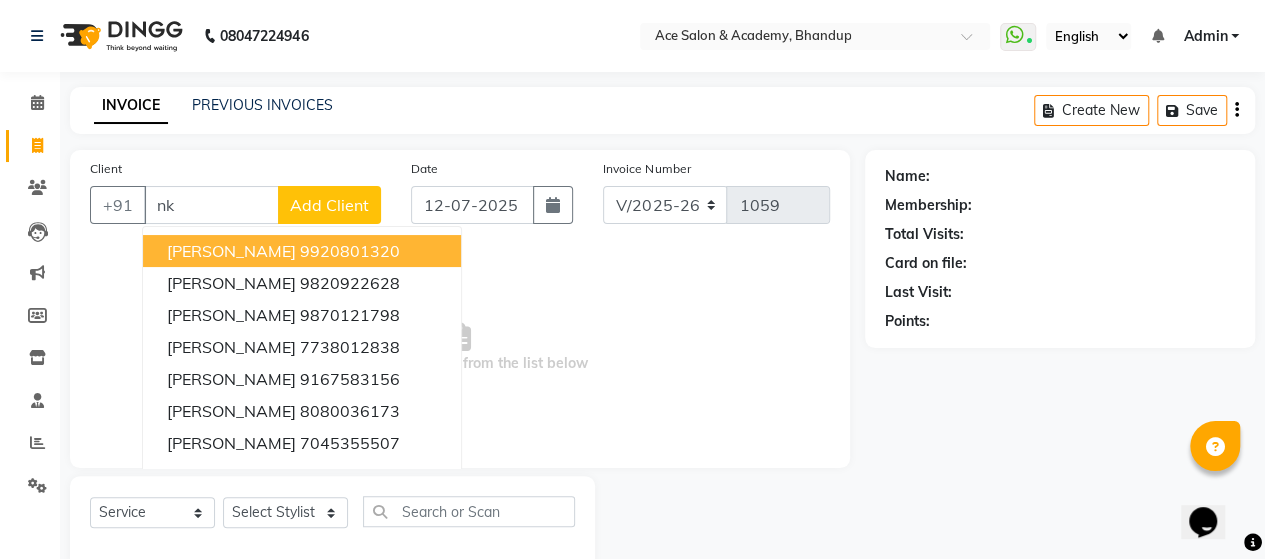 type on "n" 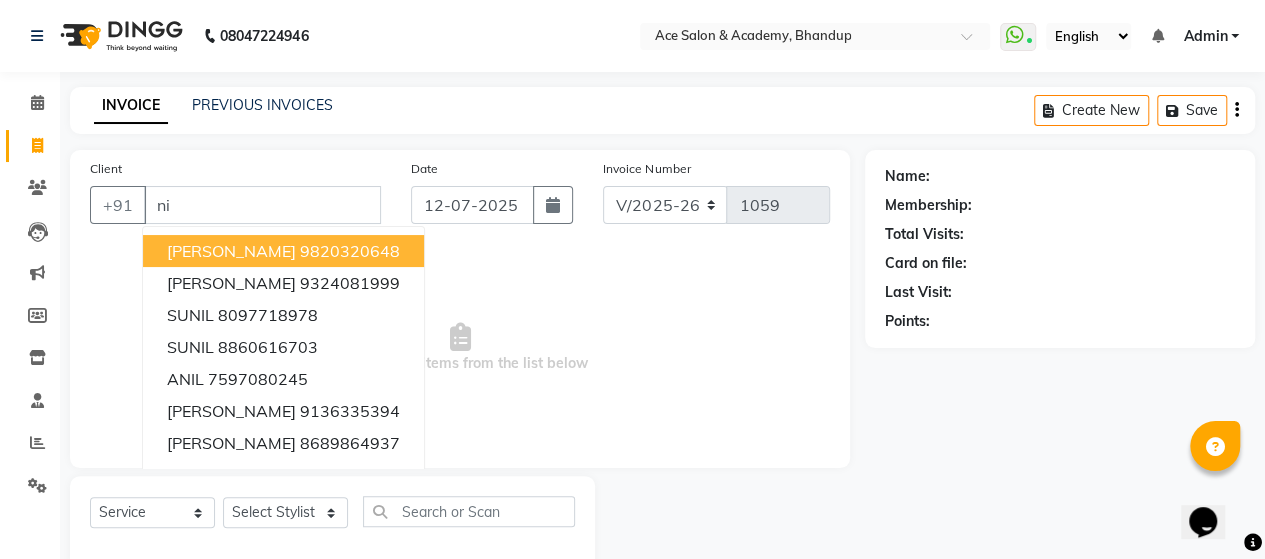 type on "n" 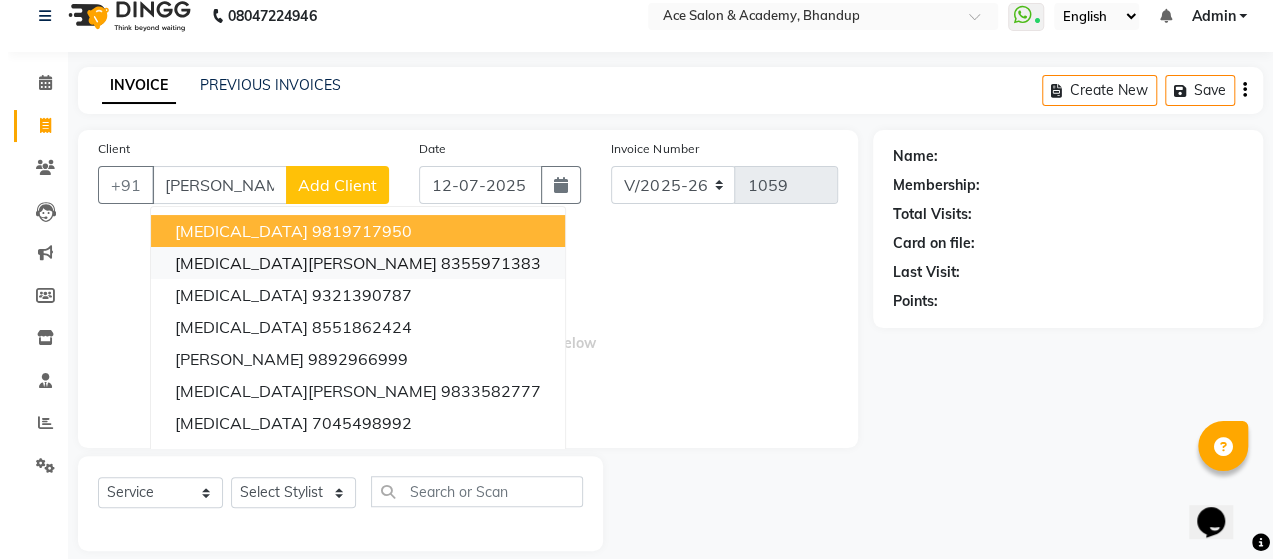 scroll, scrollTop: 41, scrollLeft: 0, axis: vertical 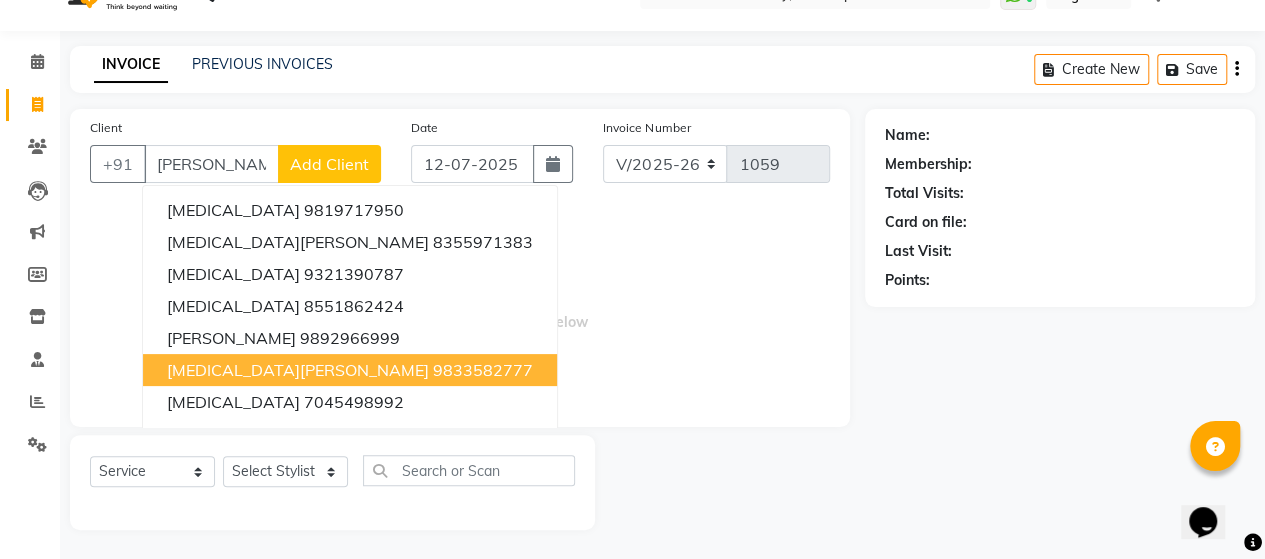 click on "9833582777" at bounding box center (483, 370) 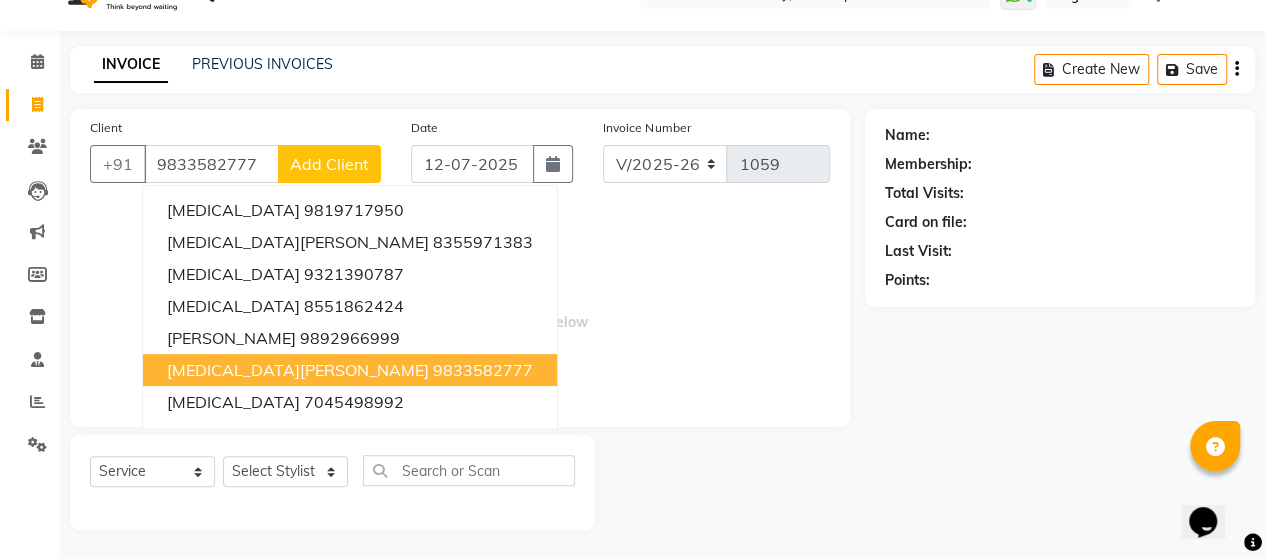 type on "9833582777" 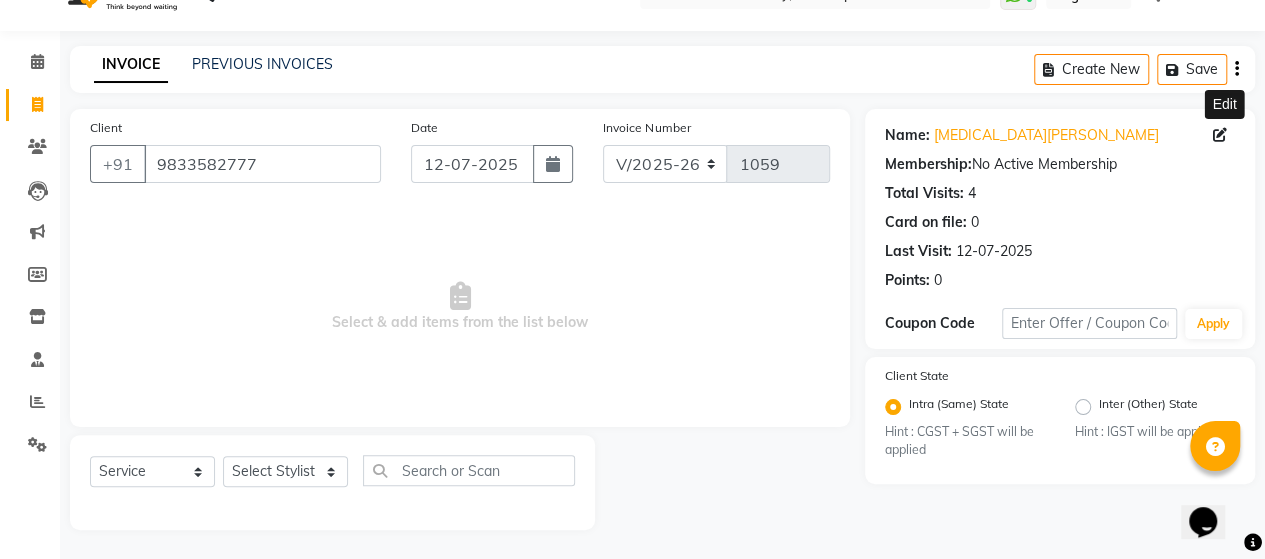click 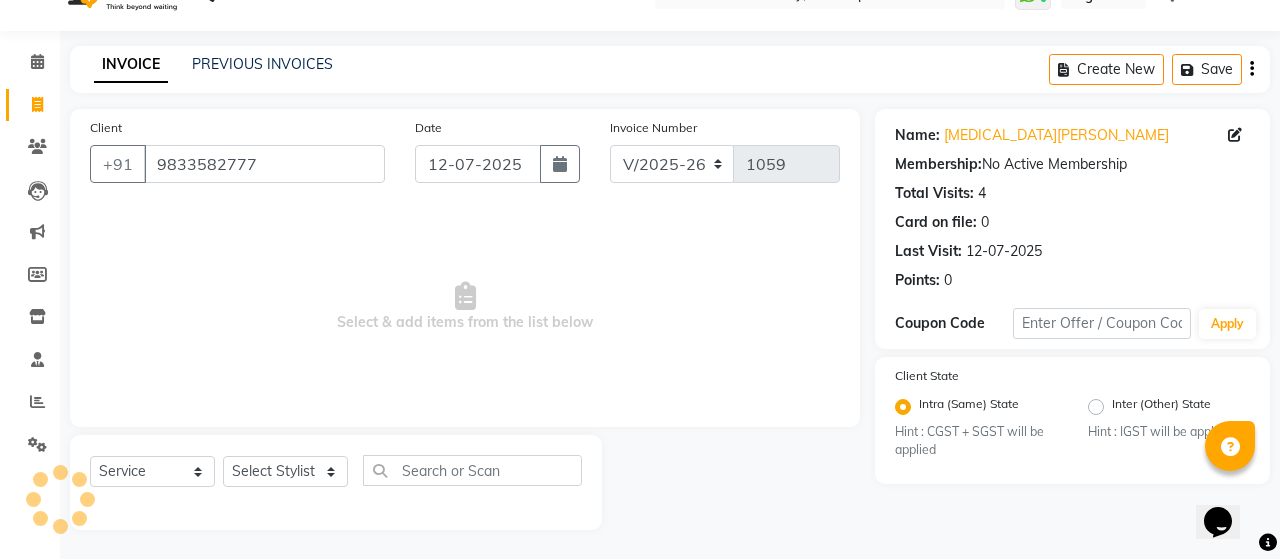 select on "[DEMOGRAPHIC_DATA]" 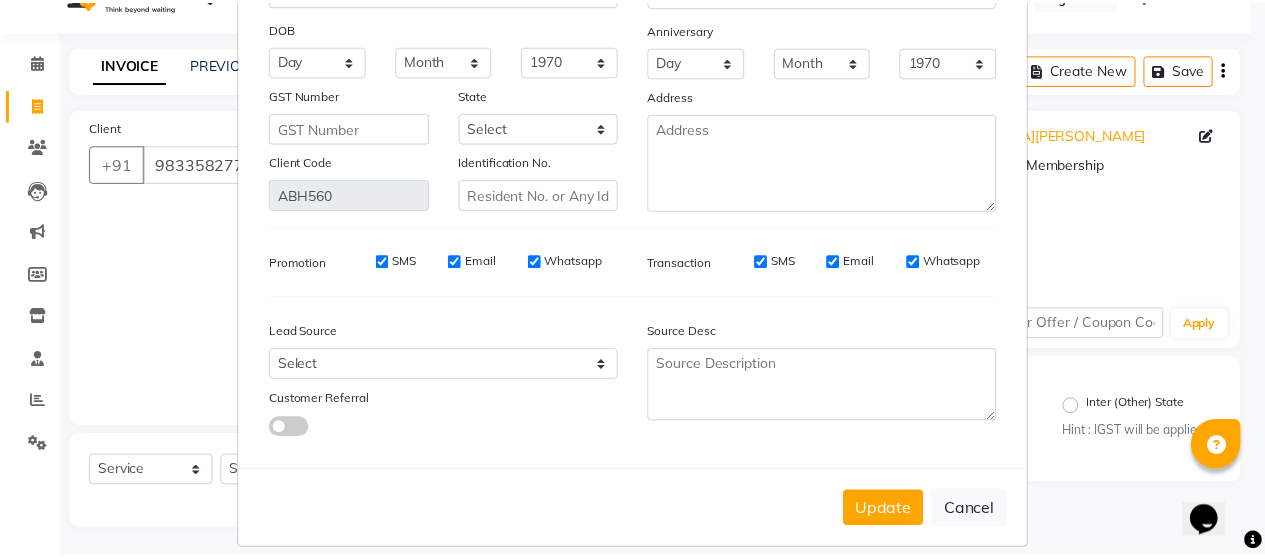 scroll, scrollTop: 250, scrollLeft: 0, axis: vertical 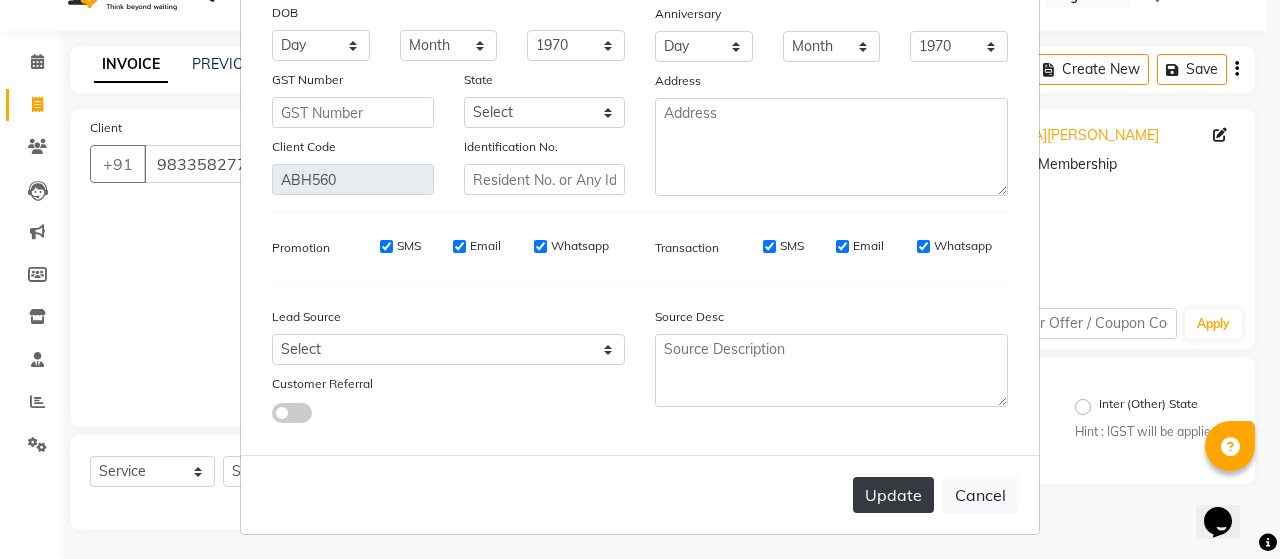click on "Update" at bounding box center [893, 495] 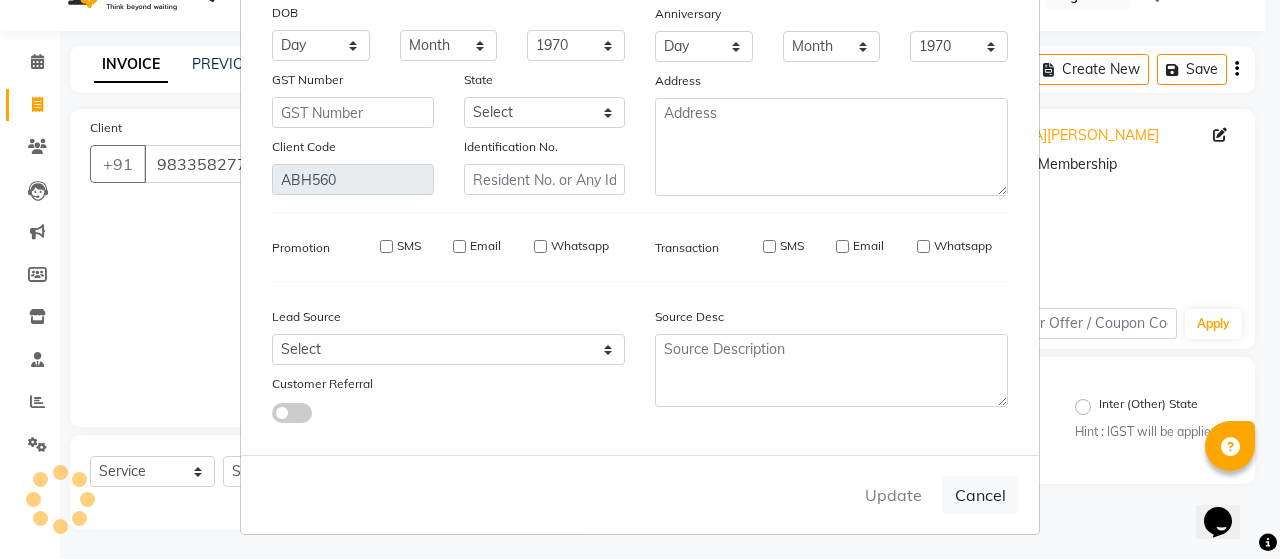 type 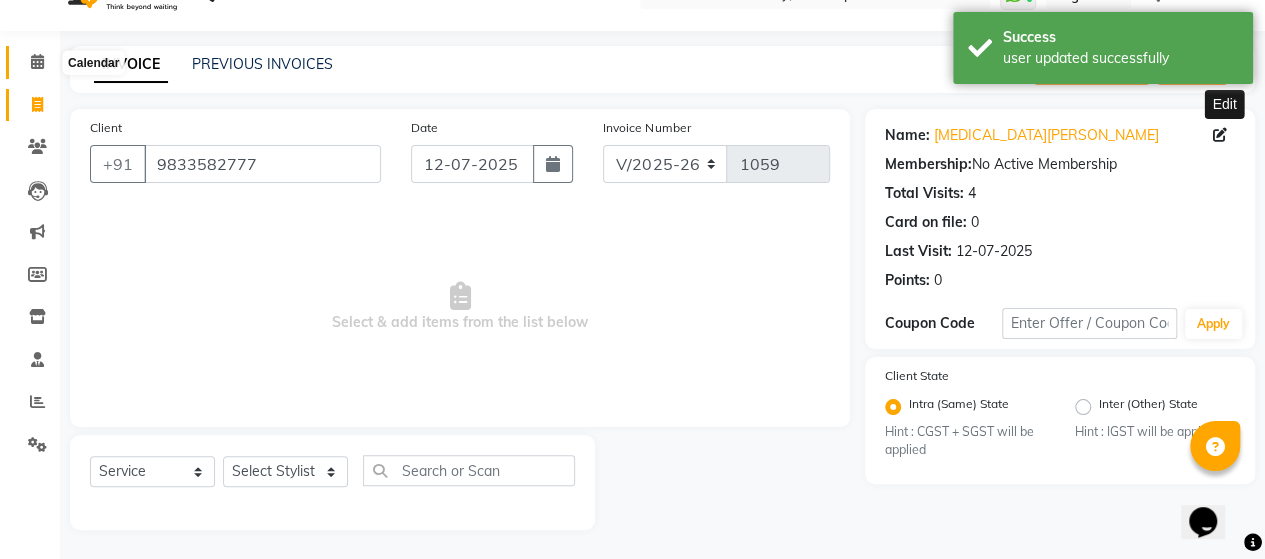click 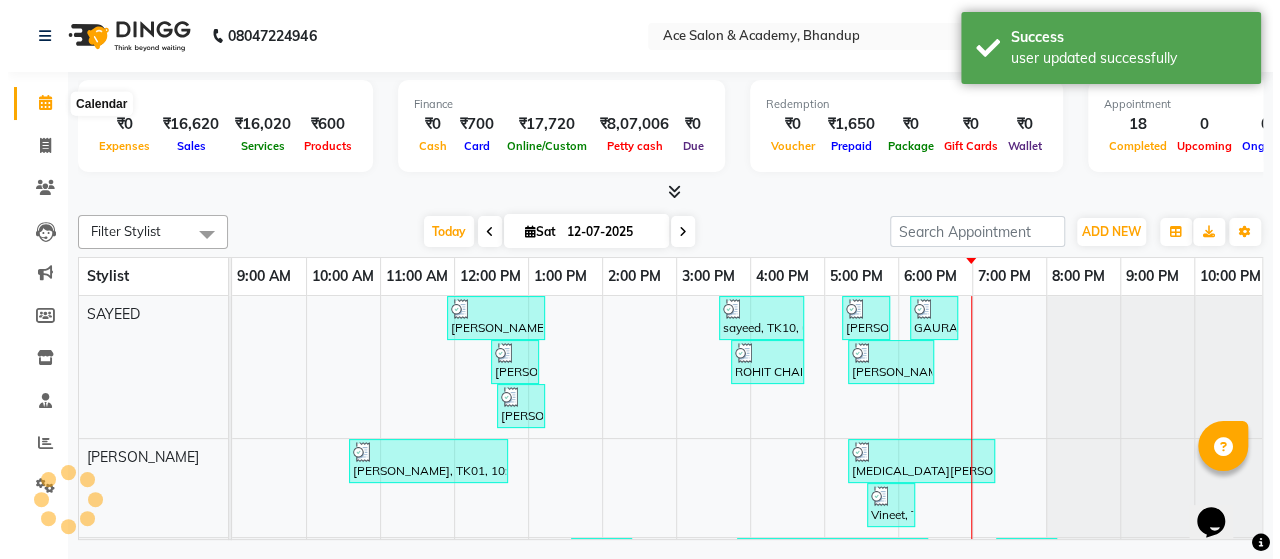 scroll, scrollTop: 0, scrollLeft: 0, axis: both 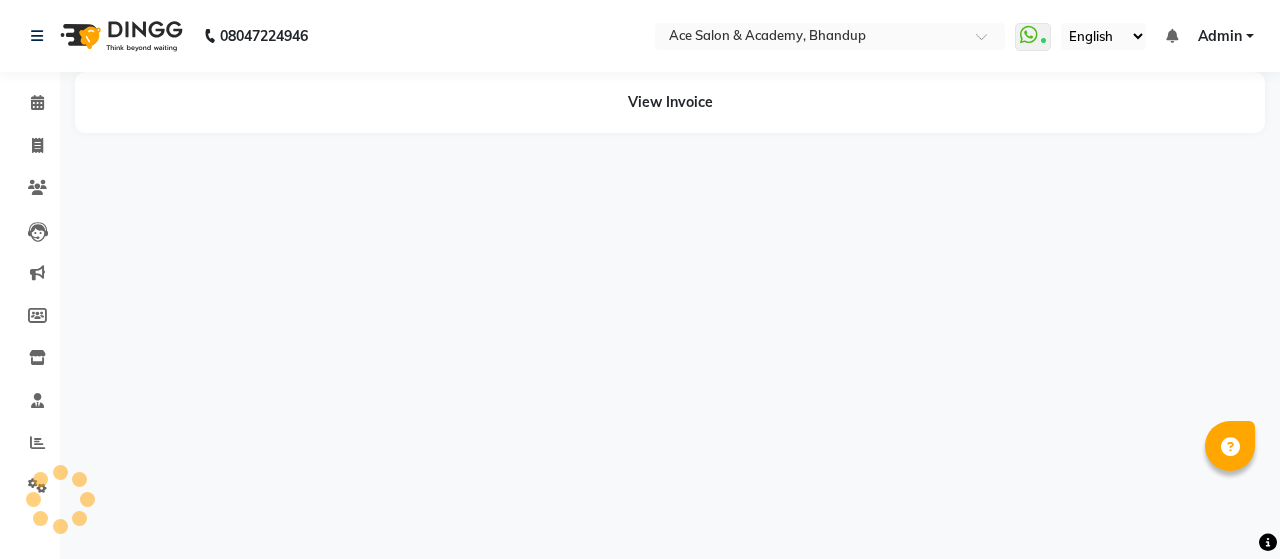 select on "en" 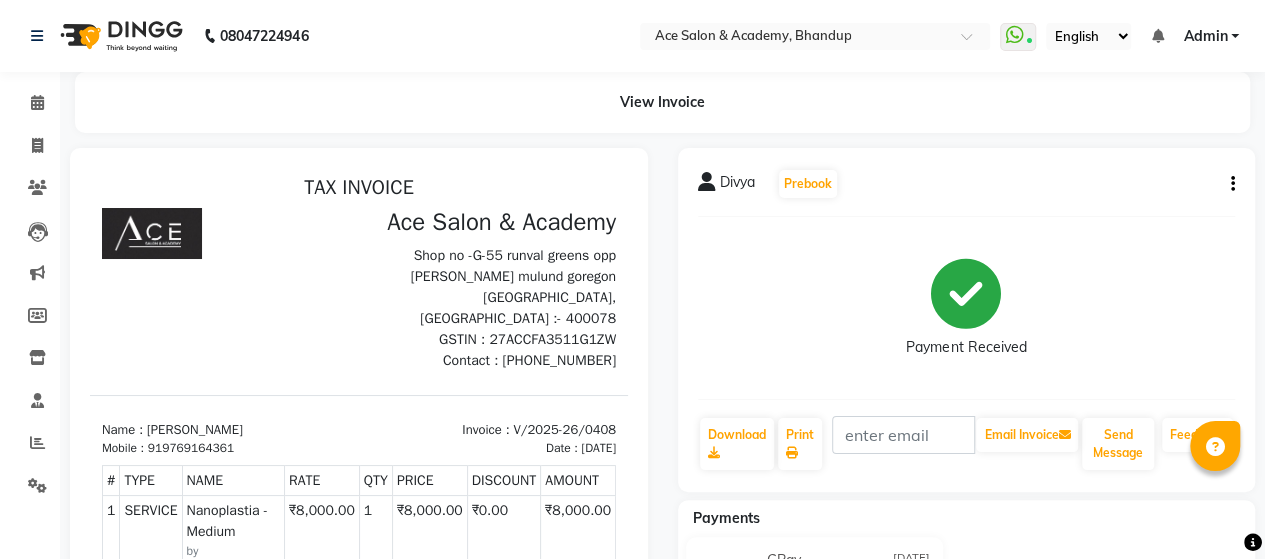 scroll, scrollTop: 0, scrollLeft: 0, axis: both 